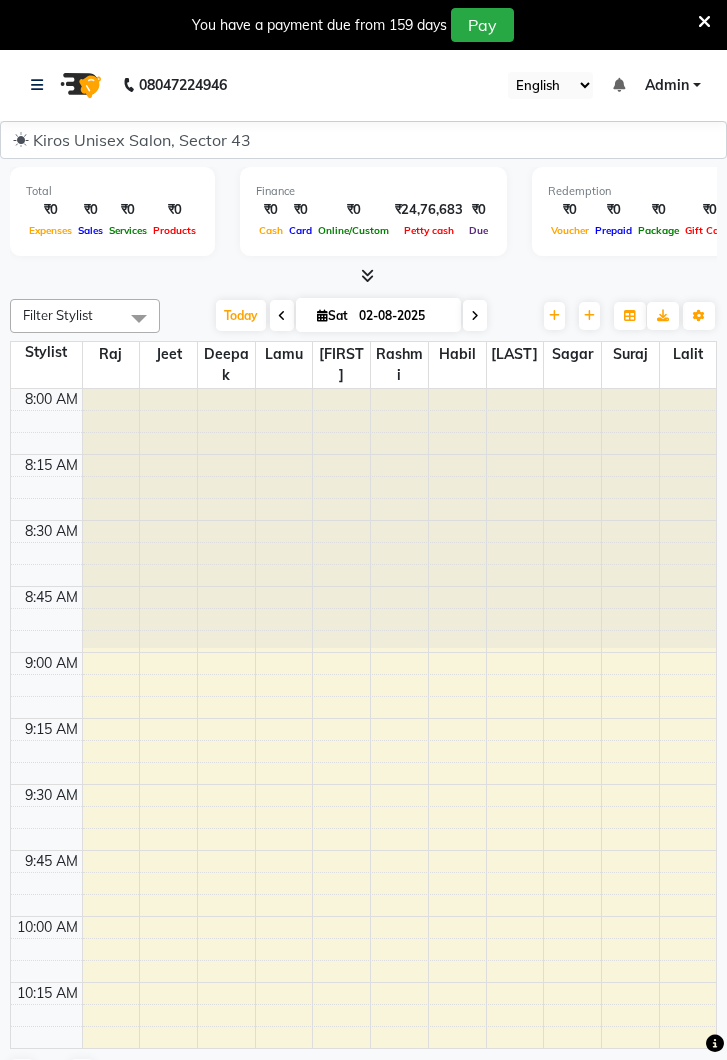 scroll, scrollTop: 0, scrollLeft: 0, axis: both 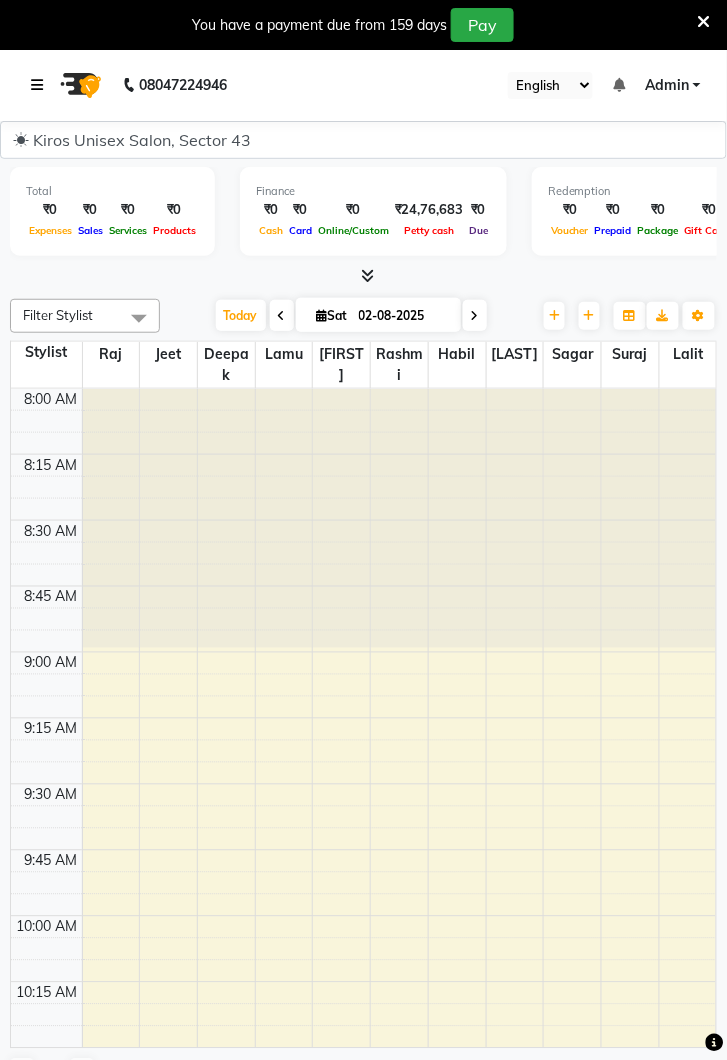 click at bounding box center [37, 85] 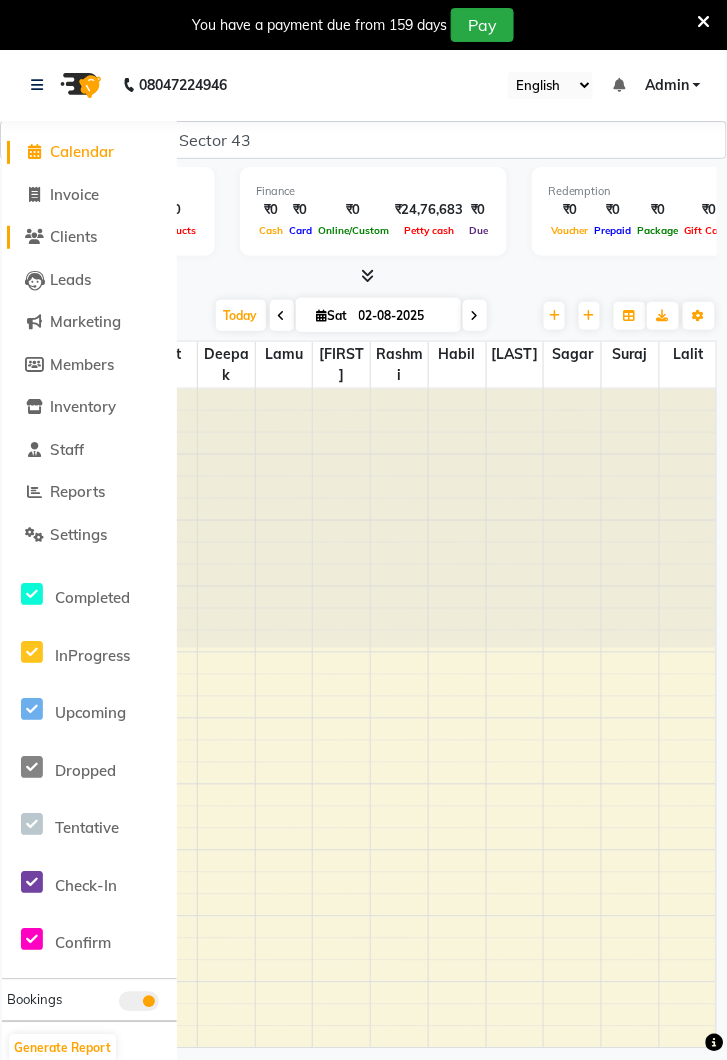 click on "Clients" 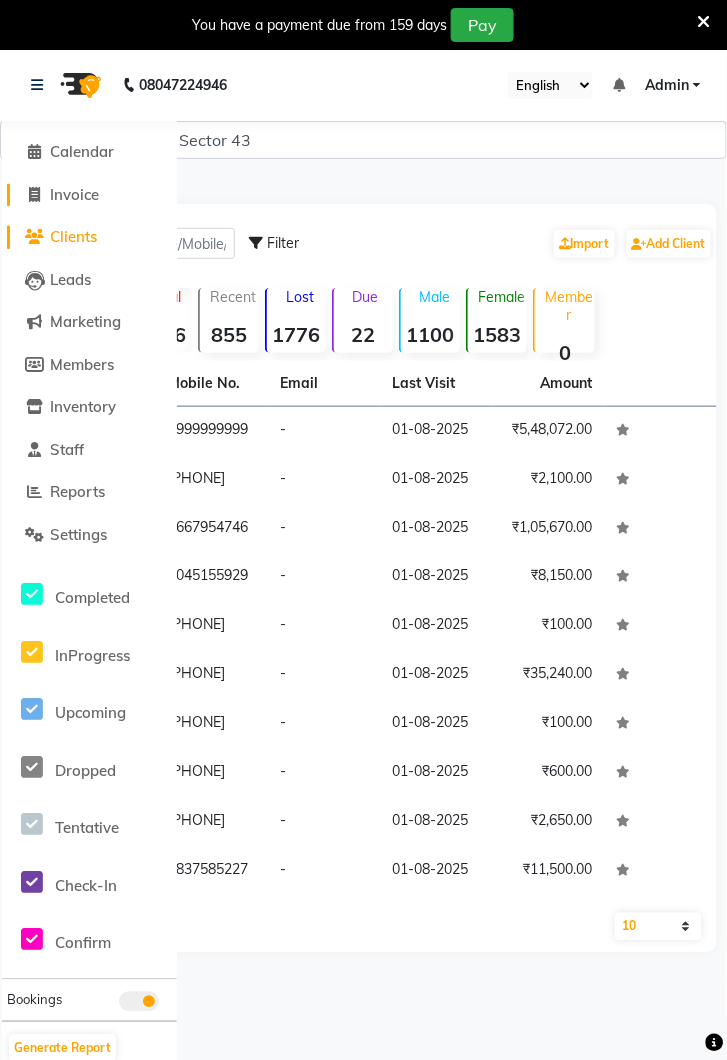 click on "Invoice" 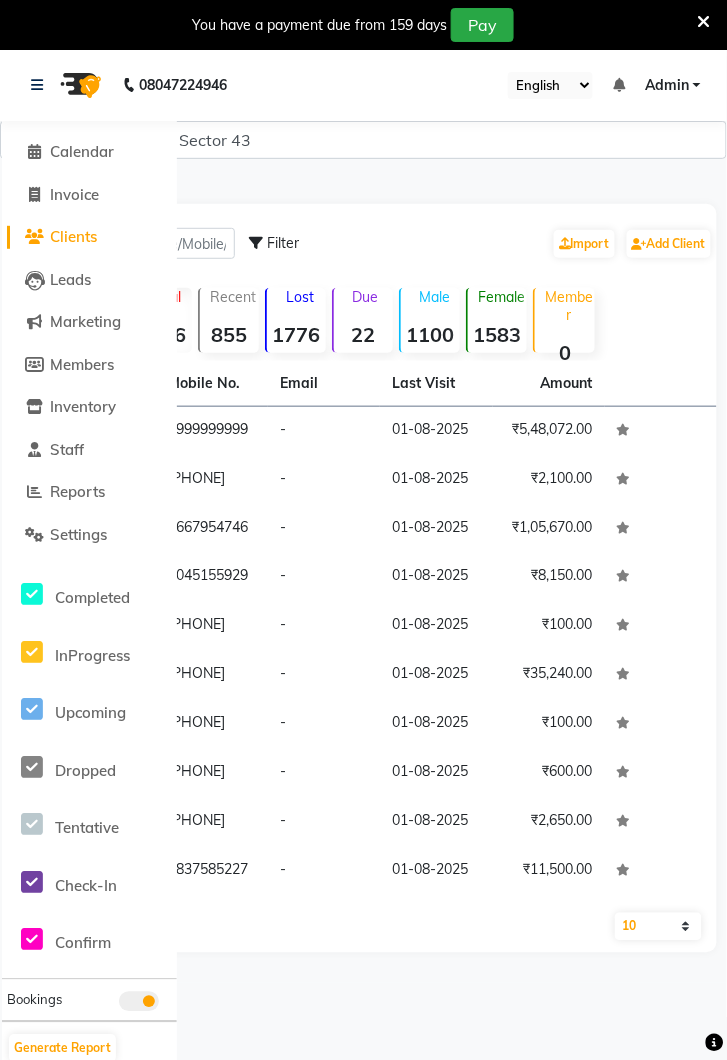 select on "service" 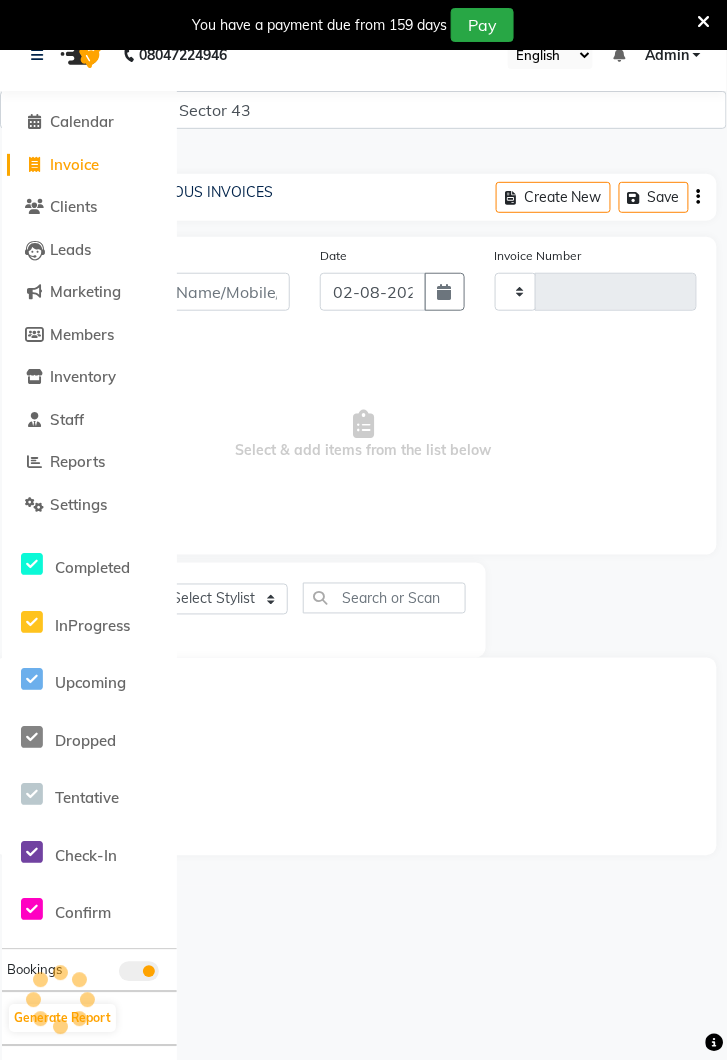 type on "3126" 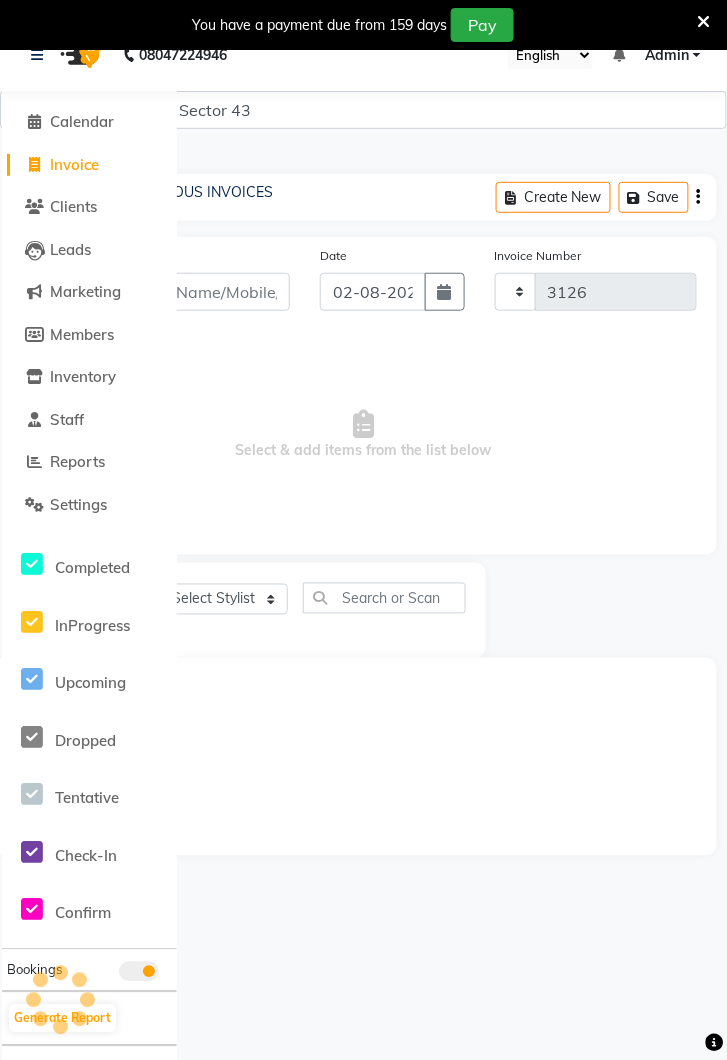 select on "5694" 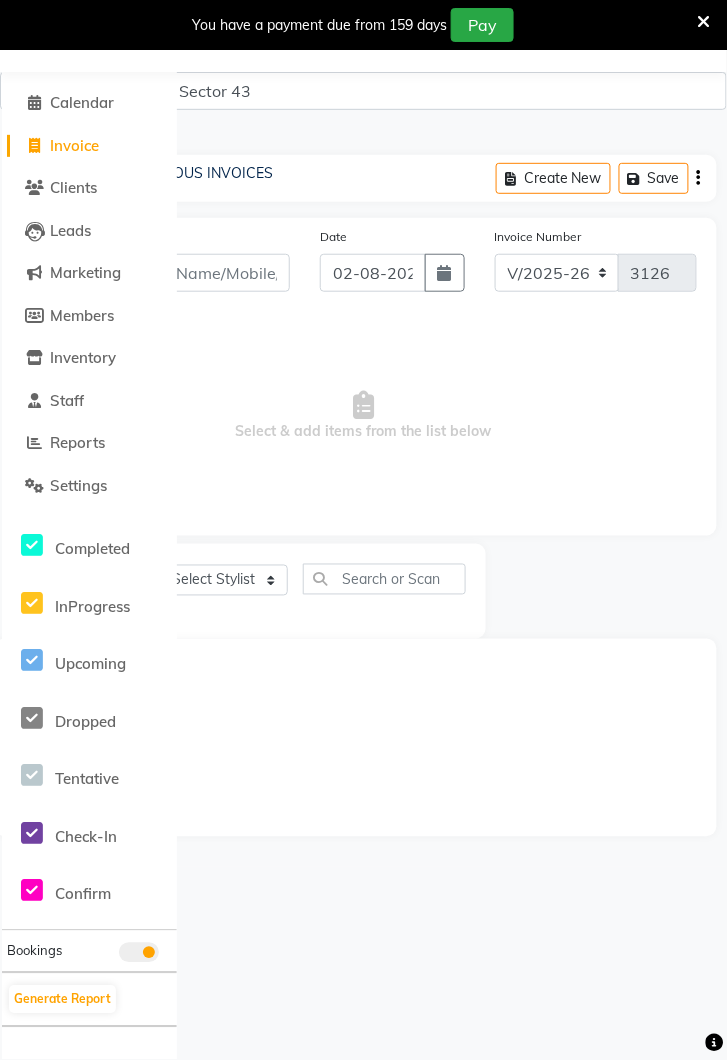 scroll, scrollTop: 0, scrollLeft: 0, axis: both 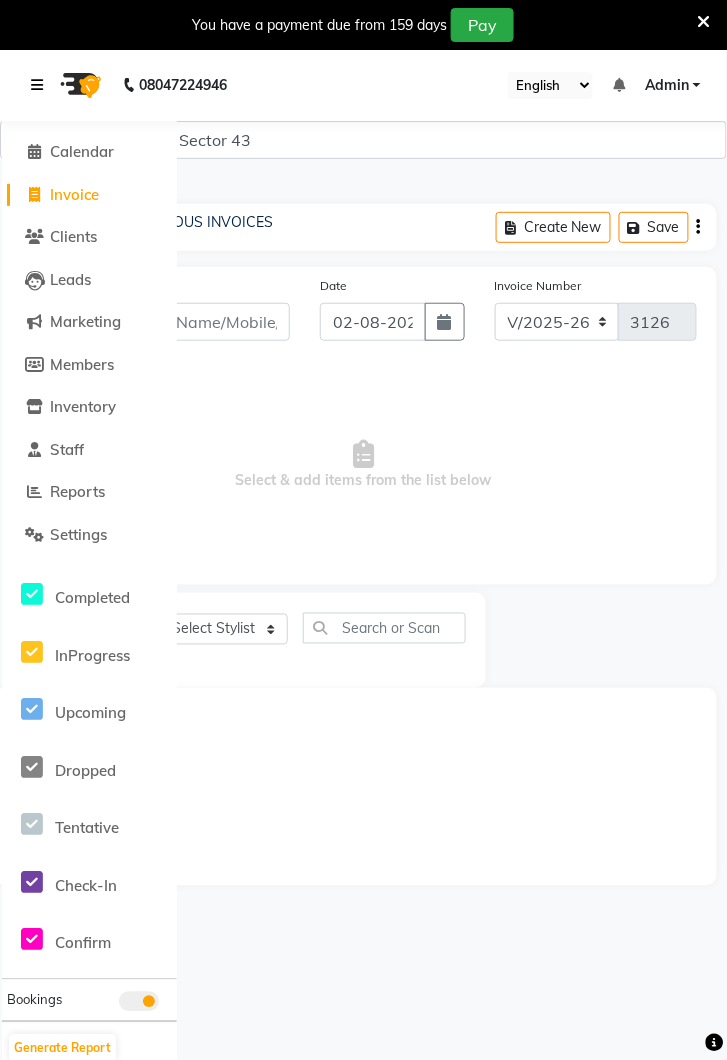 click at bounding box center [41, 85] 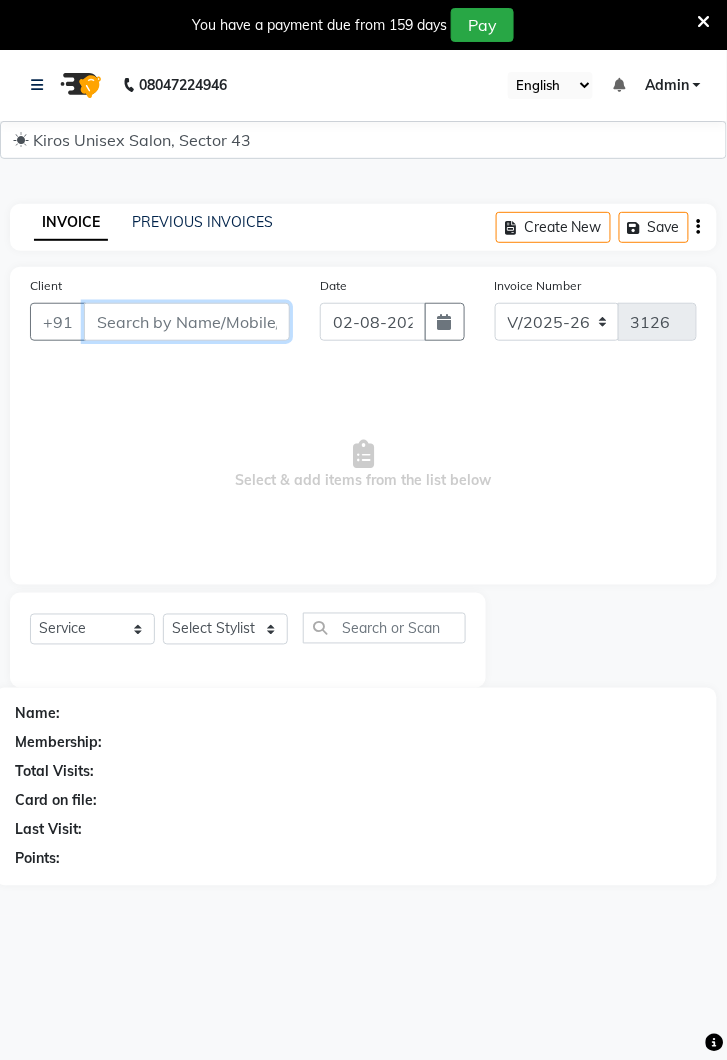 click on "Client" at bounding box center [187, 322] 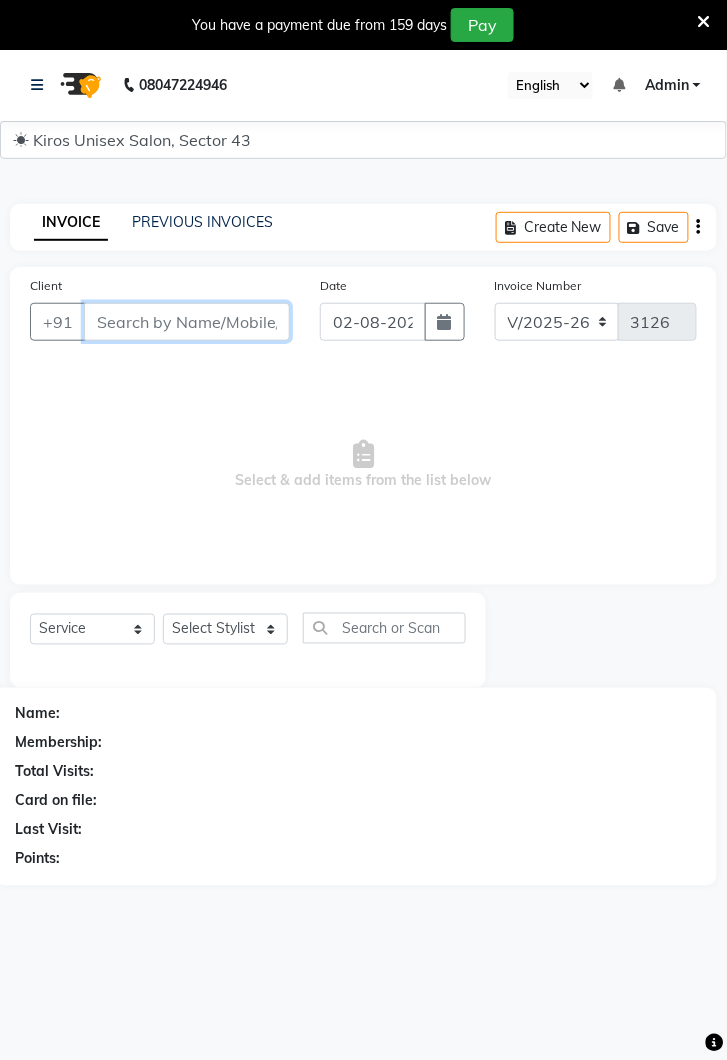 type on "q" 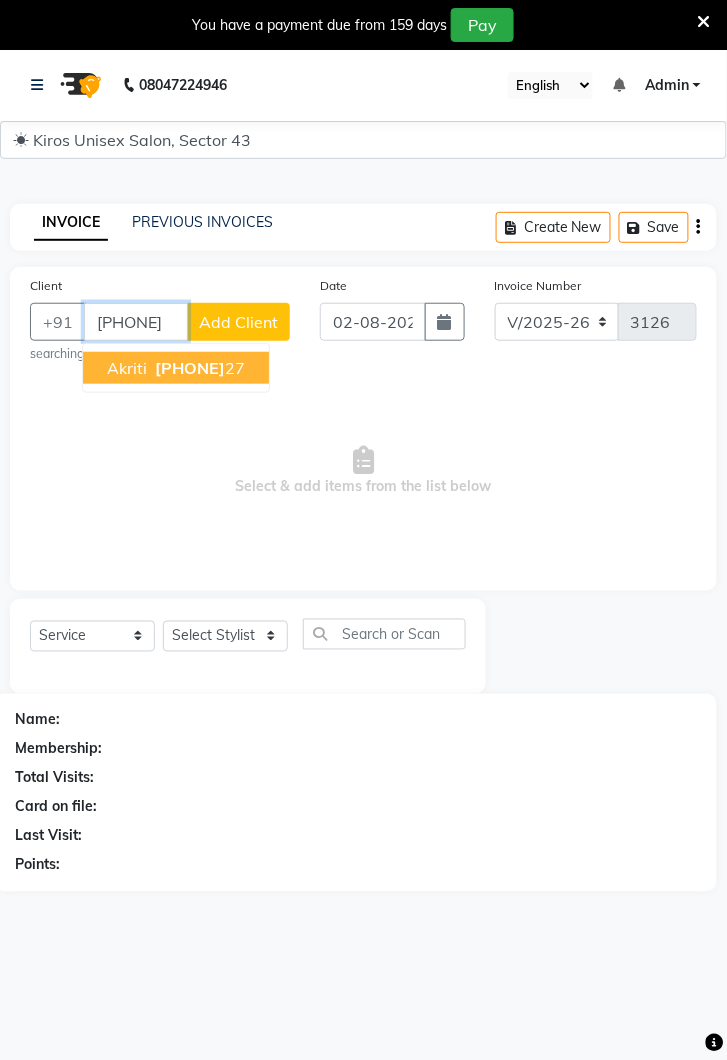 scroll, scrollTop: 0, scrollLeft: 0, axis: both 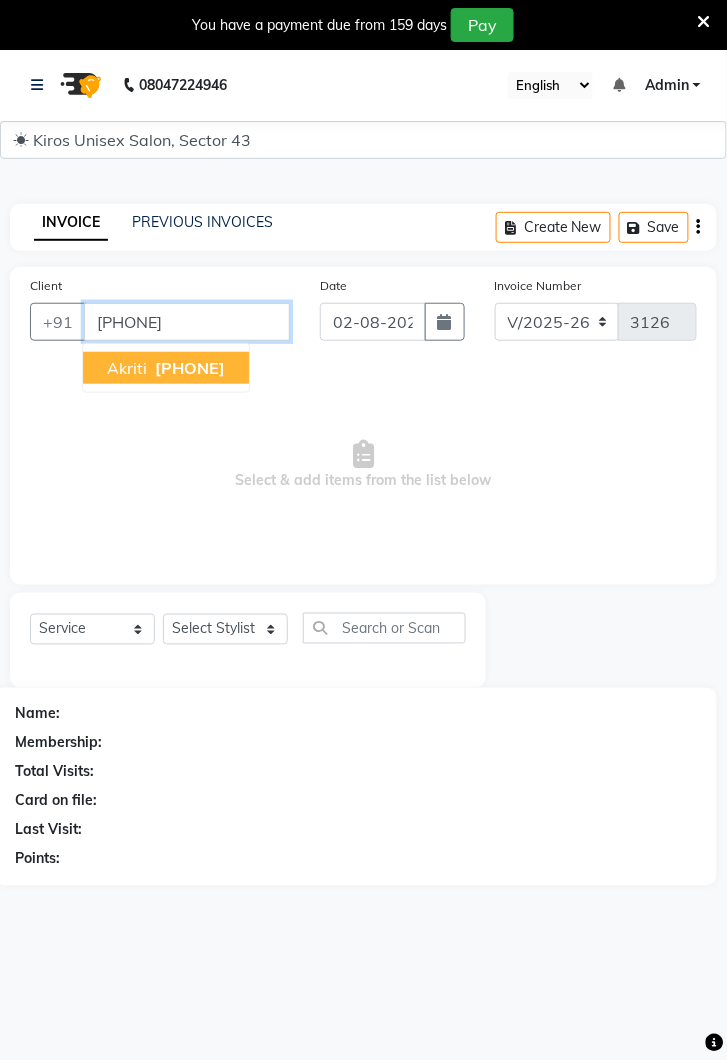 type on "9163257727" 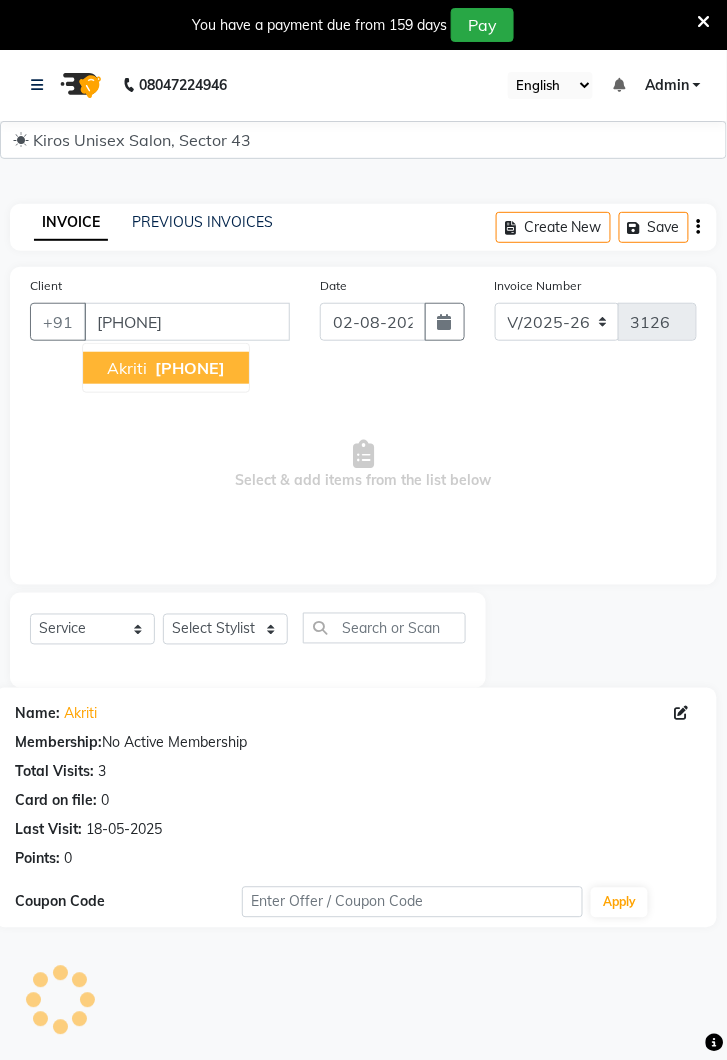 click on "Akriti   9163257727" at bounding box center [166, 368] 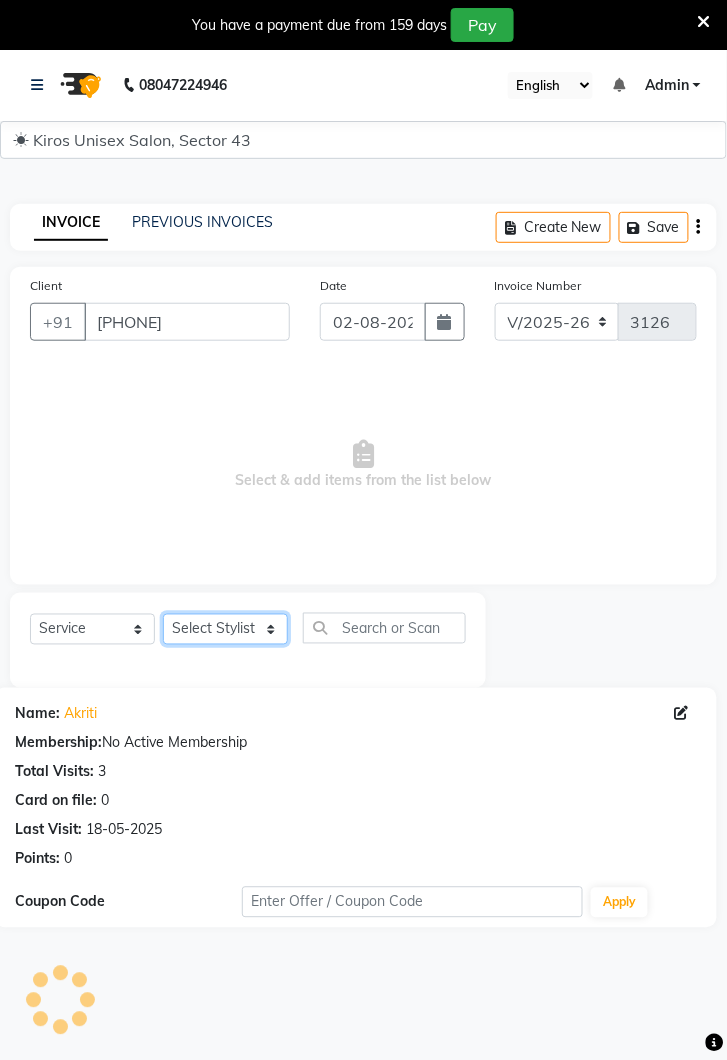 click on "Select Stylist Deepak Gunjan Habil Jeet Lalit Lamu Raj Rashmi Rony Sagar Suraj" 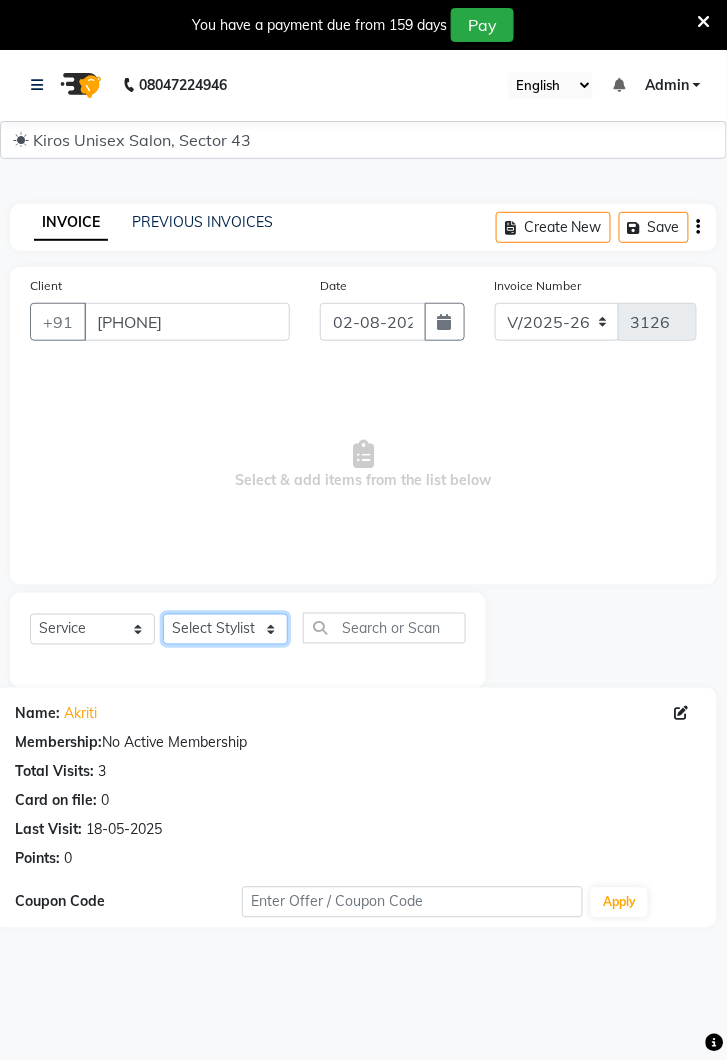 select on "39653" 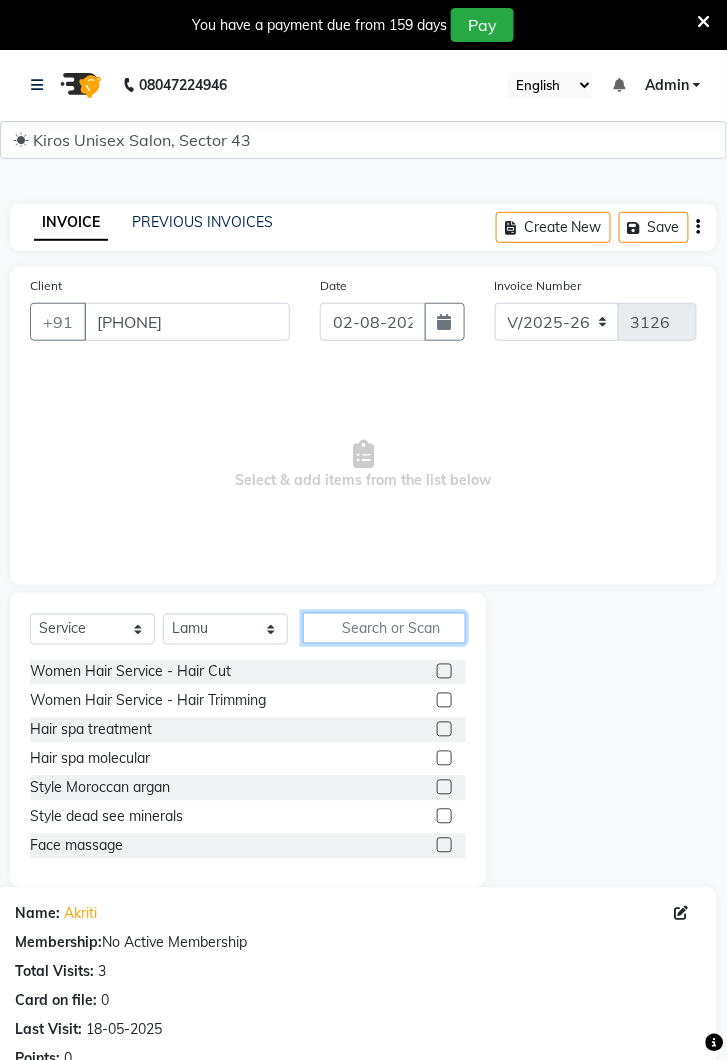 click 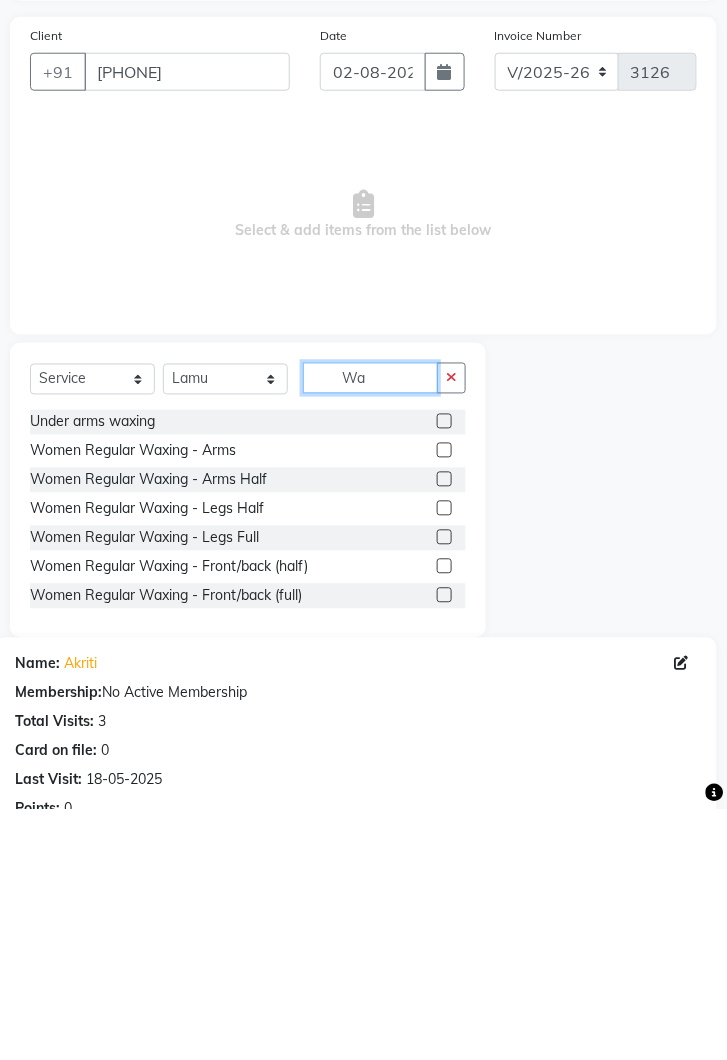 type on "W" 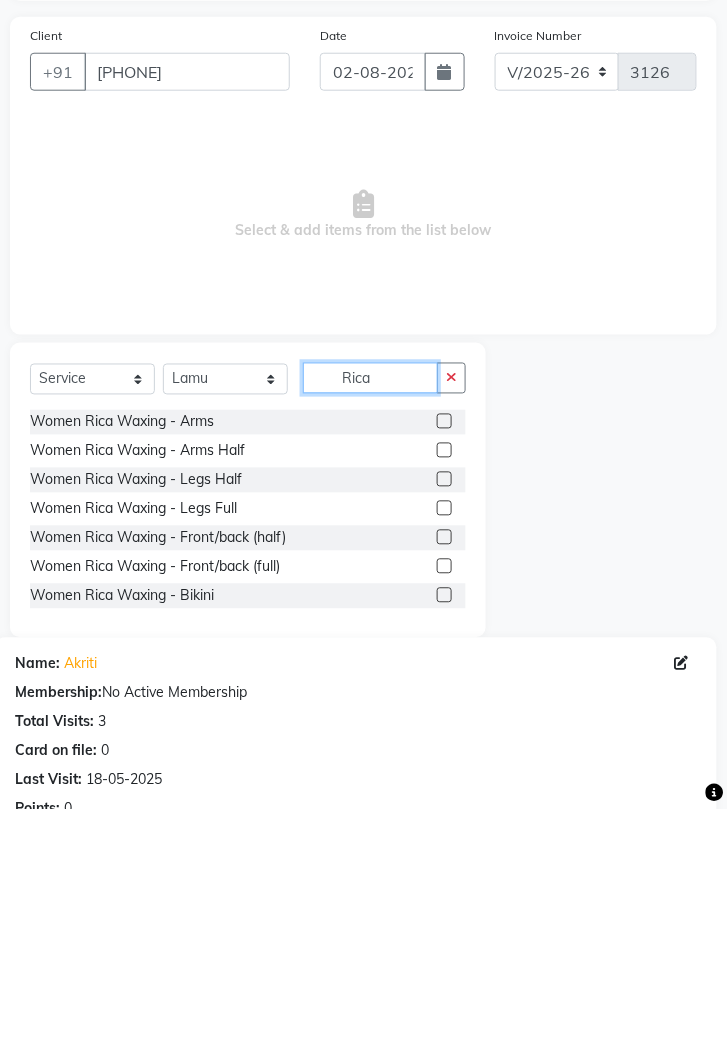 type on "Rica" 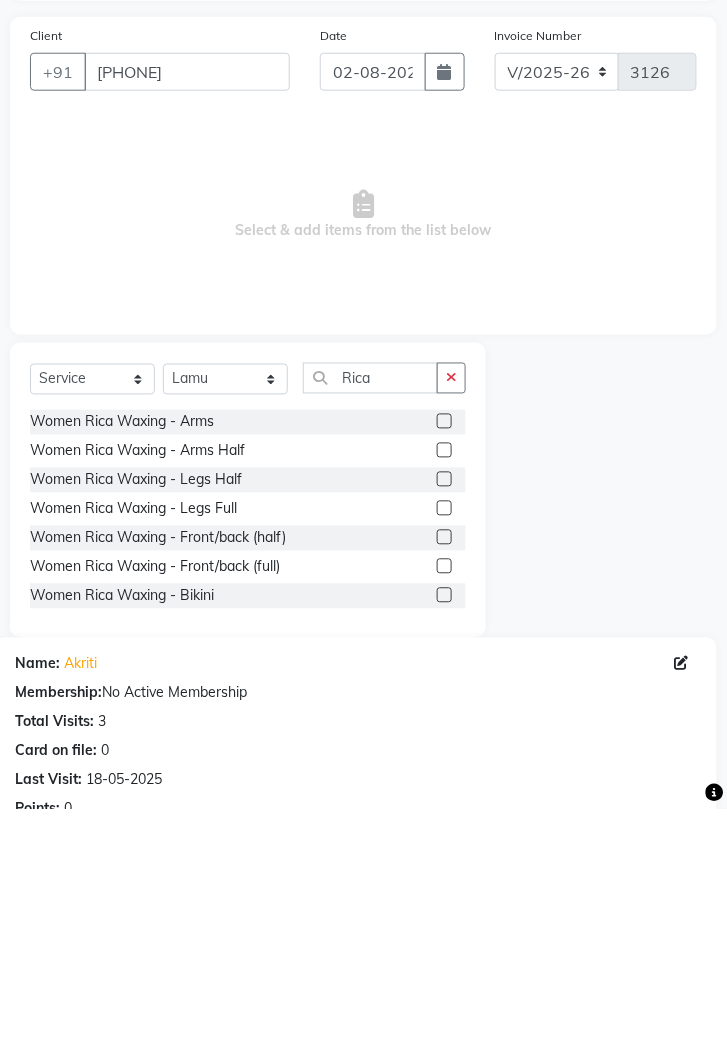 click 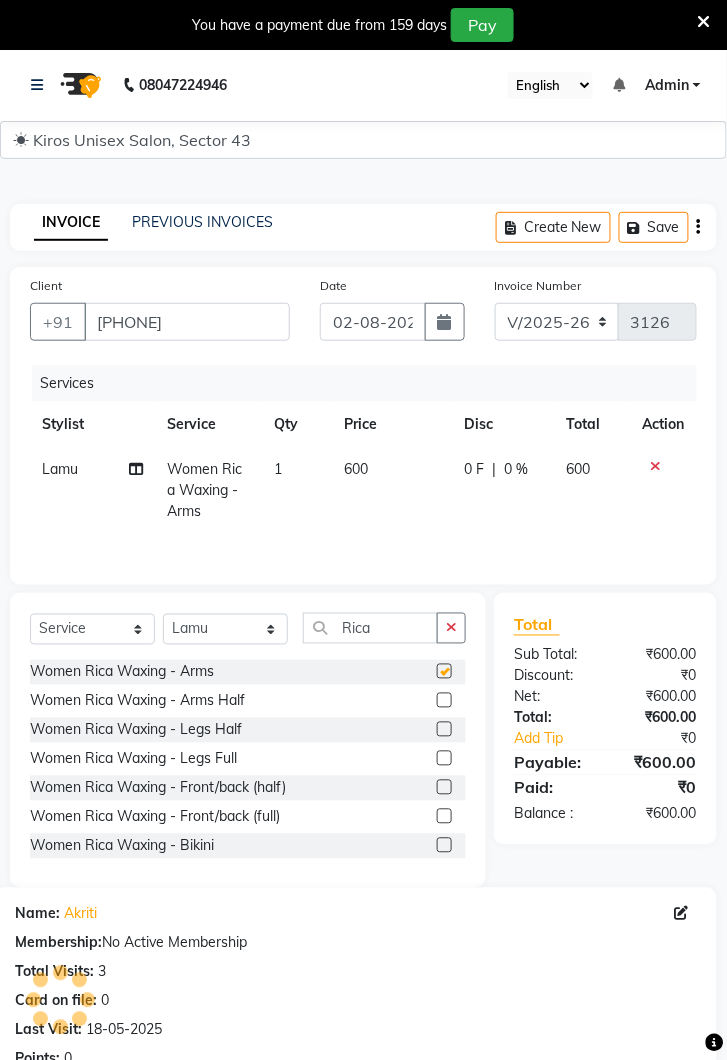 checkbox on "false" 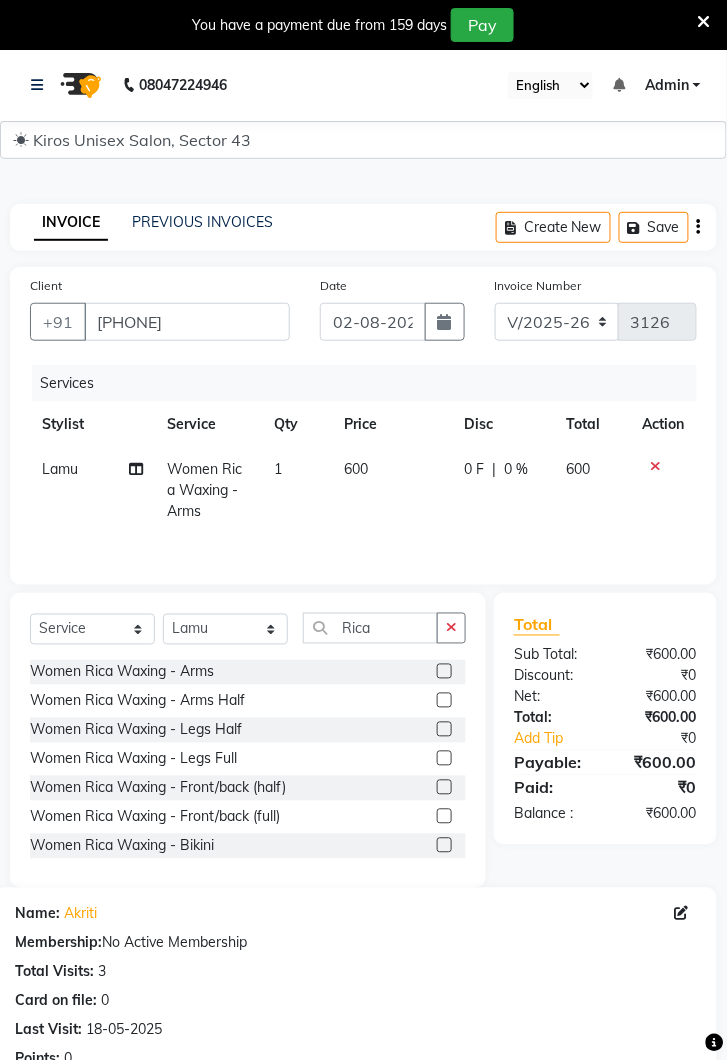 click 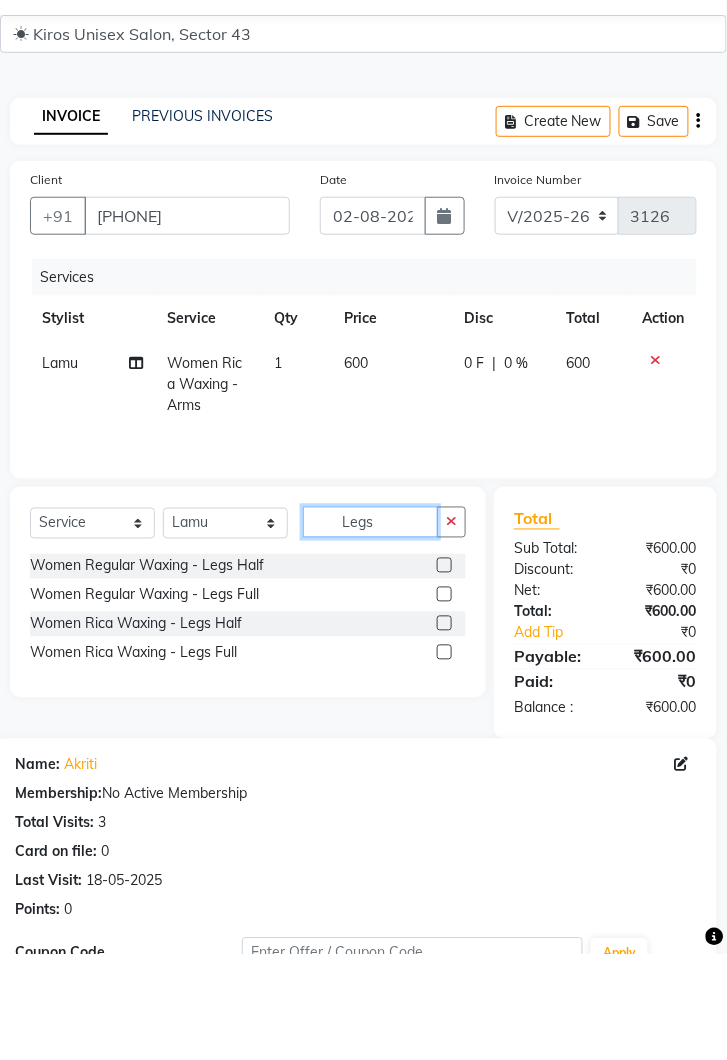 type on "Legs" 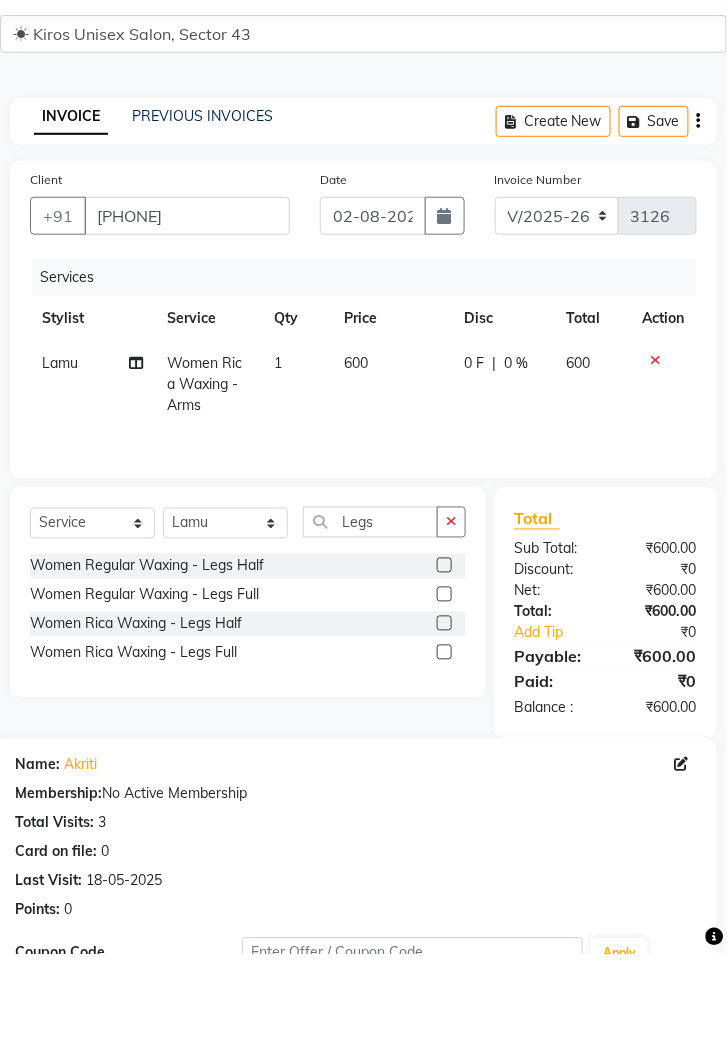 click 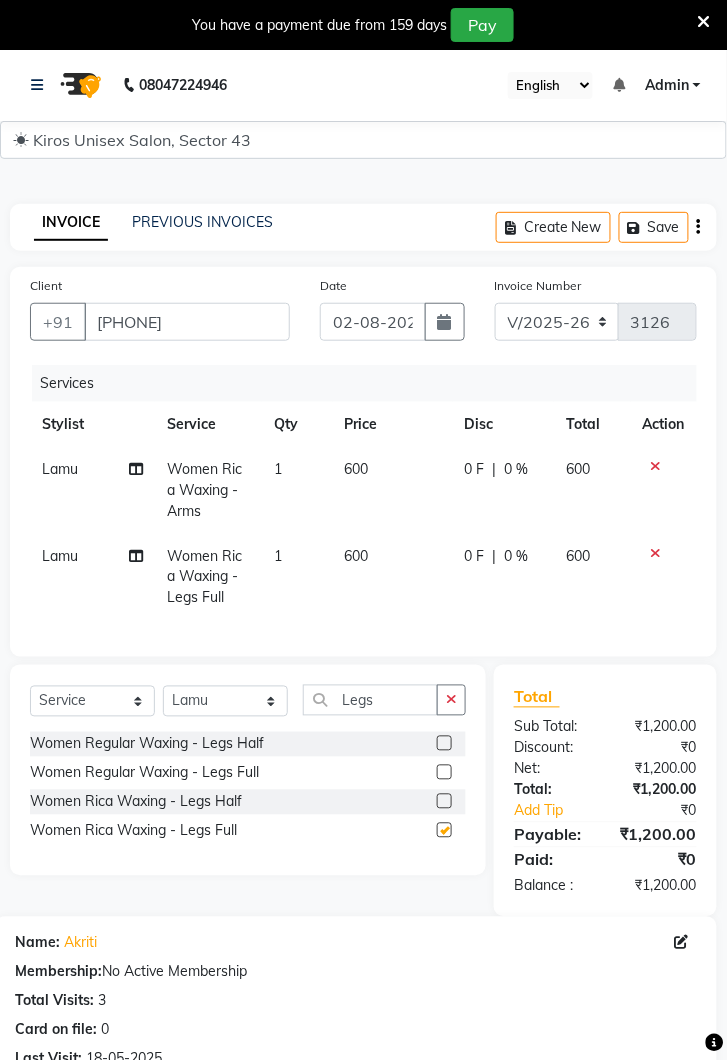 checkbox on "false" 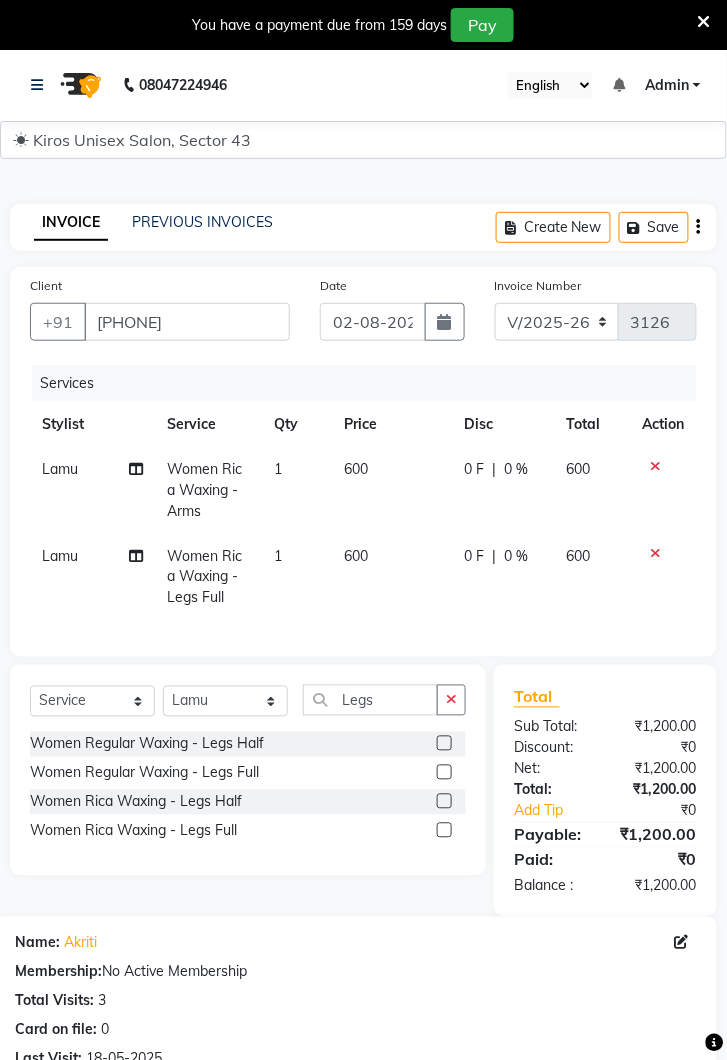 click 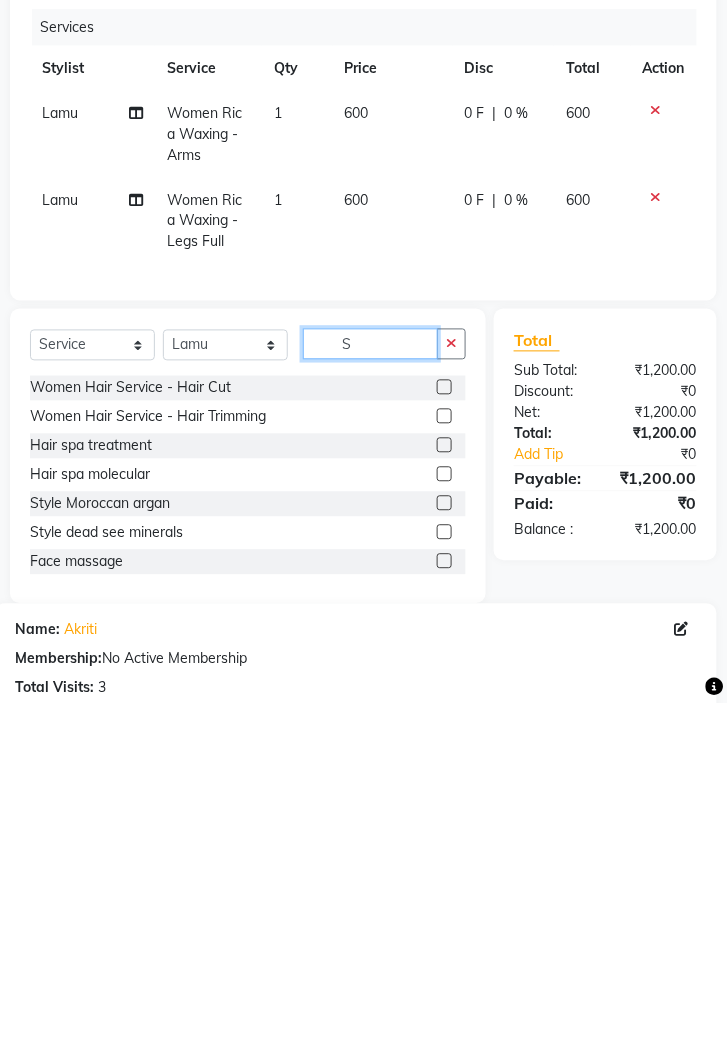 type on "S" 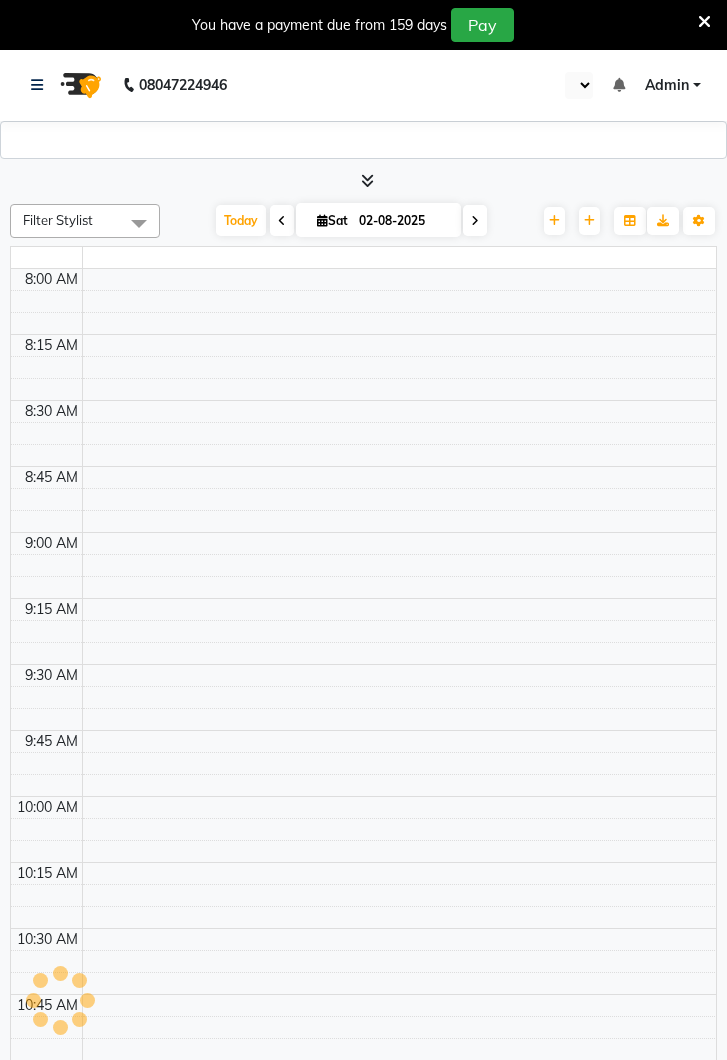 scroll, scrollTop: 0, scrollLeft: 0, axis: both 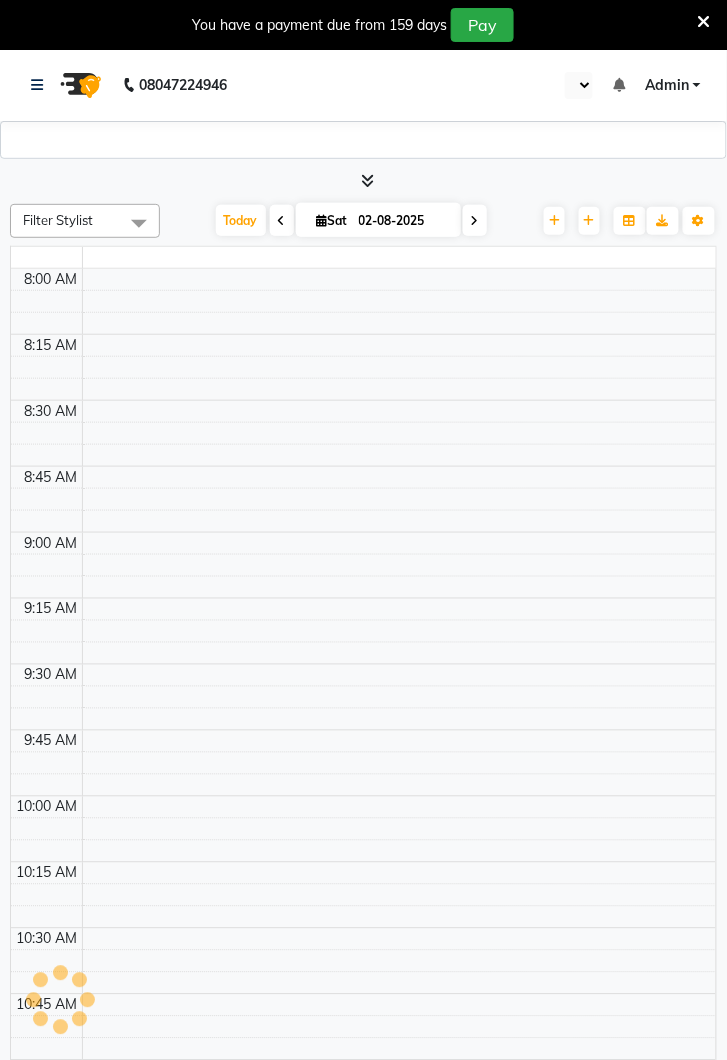 select on "en" 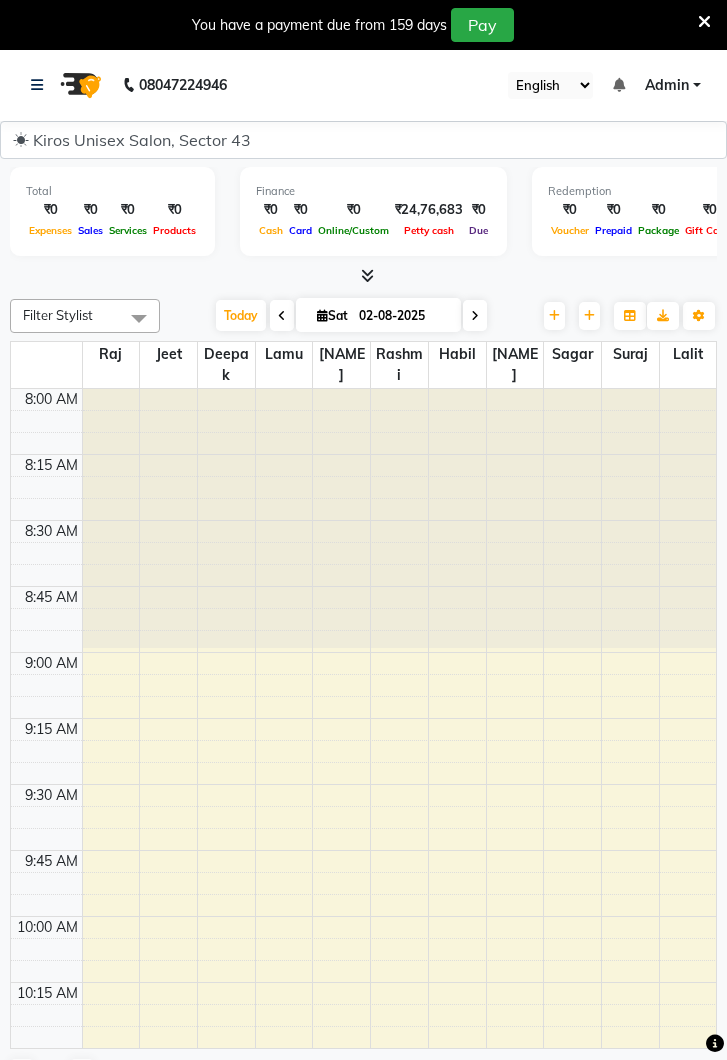 scroll, scrollTop: 0, scrollLeft: 0, axis: both 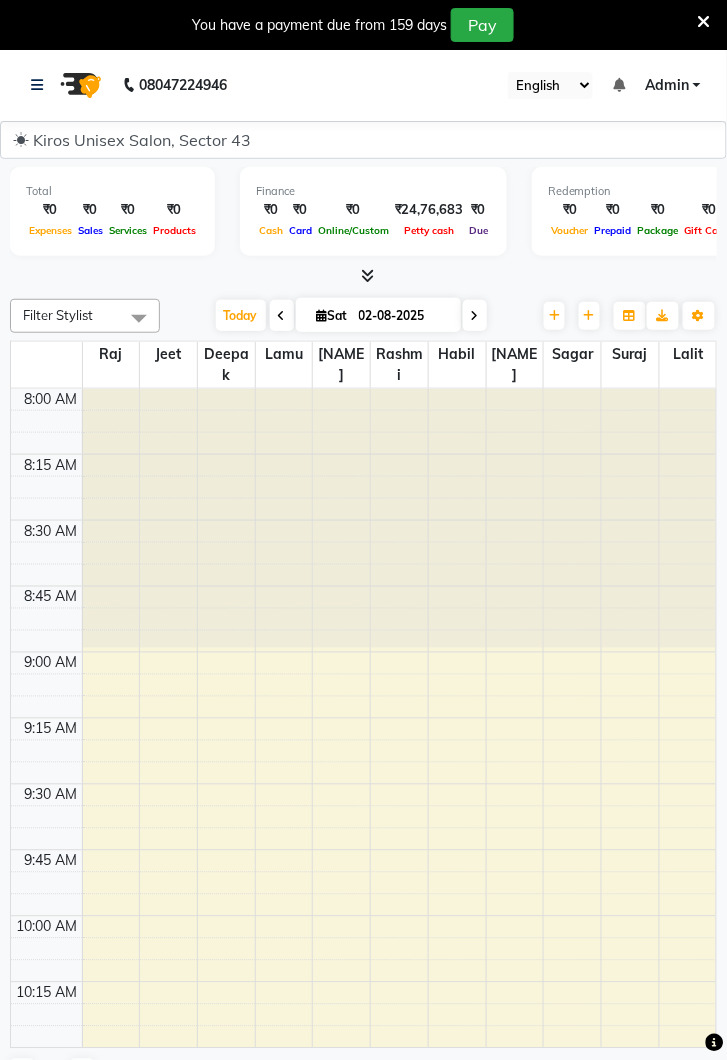 select on "en" 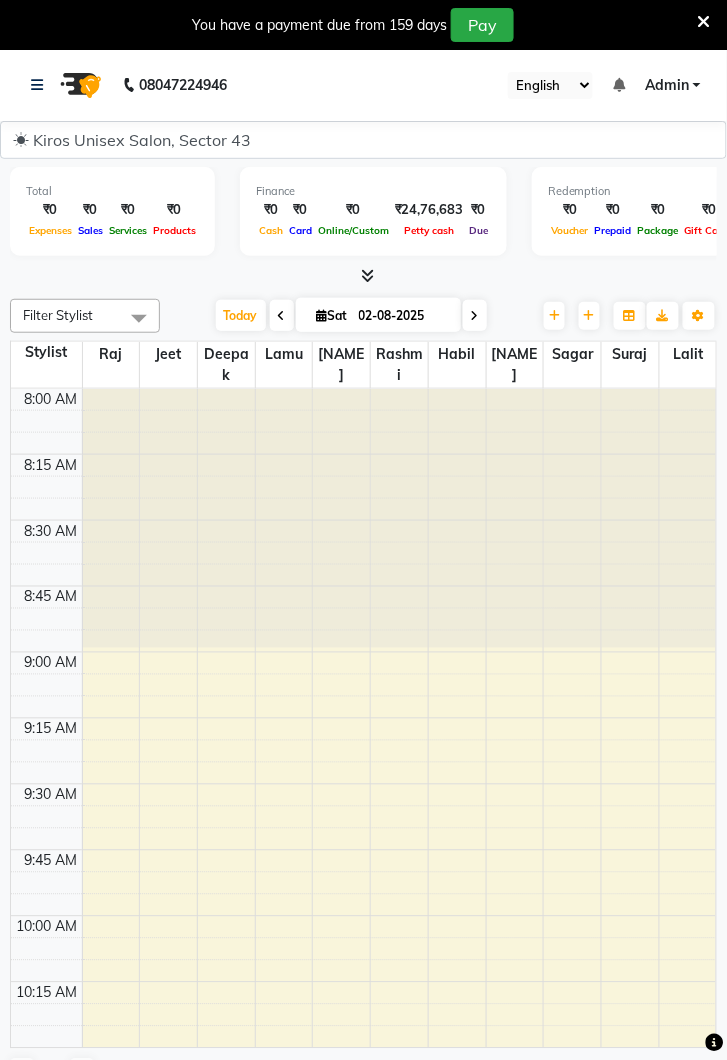 scroll, scrollTop: 0, scrollLeft: 0, axis: both 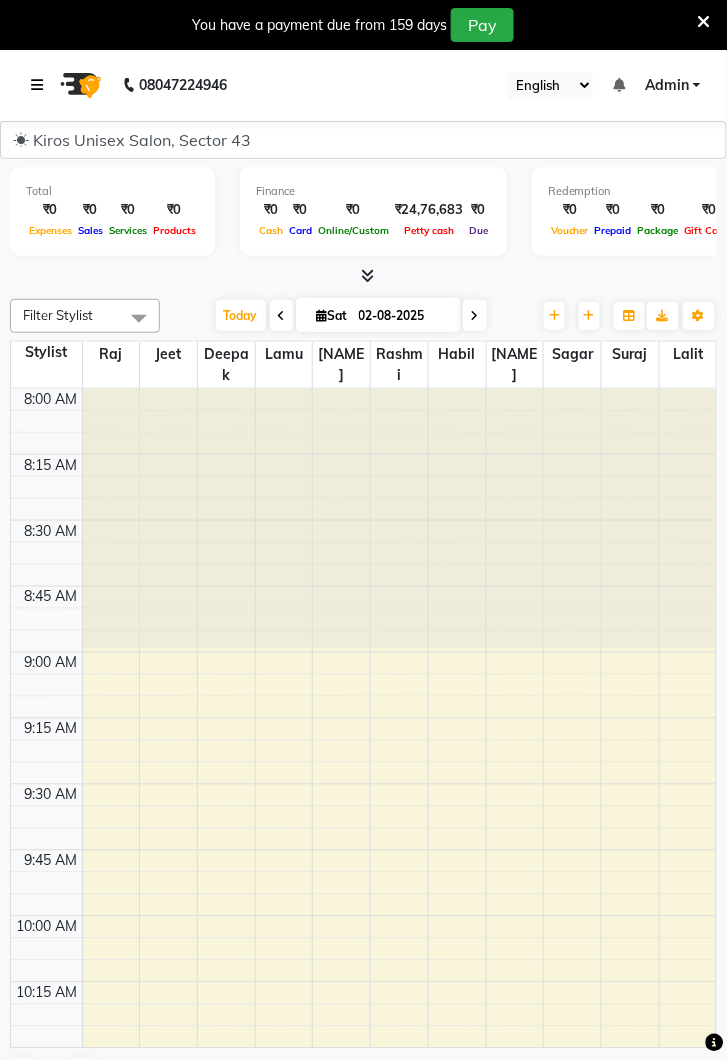 click at bounding box center [41, 85] 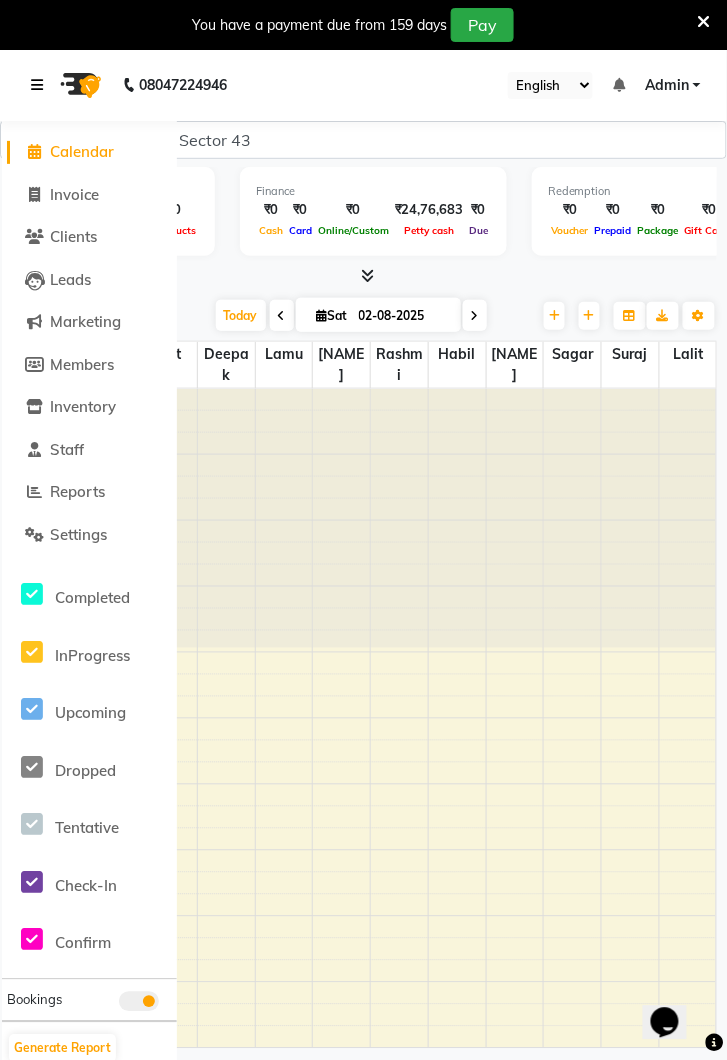 scroll, scrollTop: 0, scrollLeft: 0, axis: both 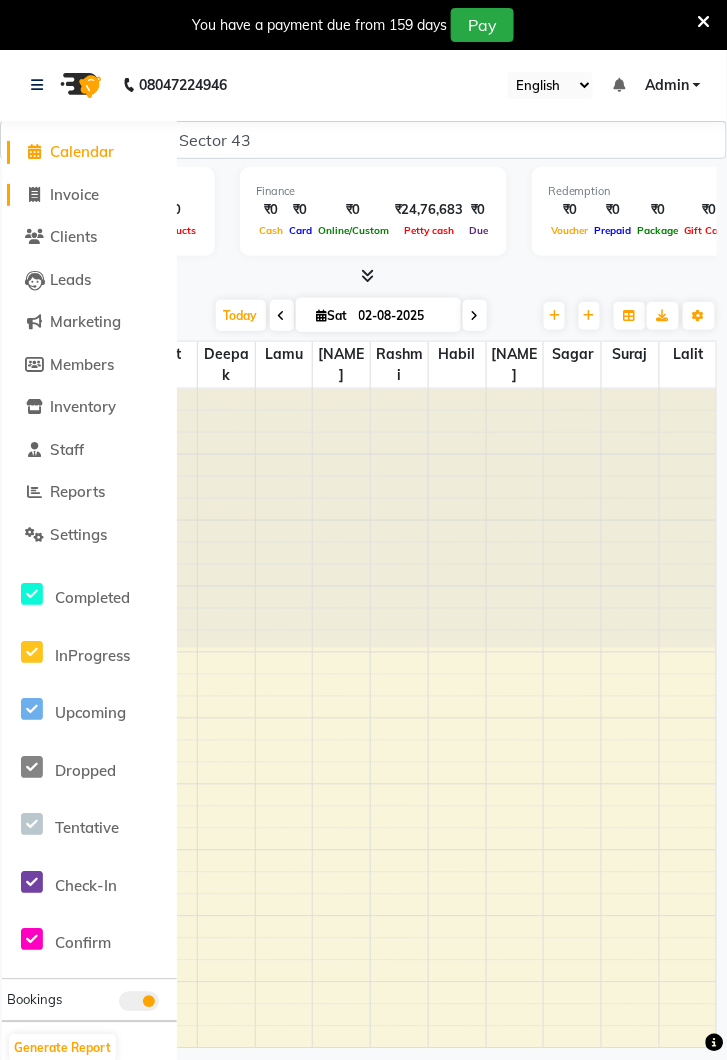 click on "Invoice" 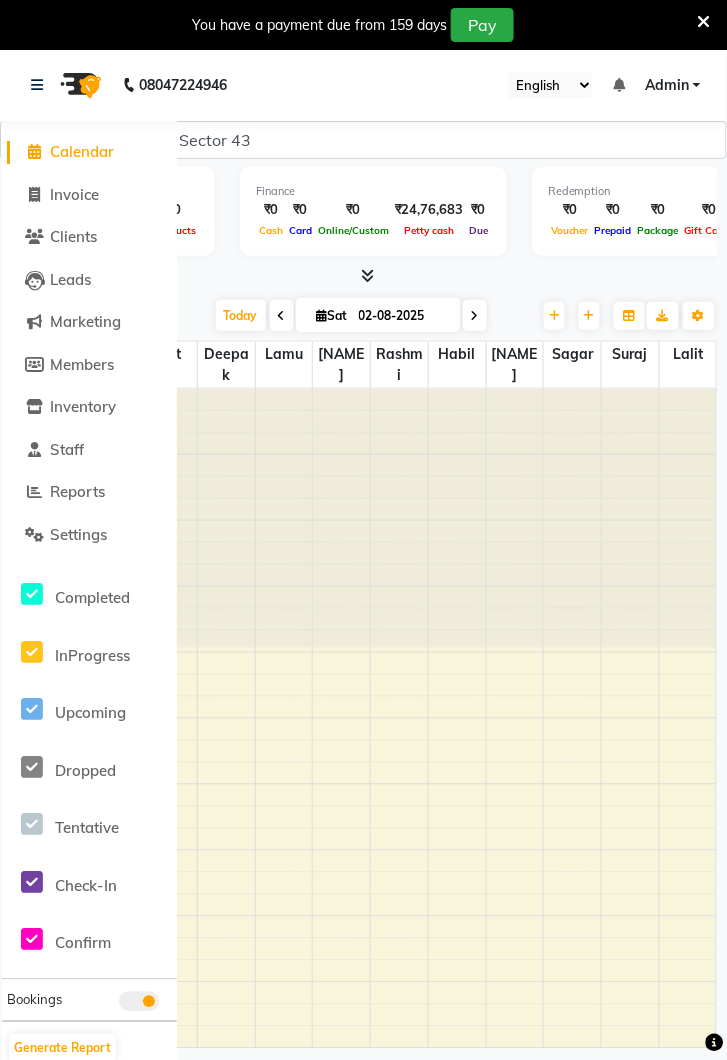 select on "service" 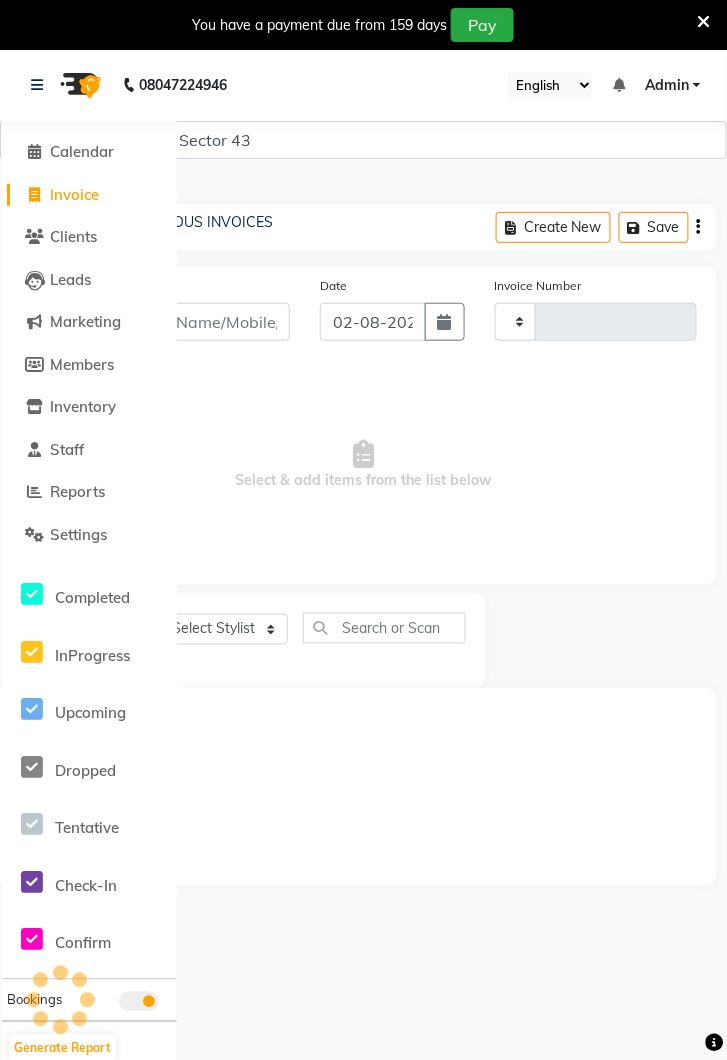 type on "3126" 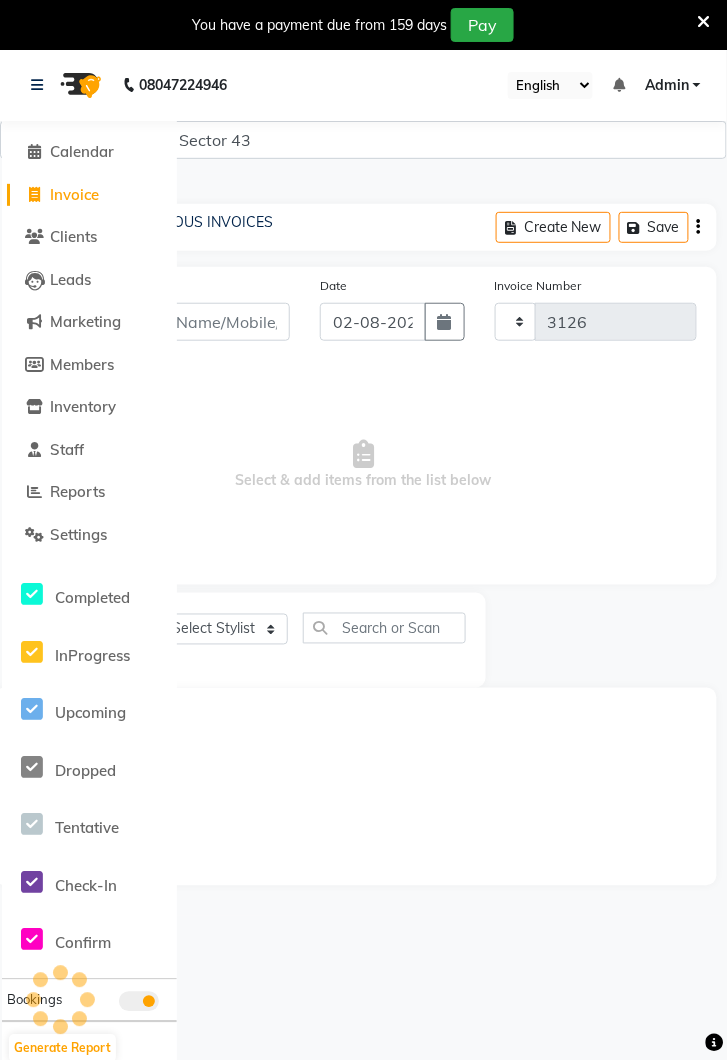 select on "5694" 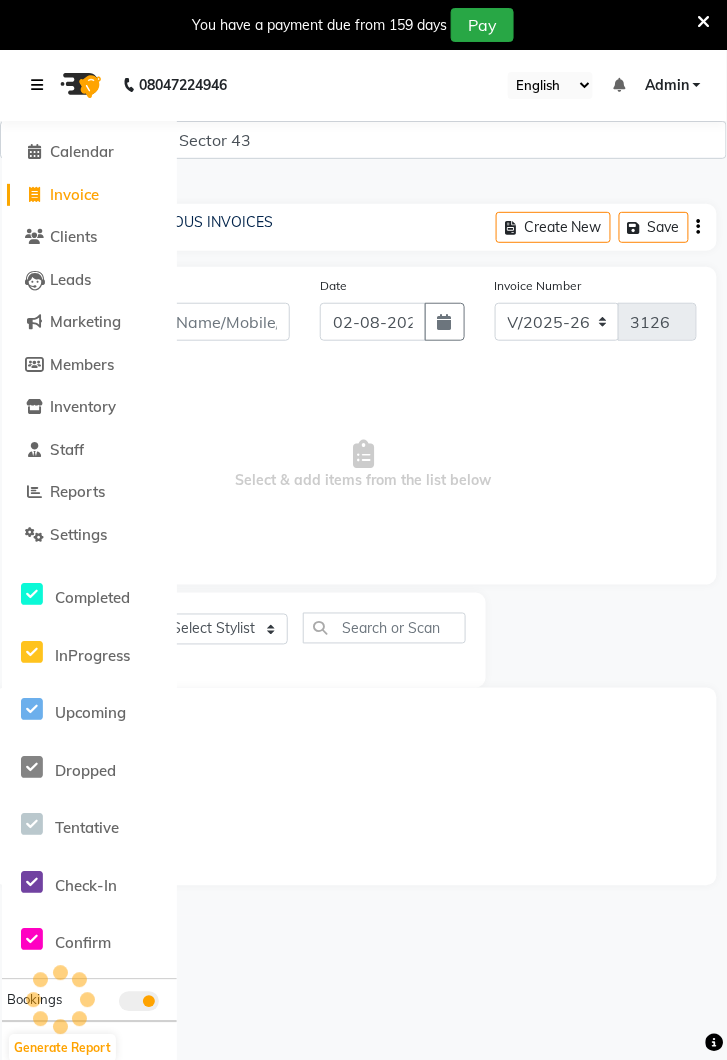 click at bounding box center (41, 85) 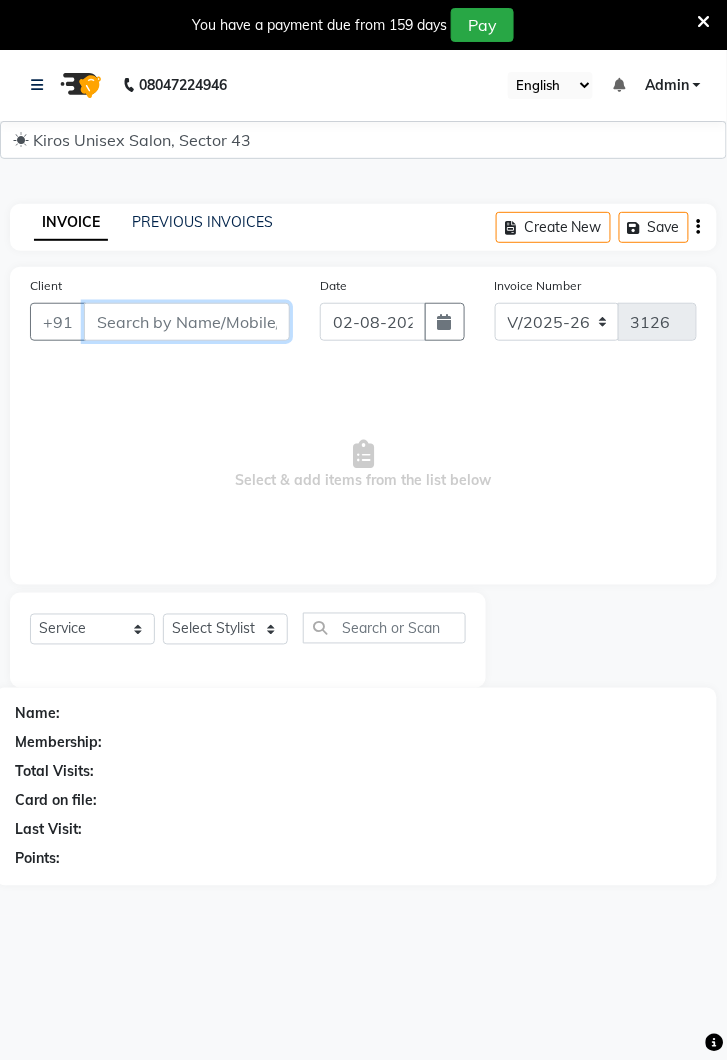 click on "Client" at bounding box center [187, 322] 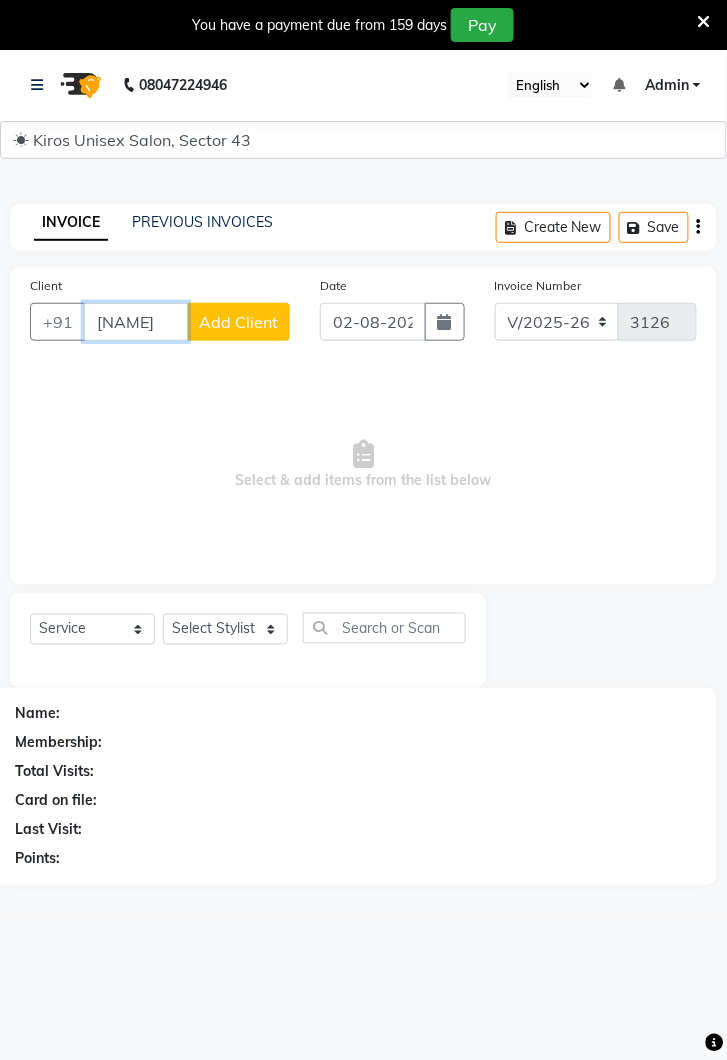 type on "akriti" 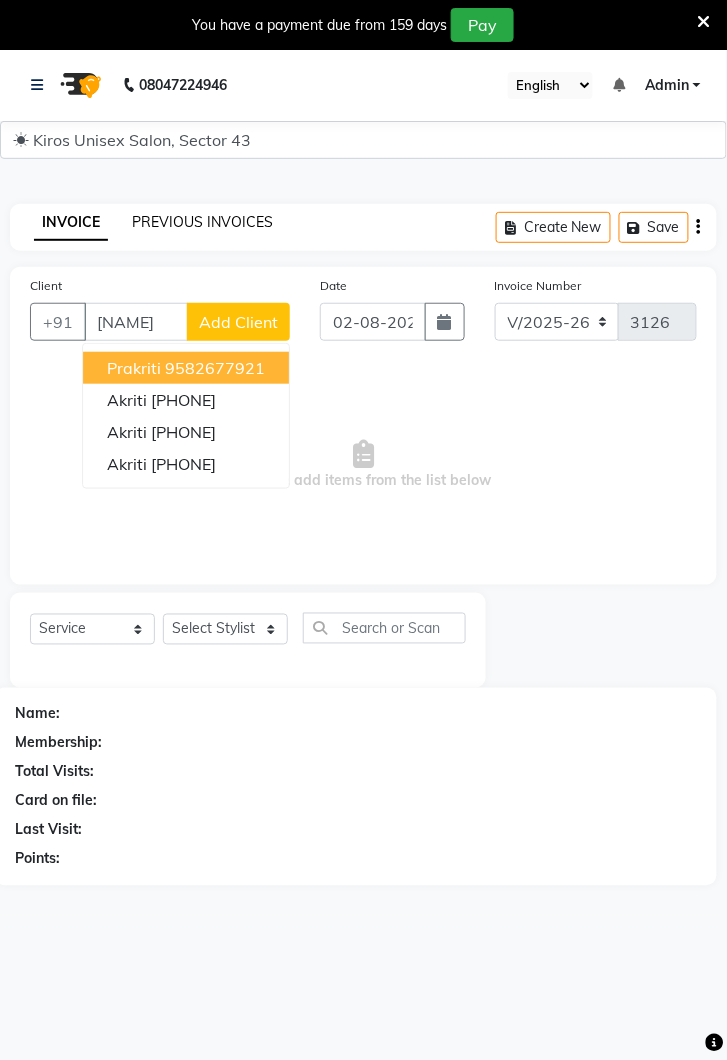 click on "PREVIOUS INVOICES" 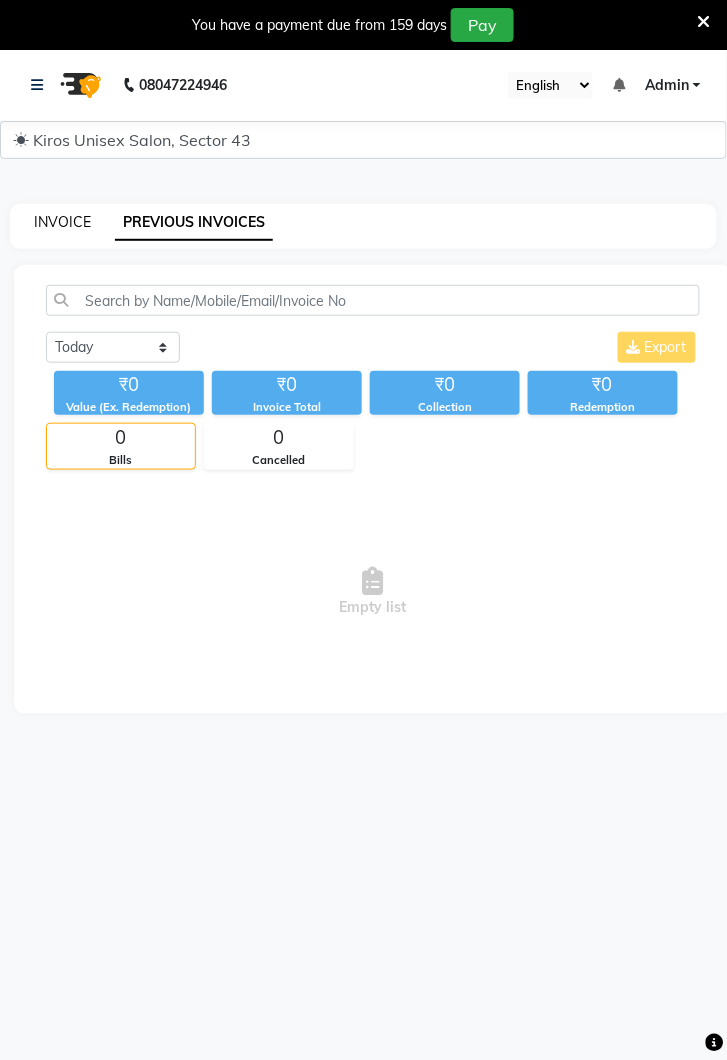 click on "INVOICE" 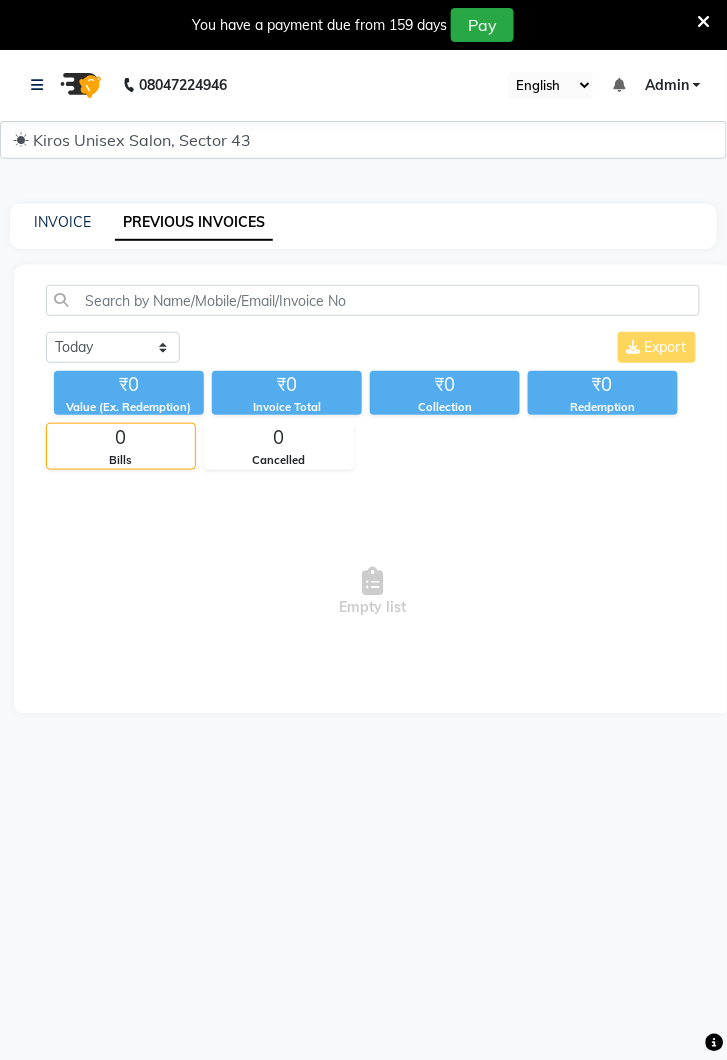 select on "service" 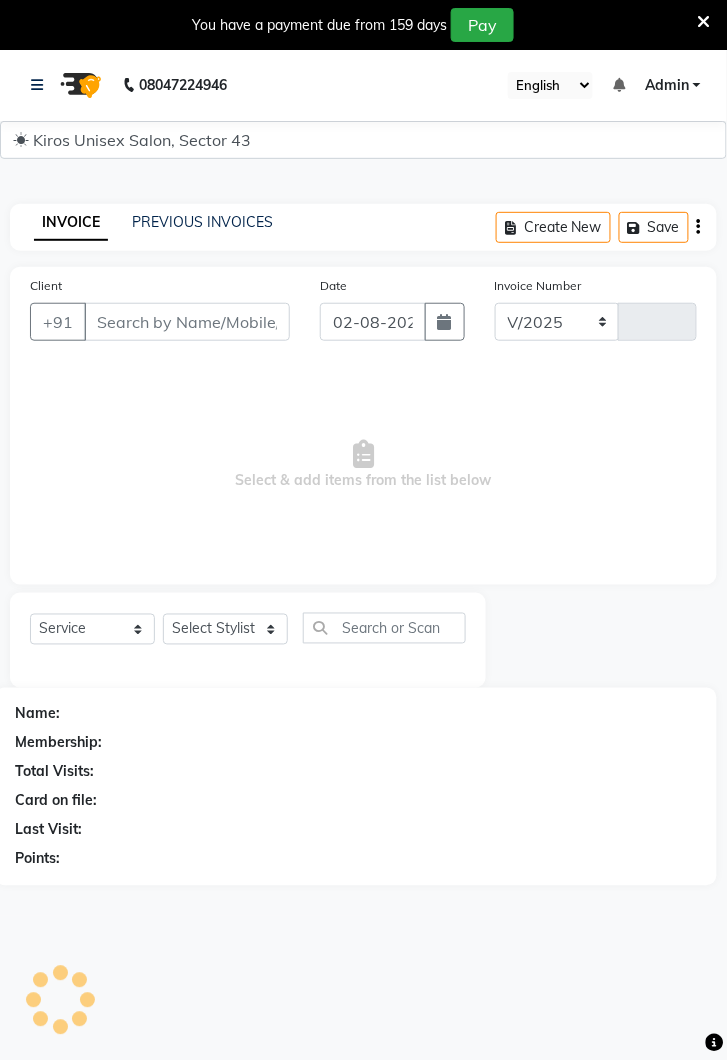 select on "5694" 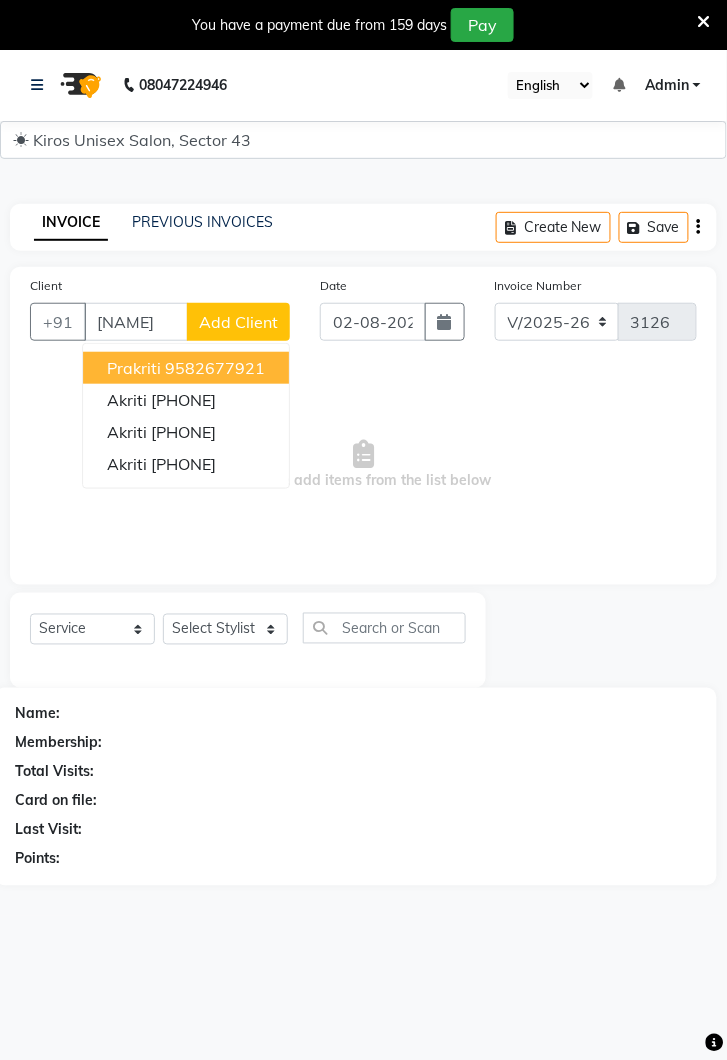 click on "Akriti  9163257727" at bounding box center (186, 432) 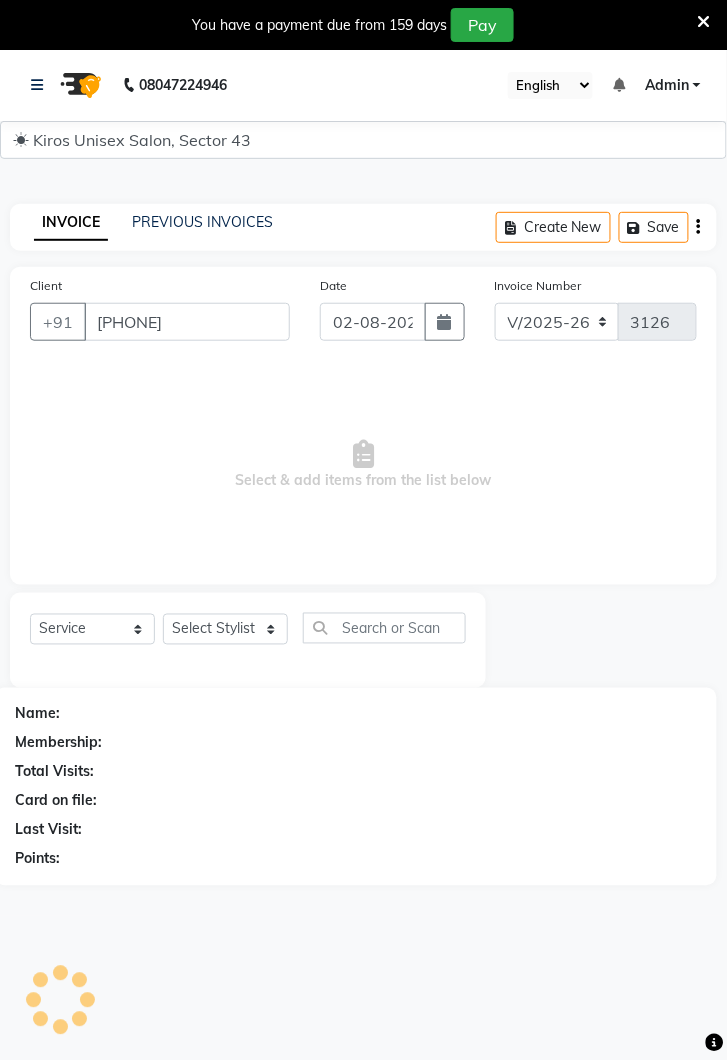 type on "[PHONE]" 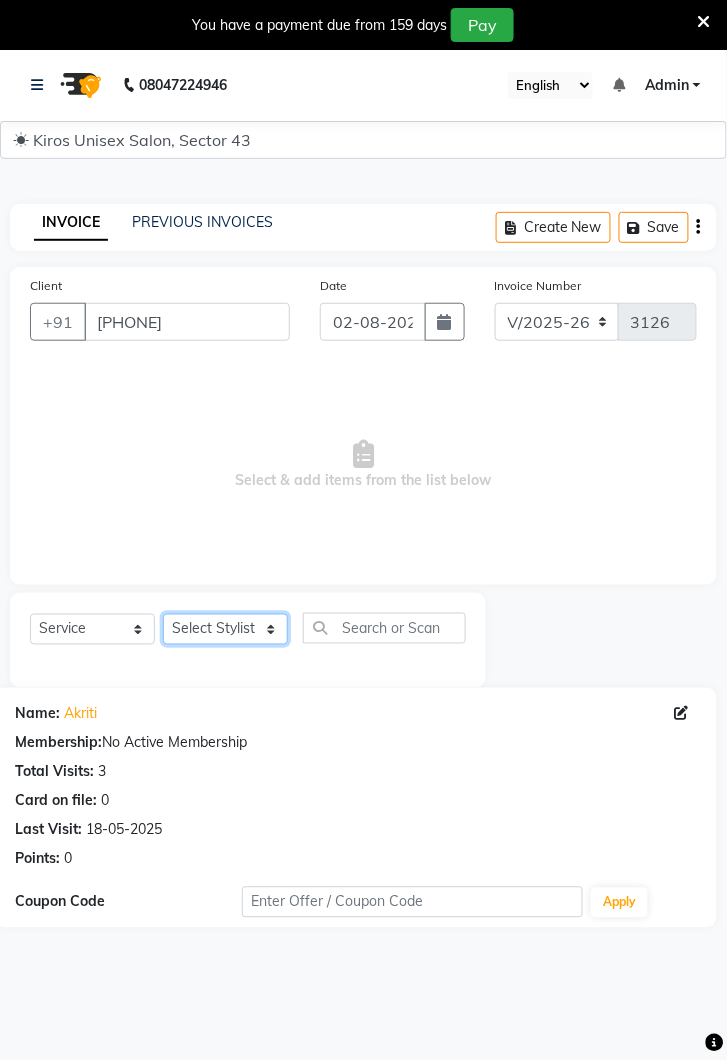 click on "Select Stylist Deepak Gunjan Habil Jeet Lalit Lamu Raj Rashmi Rony Sagar Suraj" 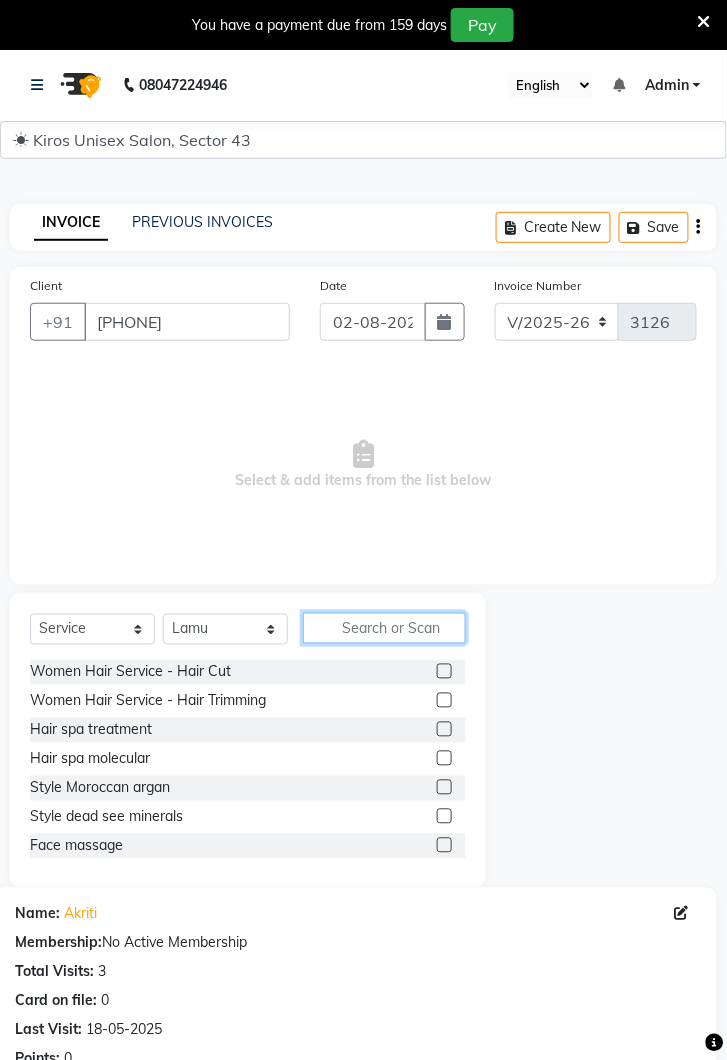 click 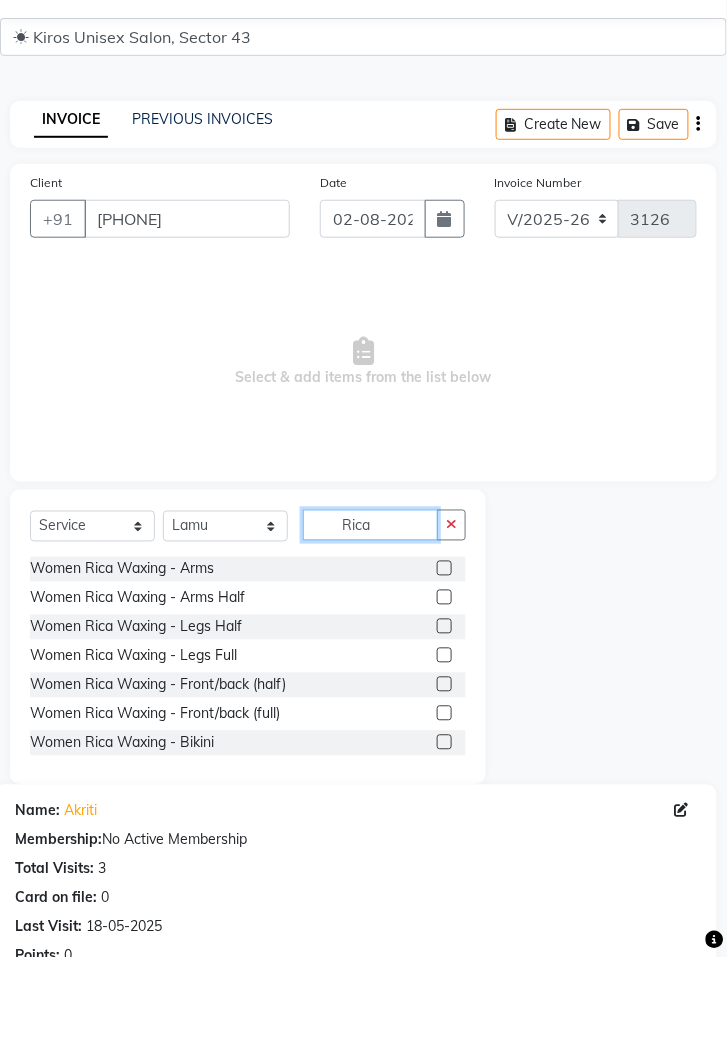 type on "Rica" 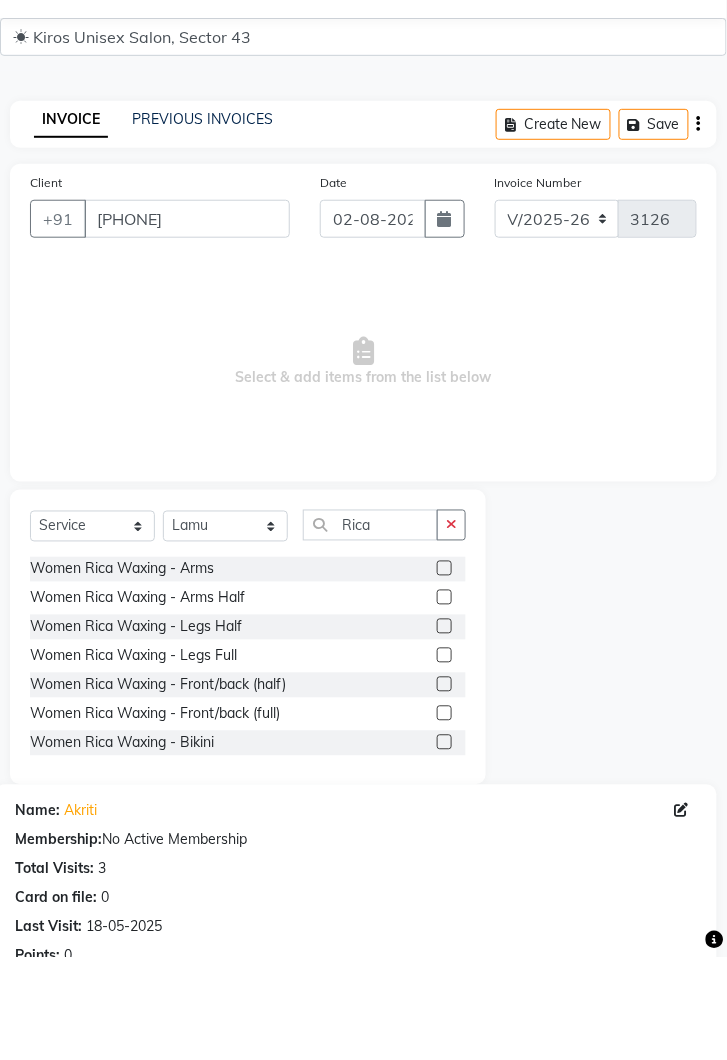 click 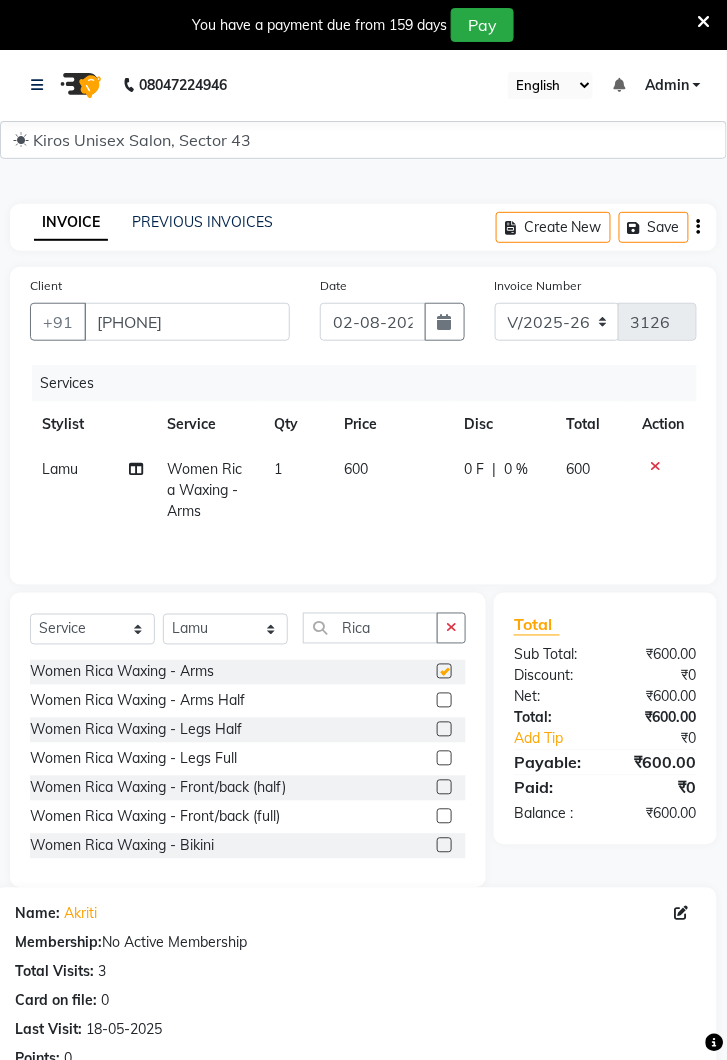 checkbox on "false" 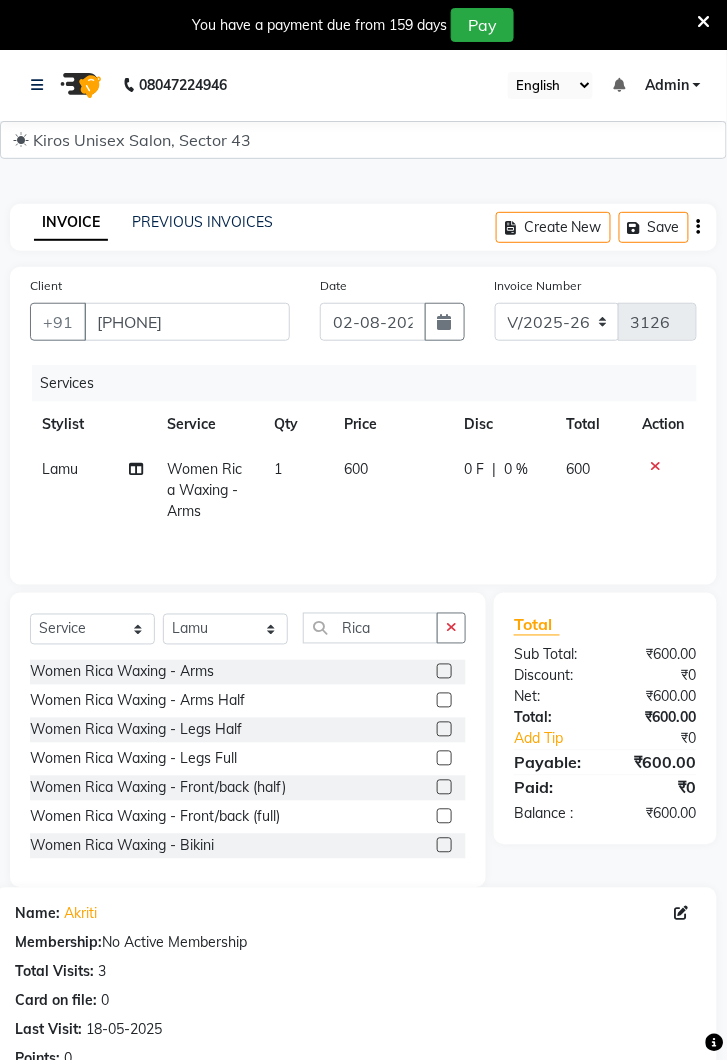 click 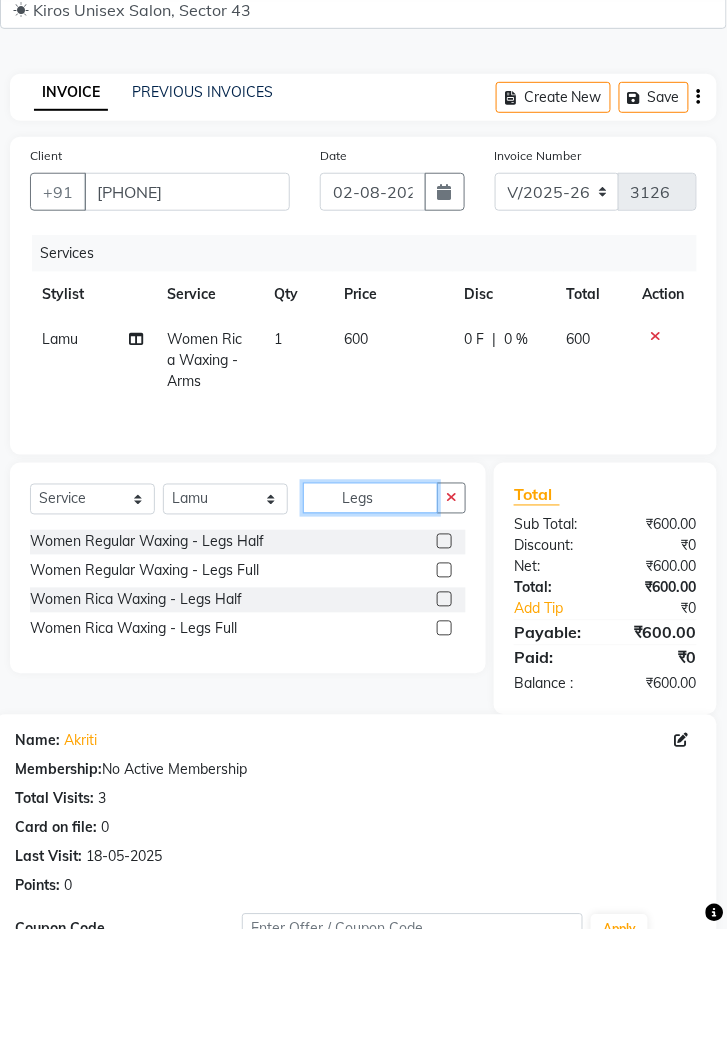 type on "Legs" 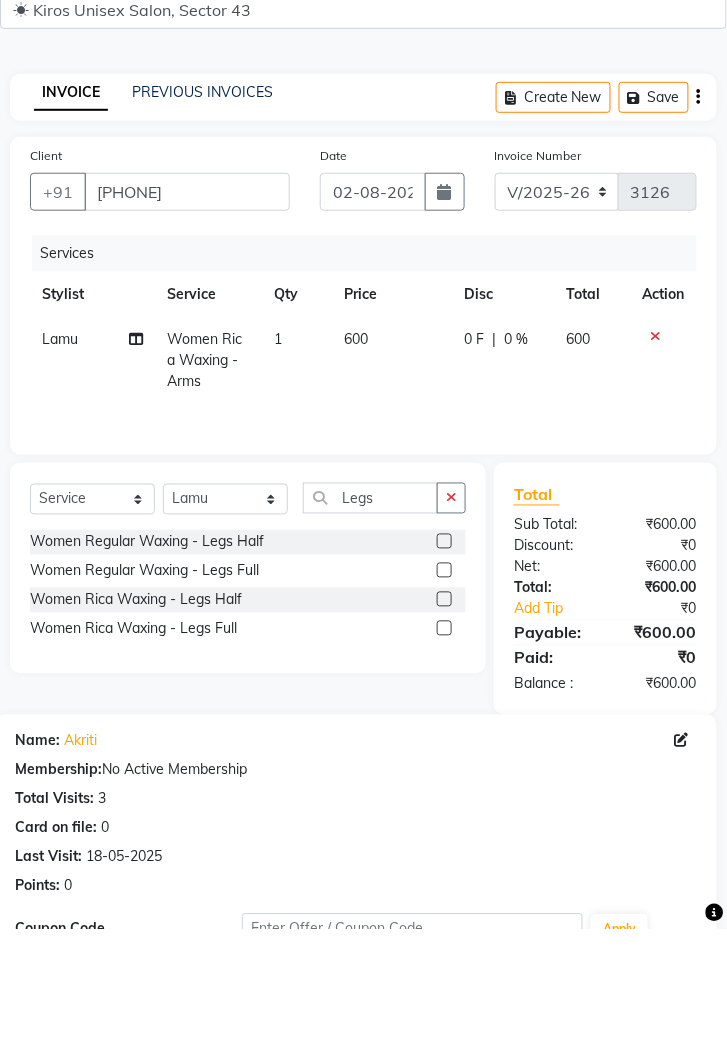 click 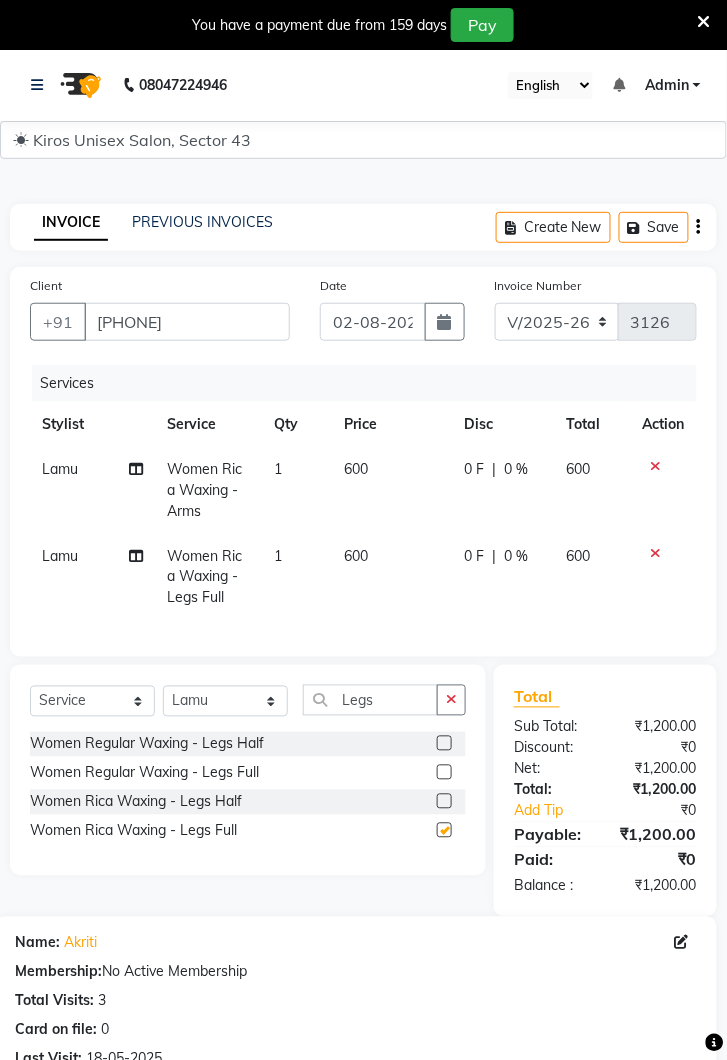 checkbox on "false" 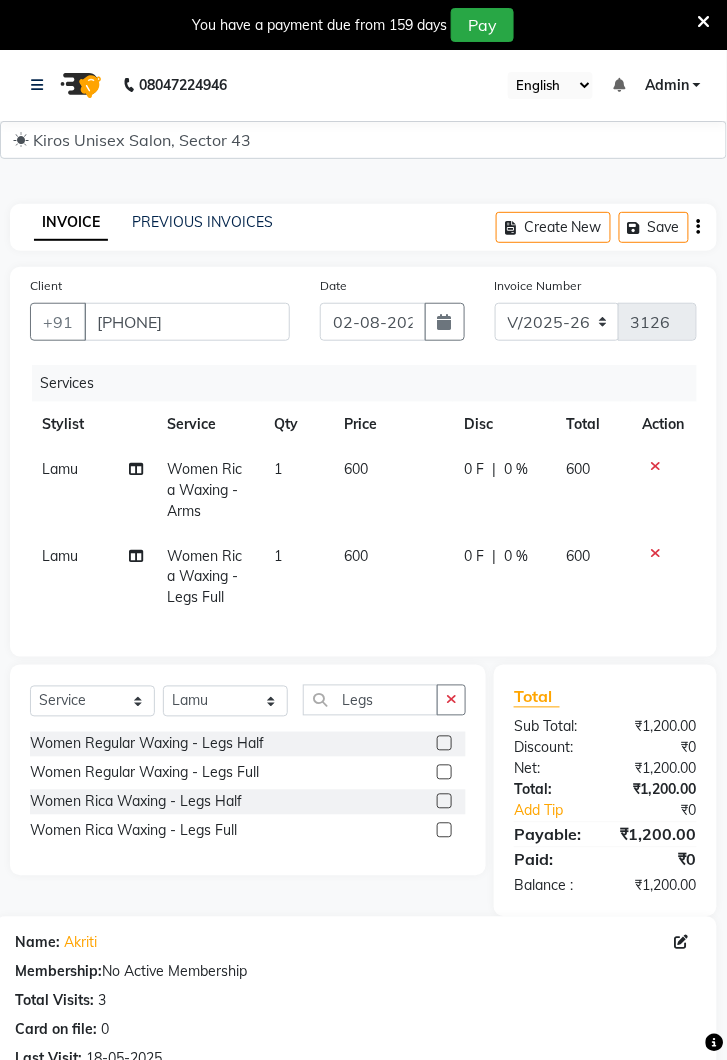 click 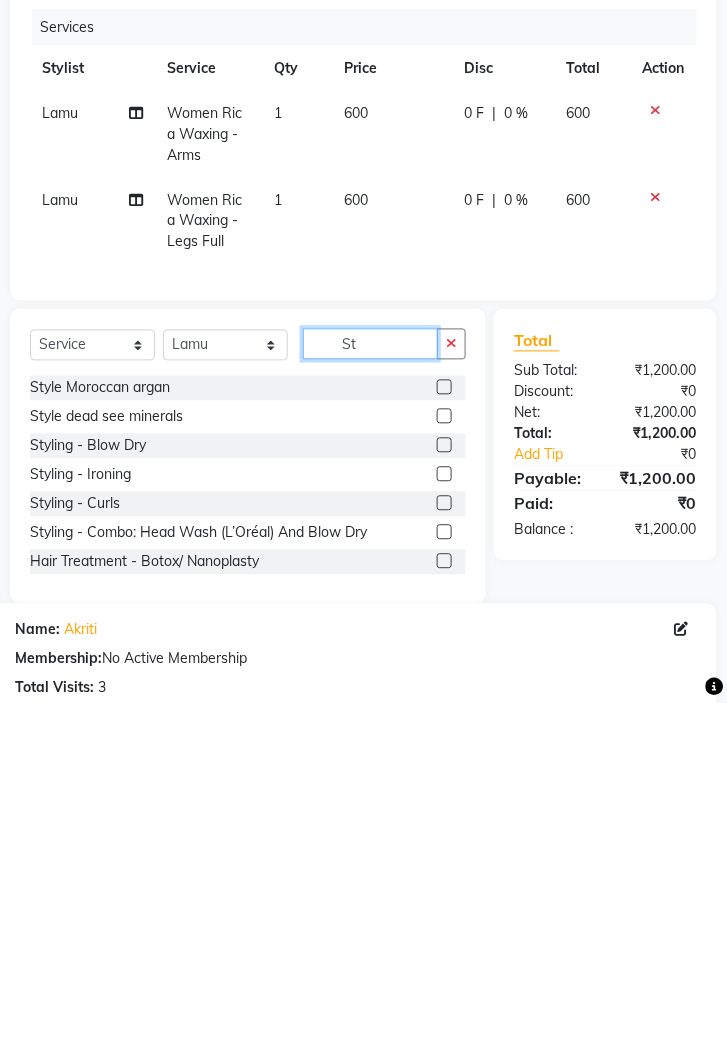 type on "S" 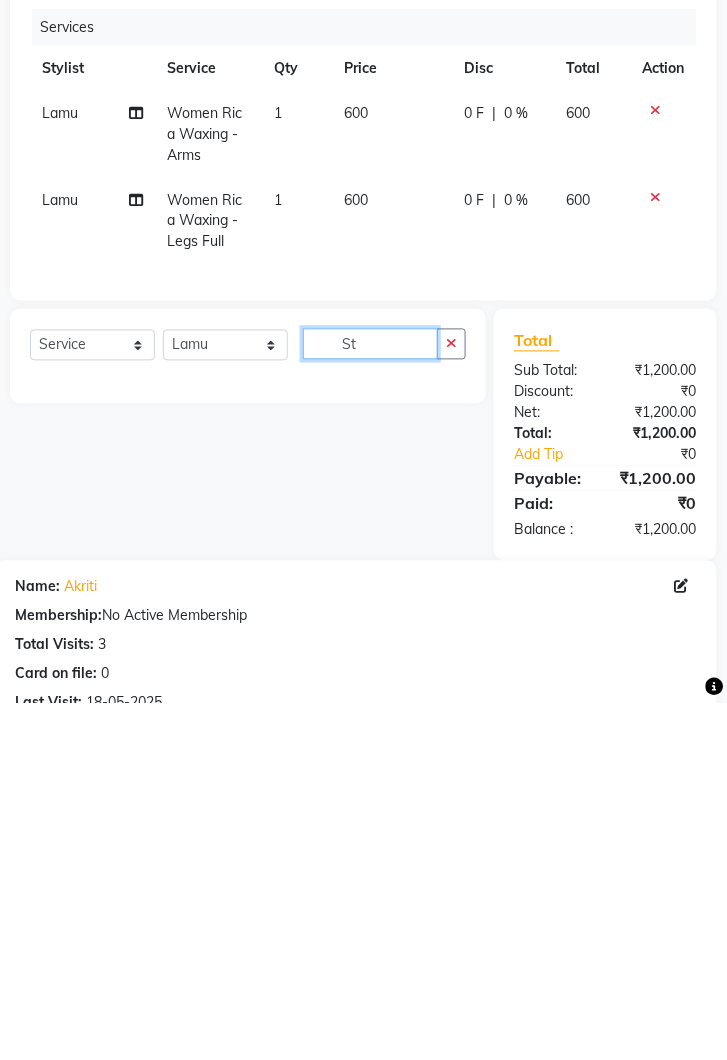 type on "S" 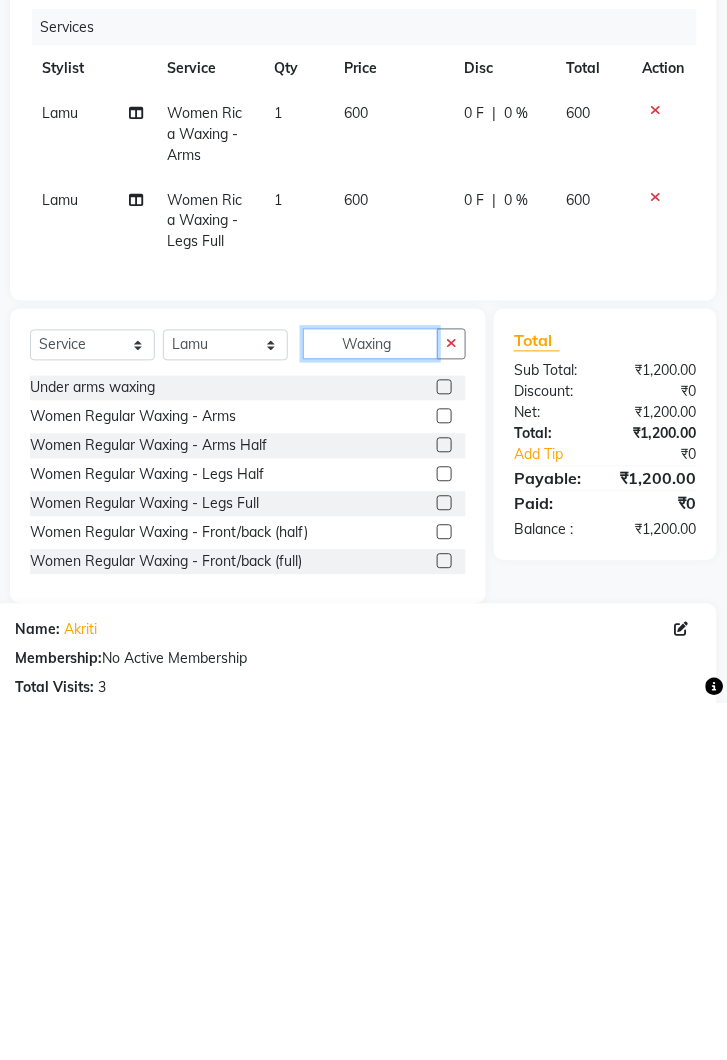 type on "Waxing" 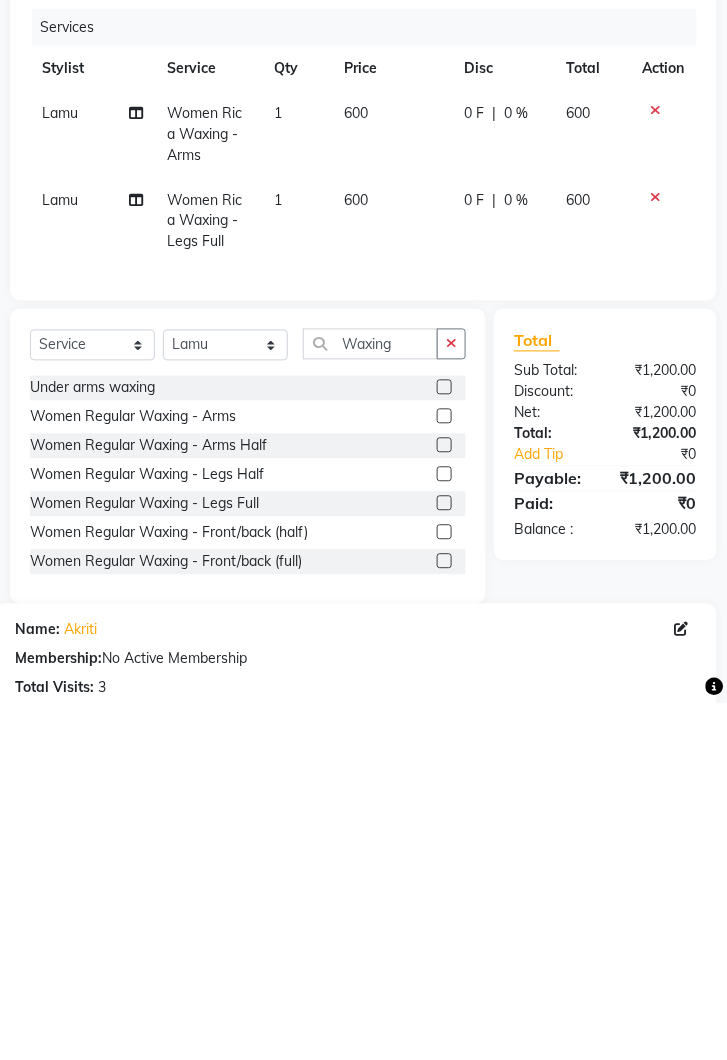 click 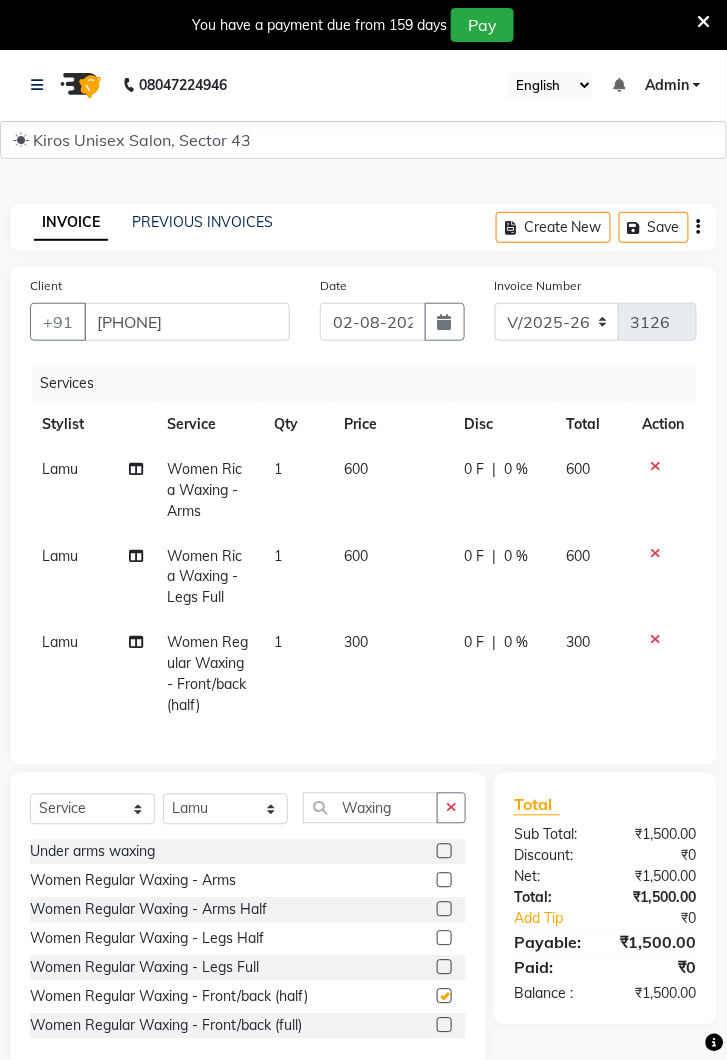 checkbox on "false" 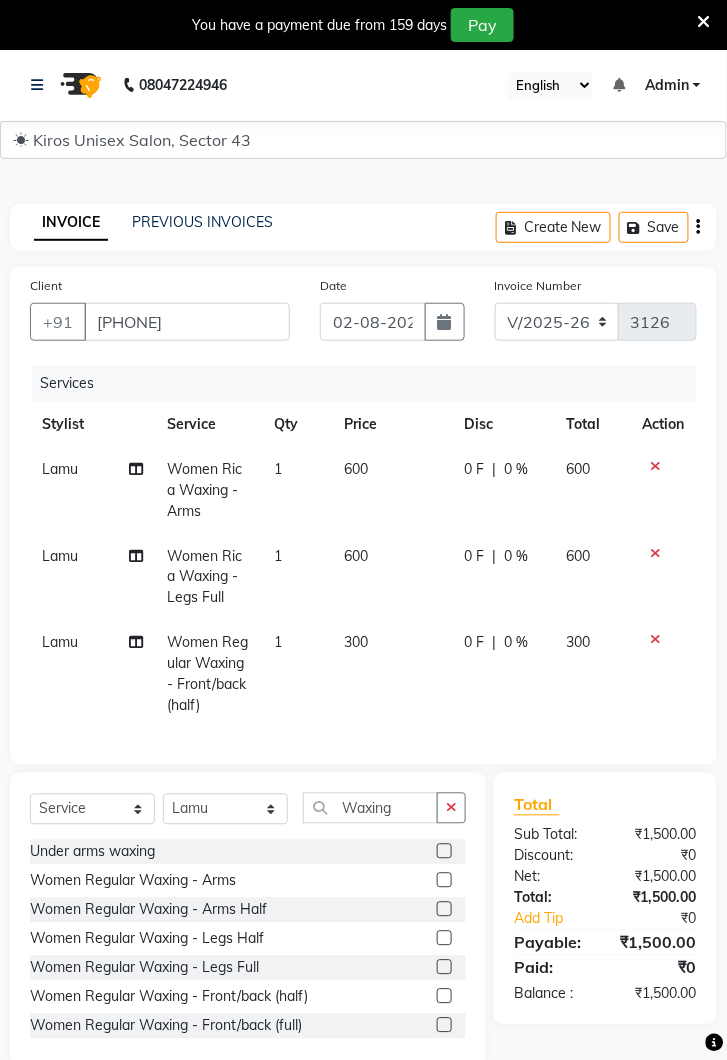 click on "300" 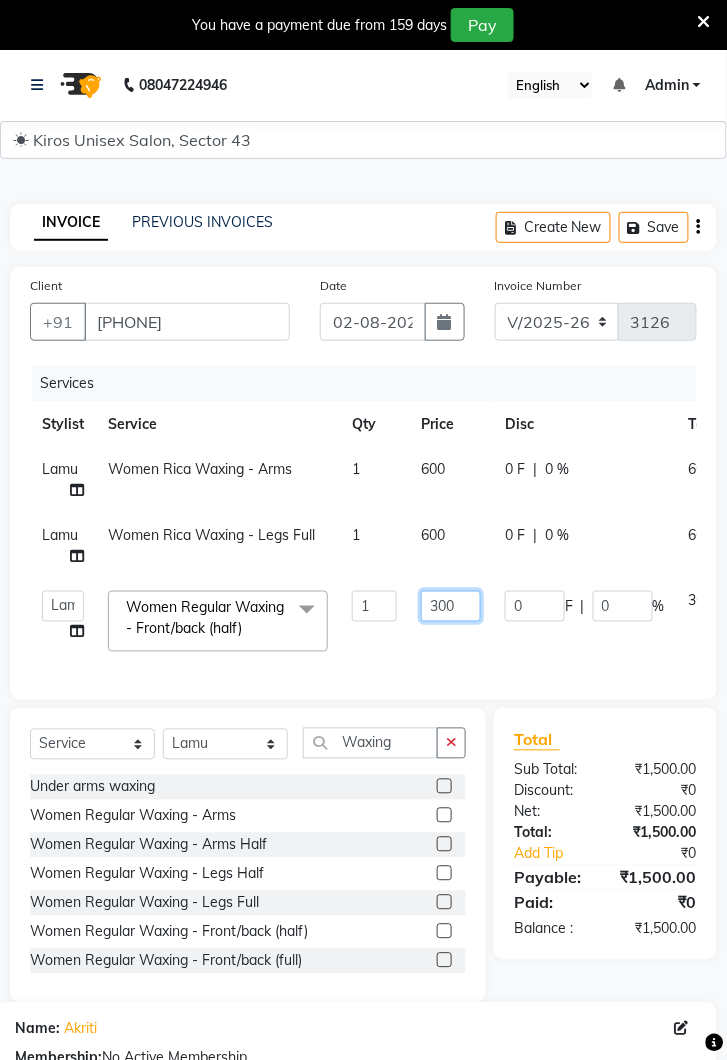 click on "300" 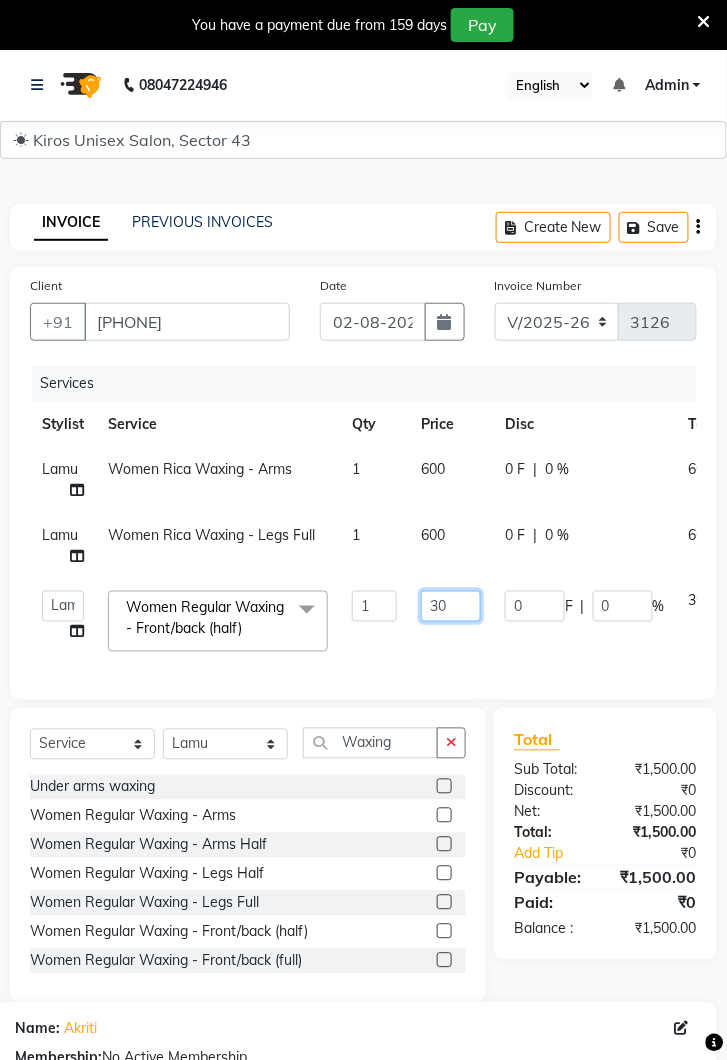 type on "3" 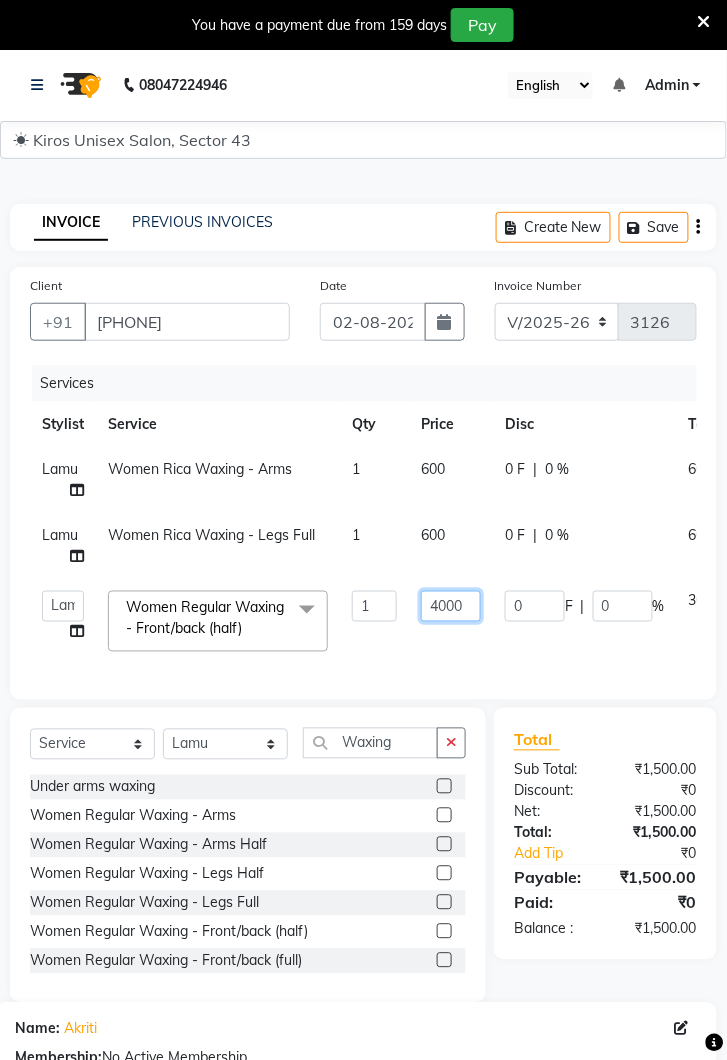 type on "400" 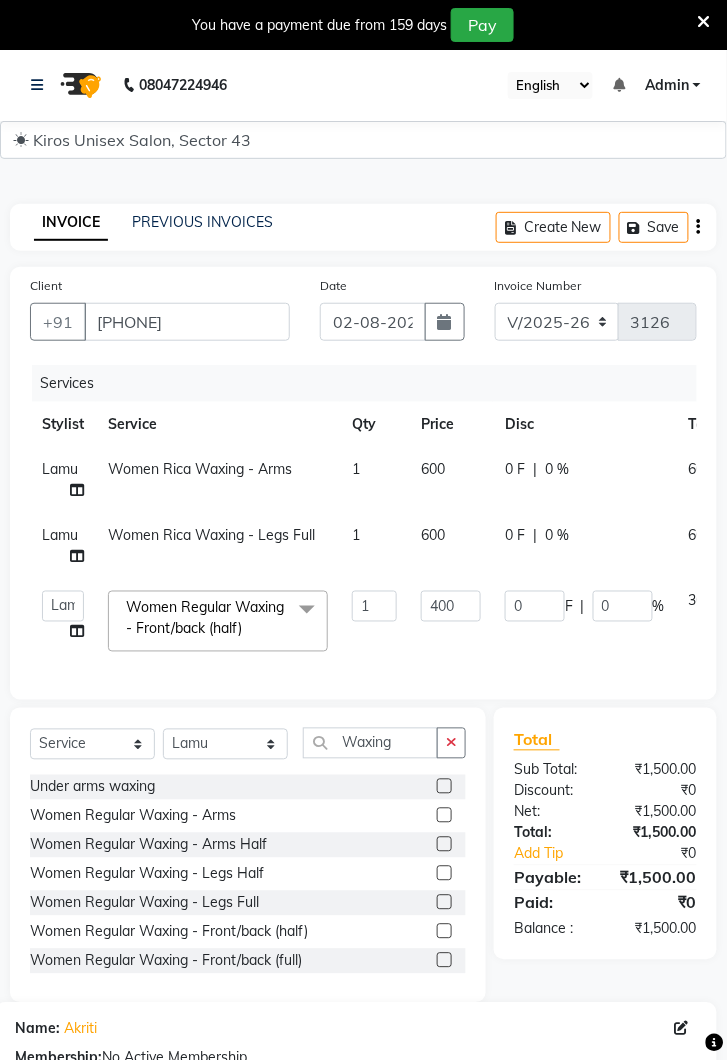click on "Deepak   Gunjan   Habil   Jeet   Lalit   Lamu   Raj   Rashmi   Rony   Sagar   Suraj  Women Regular Waxing  - Front/back (half)  x Women Hair Service - Hair Cut Women Hair Service - Hair Trimming Hair spa treatment Hair spa molecular  Style Moroccan argan Style dead see minerals Face massage Under arms waxing Head Wash - L’Oréal Head Wash - Sulphate Free Head Wash - Gk Styling - Blow Dry Styling - Ironing Styling - Curls Styling - Combo: Head Wash (L’Oréal) And Blow Dry Threading - Eyebrow/ Upper Lip/ Chin/ Forehead Threading - Side Locks Threading - Full Face Hair Colour - Majirel Female Hair Colour - Inoa Female Hair Colour - Application Female Hair Colour - Majirel Hair Colour - Inoa Hair Colour - Application Hair Colour - Beard Colour Hair Spa - L’Oréal Basic Hair Spa - Mythic Spa Hair Spa - Macadamia Spa / Moroccan Hair Treatment Hair Spa - Ola Plex Hair Treatment - Dandruff/ Hair Fall Treatment Hair Treatment - Smoothening Hair Treatment - Keratin Hair Treatment - Botox/ Nanoplasty 1 400 0 F |" 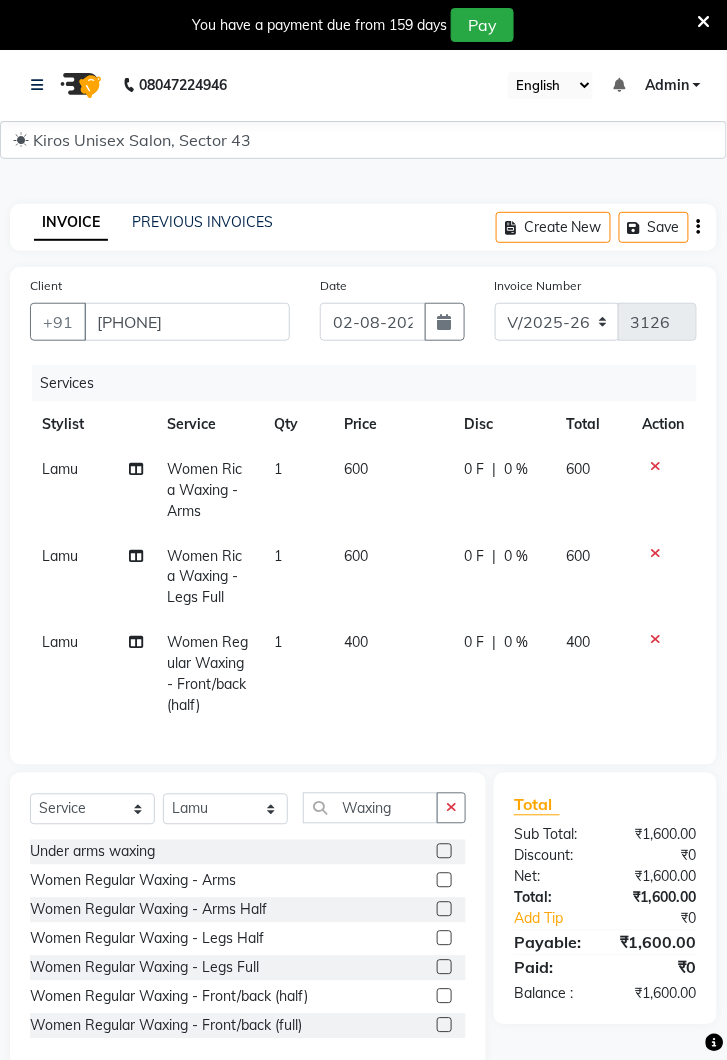 click on "600" 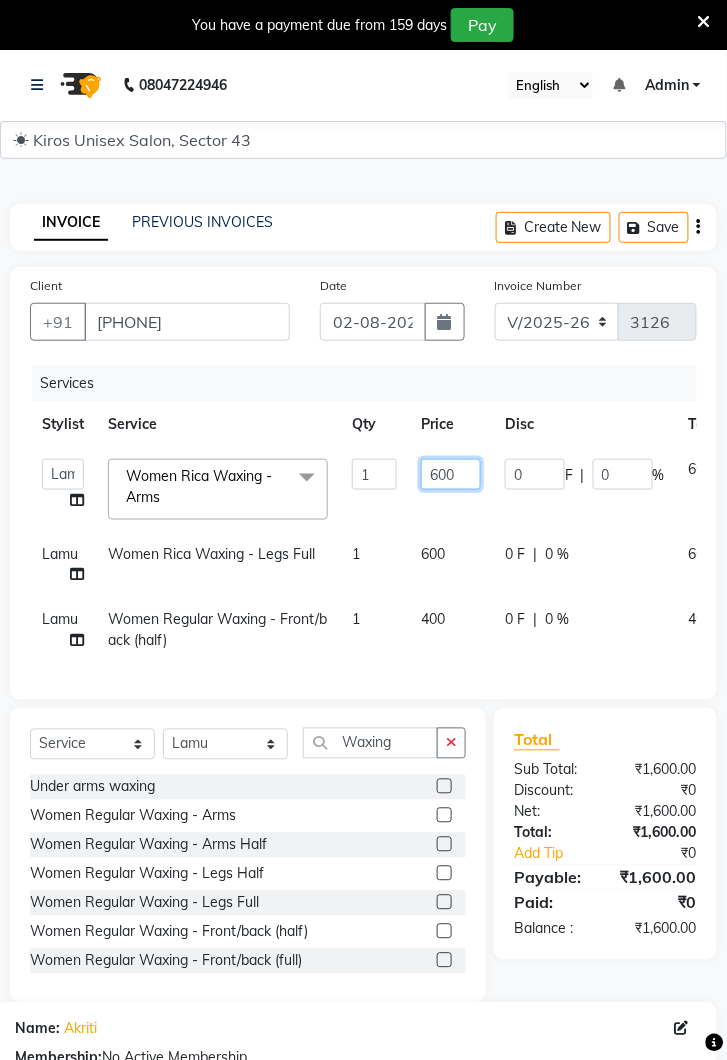 click on "600" 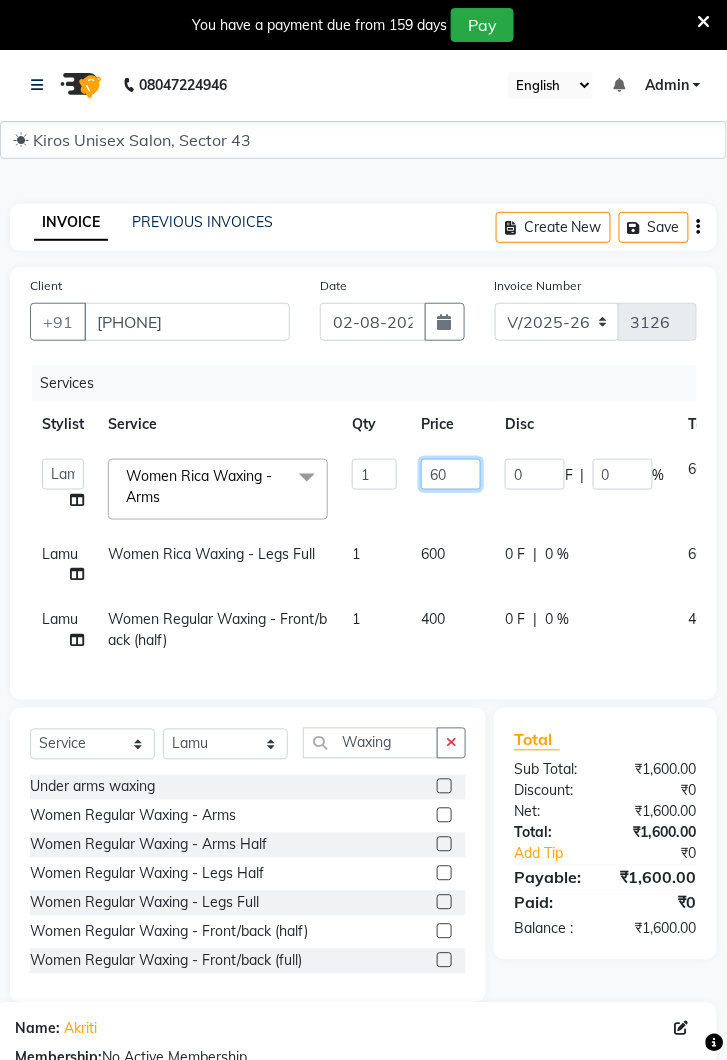 type on "6" 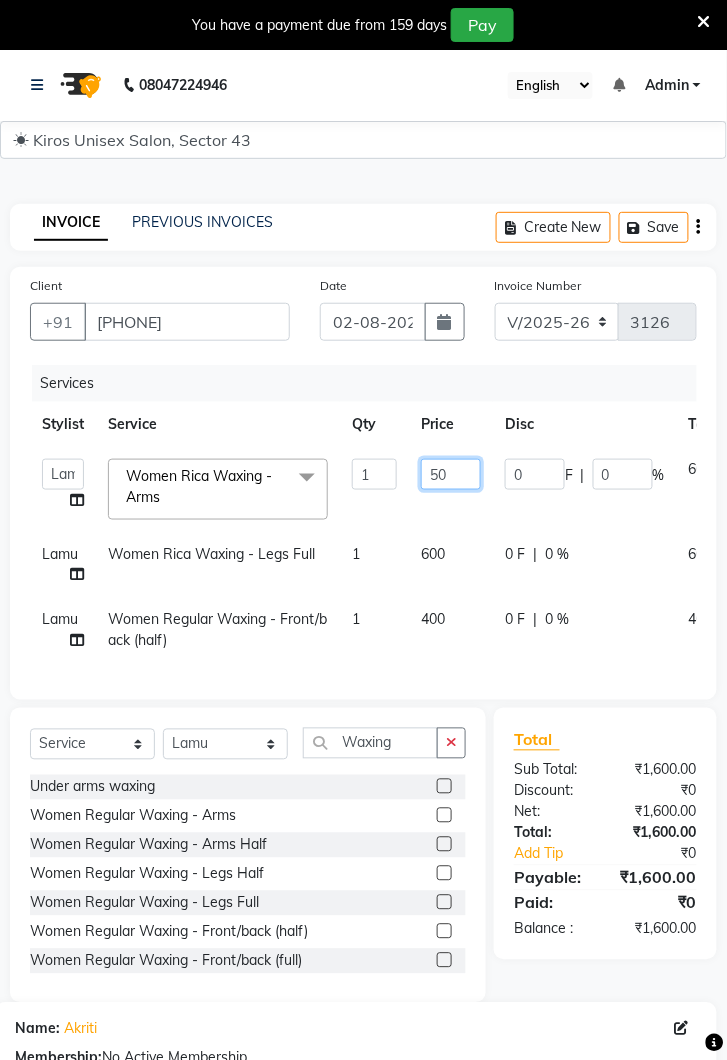 type on "500" 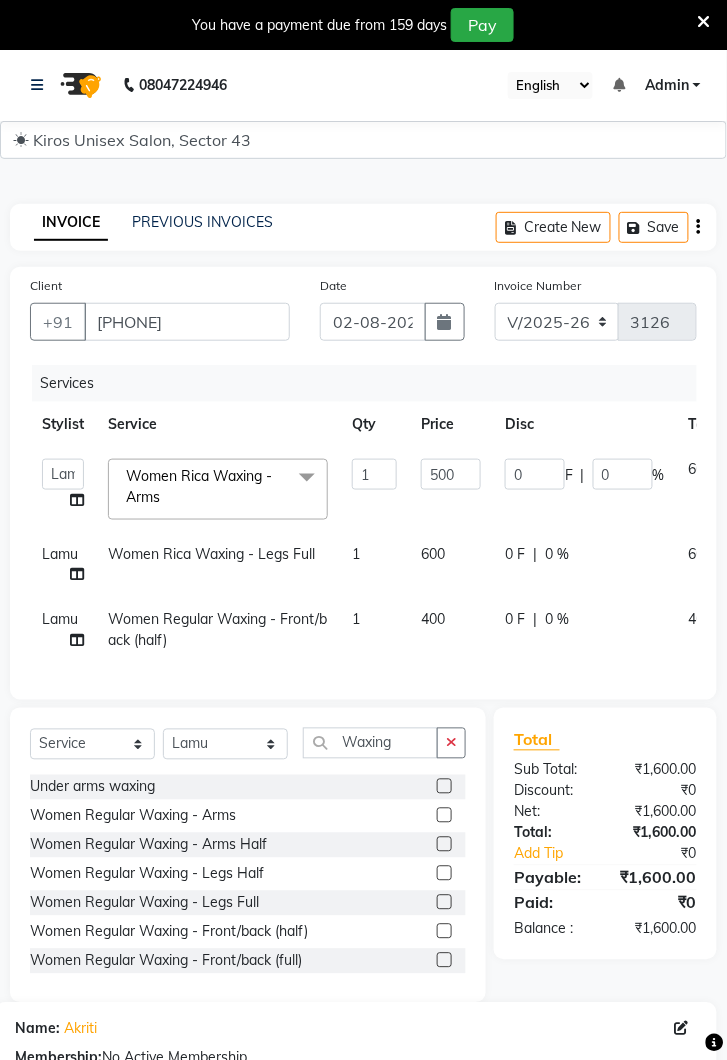 click on "600" 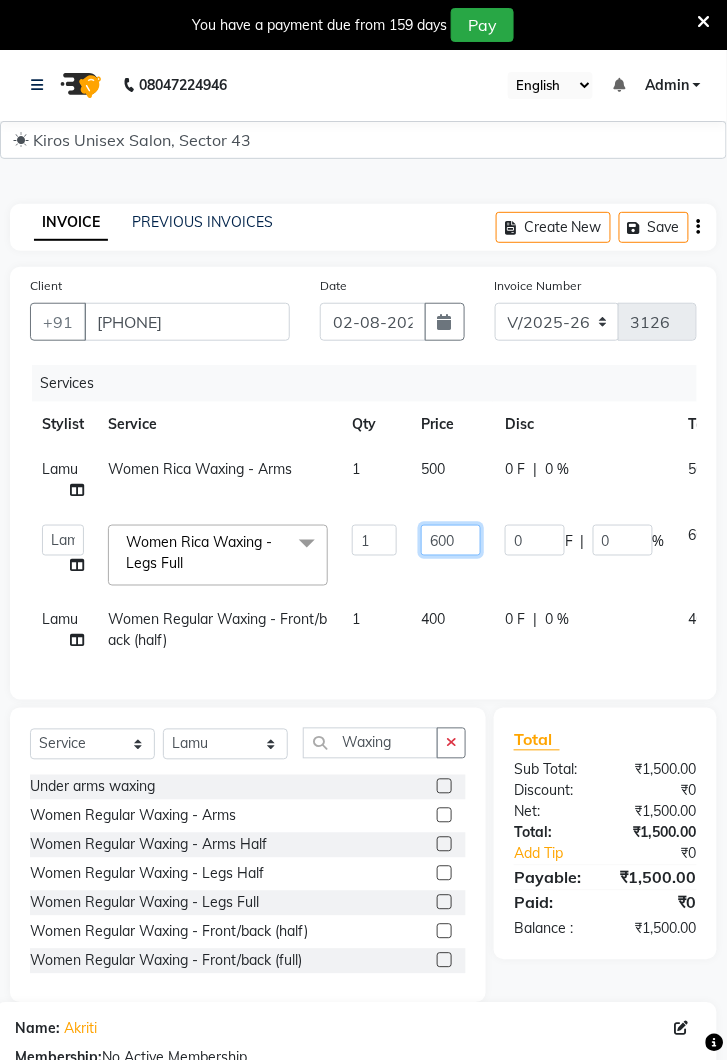click on "600" 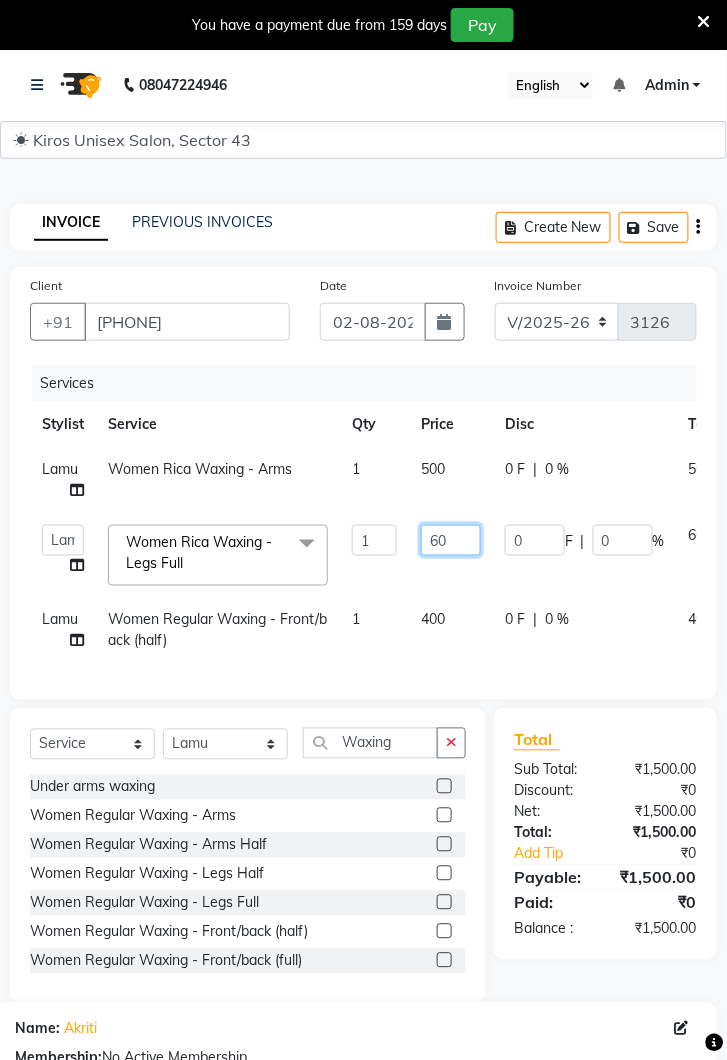 type on "6" 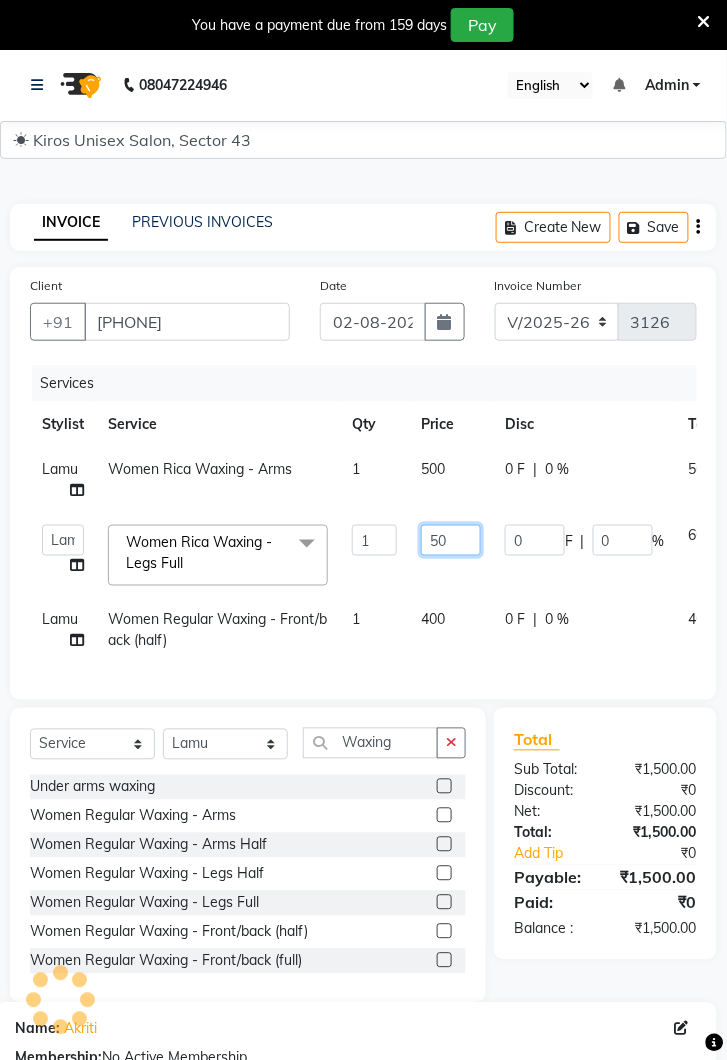 type on "500" 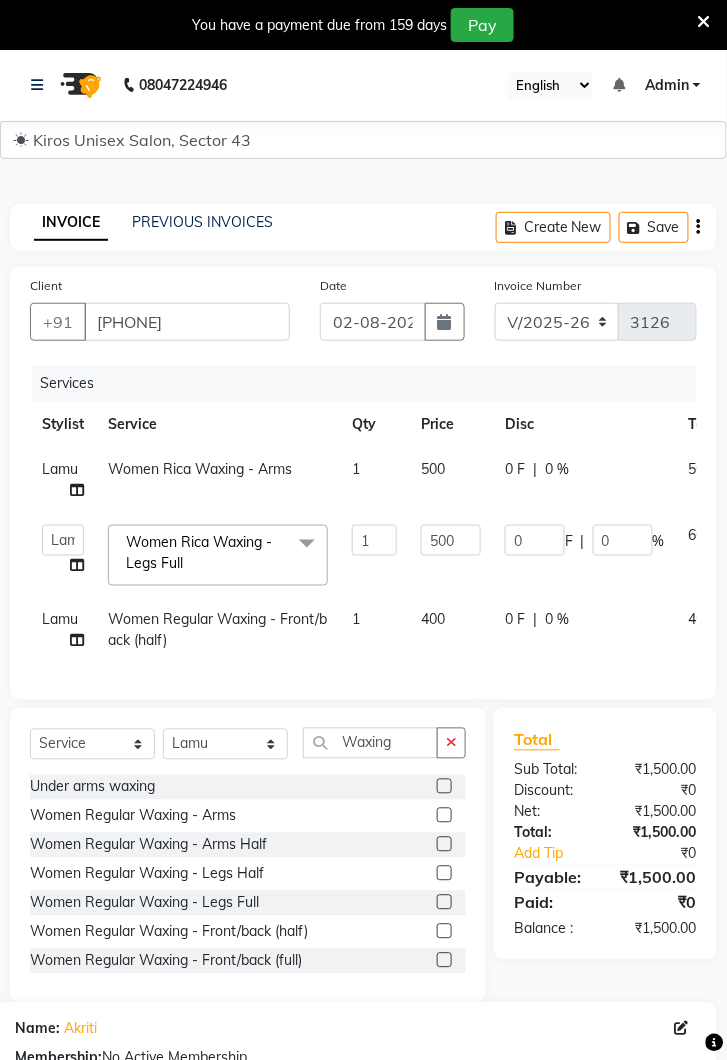 click on "0 F | 0 %" 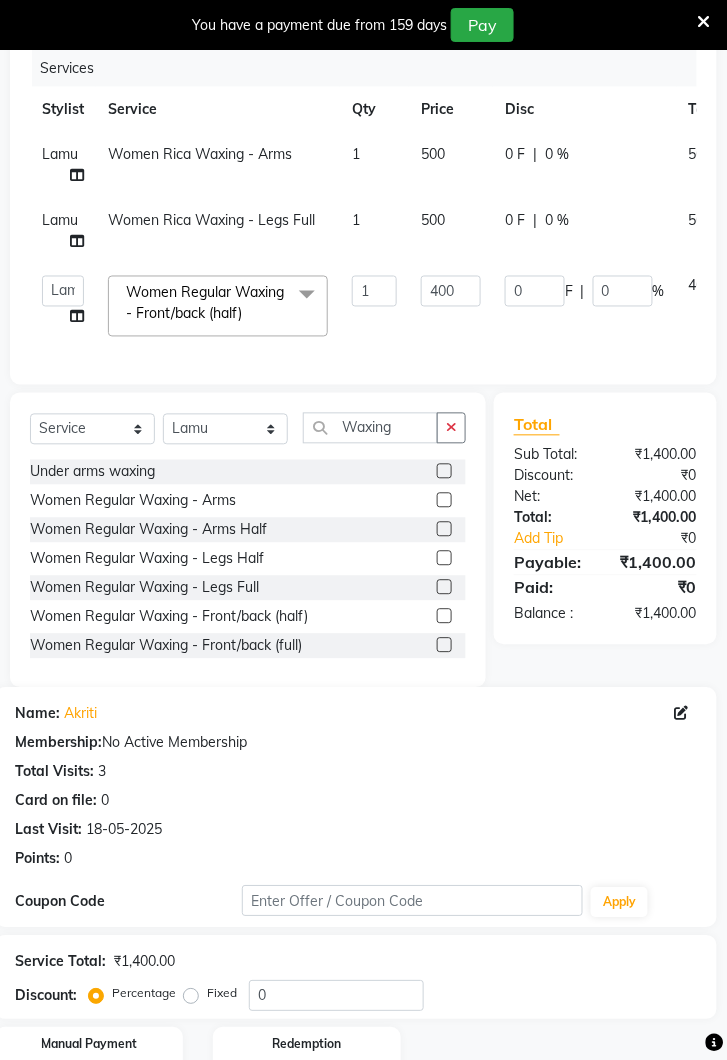 scroll, scrollTop: 399, scrollLeft: 0, axis: vertical 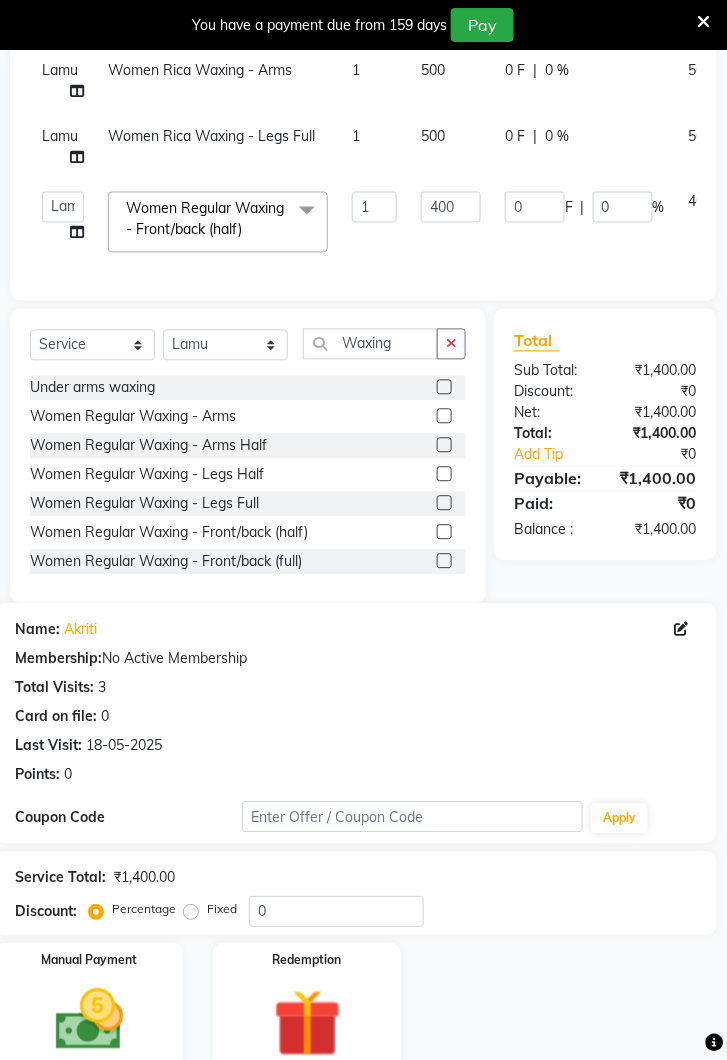 click 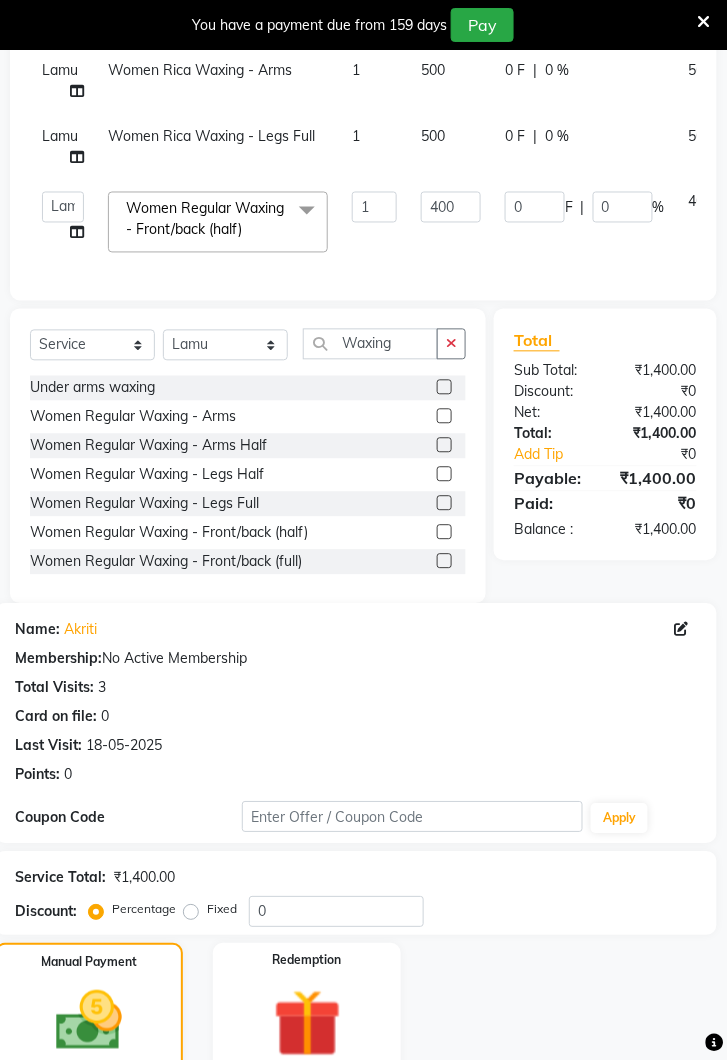 click on "UPI" 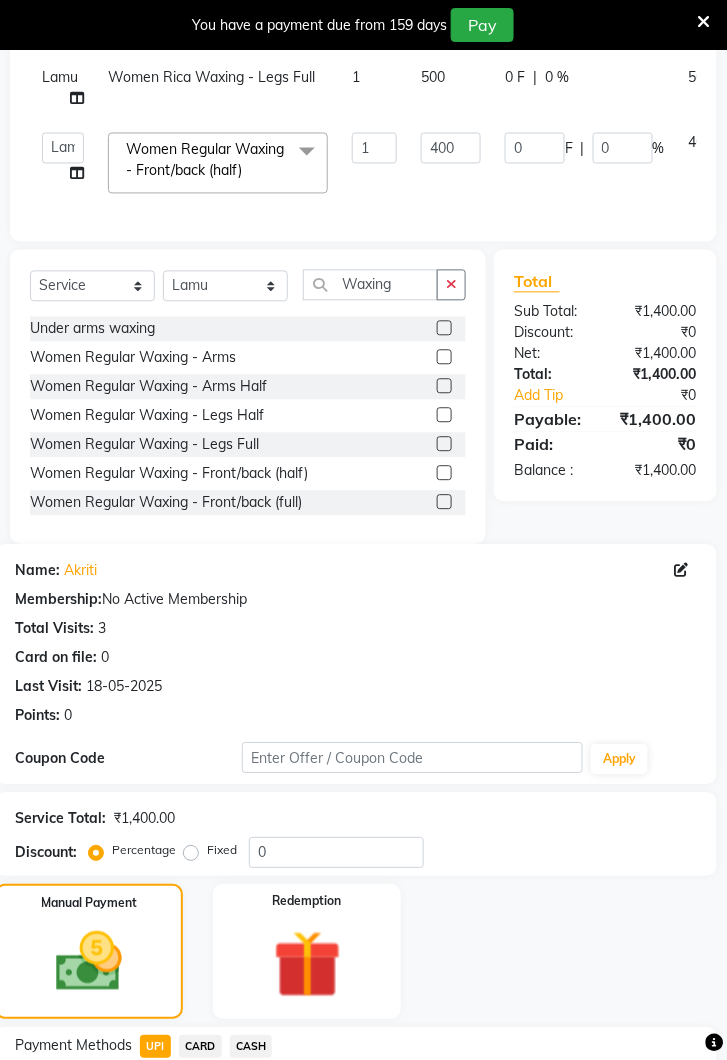 scroll, scrollTop: 555, scrollLeft: 0, axis: vertical 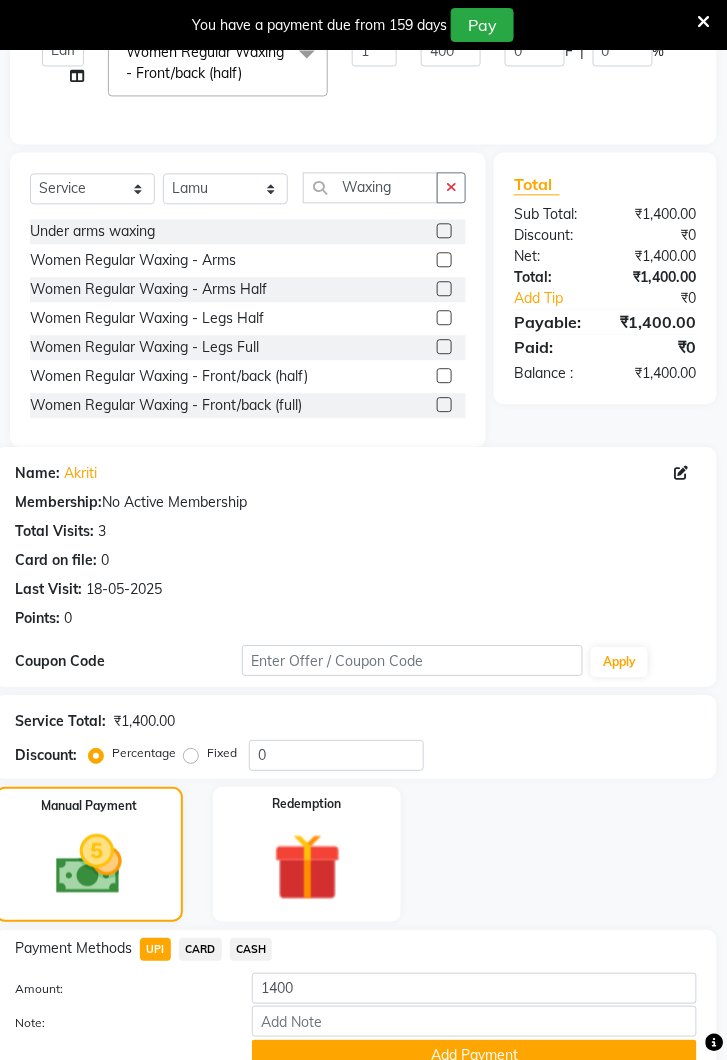 click on "Add Payment" 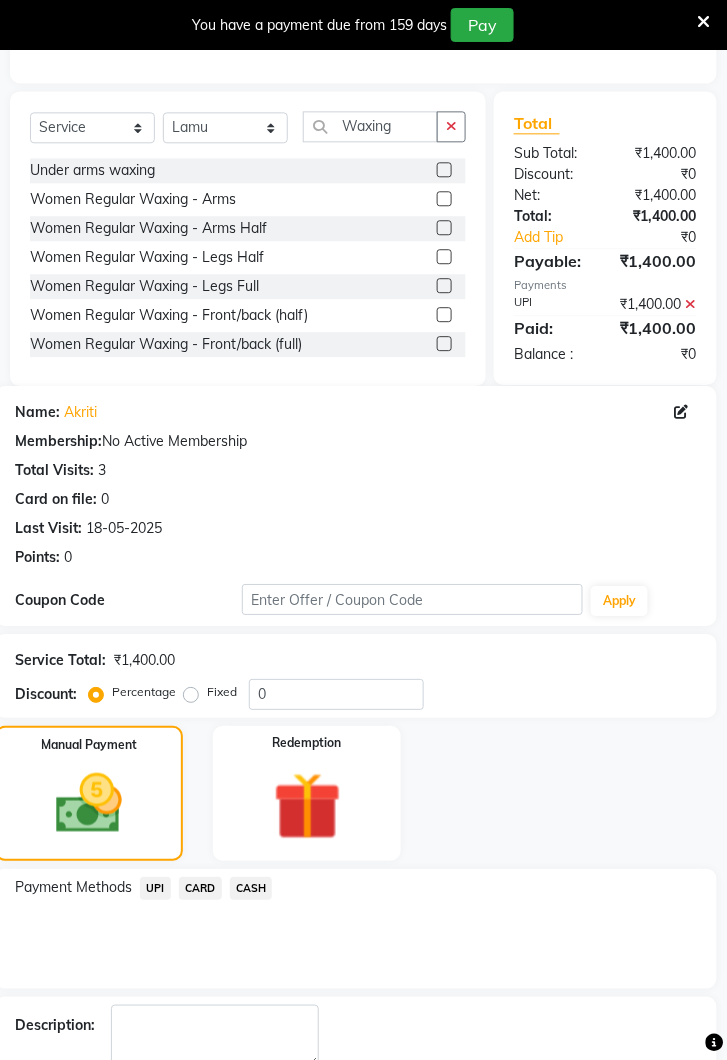 scroll, scrollTop: 659, scrollLeft: 0, axis: vertical 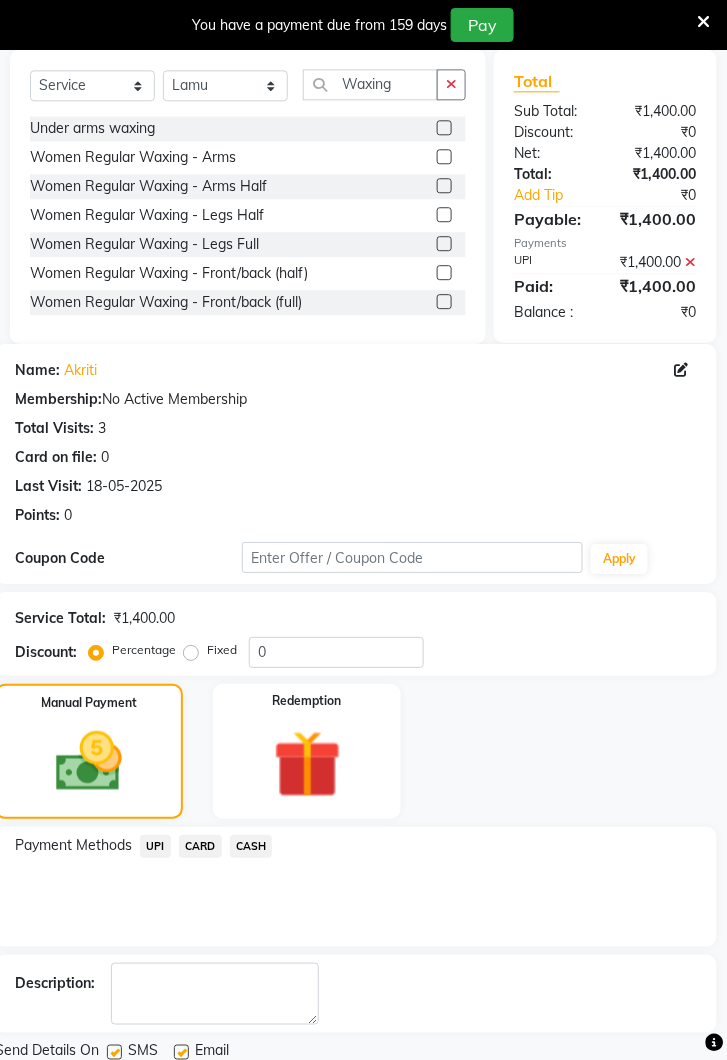 click on "Checkout" 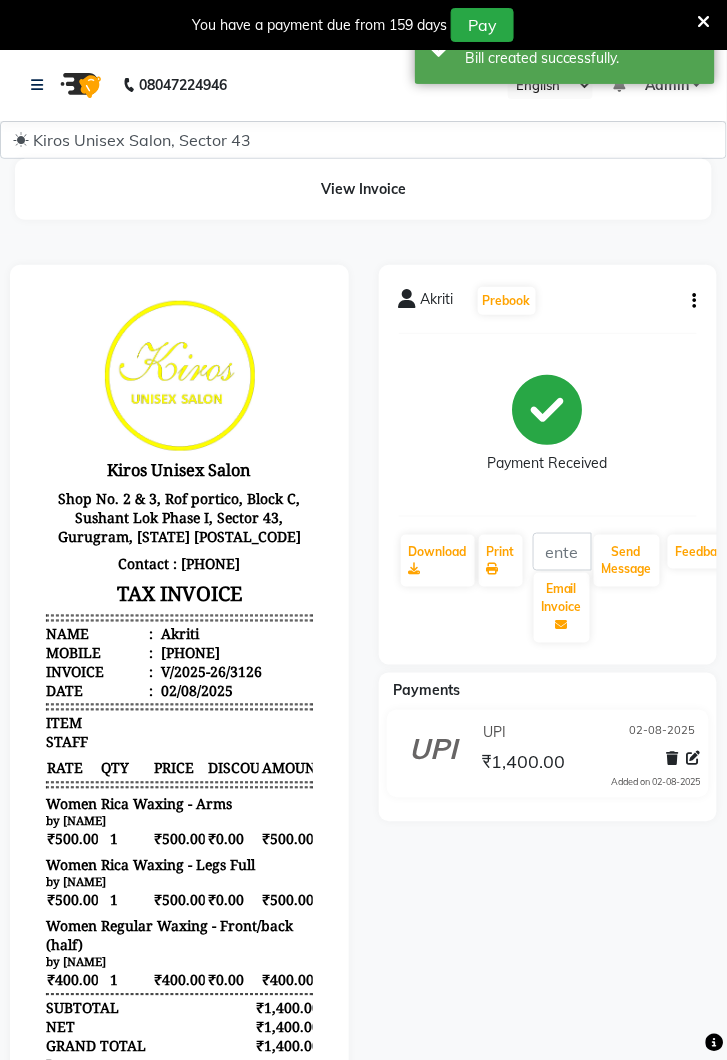 scroll, scrollTop: 0, scrollLeft: 0, axis: both 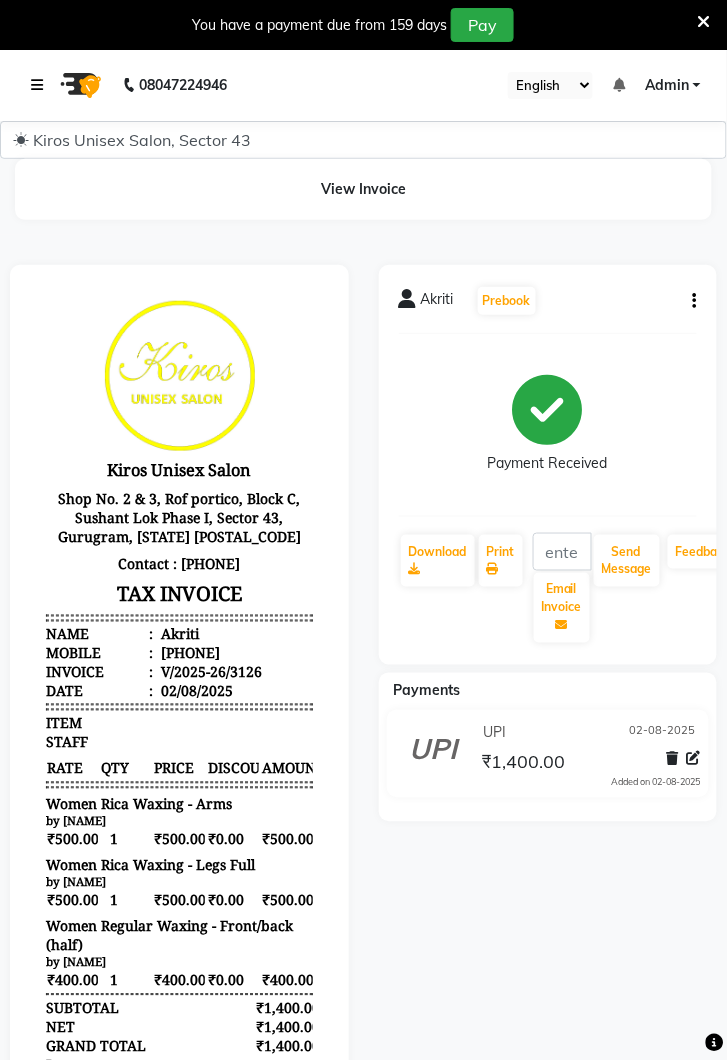 click at bounding box center (41, 85) 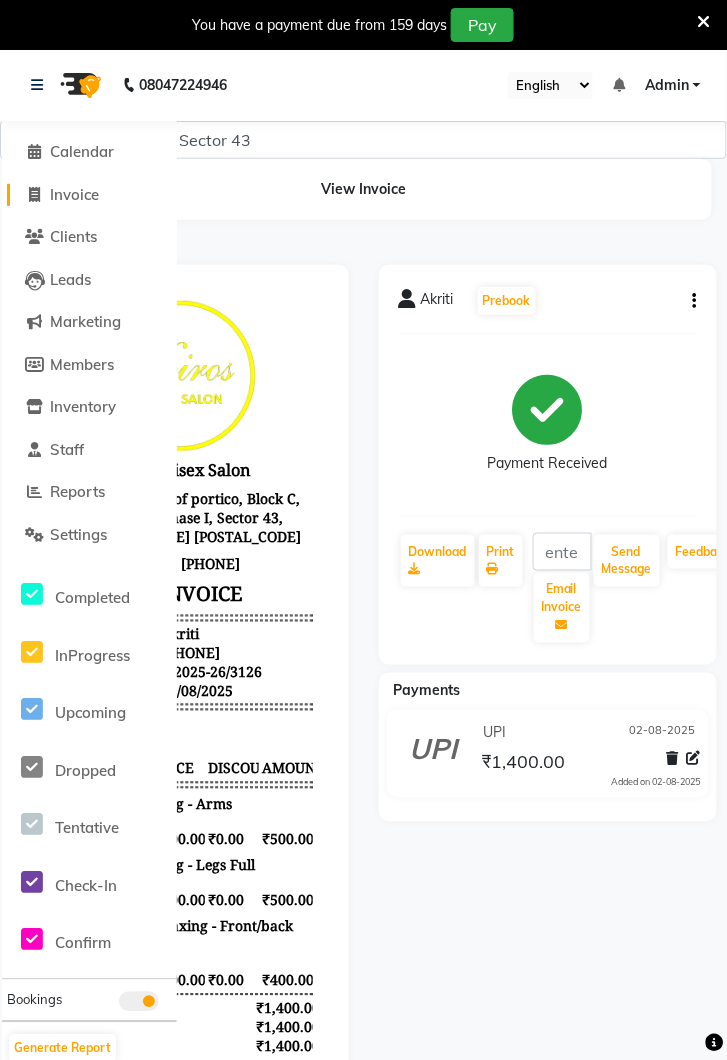 click on "Invoice" 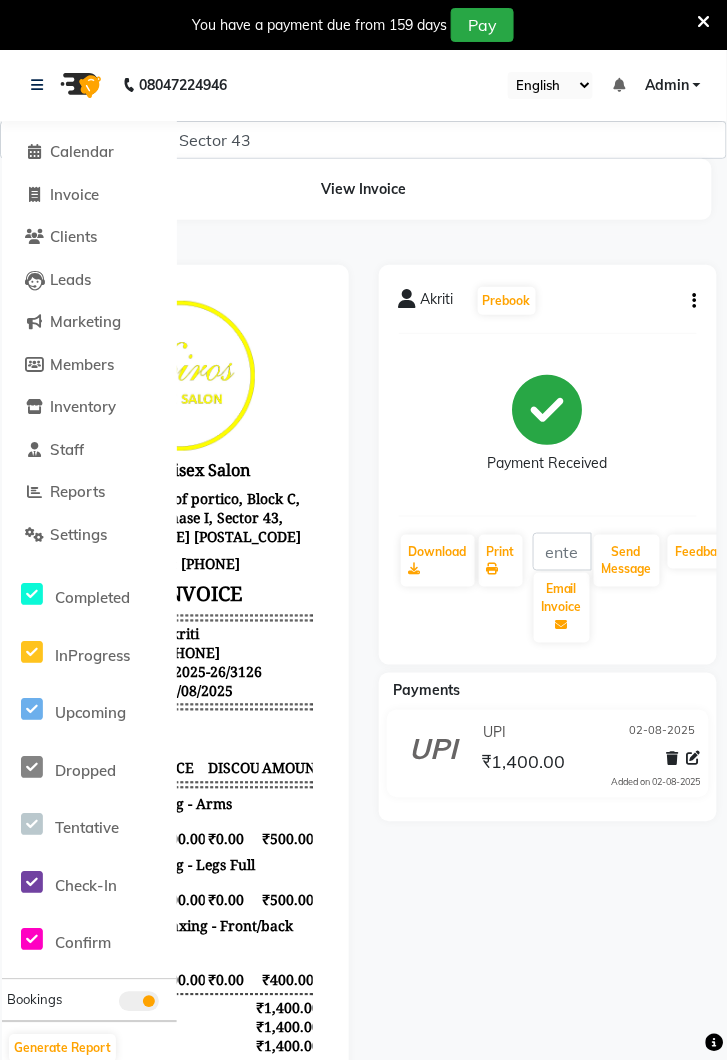 select on "service" 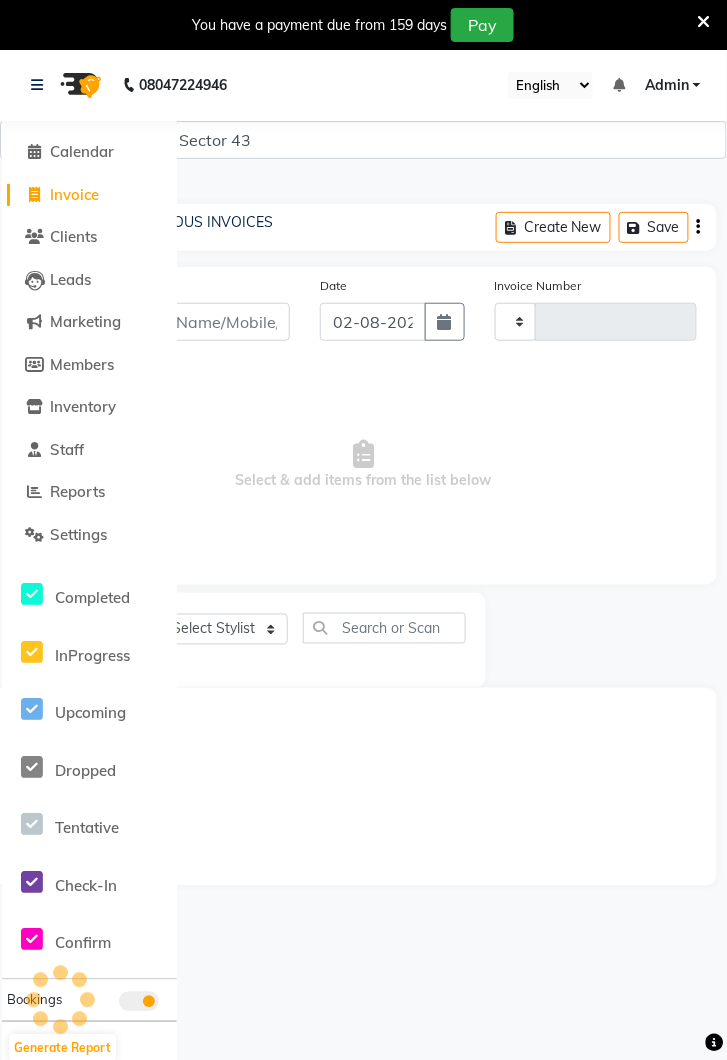 type on "3127" 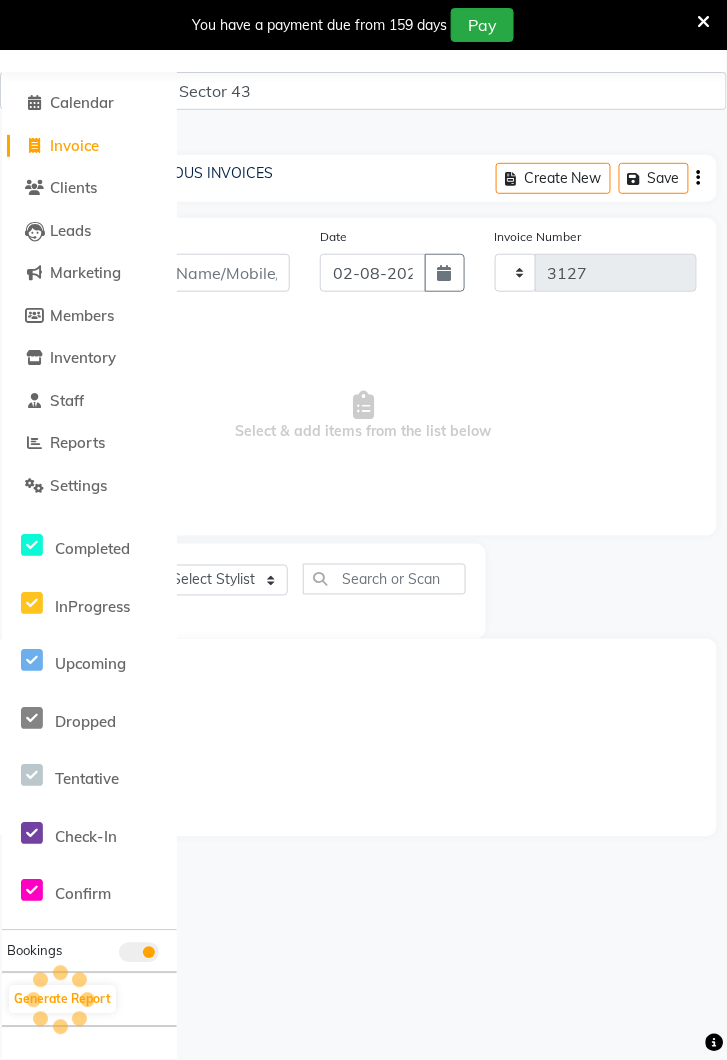select on "5694" 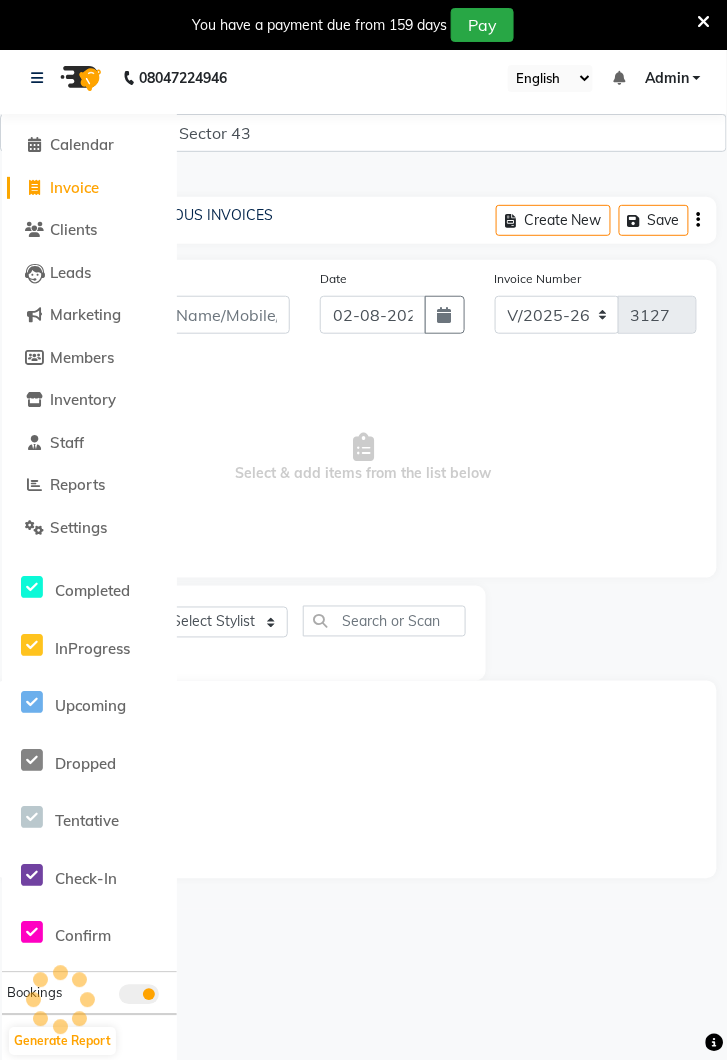 scroll, scrollTop: 0, scrollLeft: 0, axis: both 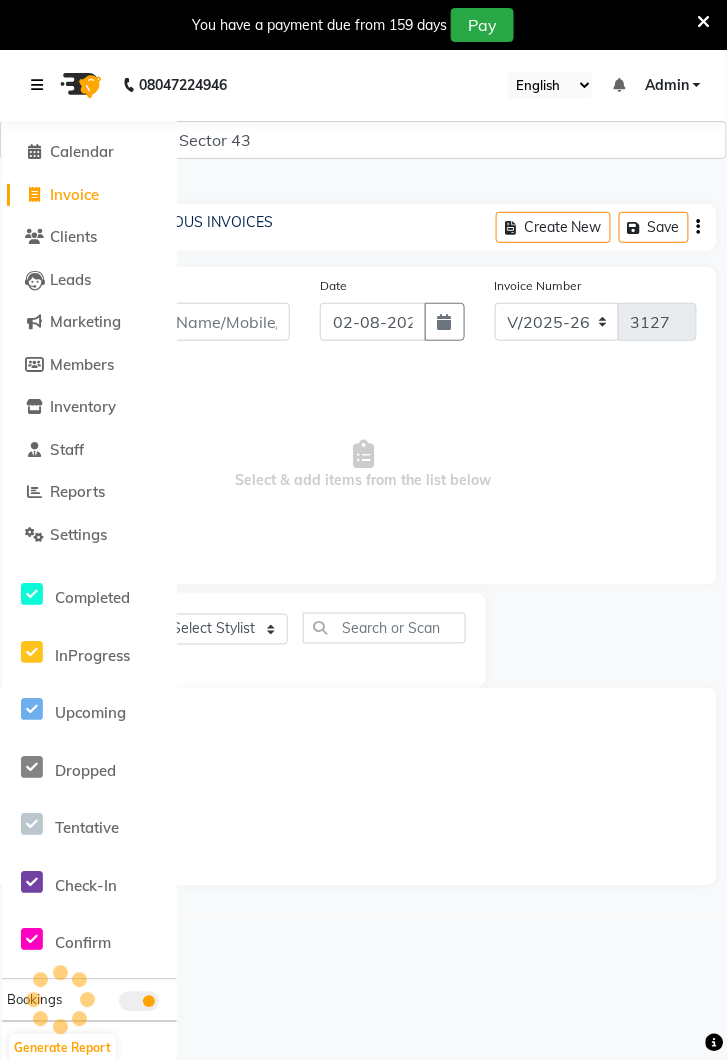 click at bounding box center [41, 85] 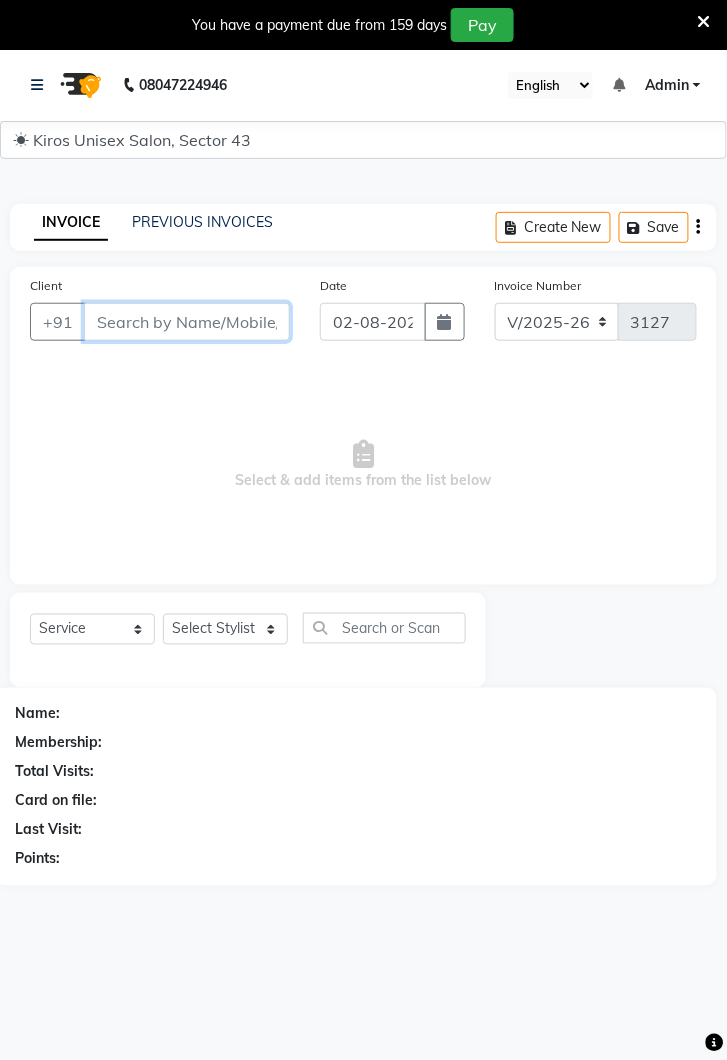 click on "Client" at bounding box center [187, 322] 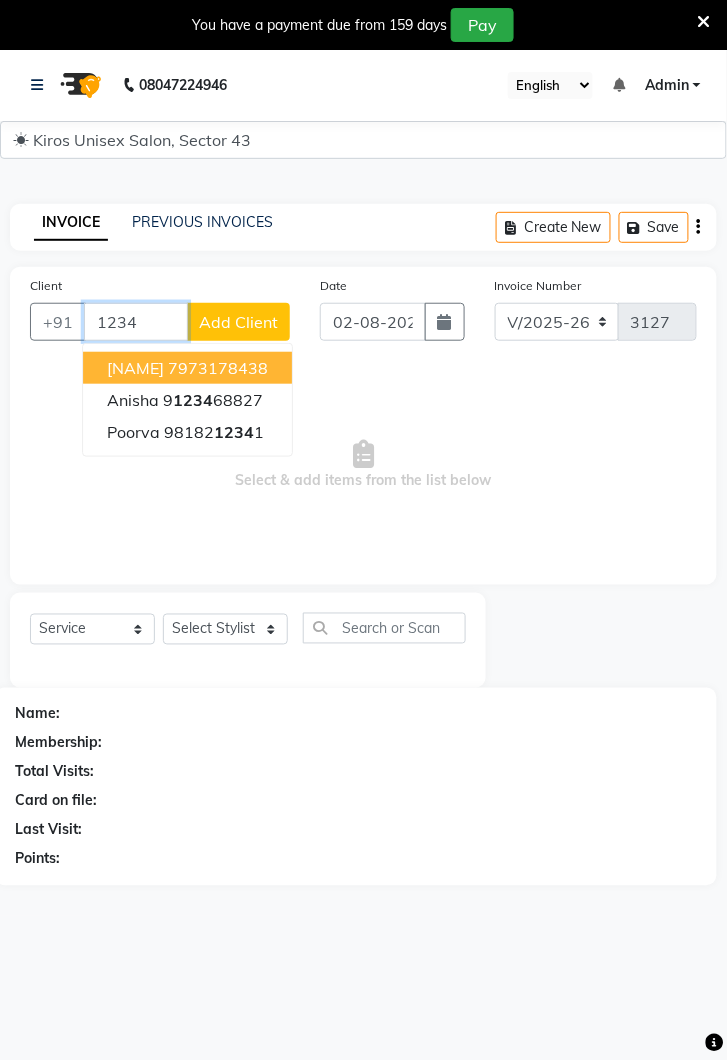 type on "1234" 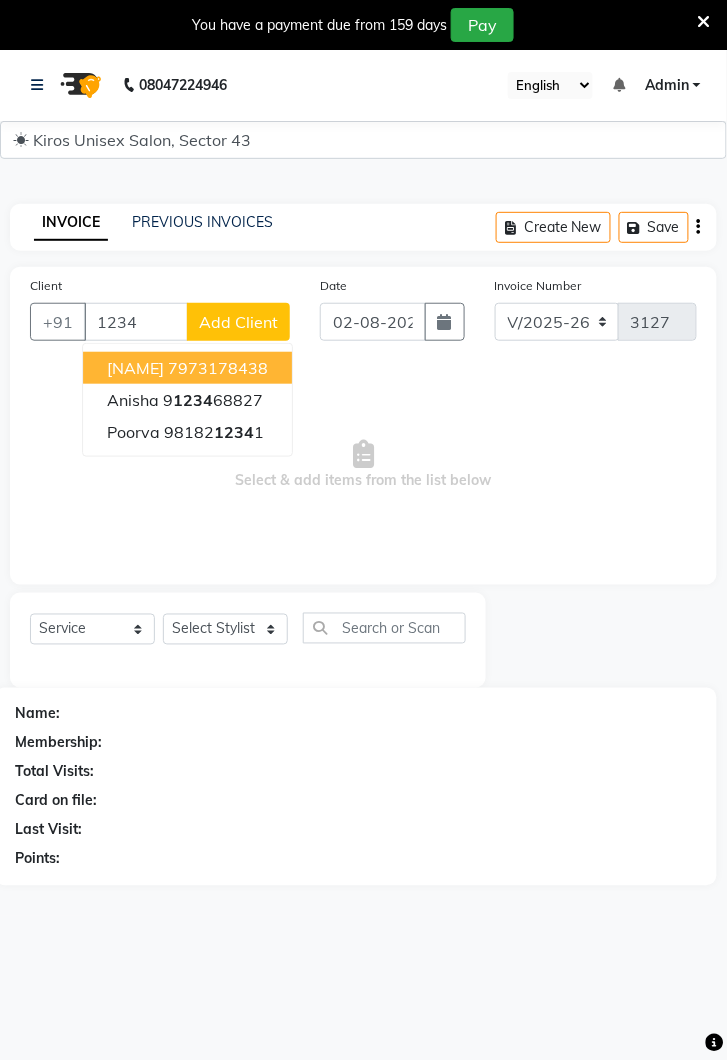 click on "Add Client" 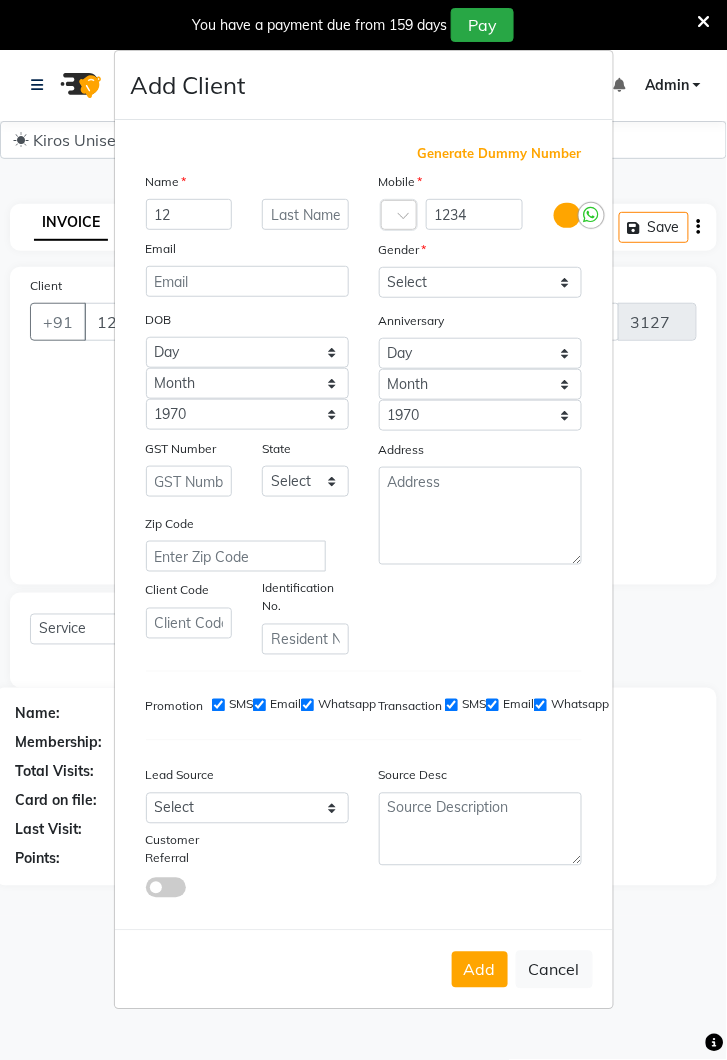 type on "1" 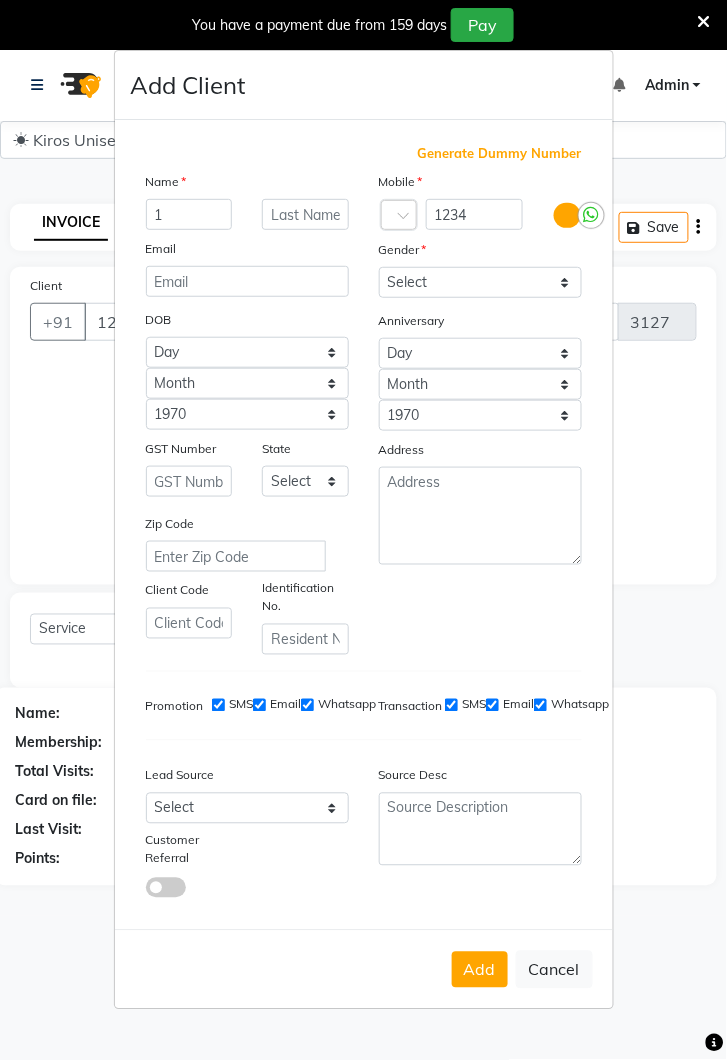 type 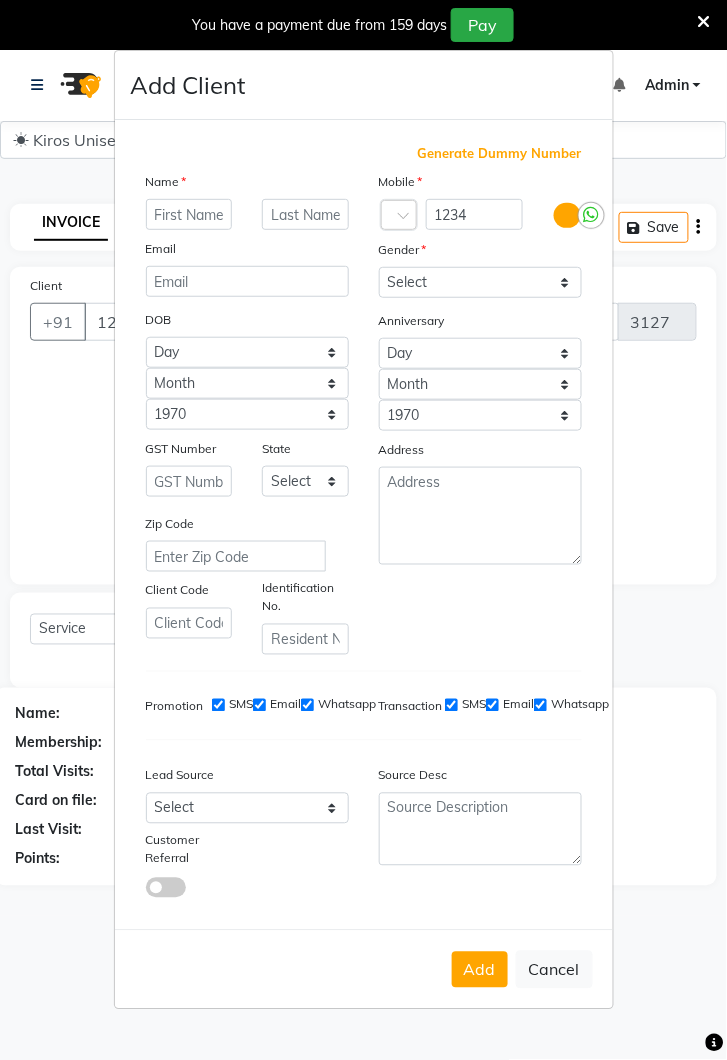 click on "Generate Dummy Number" at bounding box center (500, 154) 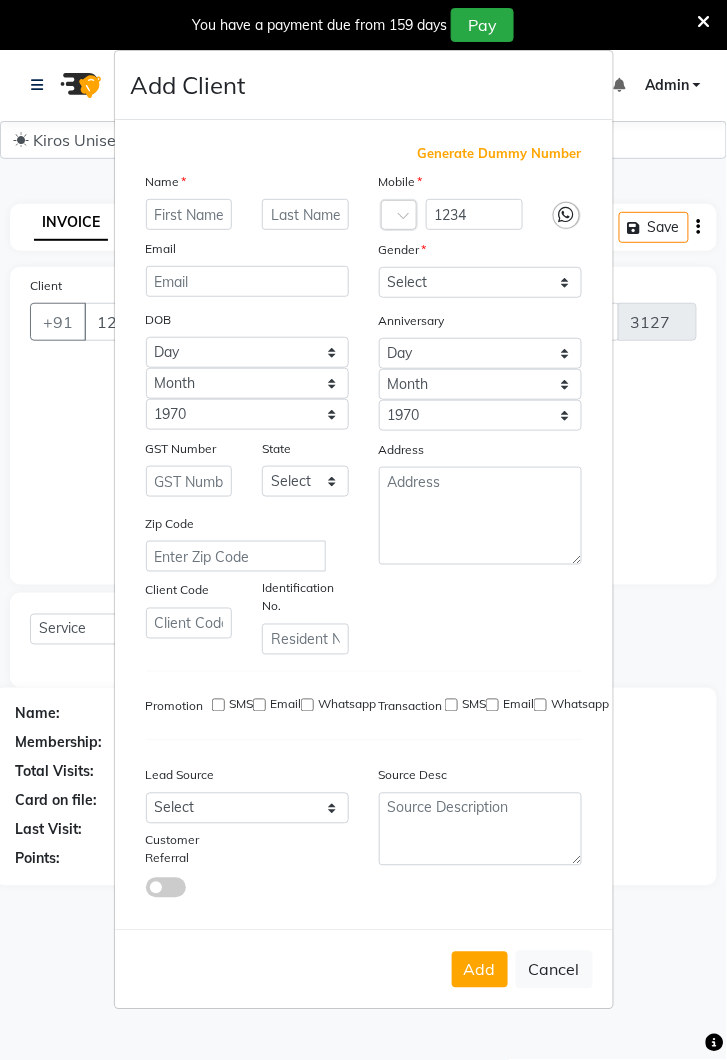 type on "[NUMBER]" 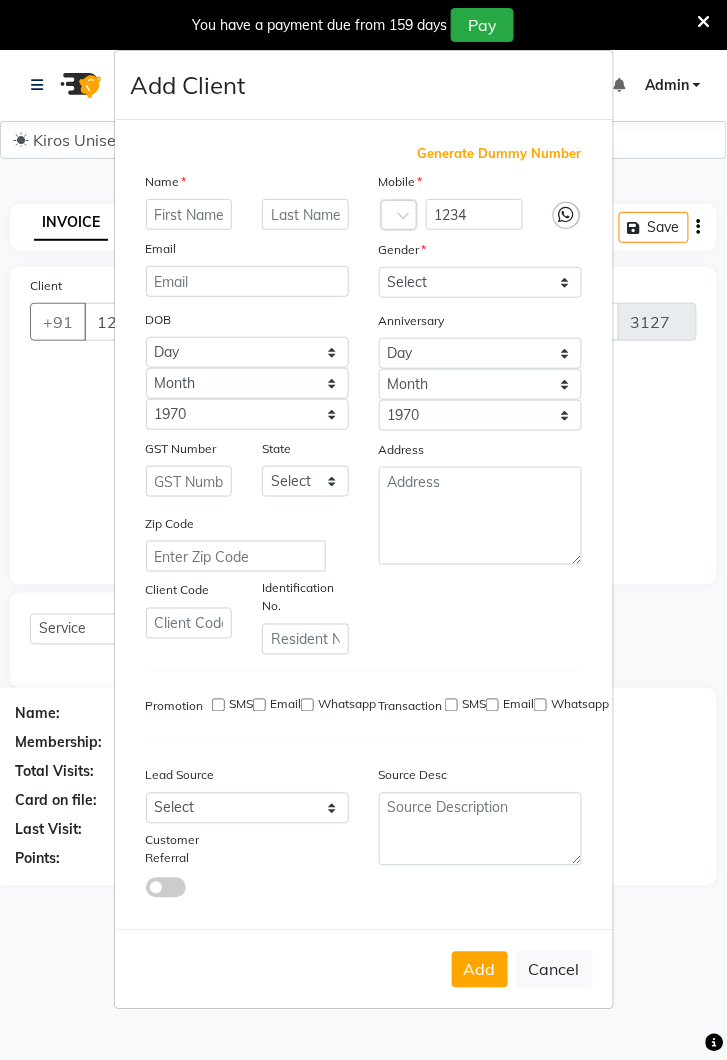 checkbox on "false" 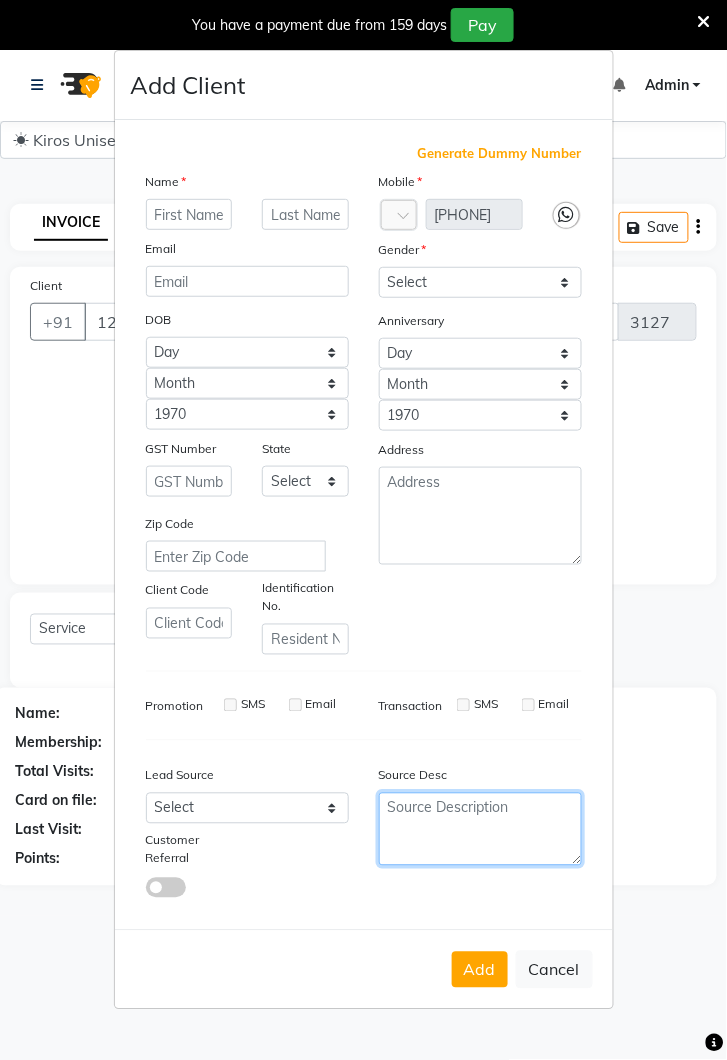 click at bounding box center [480, 829] 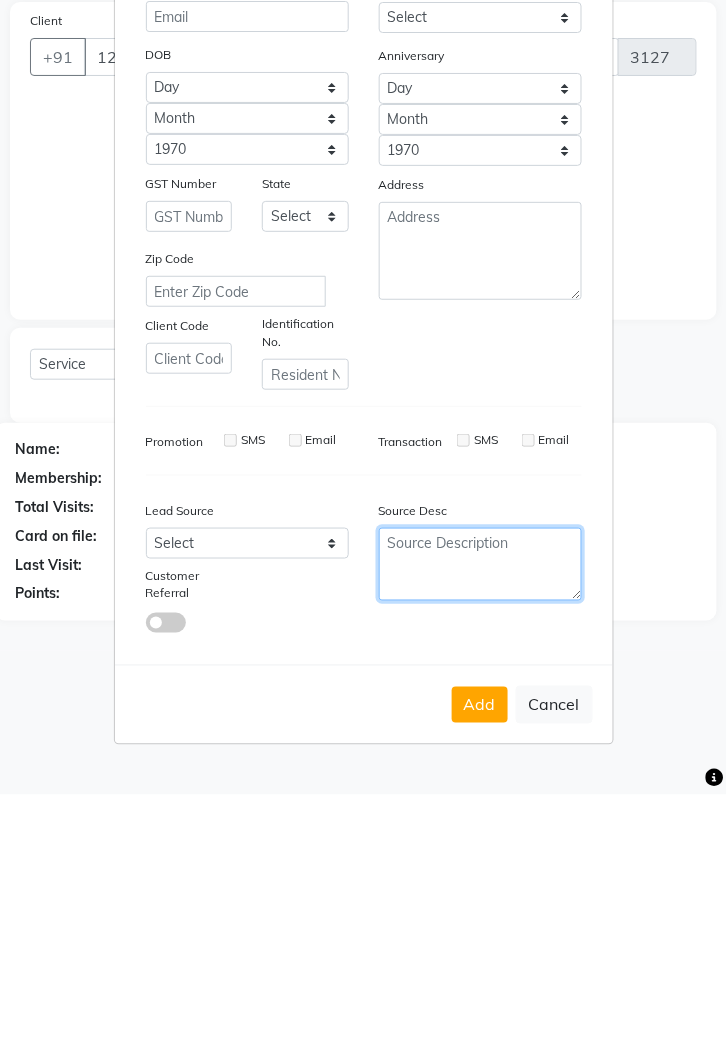 scroll, scrollTop: 87, scrollLeft: 0, axis: vertical 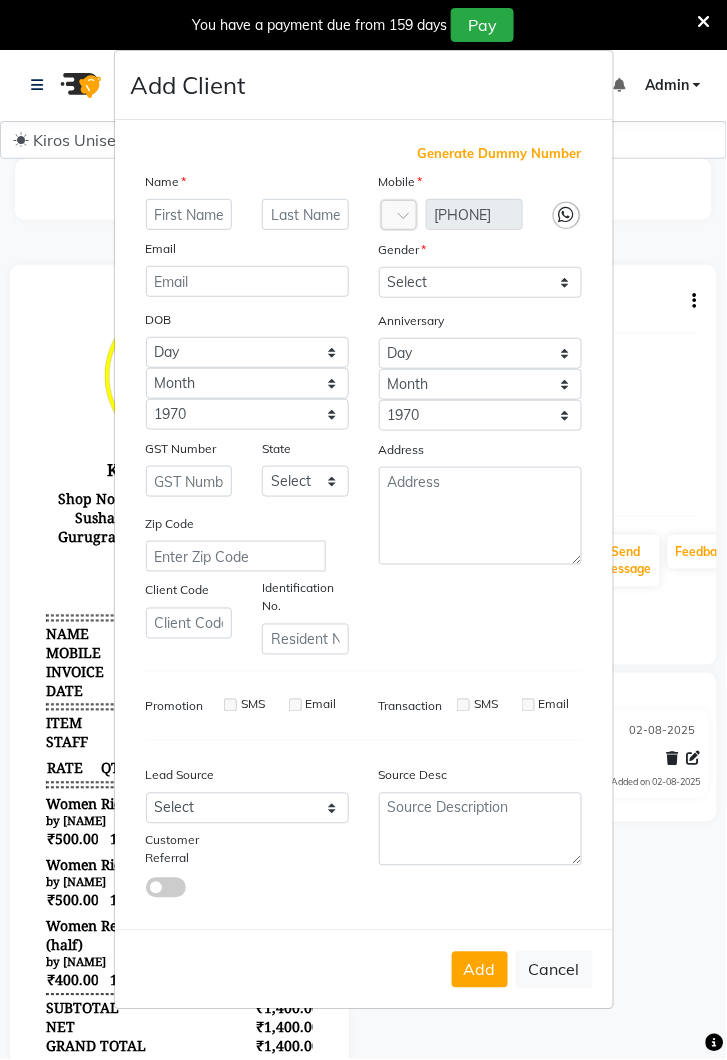 click on "Cancel" at bounding box center (554, 970) 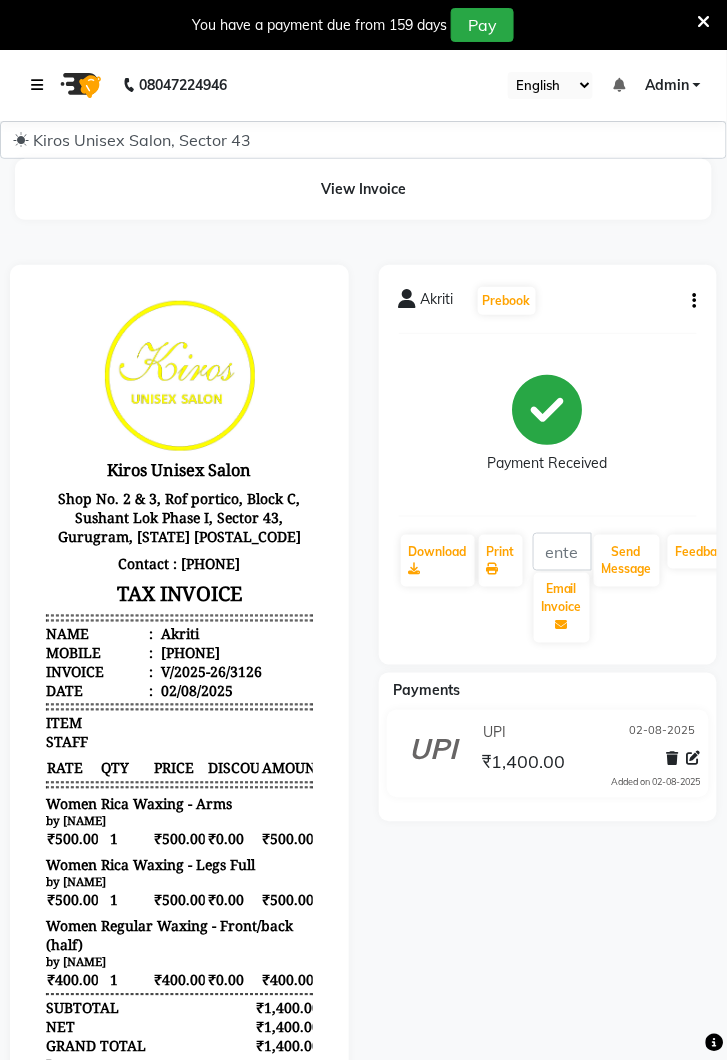 click at bounding box center [41, 85] 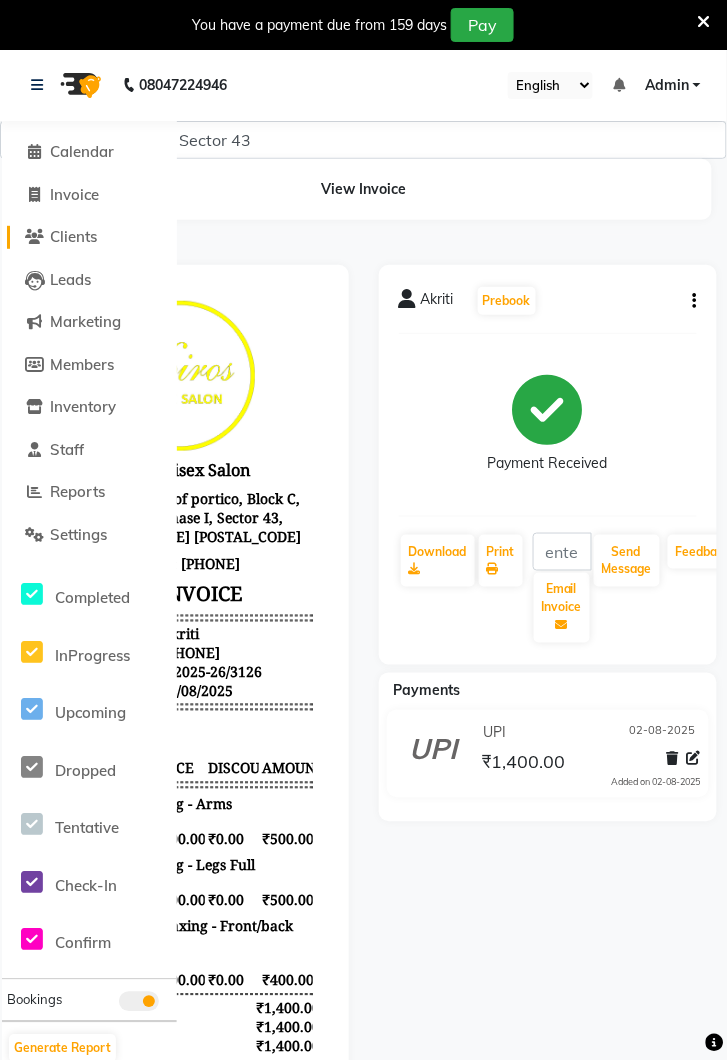 click on "Clients" 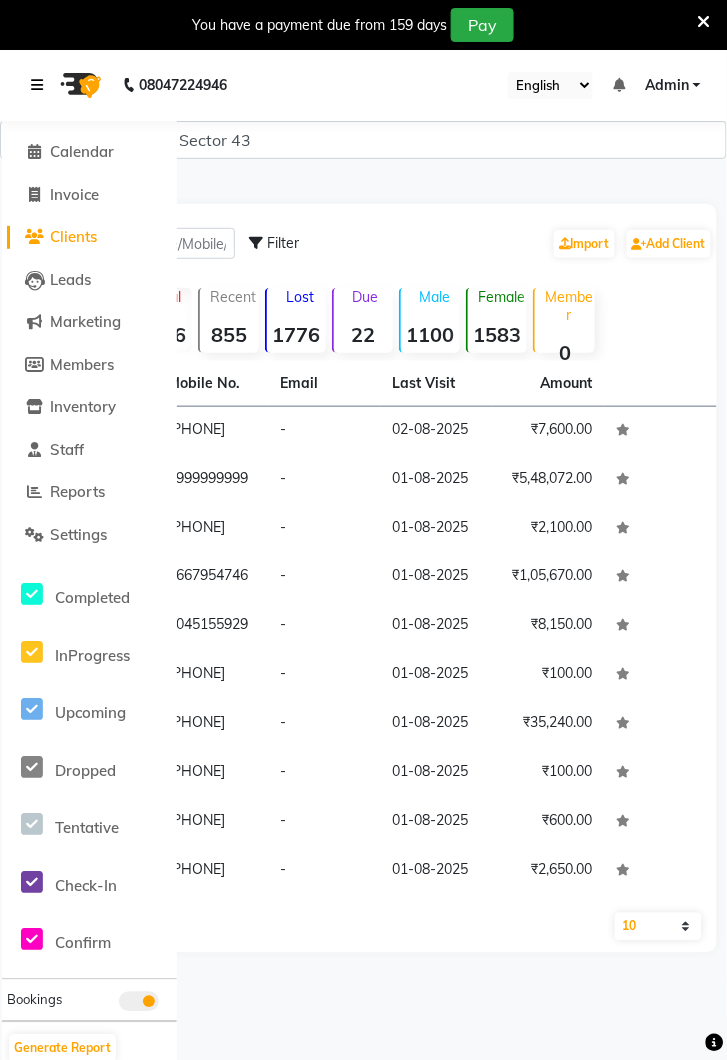 click at bounding box center (37, 85) 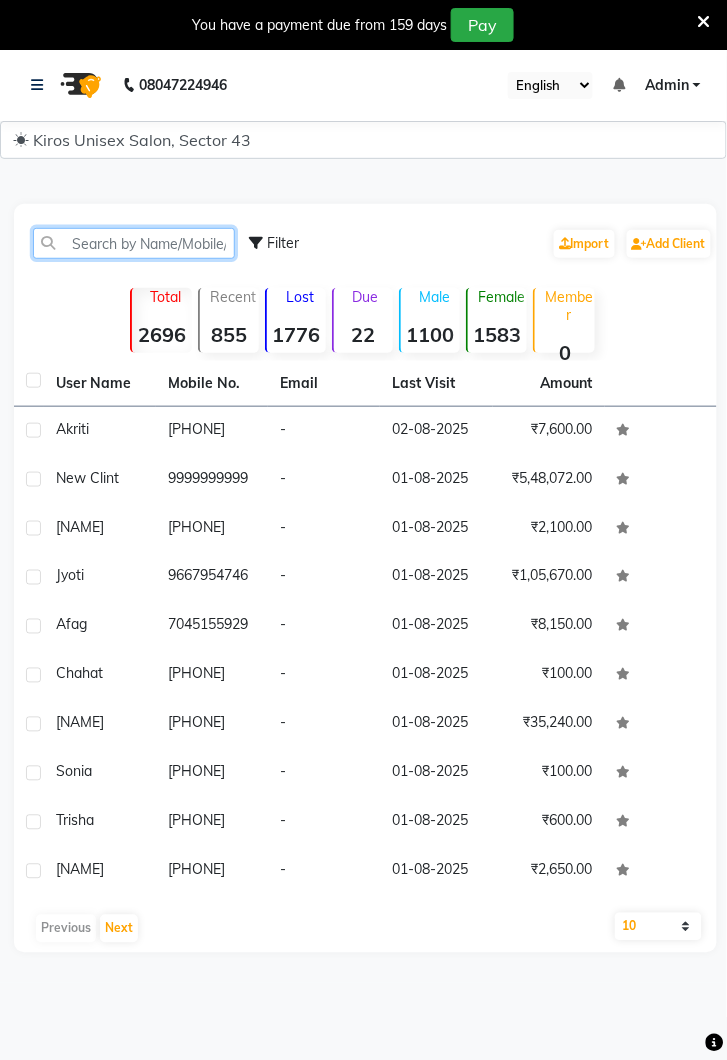 click 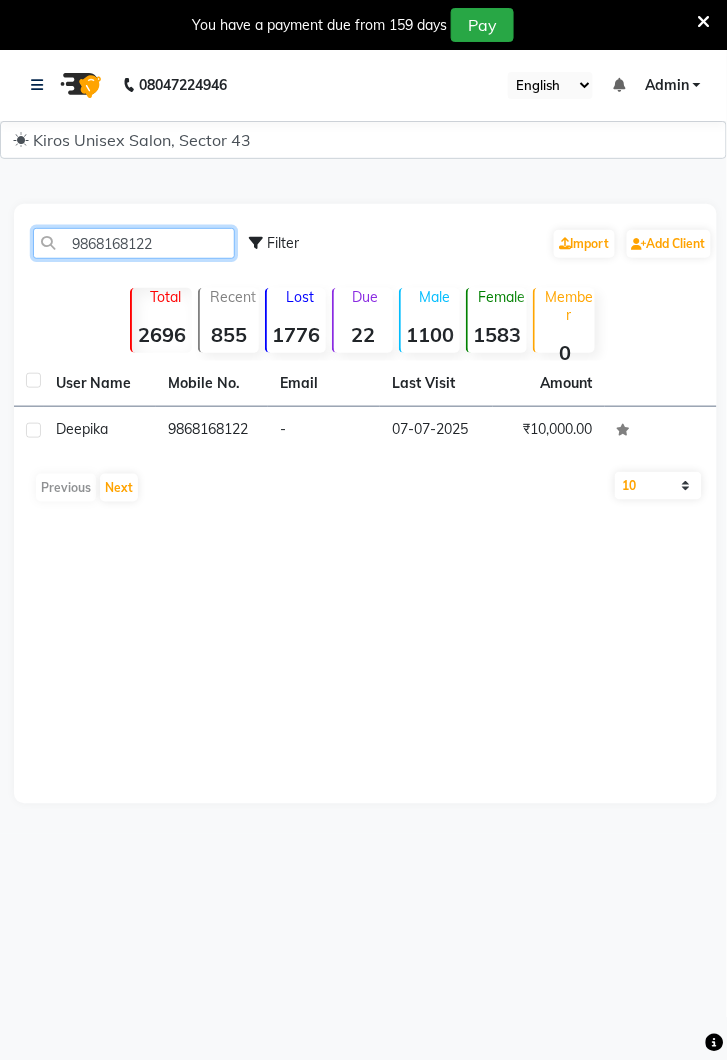 type on "9868168122" 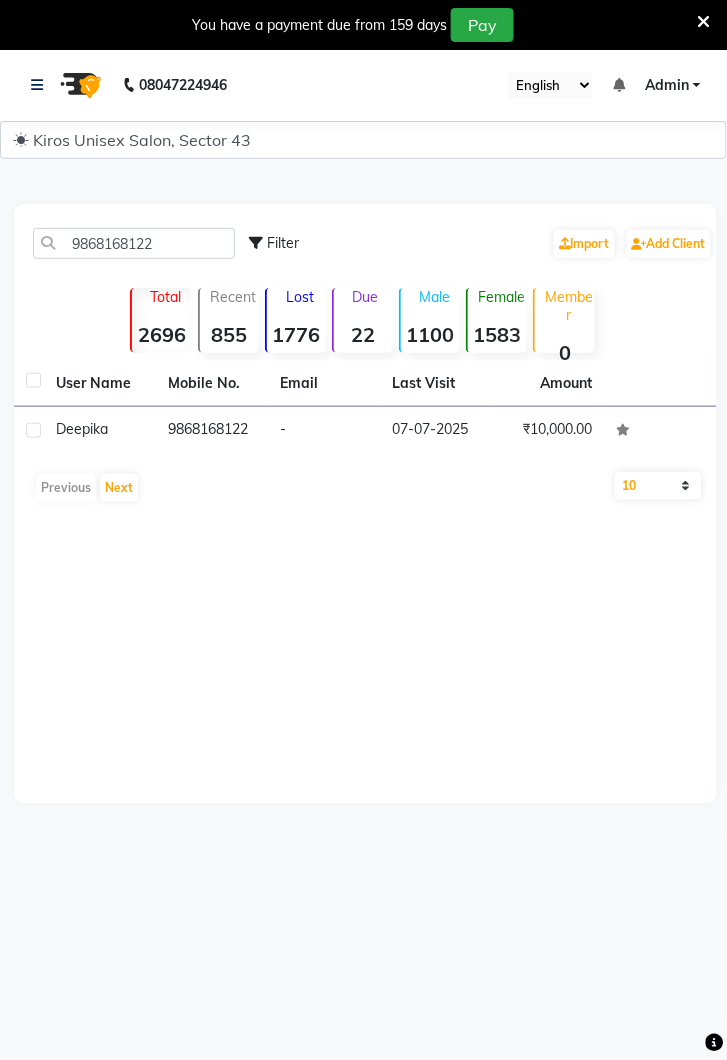 click on "9868168122" 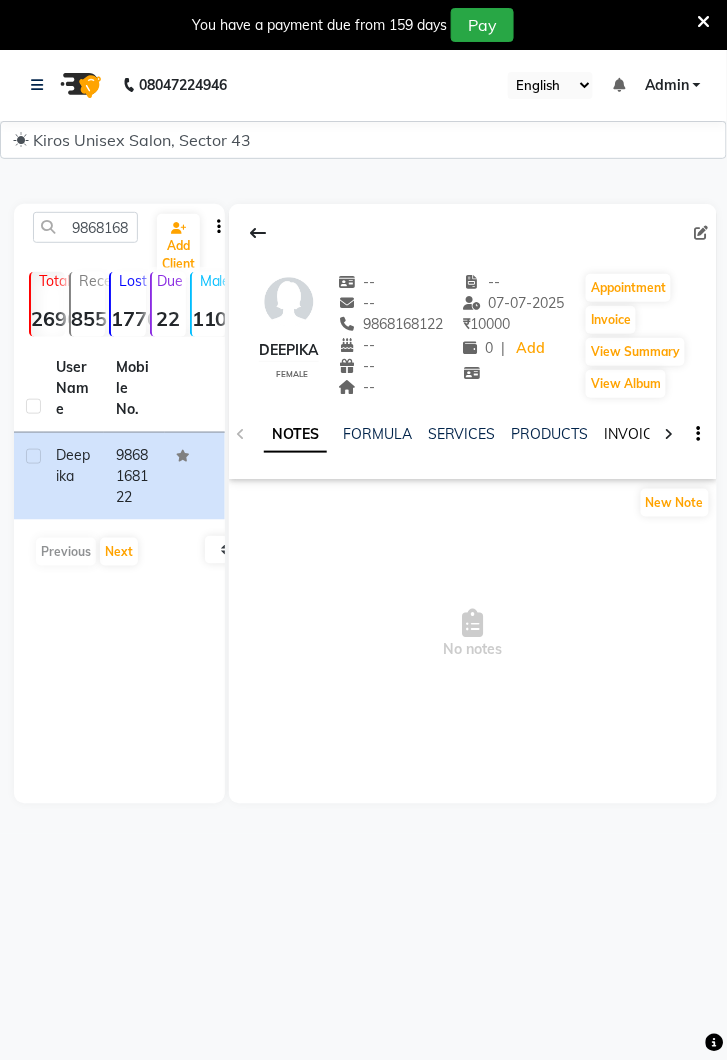 click on "INVOICES" 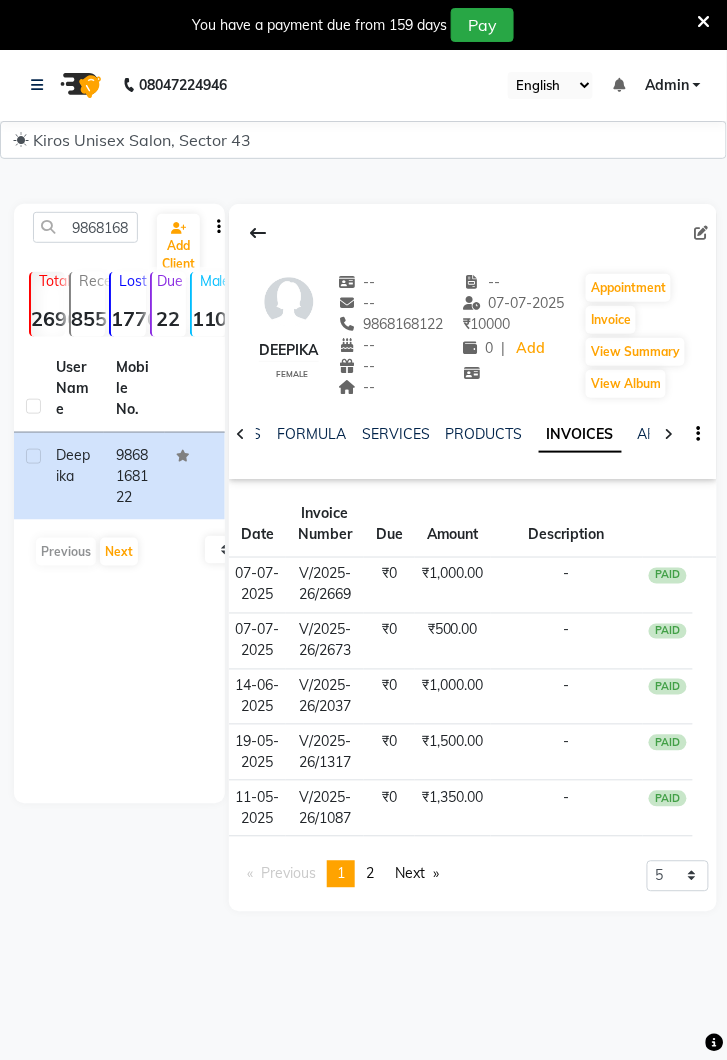 click on "₹1,000.00" 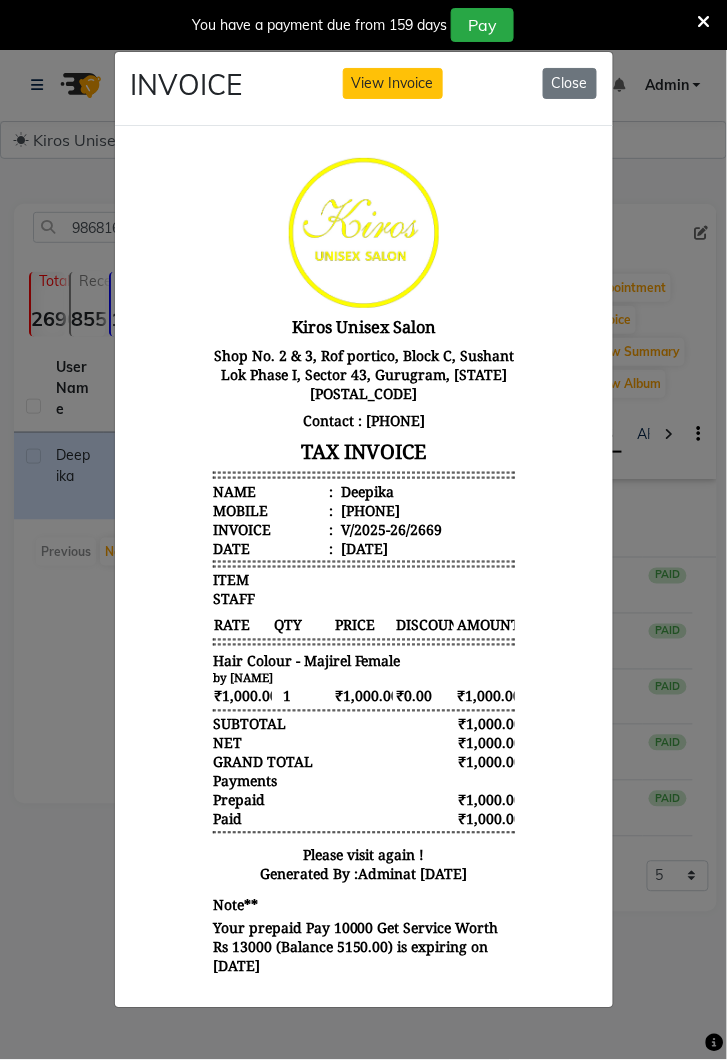 scroll, scrollTop: 15, scrollLeft: 0, axis: vertical 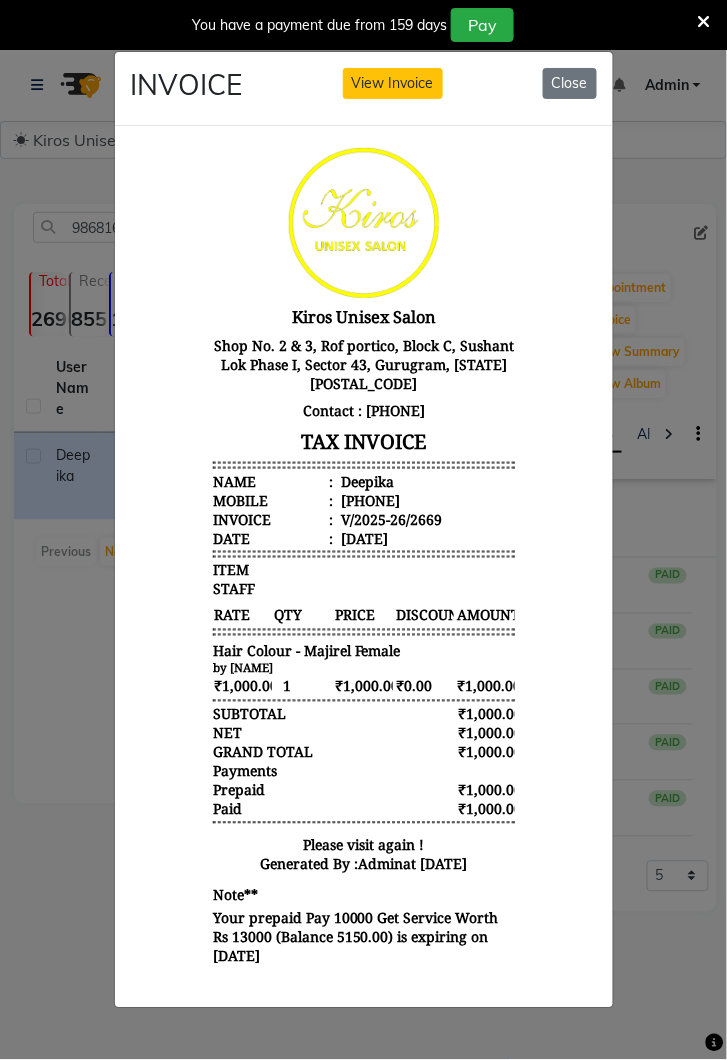 click on "Close" 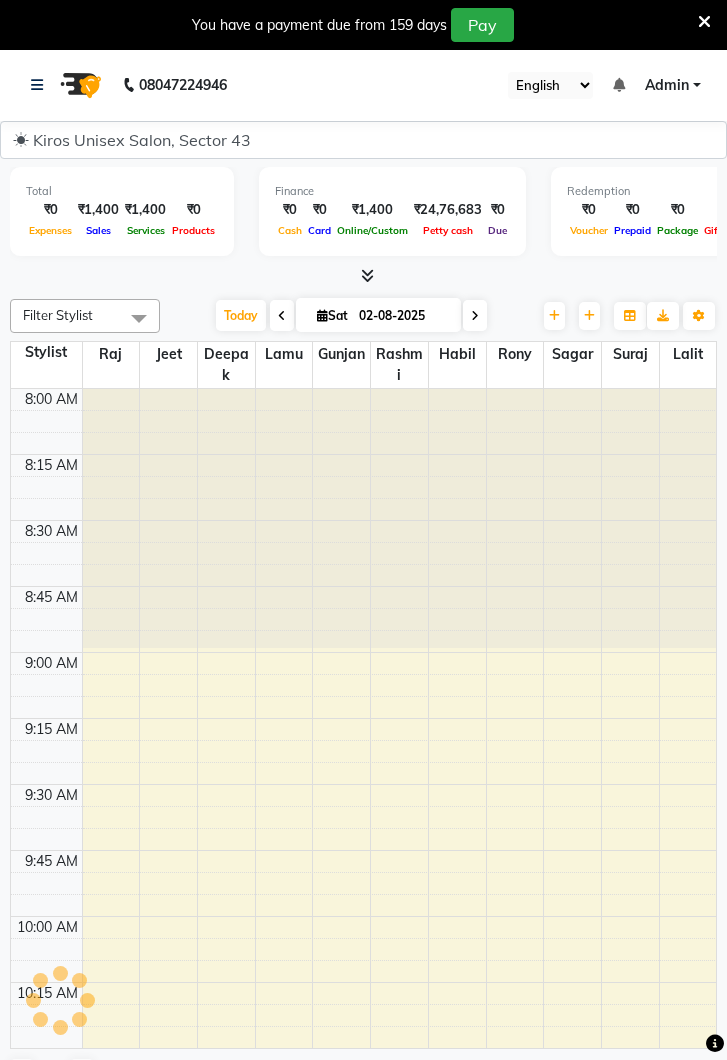 scroll, scrollTop: 0, scrollLeft: 0, axis: both 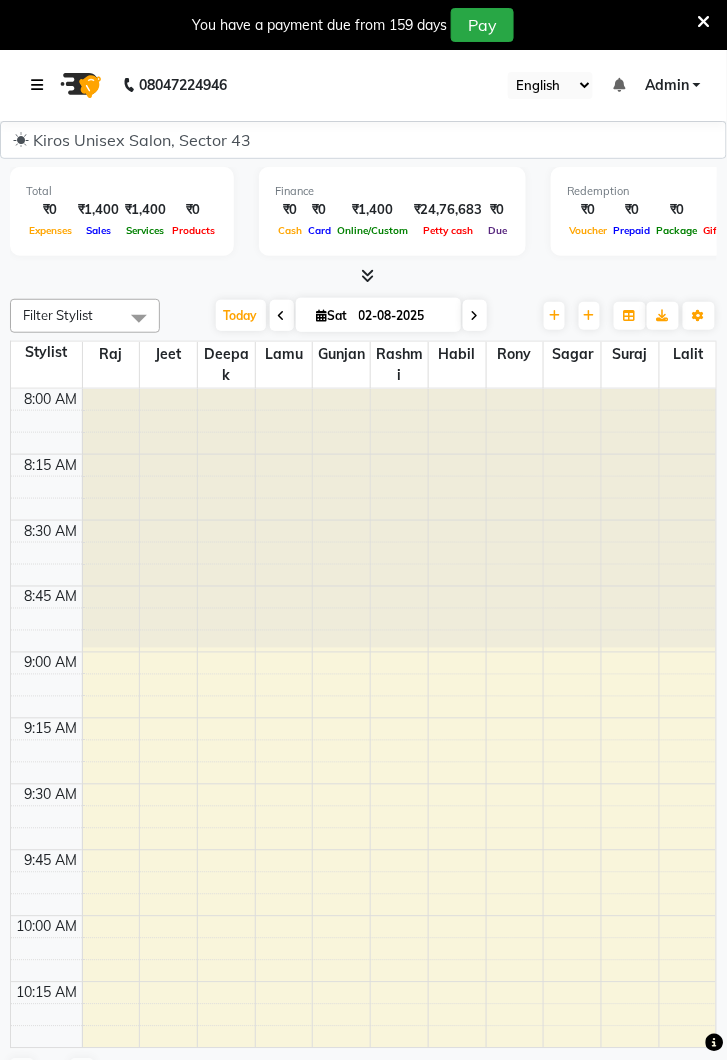 click at bounding box center (37, 85) 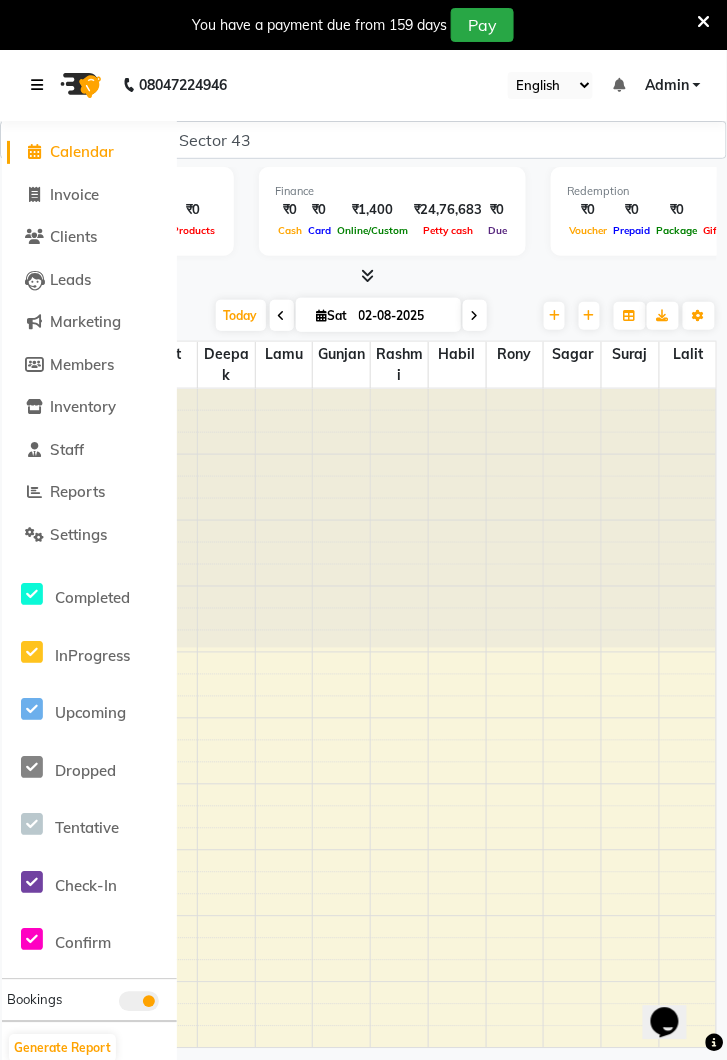 scroll, scrollTop: 0, scrollLeft: 0, axis: both 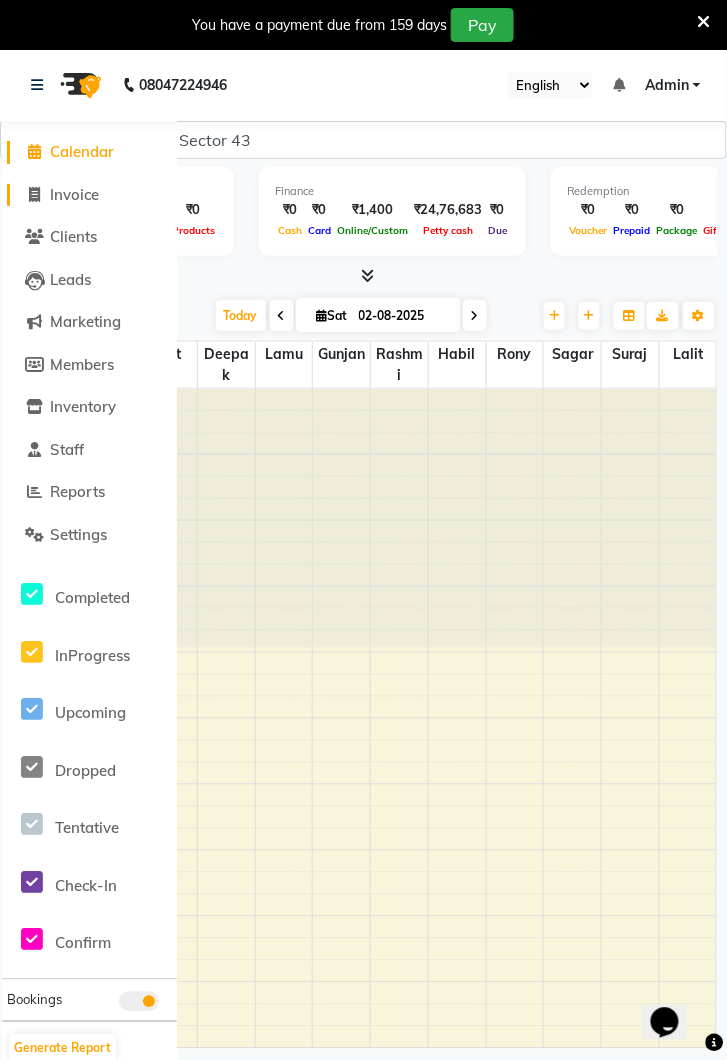 click on "Invoice" 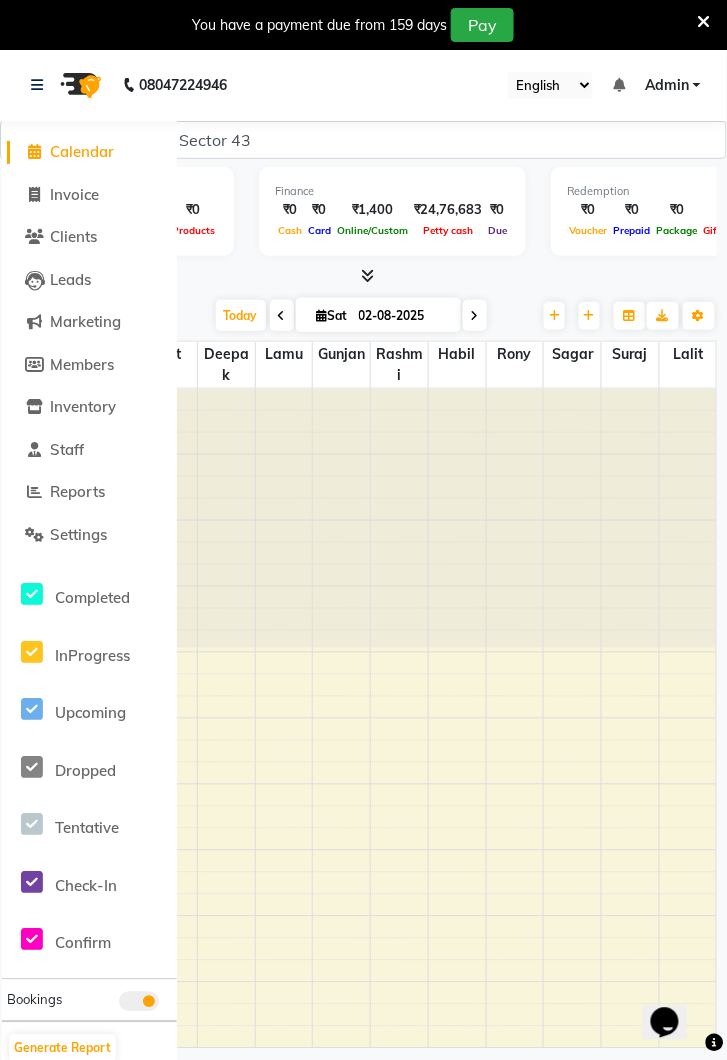 select on "service" 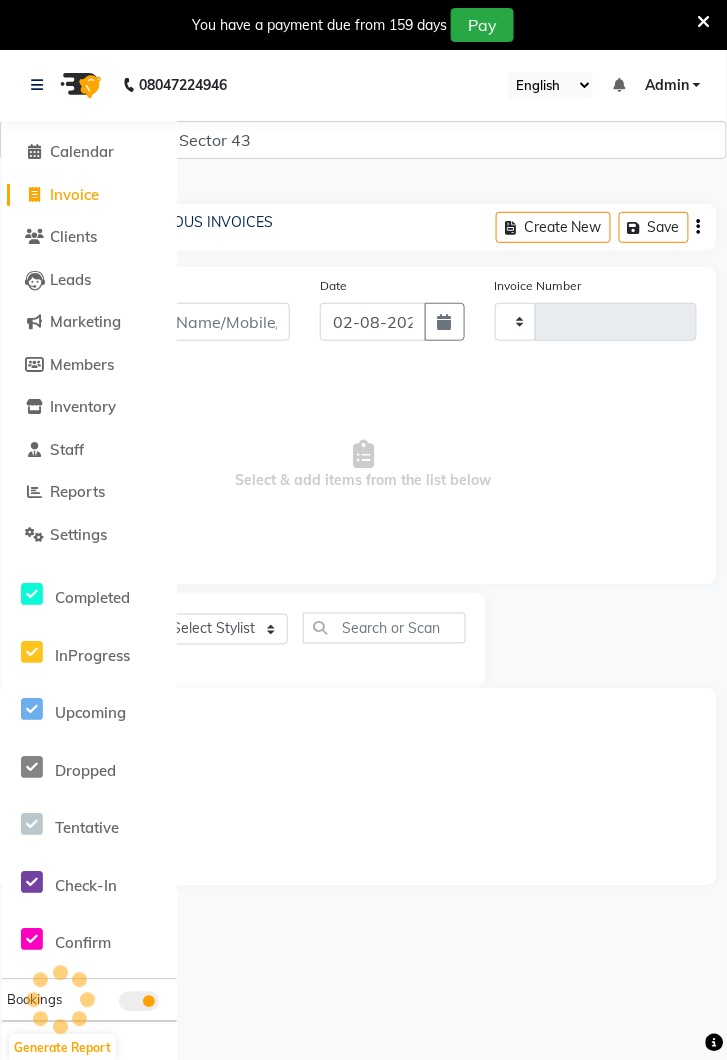 type on "3127" 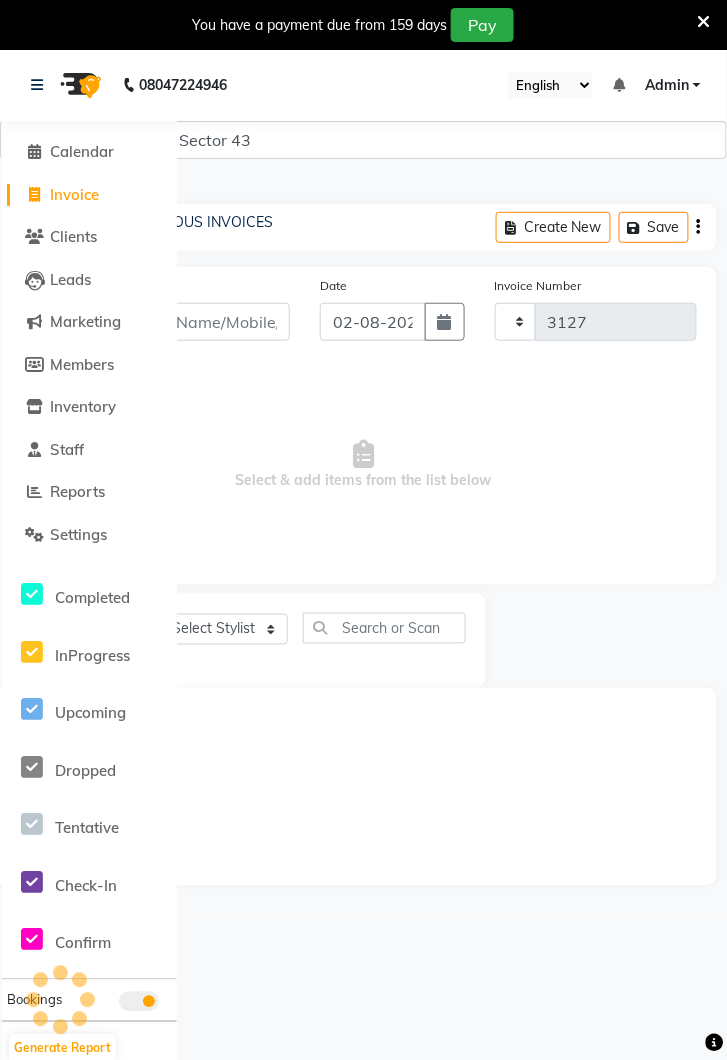 select on "5694" 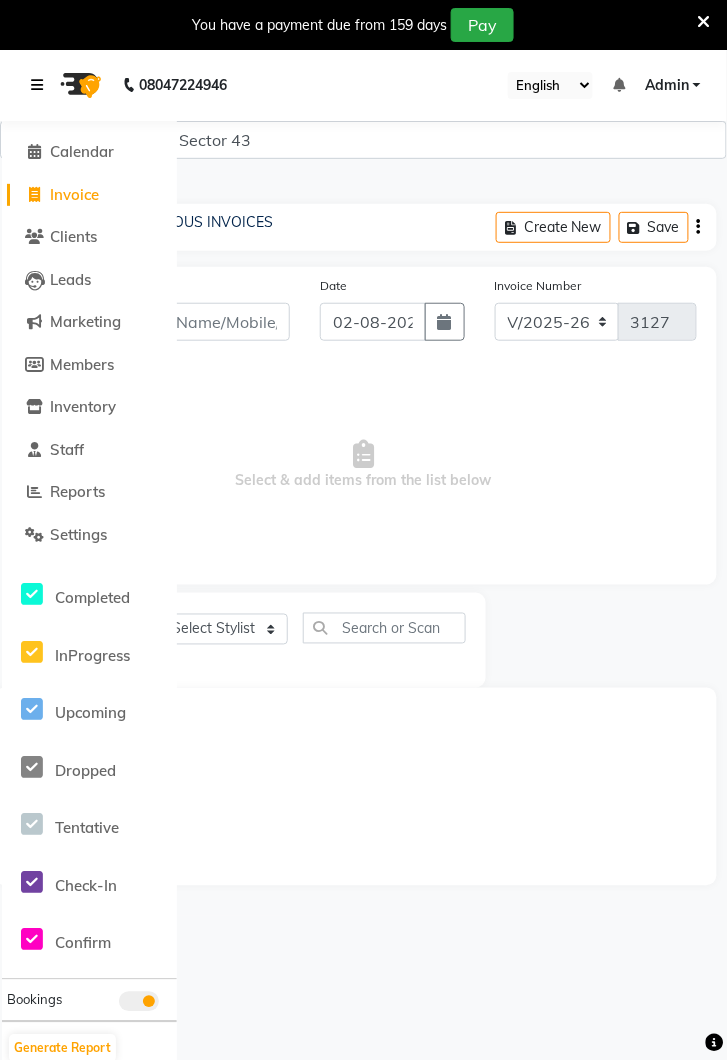 click at bounding box center [41, 85] 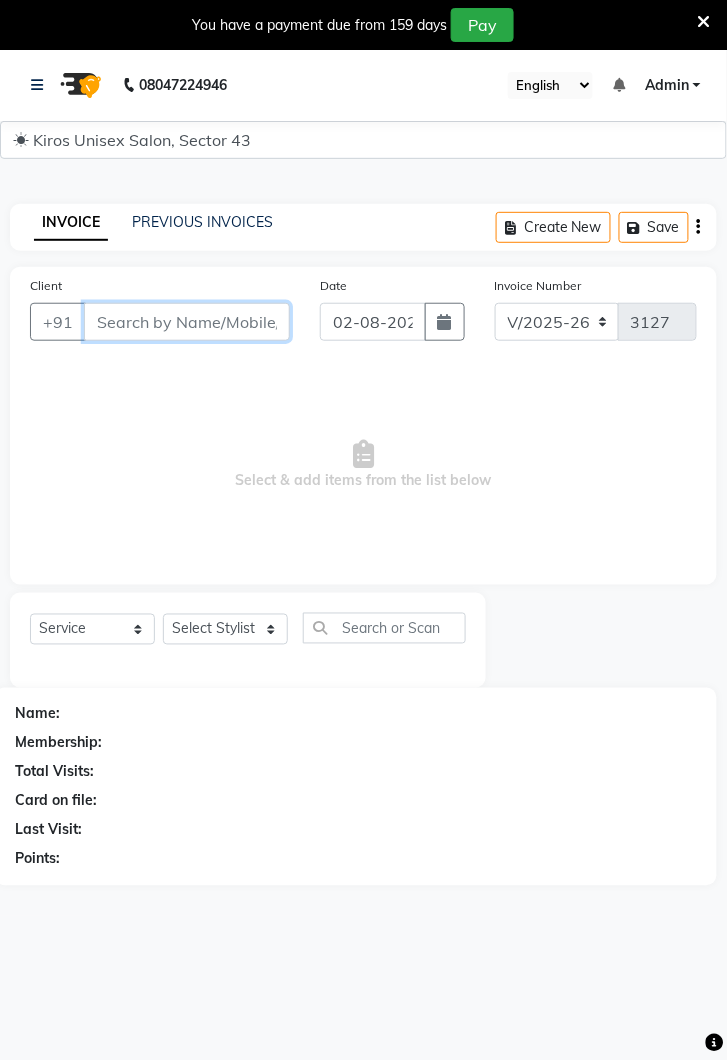 click on "Client" at bounding box center [187, 322] 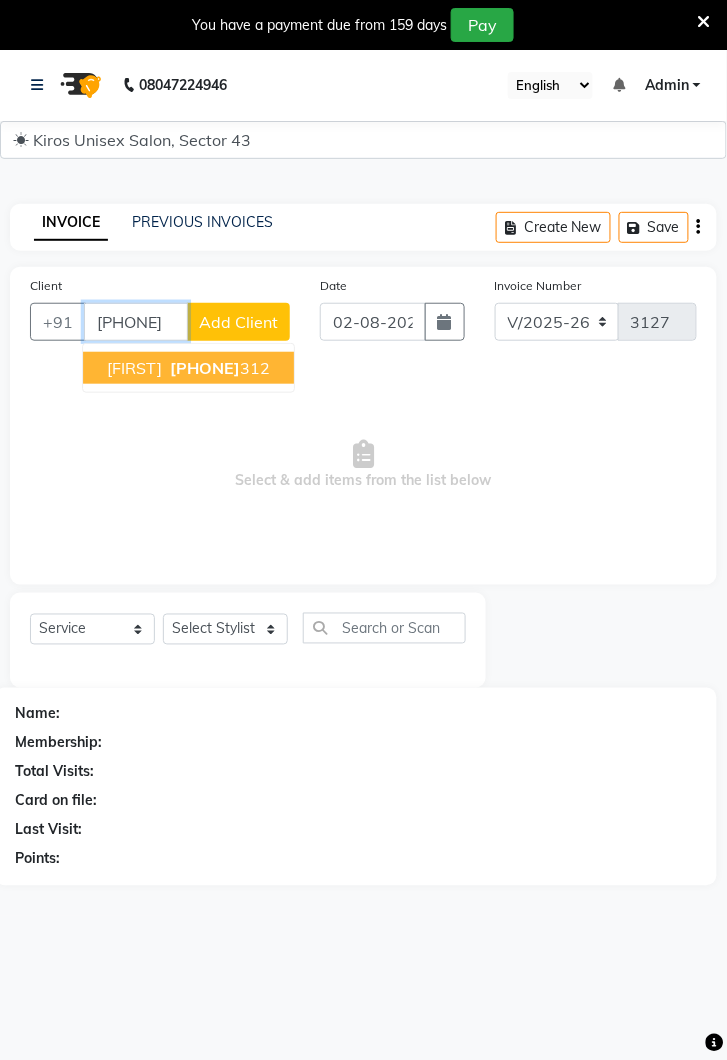 click on "9643245 312" at bounding box center (218, 368) 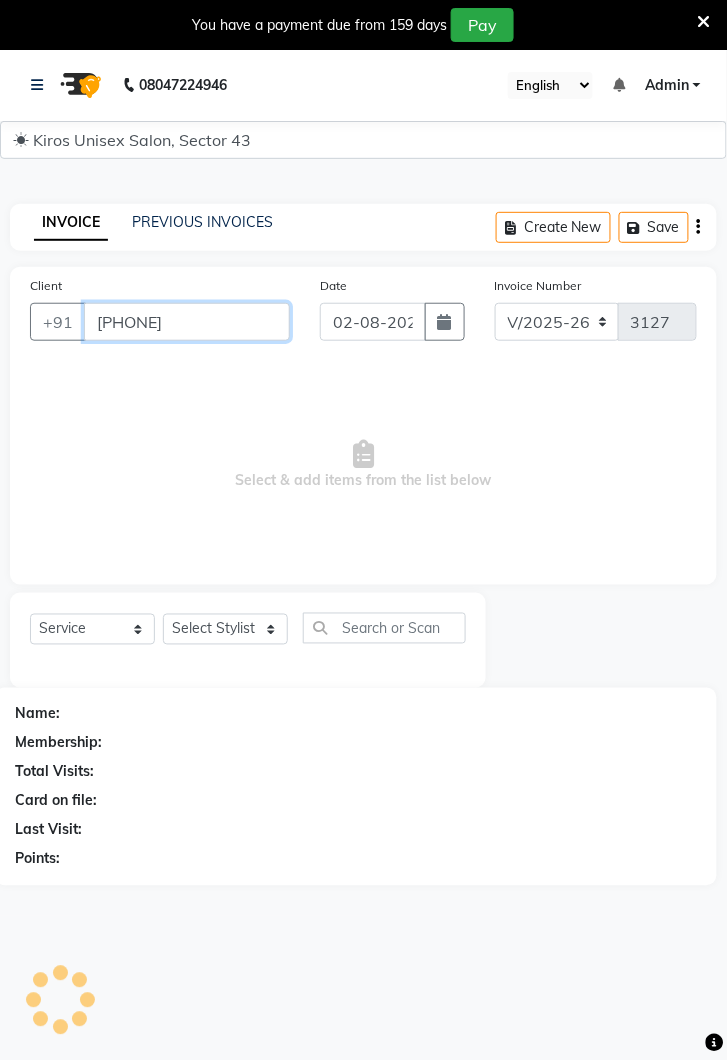 type on "[PHONE]" 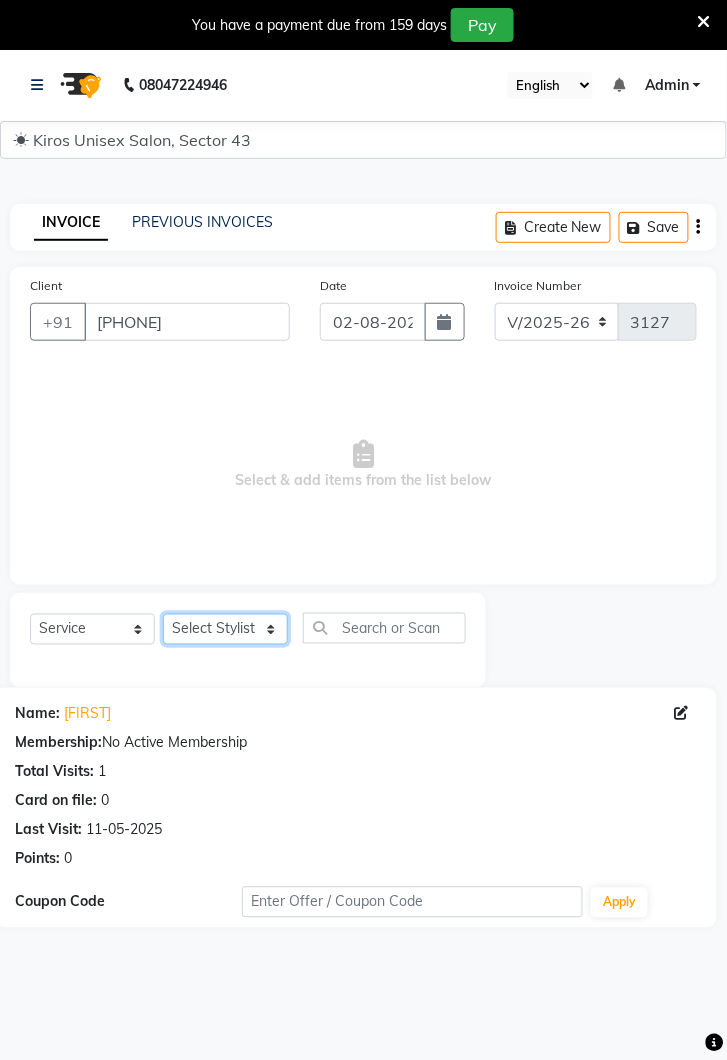 click on "Select Stylist Deepak Gunjan Habil Jeet Lalit Lamu Raj Rashmi Rony Sagar Suraj" 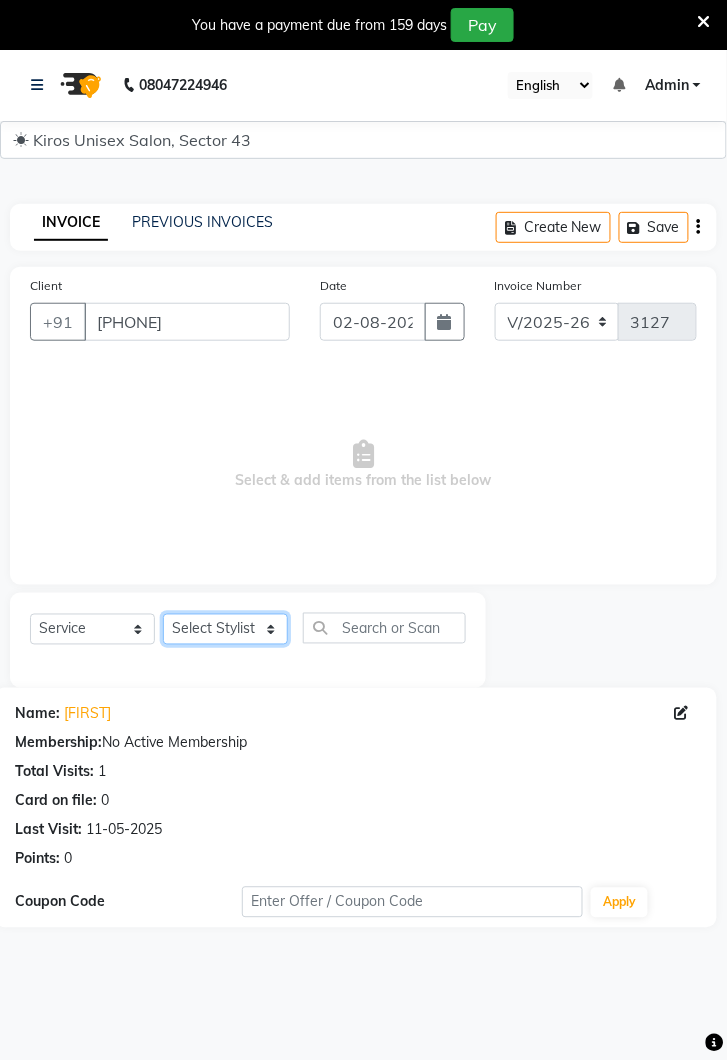 select on "65175" 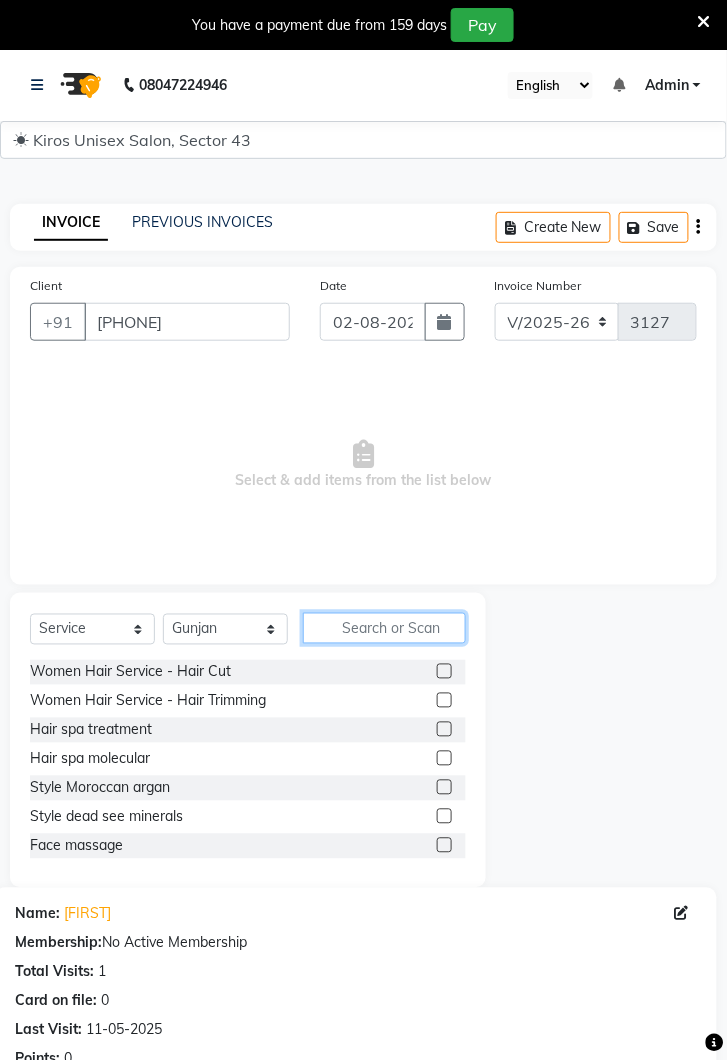 click 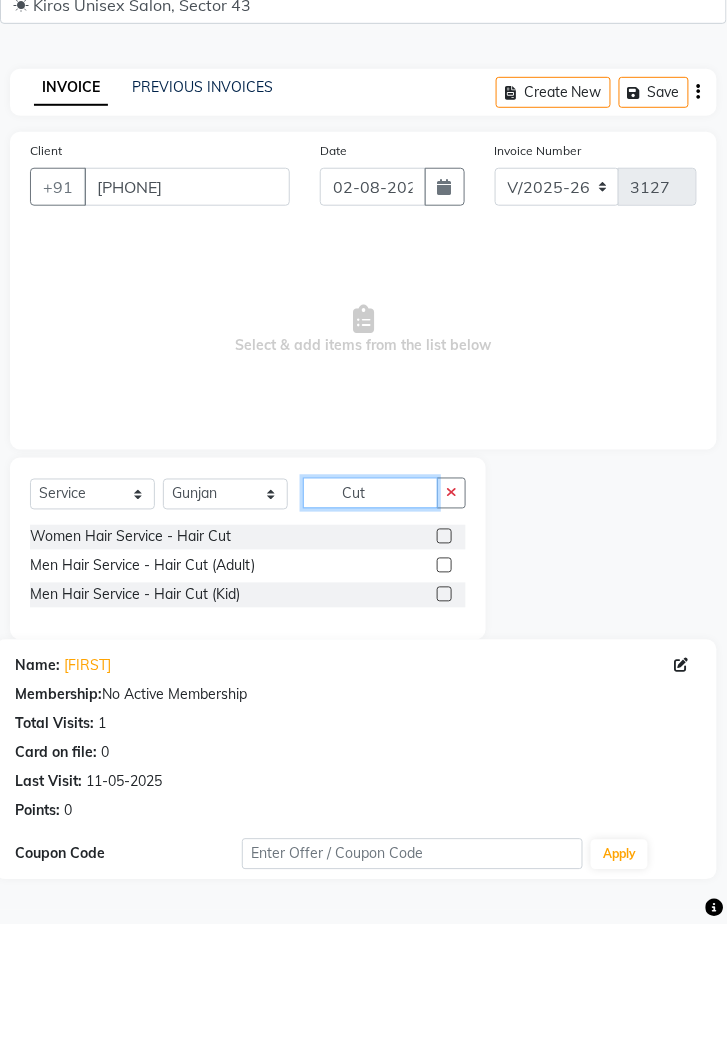 type on "Cut" 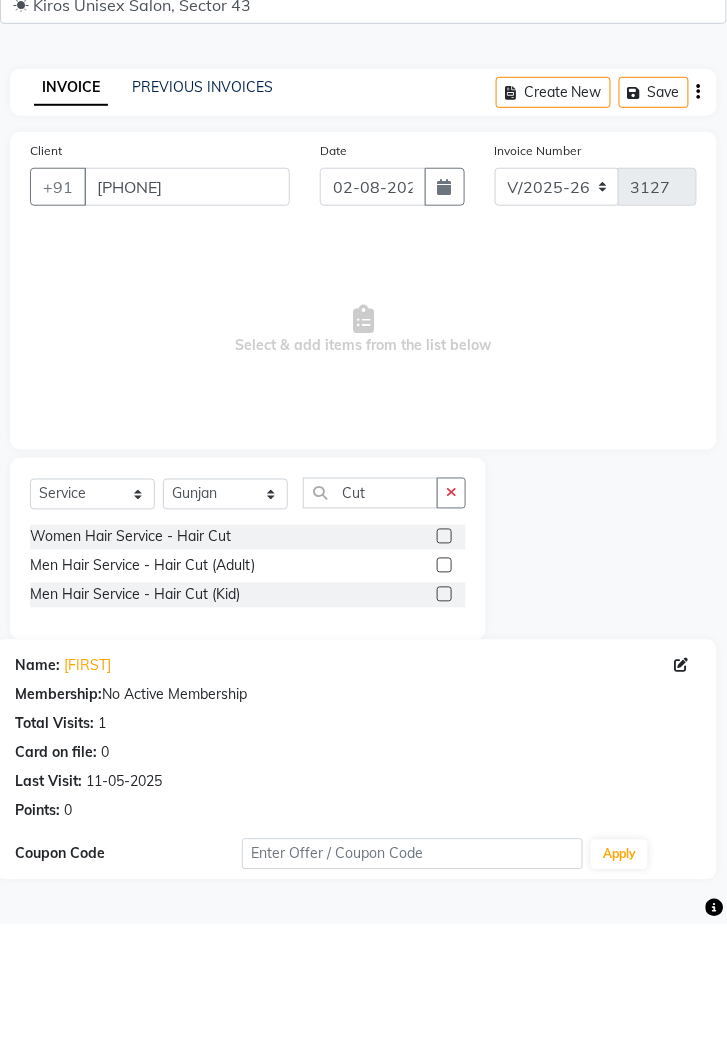 click 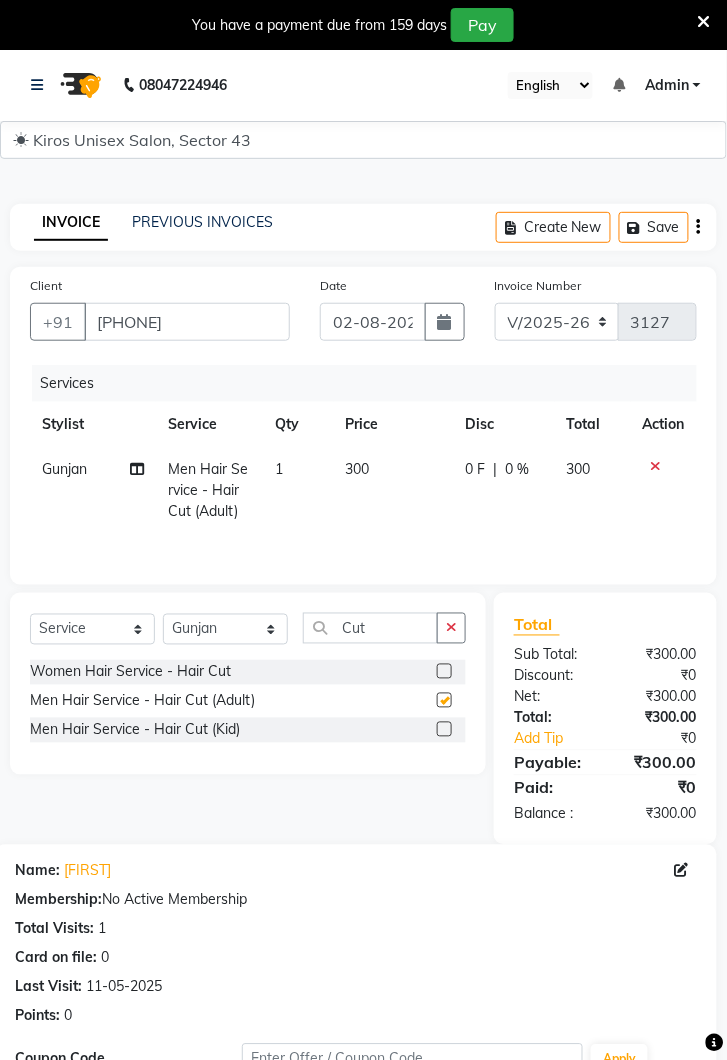 checkbox on "false" 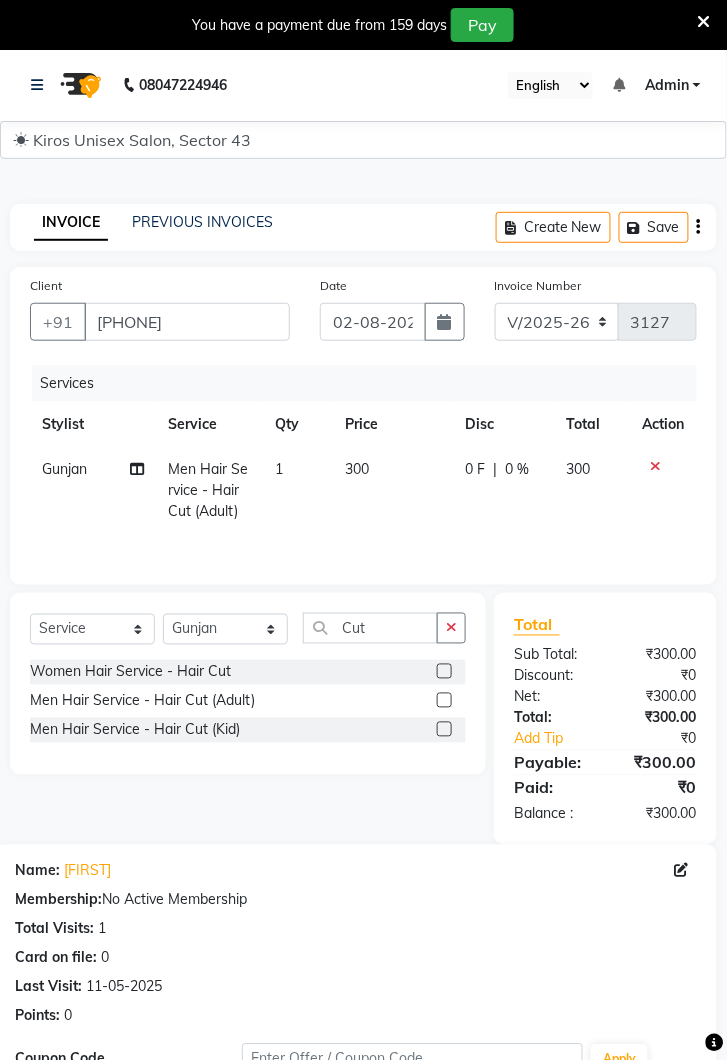 click 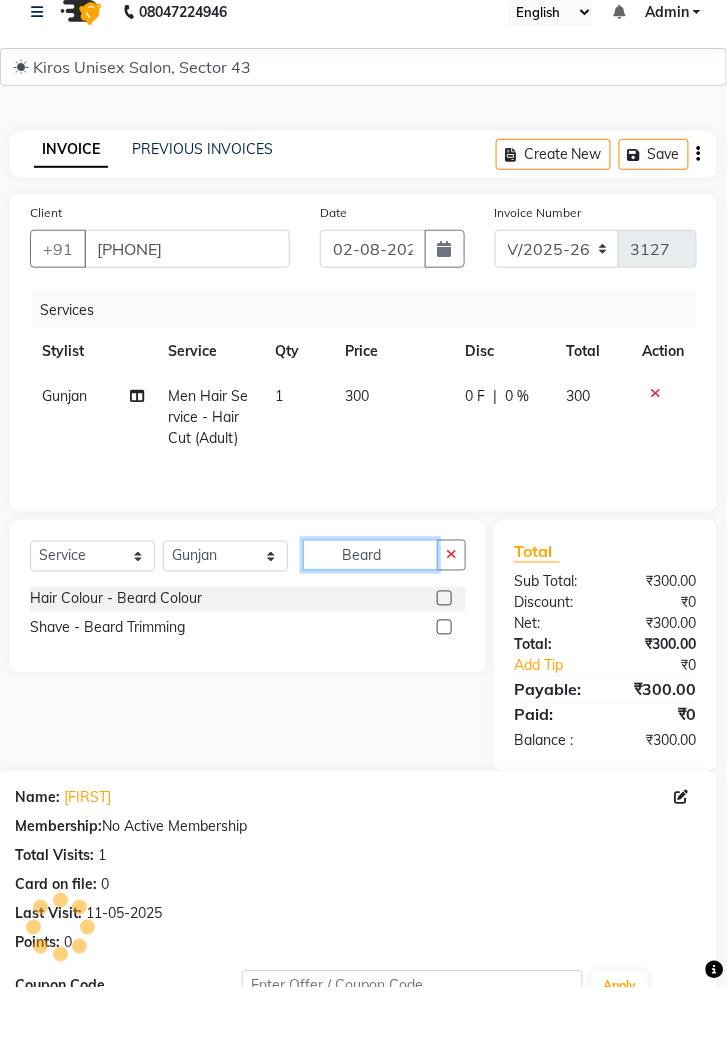 type on "Beard" 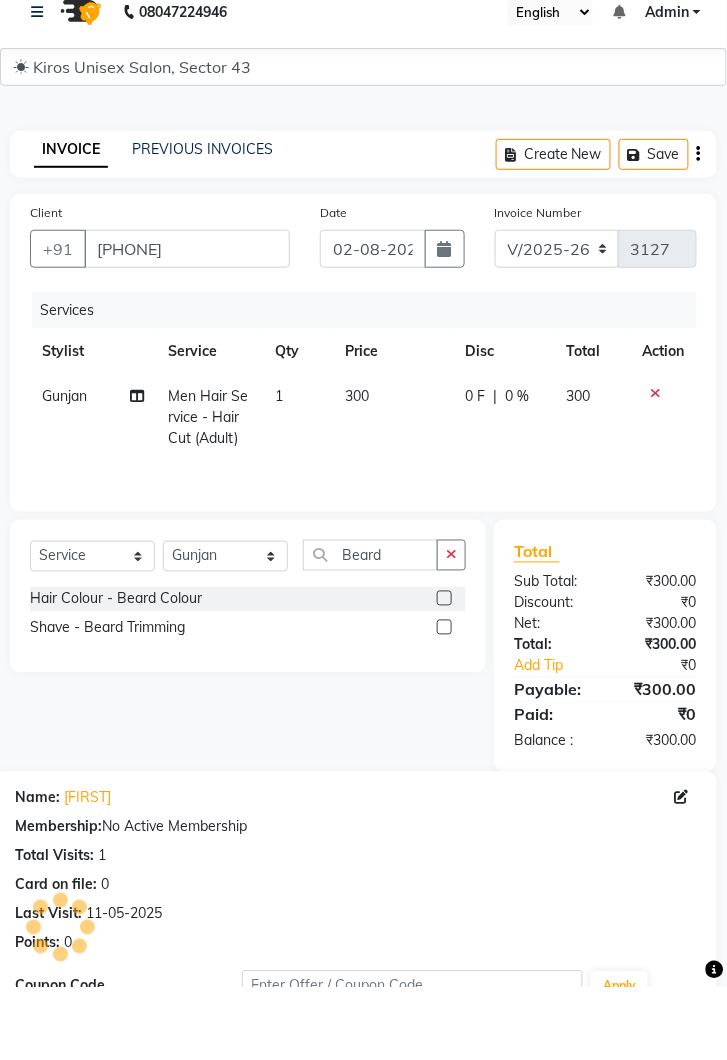 click 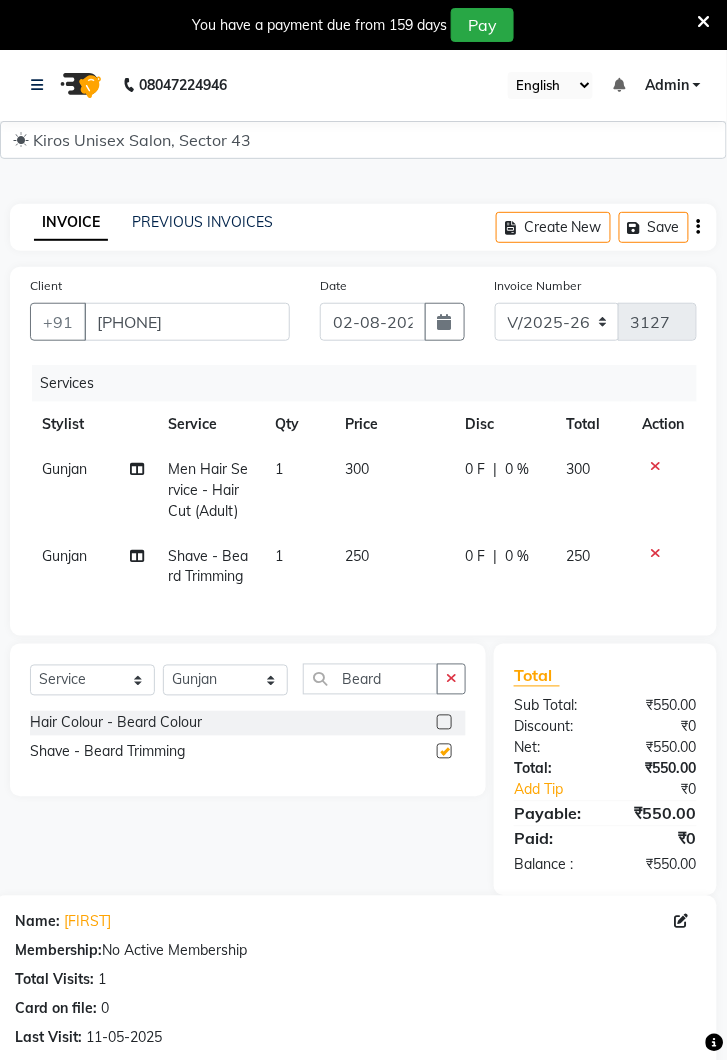 checkbox on "false" 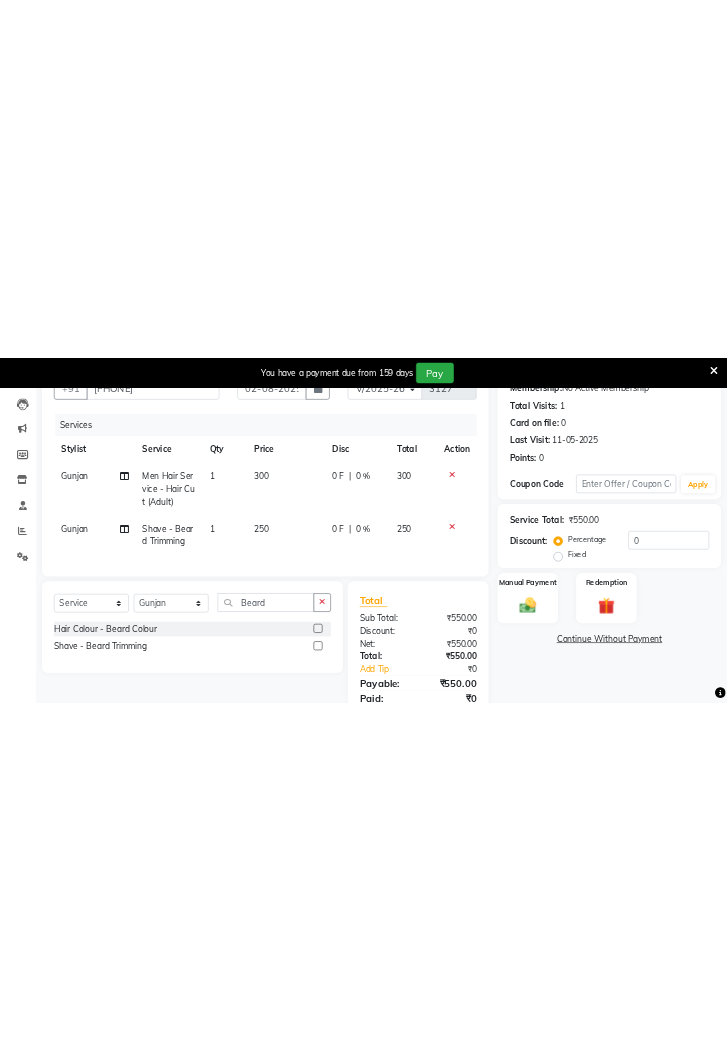 scroll, scrollTop: 194, scrollLeft: 0, axis: vertical 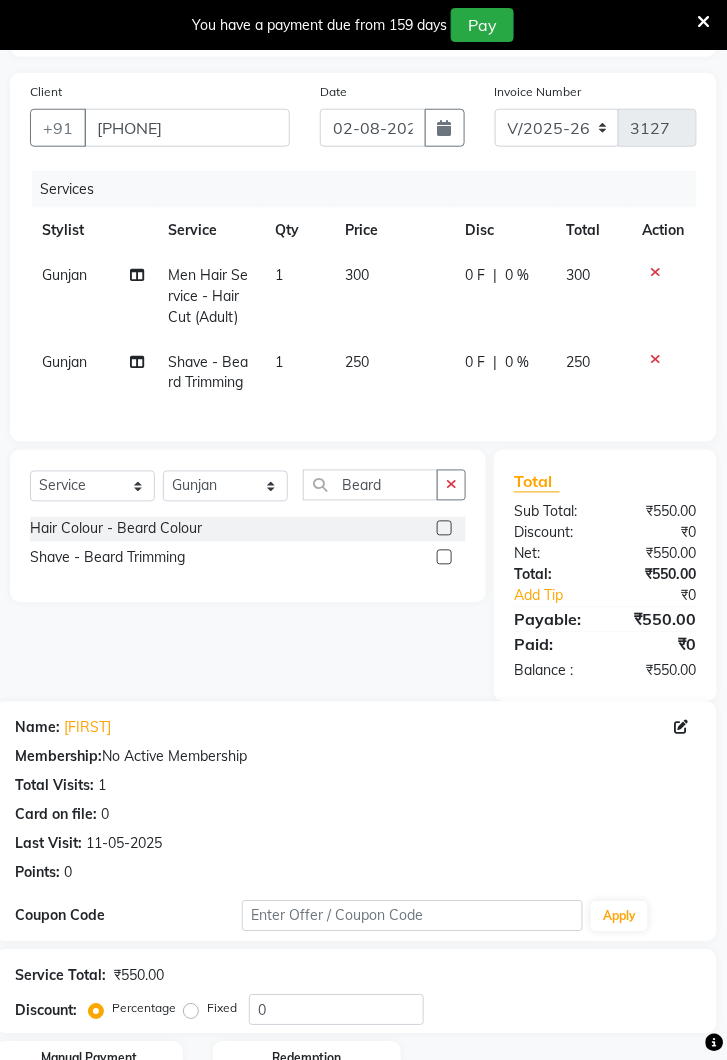 click on "Last Visit:   11-05-2025" 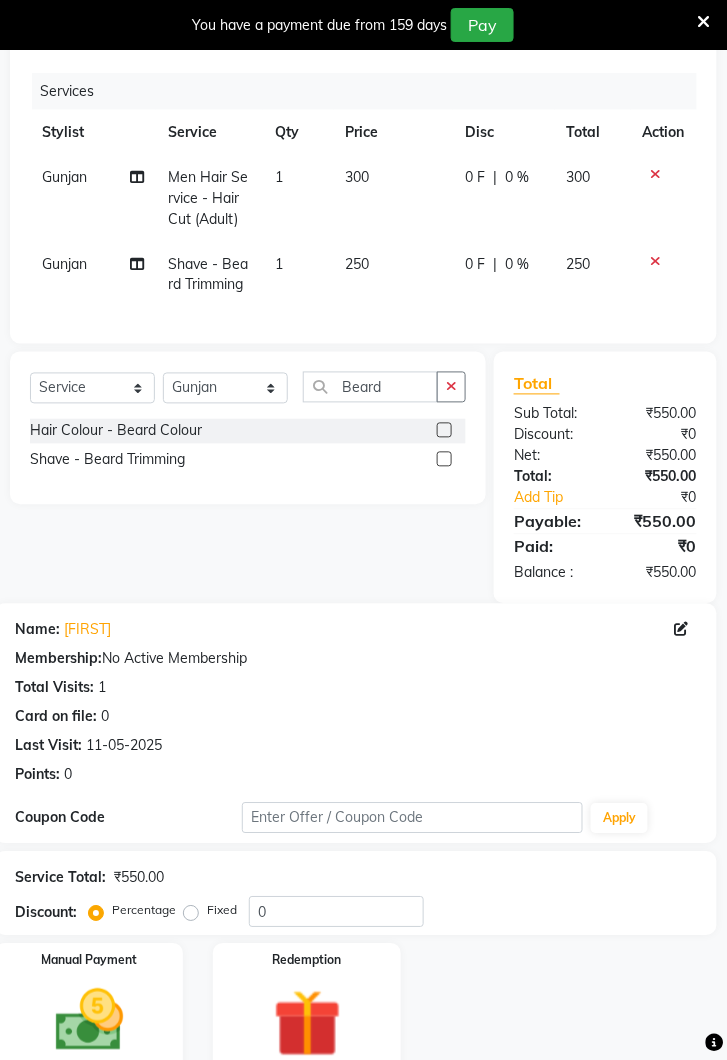 click 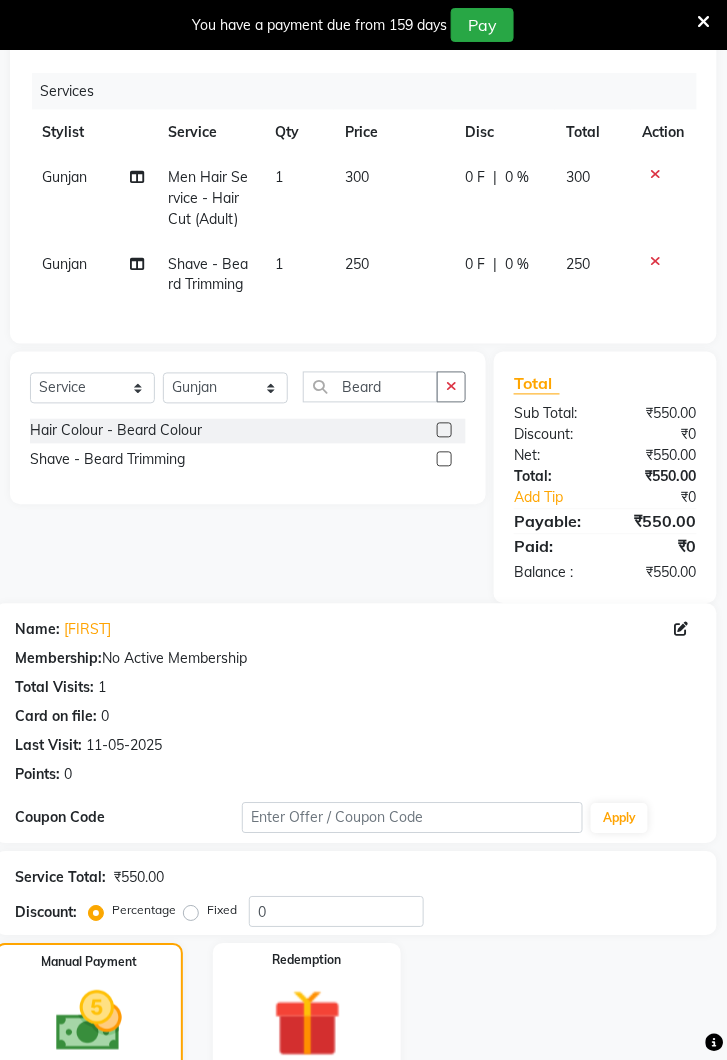 click on "UPI" 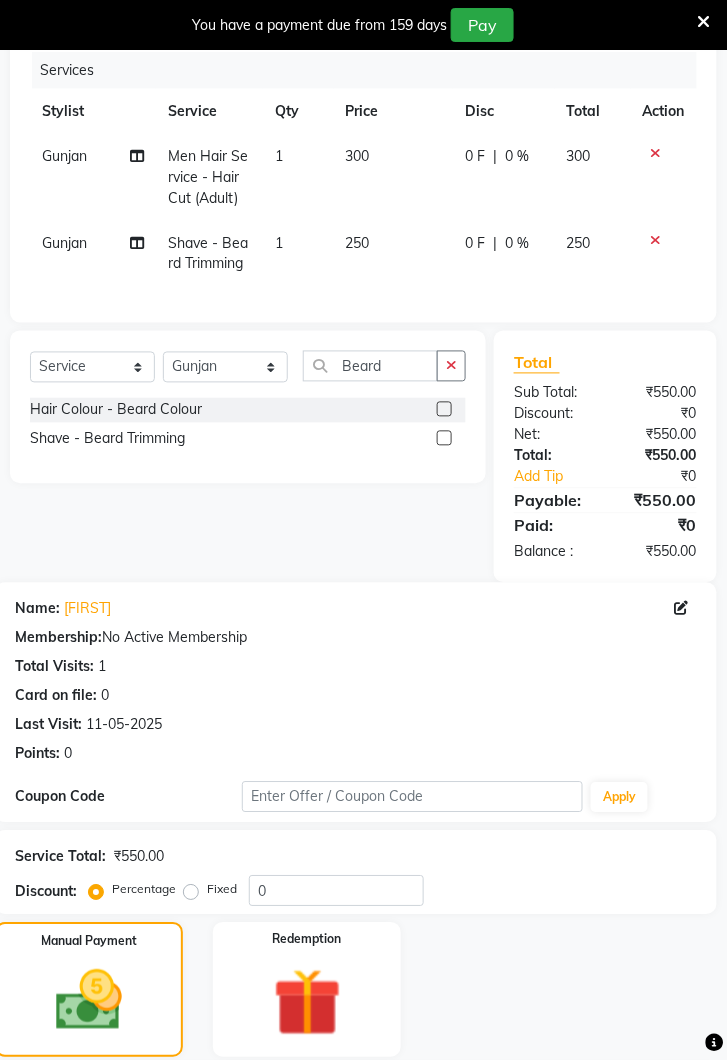 scroll, scrollTop: 448, scrollLeft: 0, axis: vertical 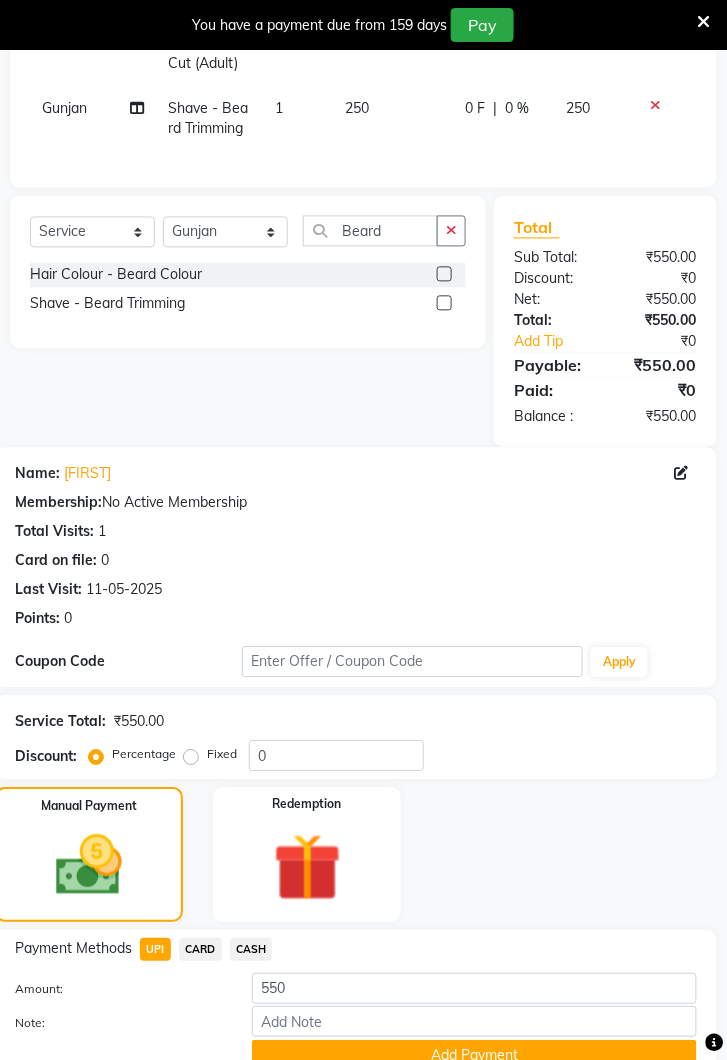 click on "Add Payment" 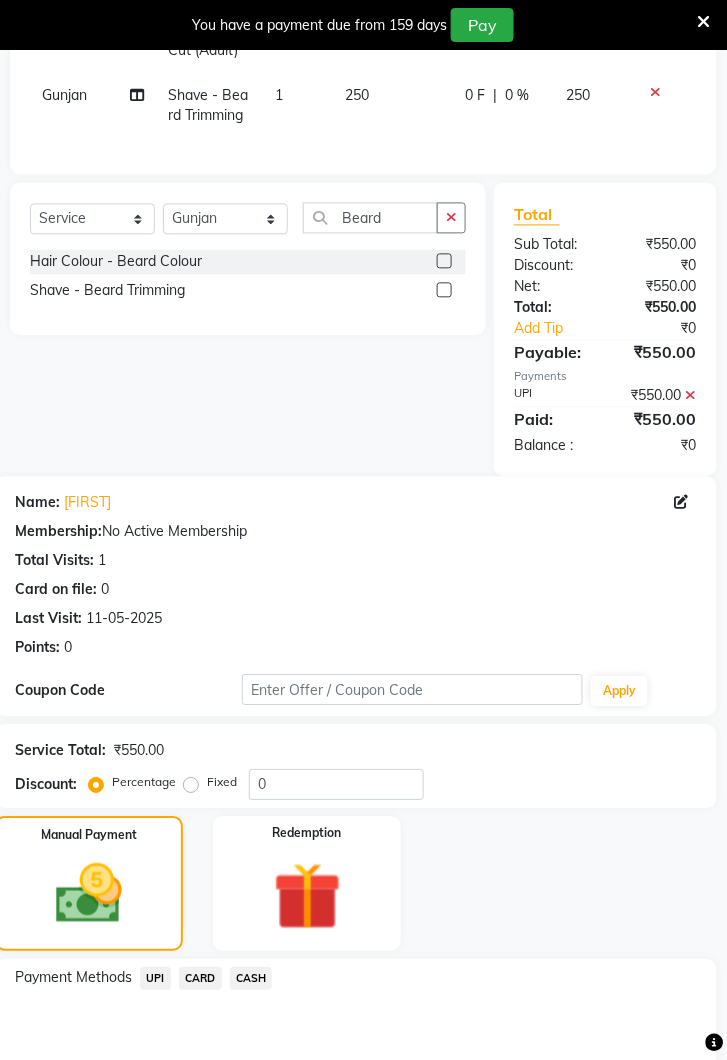 scroll, scrollTop: 574, scrollLeft: 0, axis: vertical 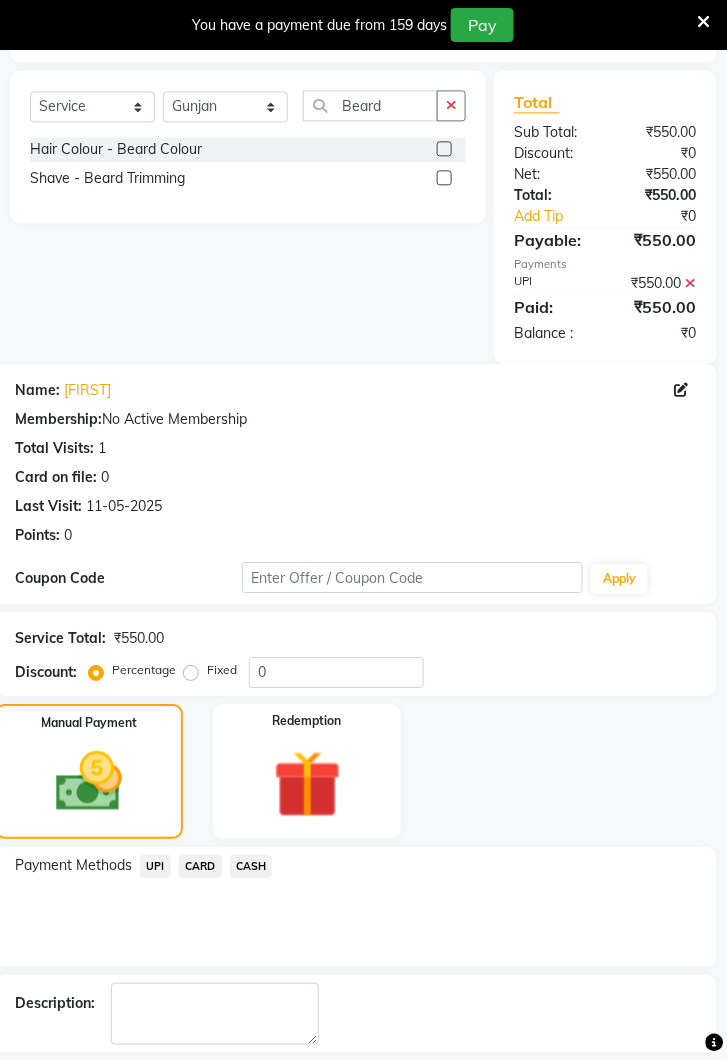 click on "Checkout" 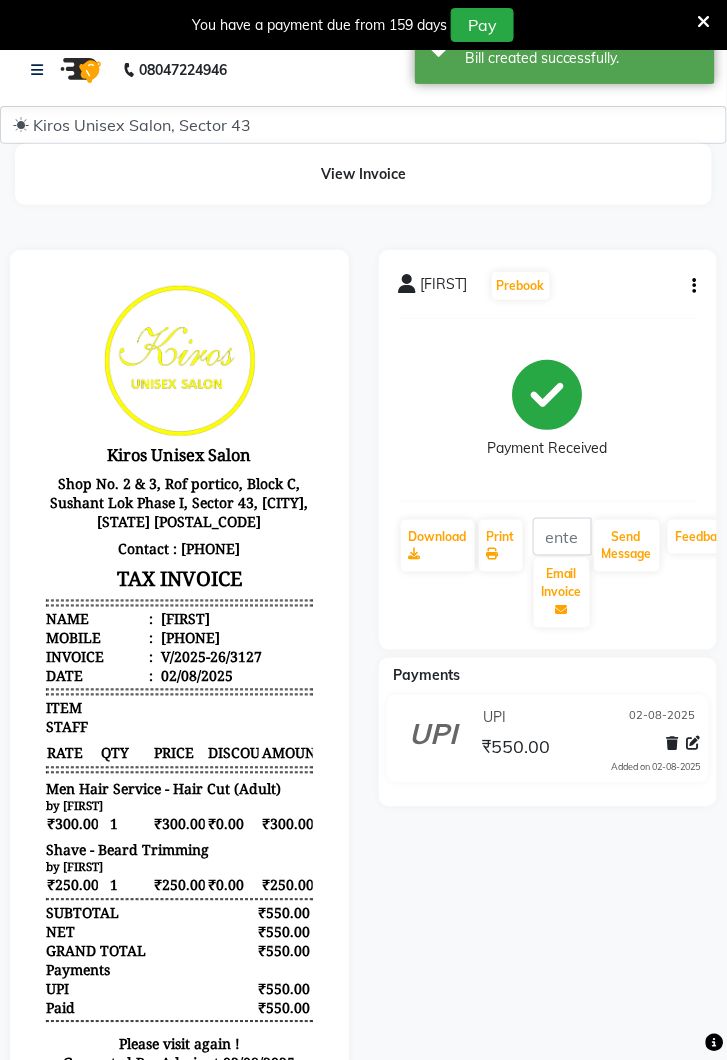 scroll, scrollTop: 0, scrollLeft: 0, axis: both 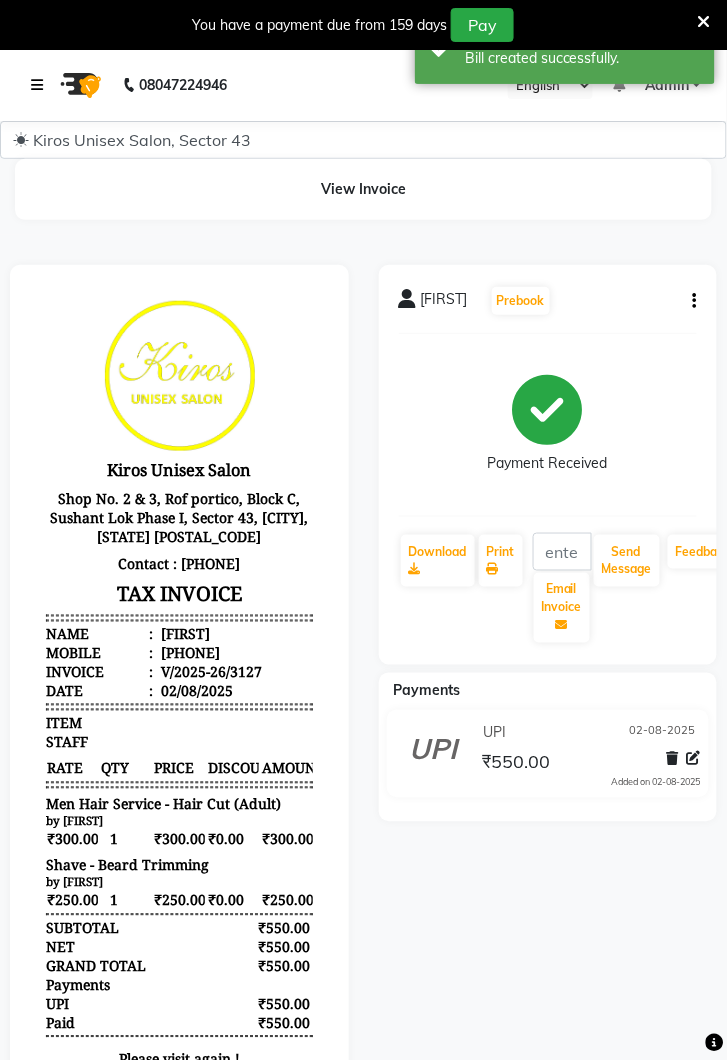 click at bounding box center [37, 85] 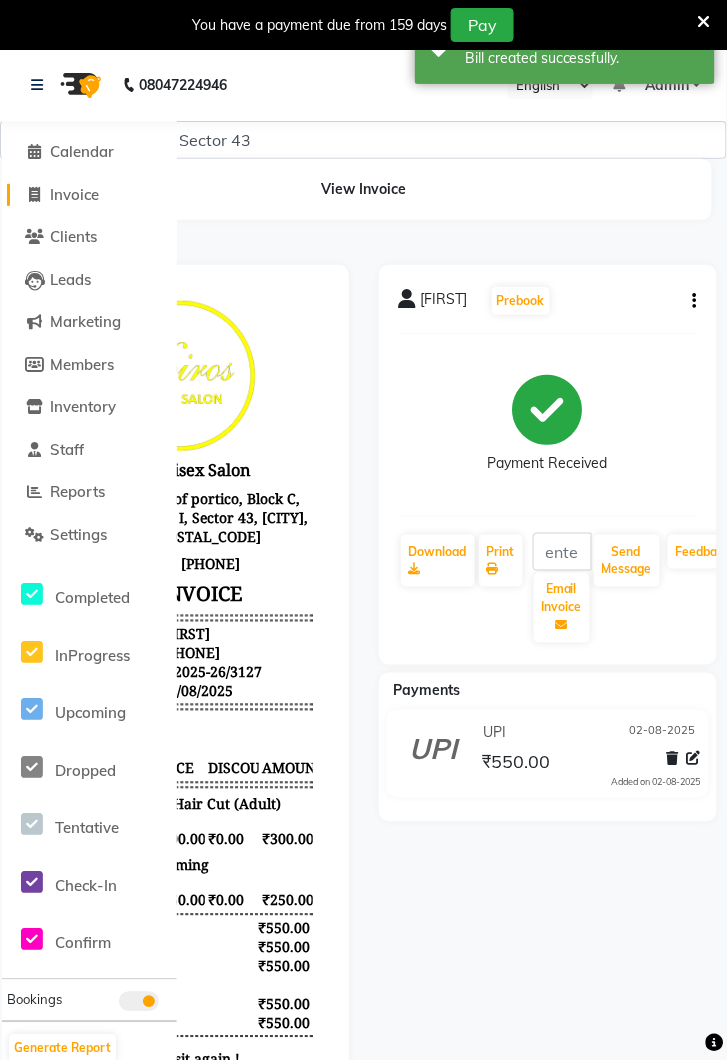 click on "Invoice" 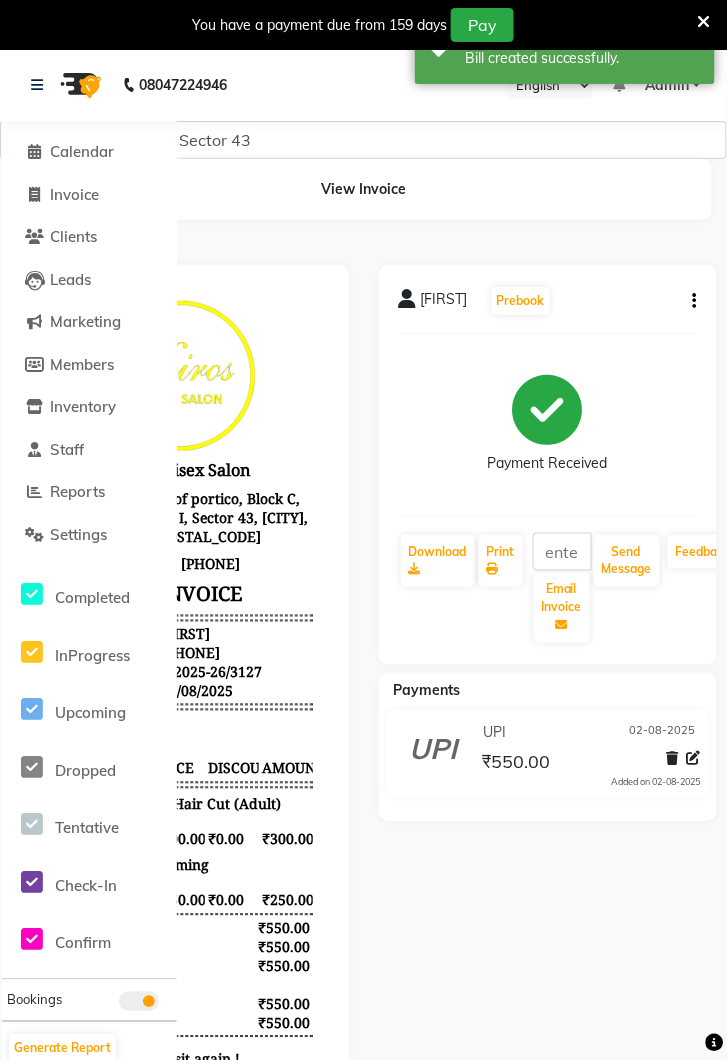 select on "service" 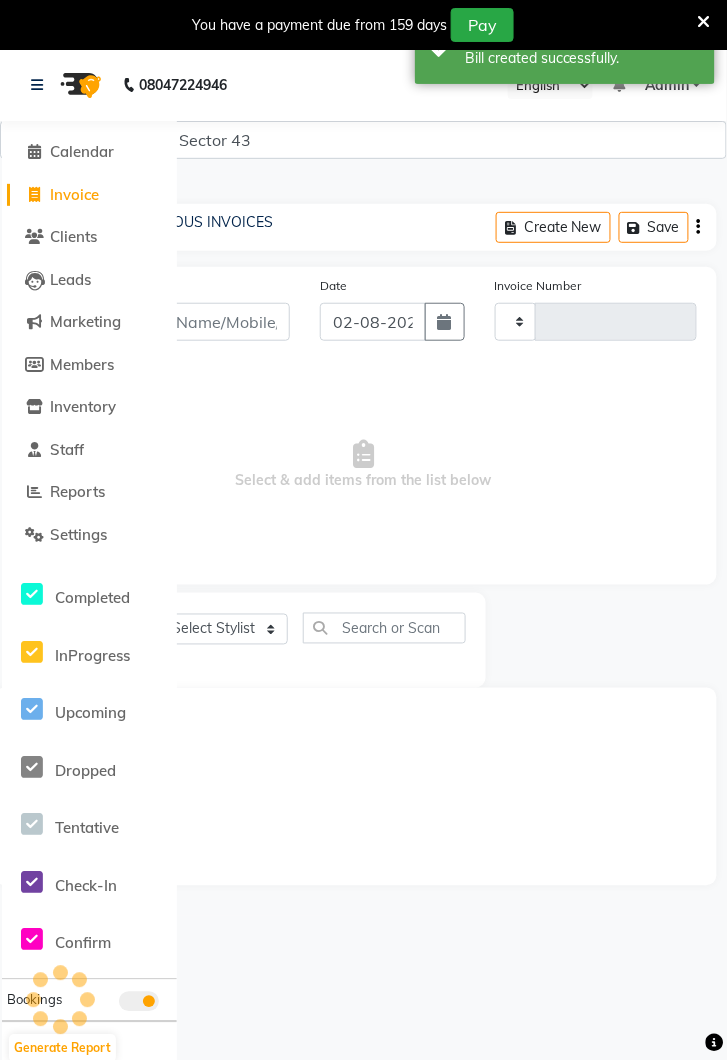 scroll, scrollTop: 49, scrollLeft: 0, axis: vertical 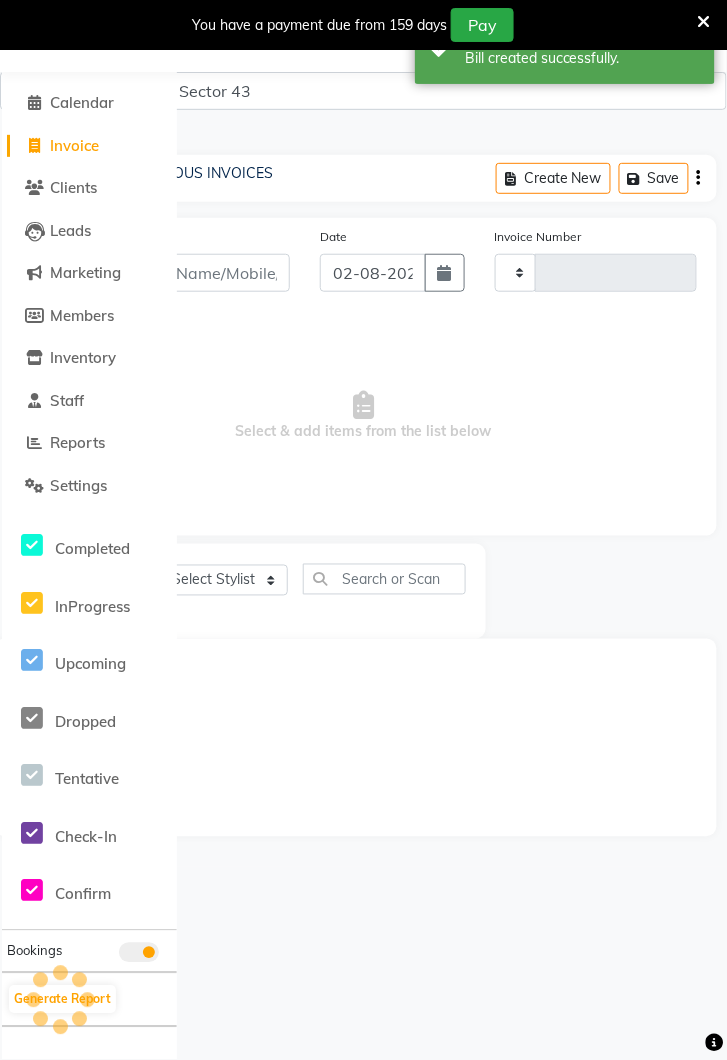 type on "3128" 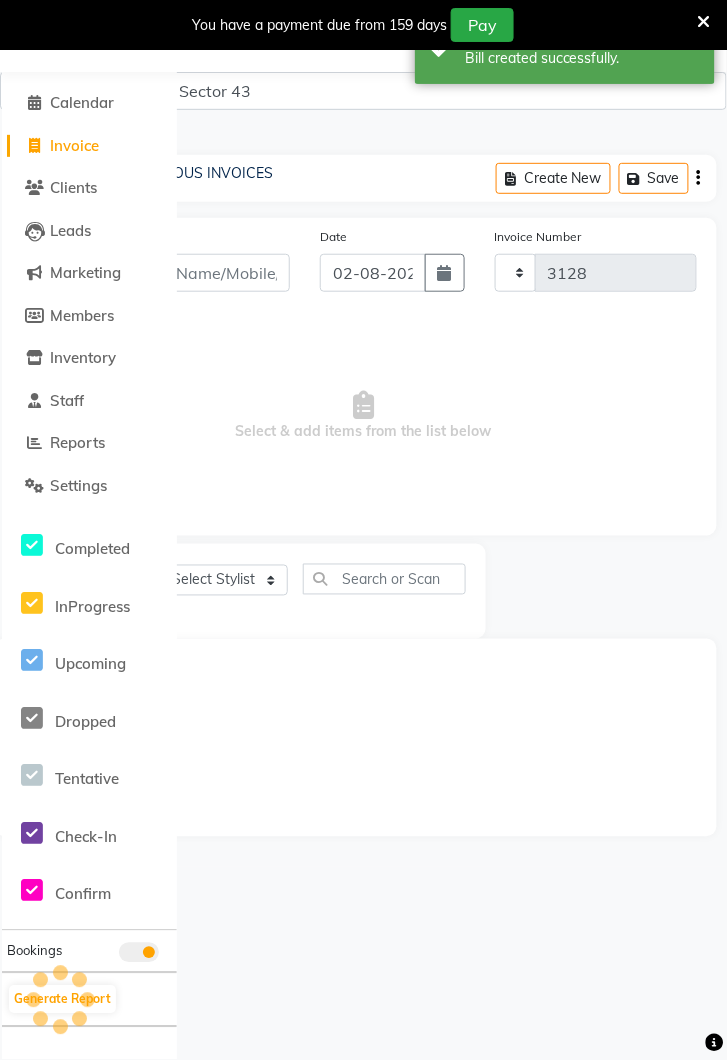 select on "5694" 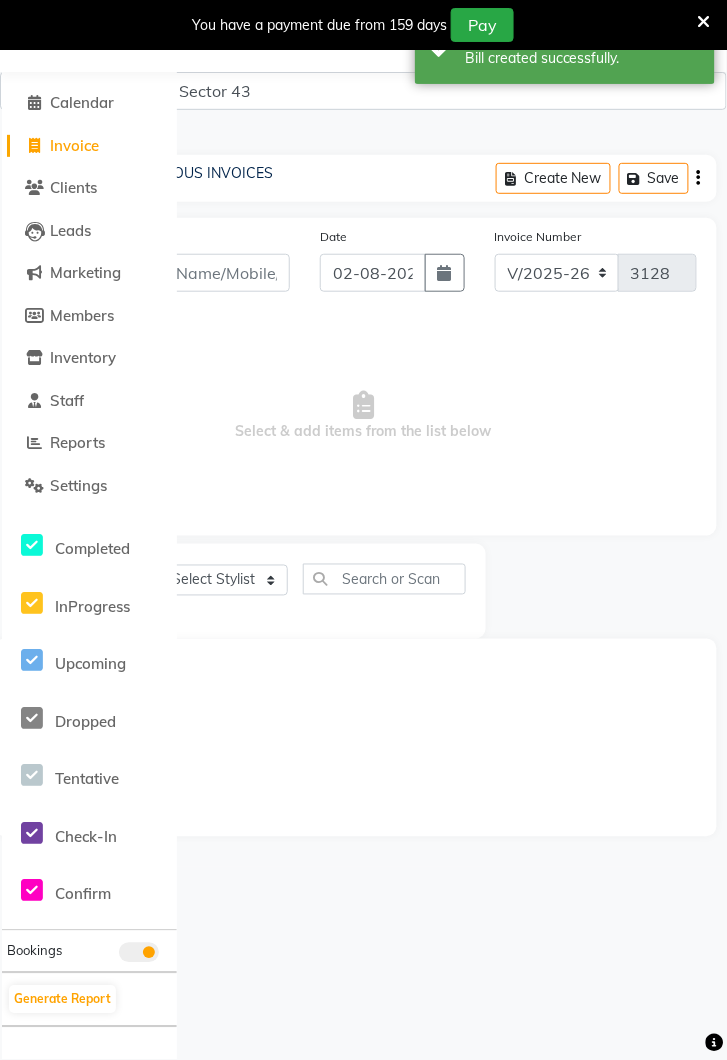 scroll, scrollTop: 0, scrollLeft: 0, axis: both 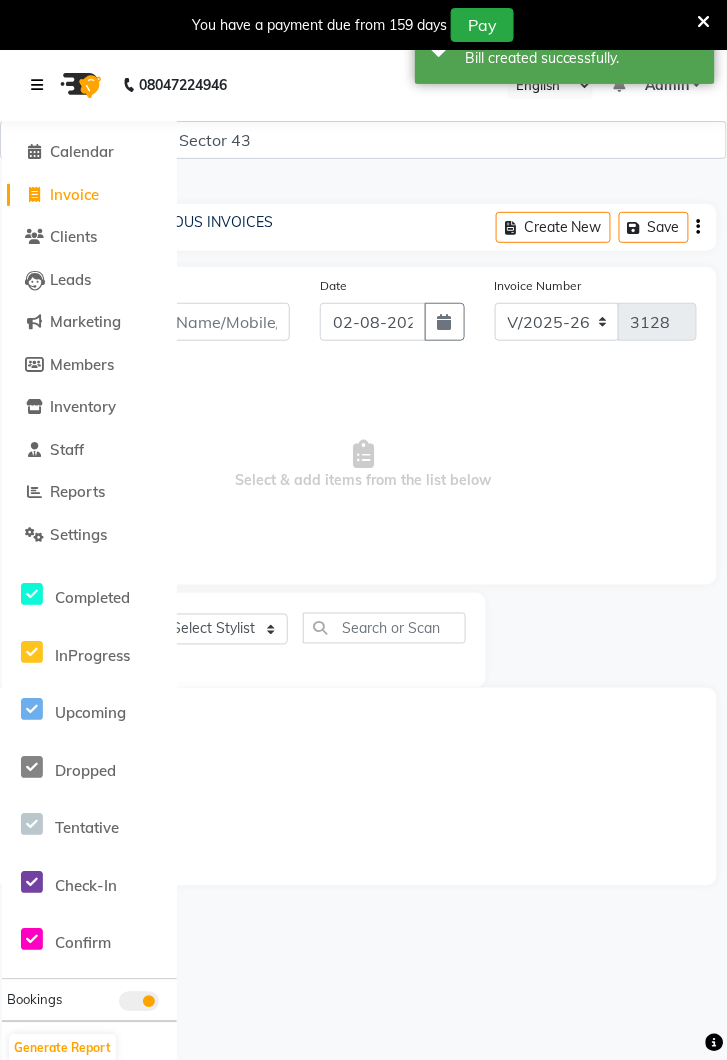 click at bounding box center (41, 85) 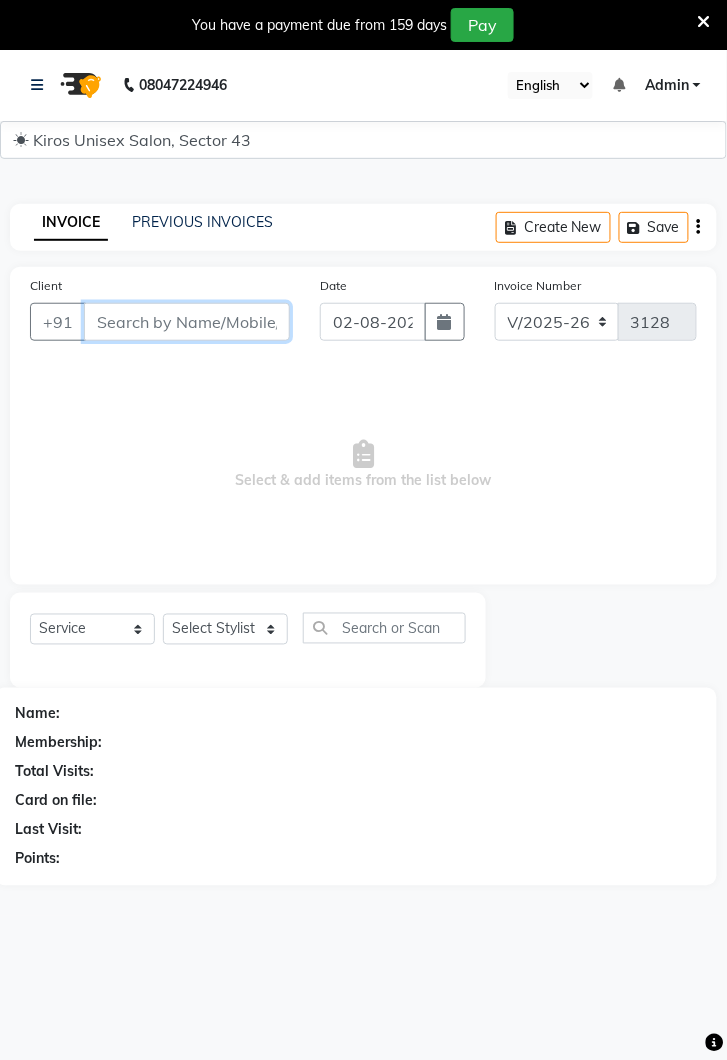 click on "Client" at bounding box center (187, 322) 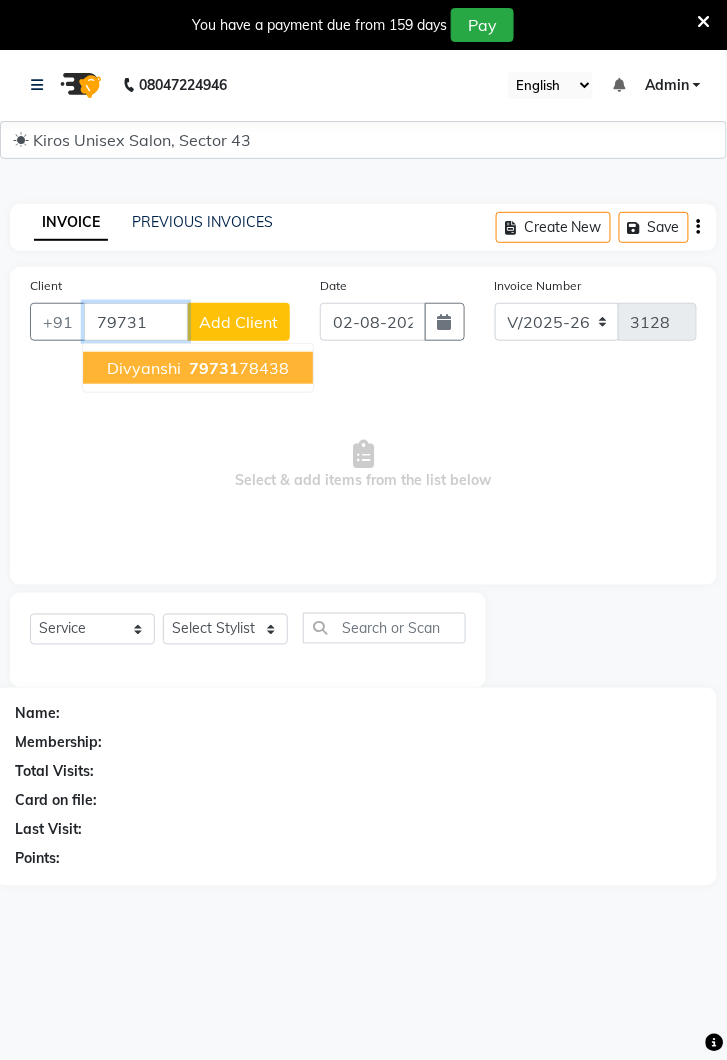 click on "79731 78438" at bounding box center [237, 368] 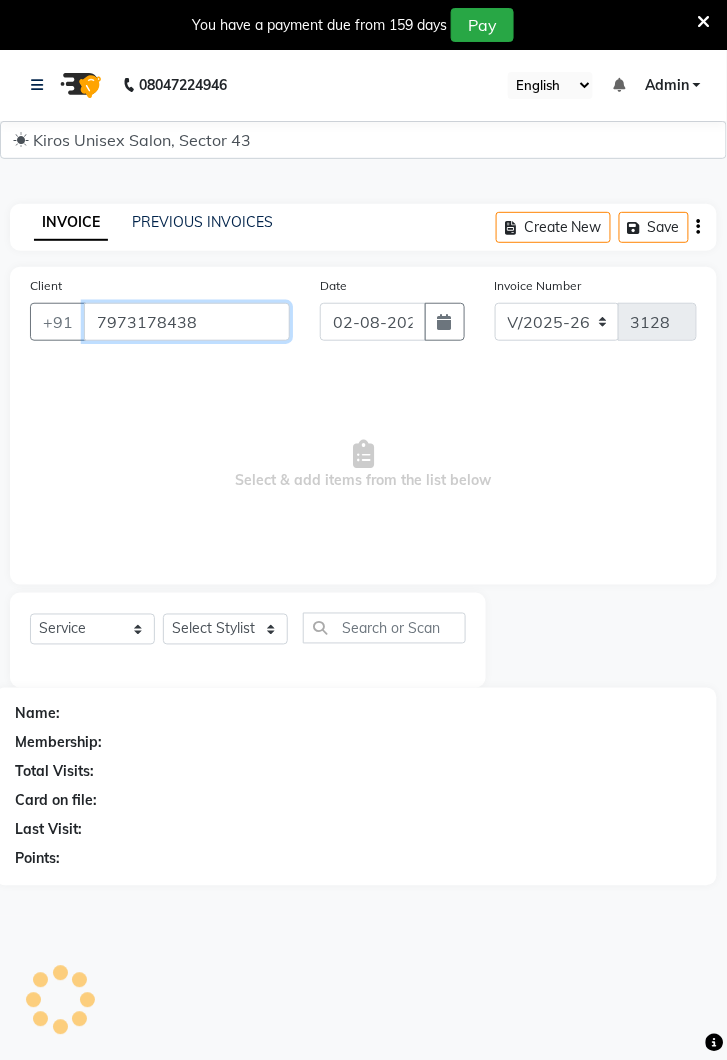 type on "7973178438" 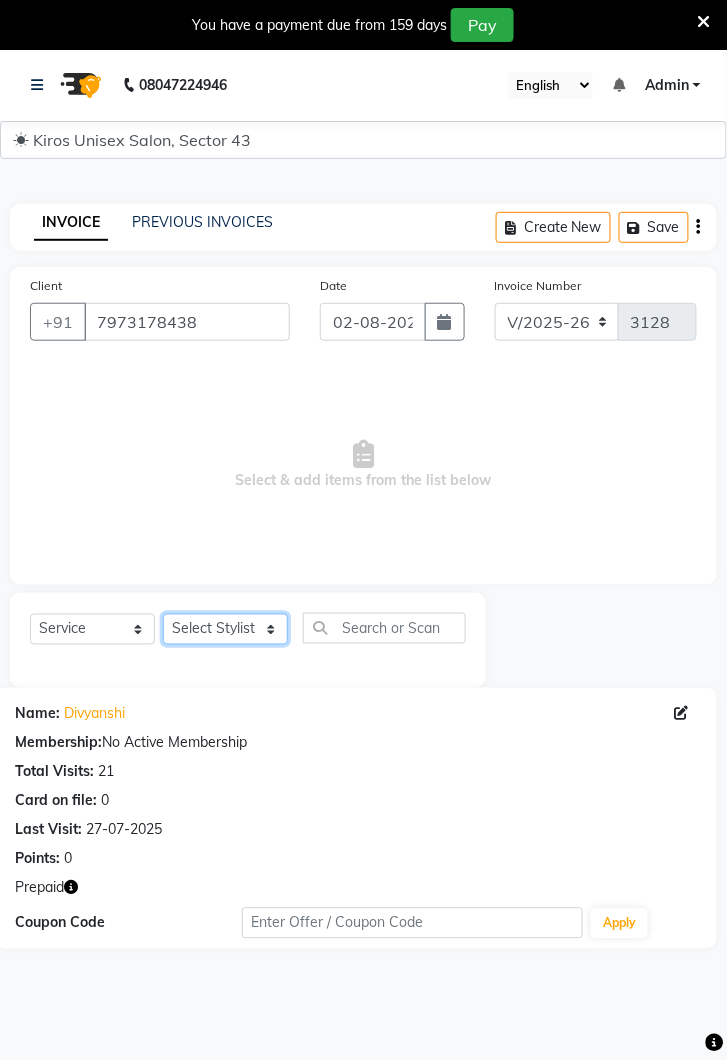 click on "Select Stylist Deepak Gunjan Habil Jeet Lalit Lamu Raj Rashmi Rony Sagar Suraj" 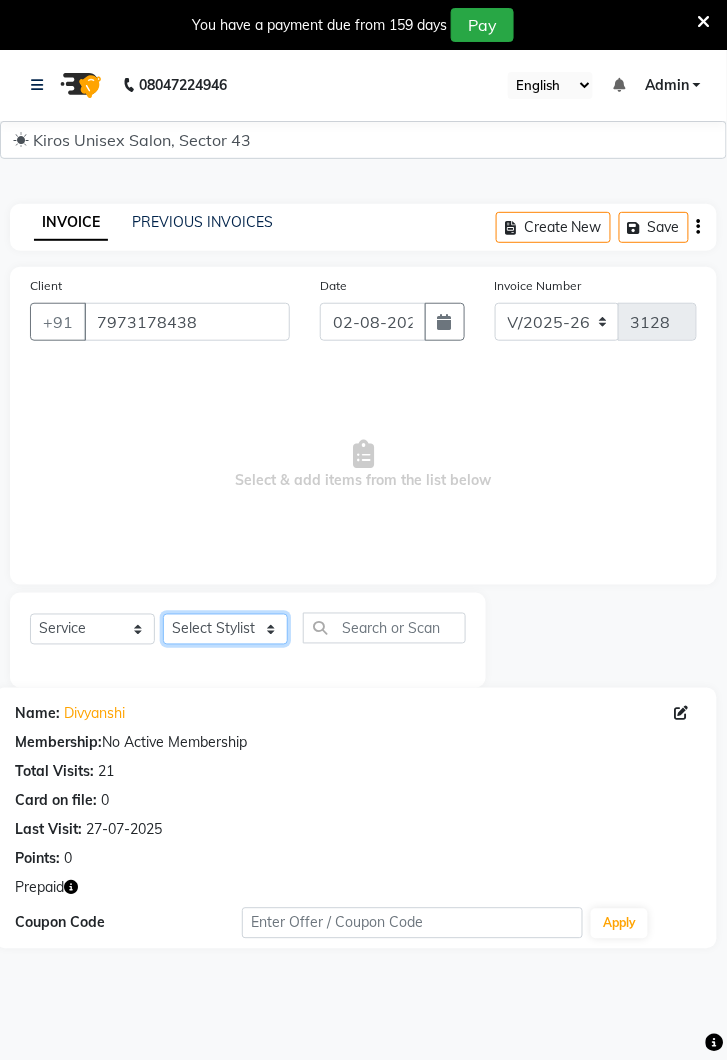 select on "39650" 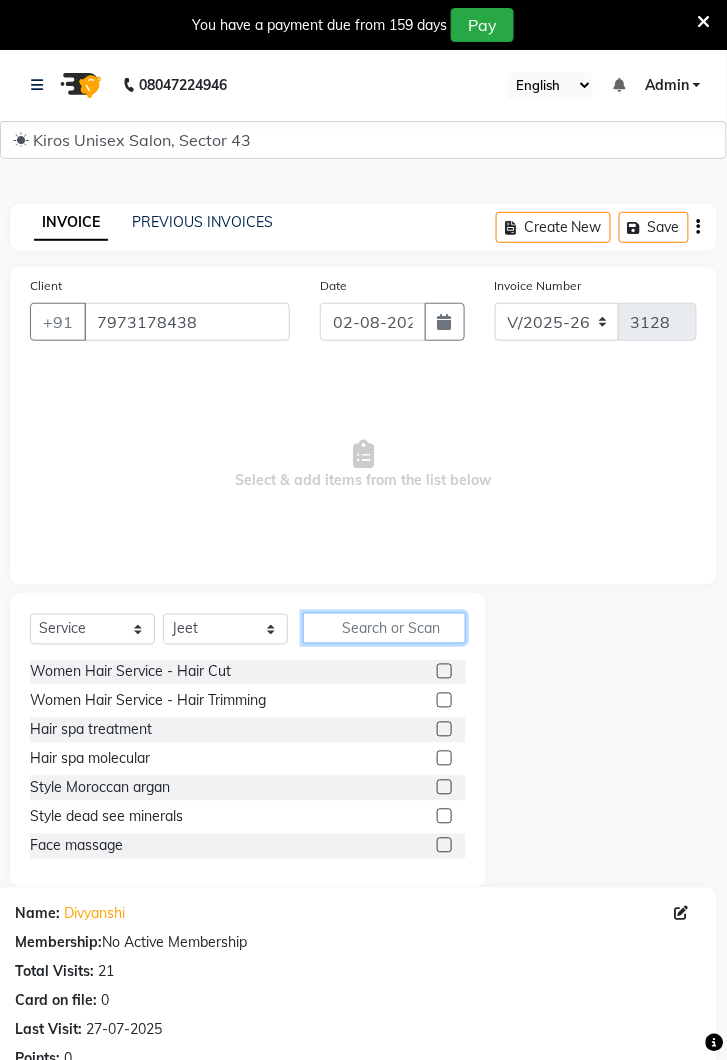 click 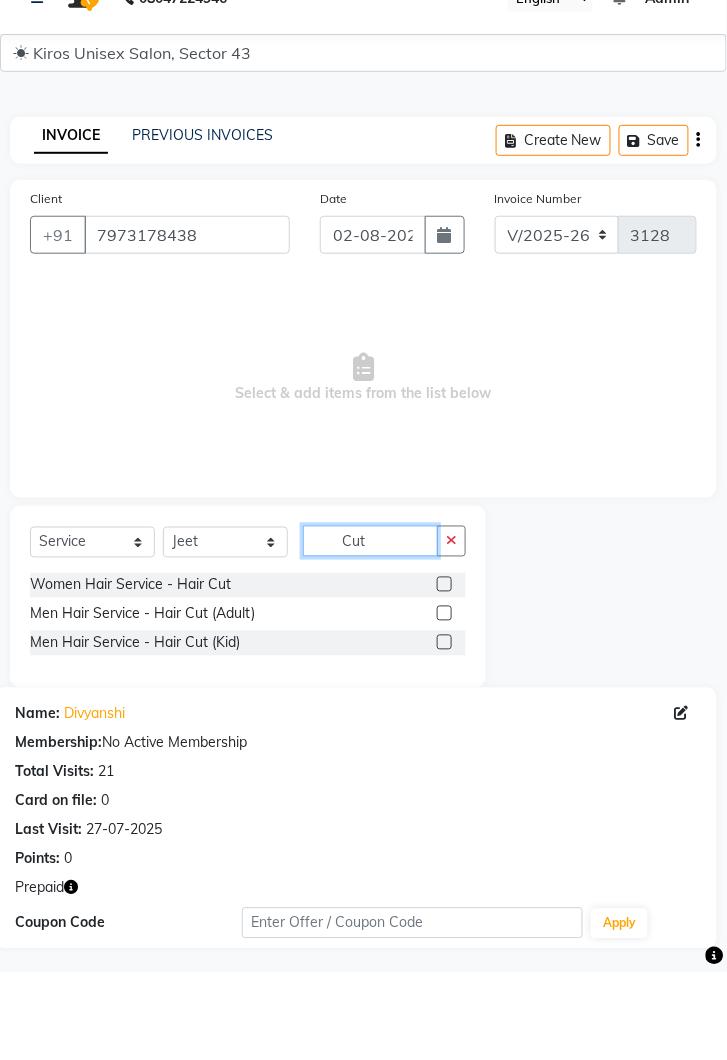 type on "Cut" 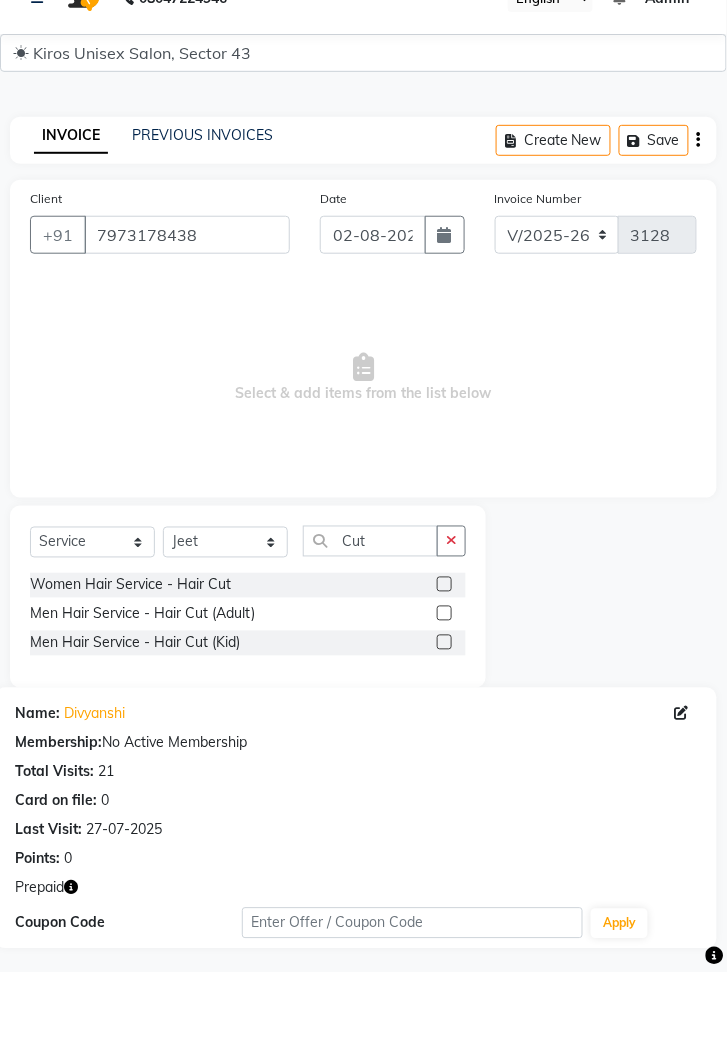 click 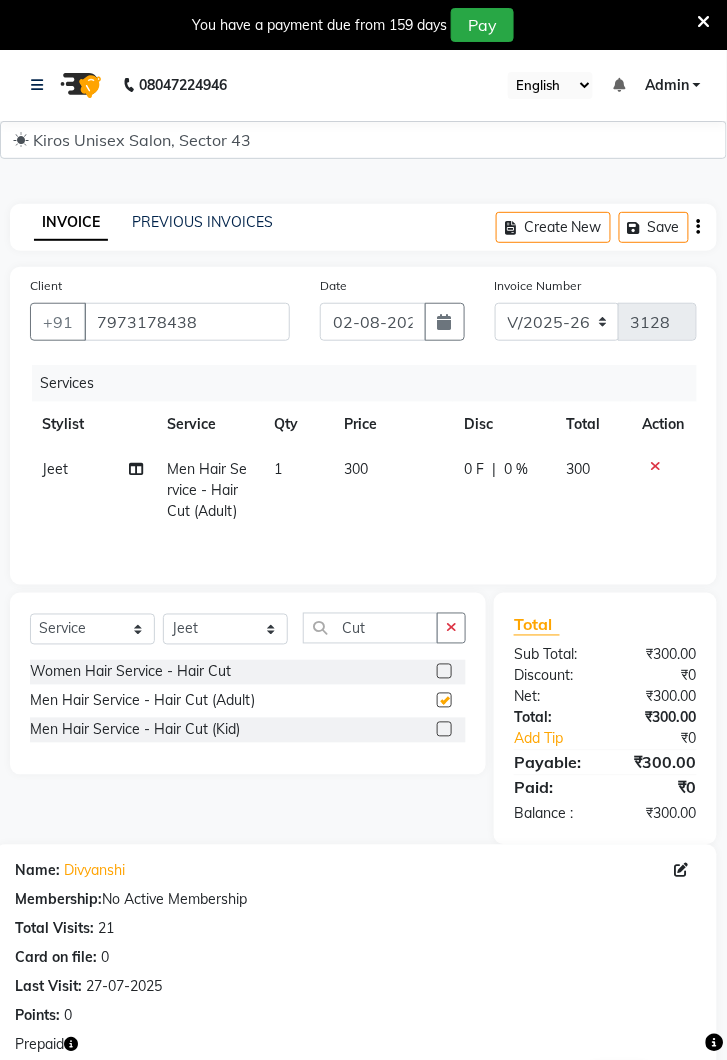 checkbox on "false" 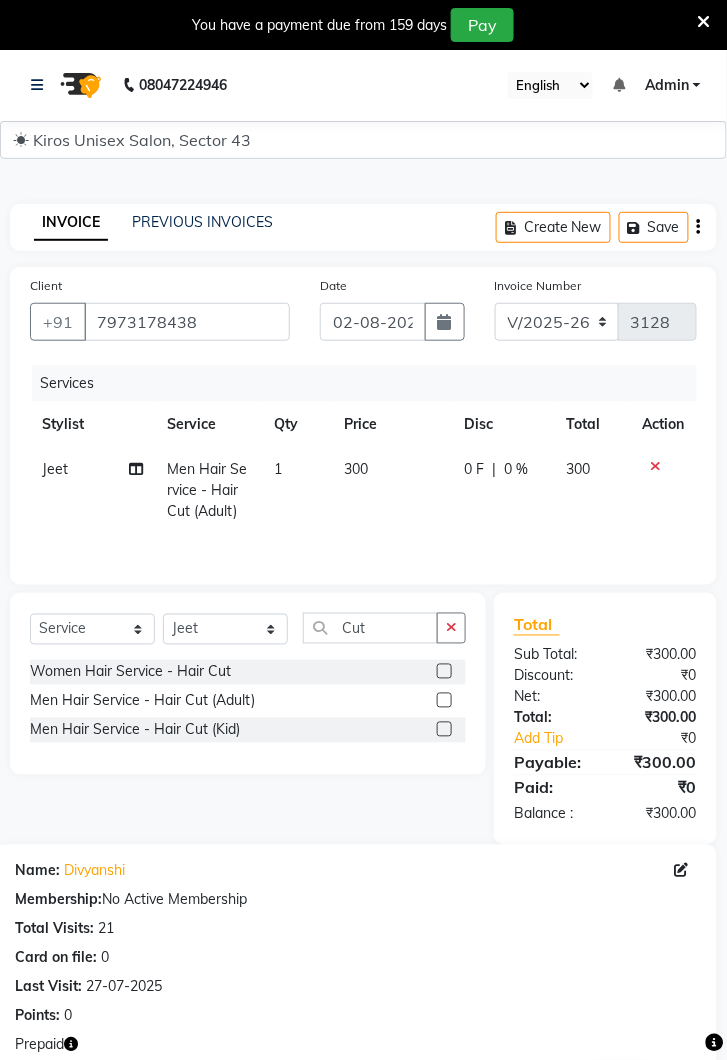 click 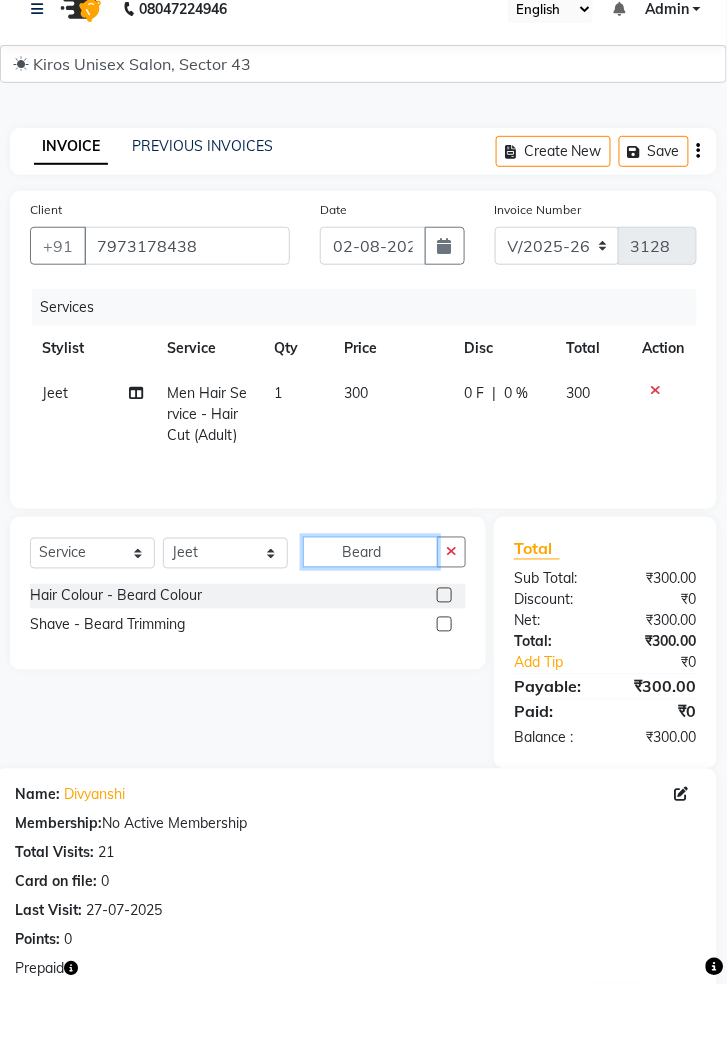 type on "Beard" 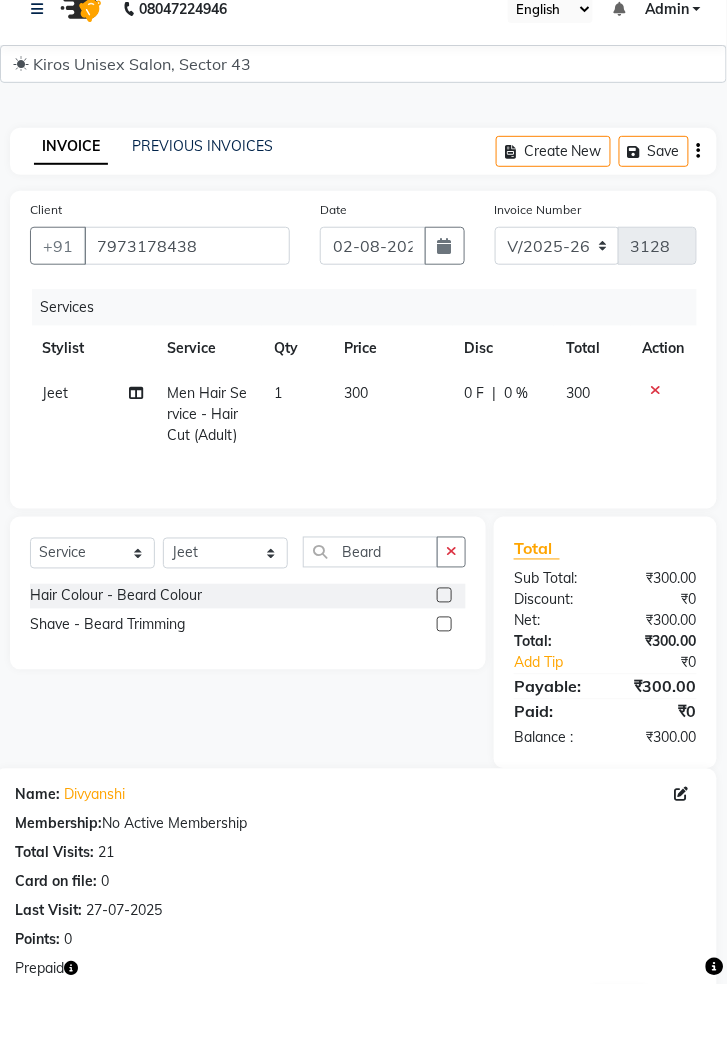 click 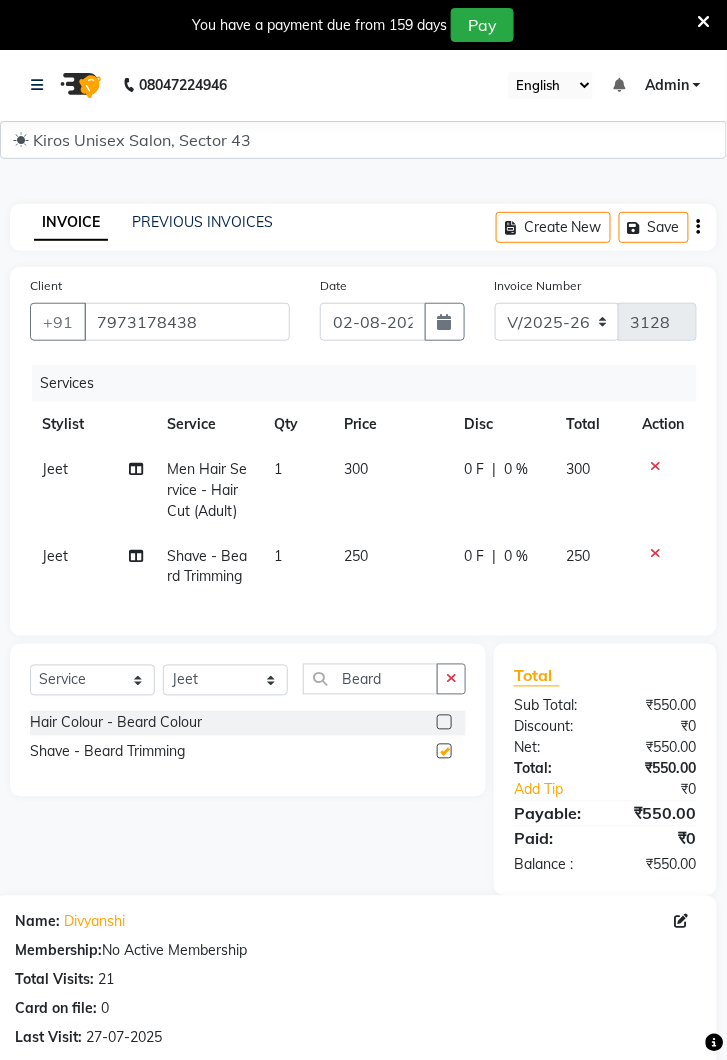 checkbox on "false" 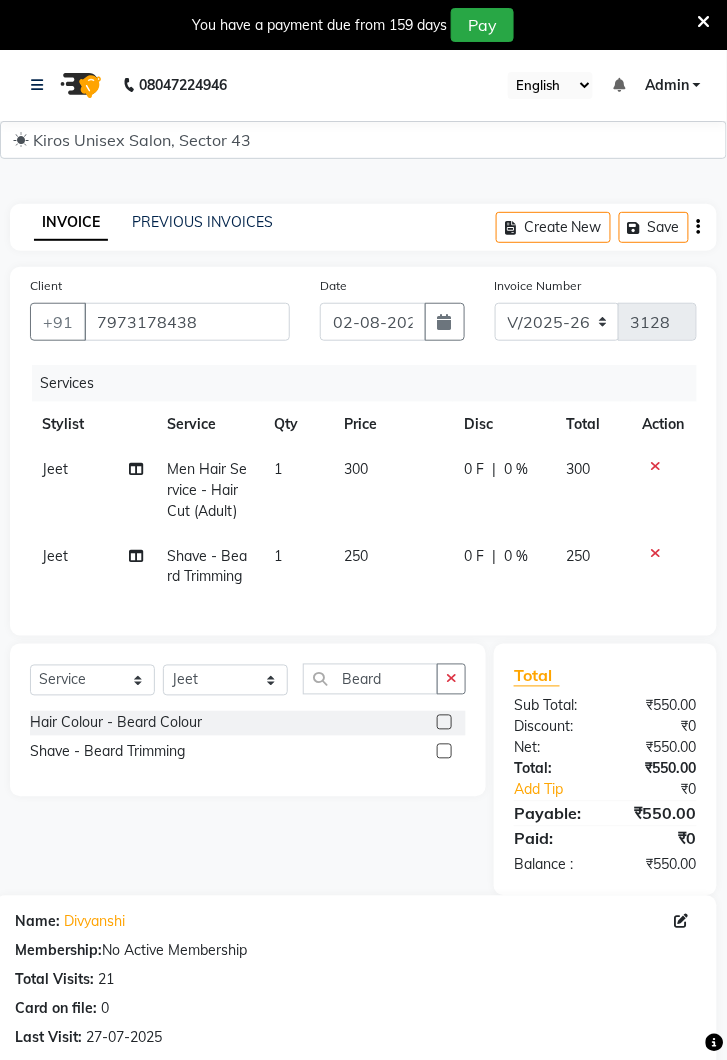 click 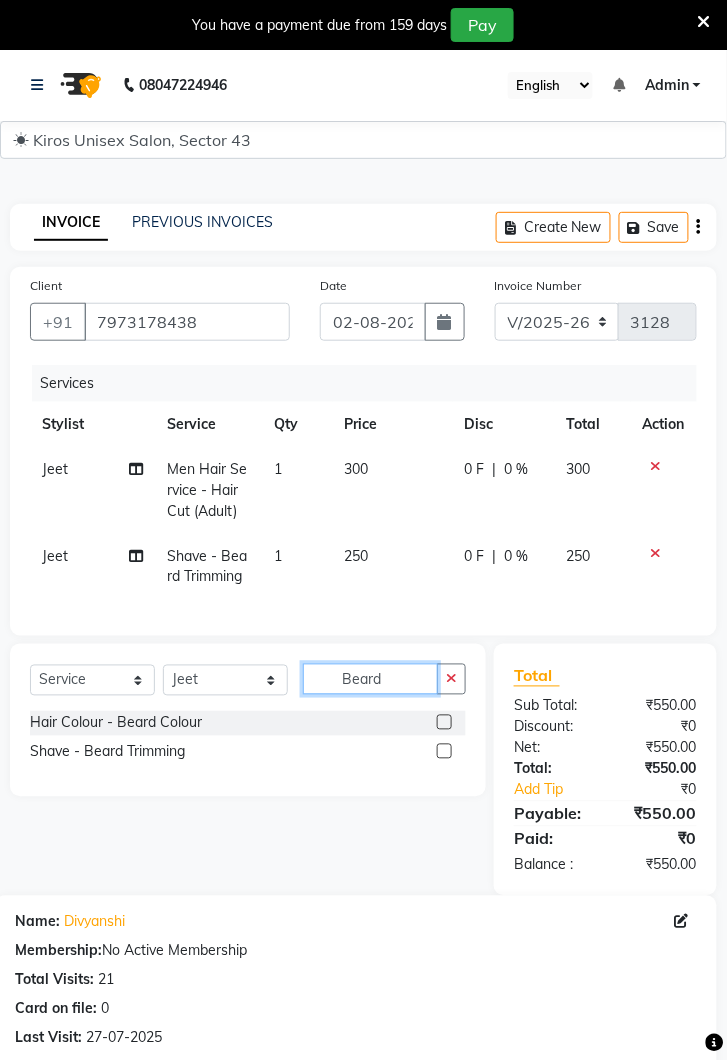 type 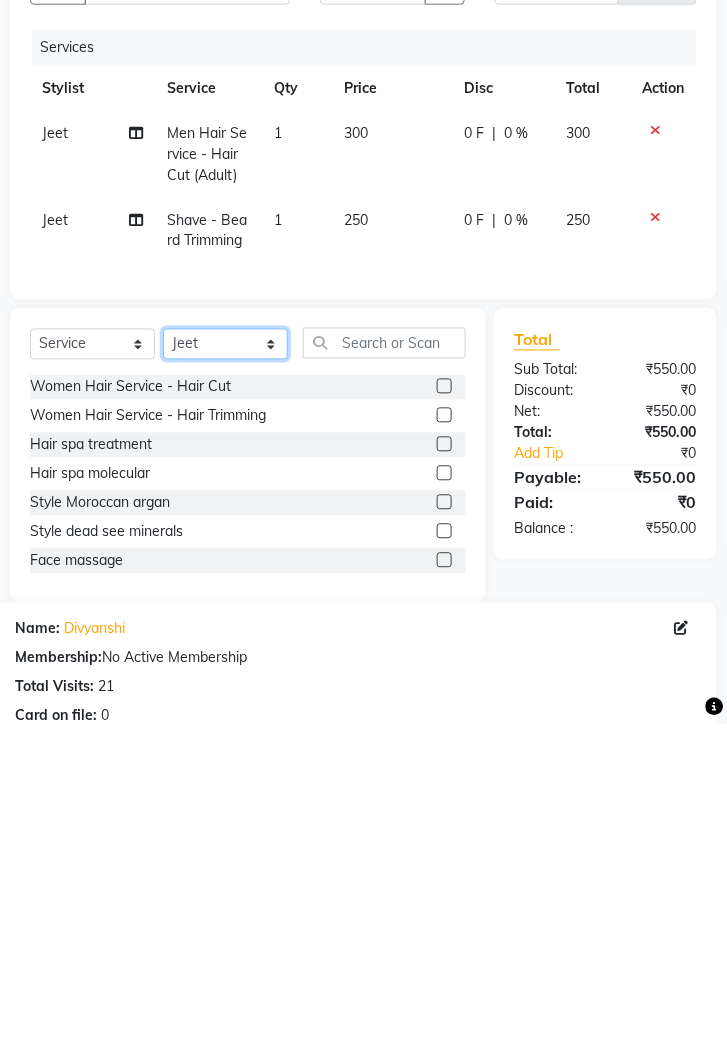 click on "Select Stylist Deepak Gunjan Habil Jeet Lalit Lamu Raj Rashmi Rony Sagar Suraj" 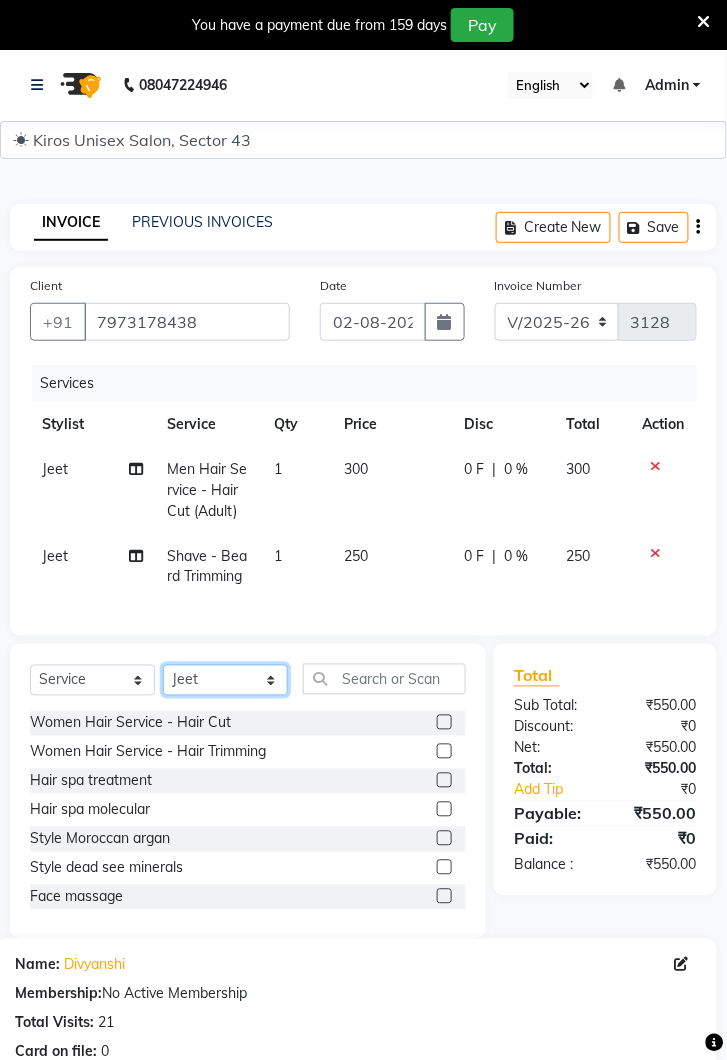select on "67564" 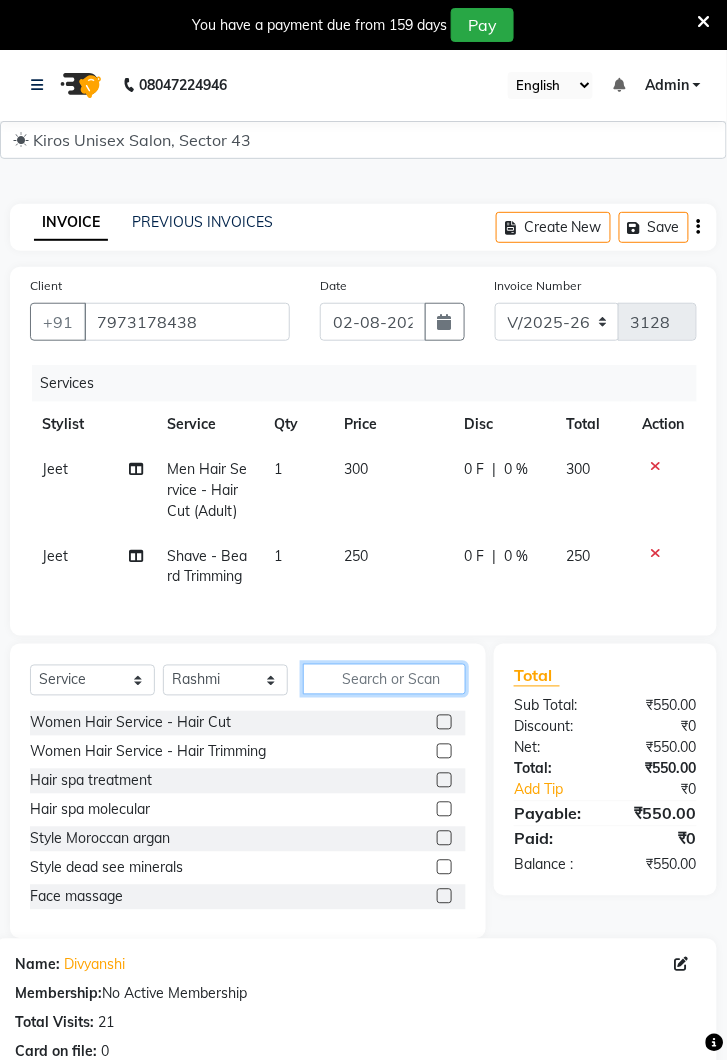 click 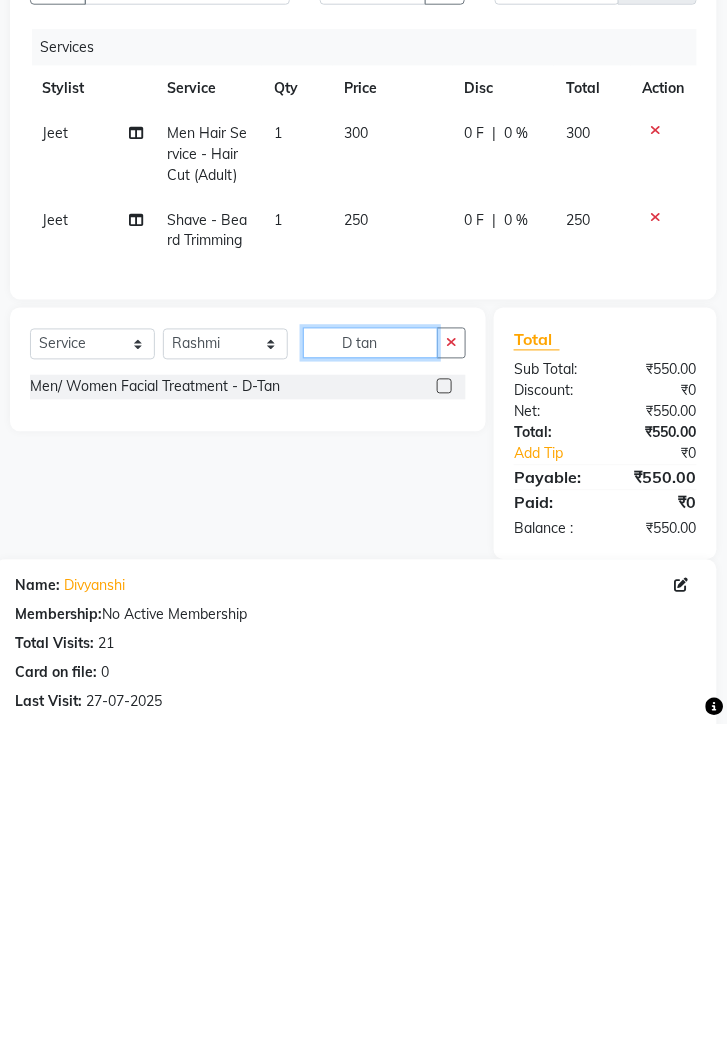 type on "D tan" 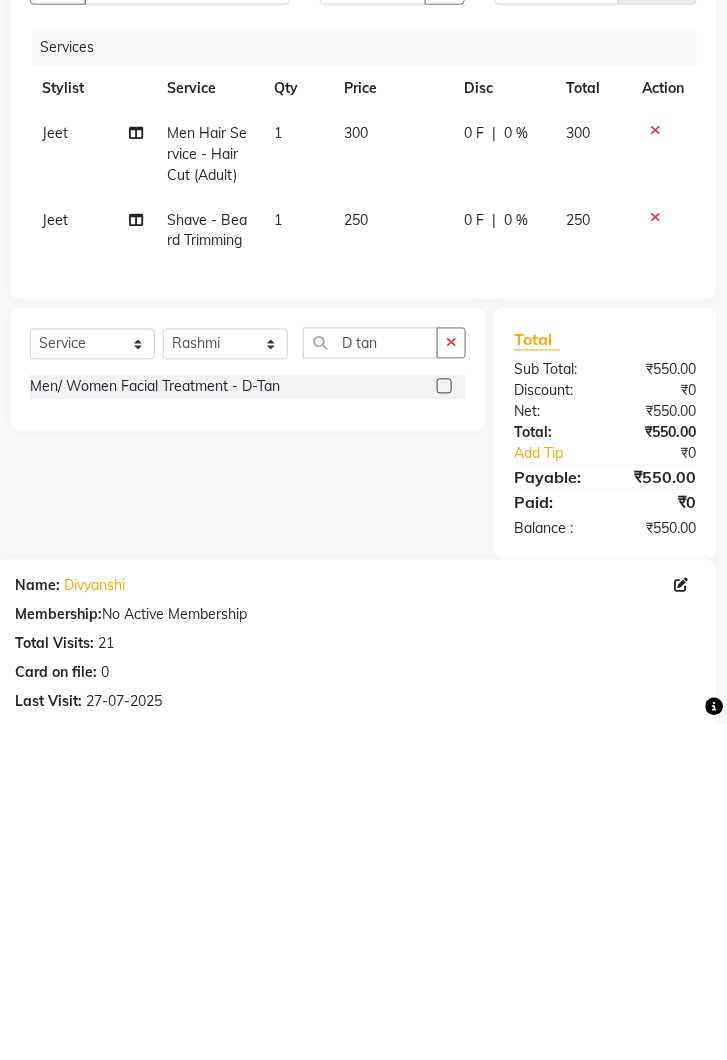 click 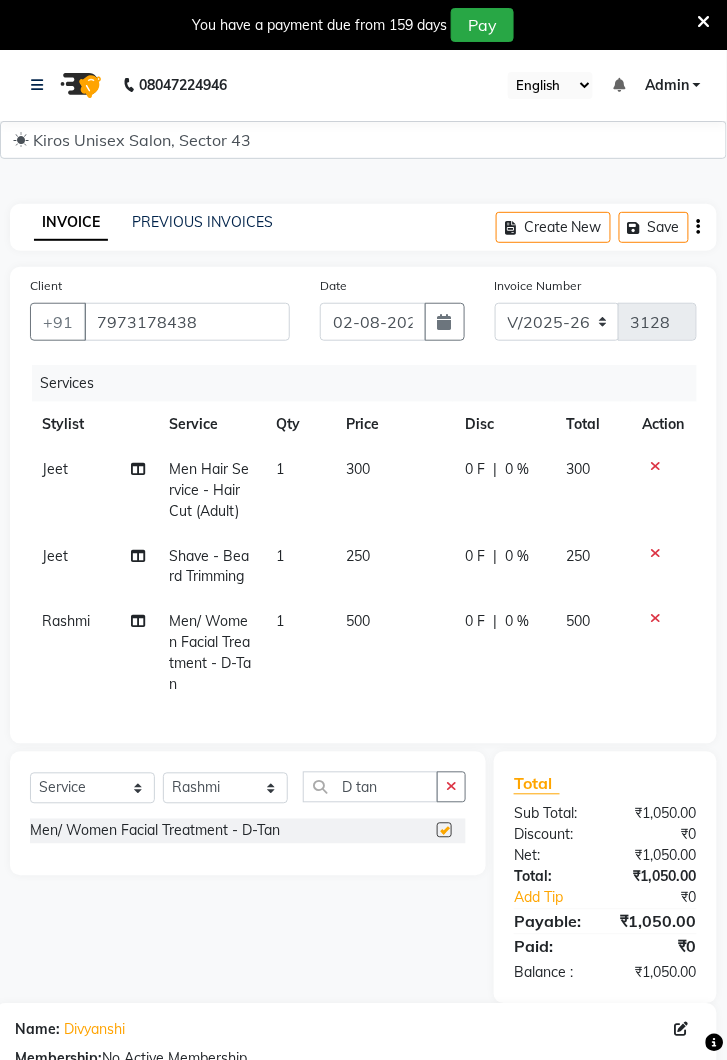 checkbox on "false" 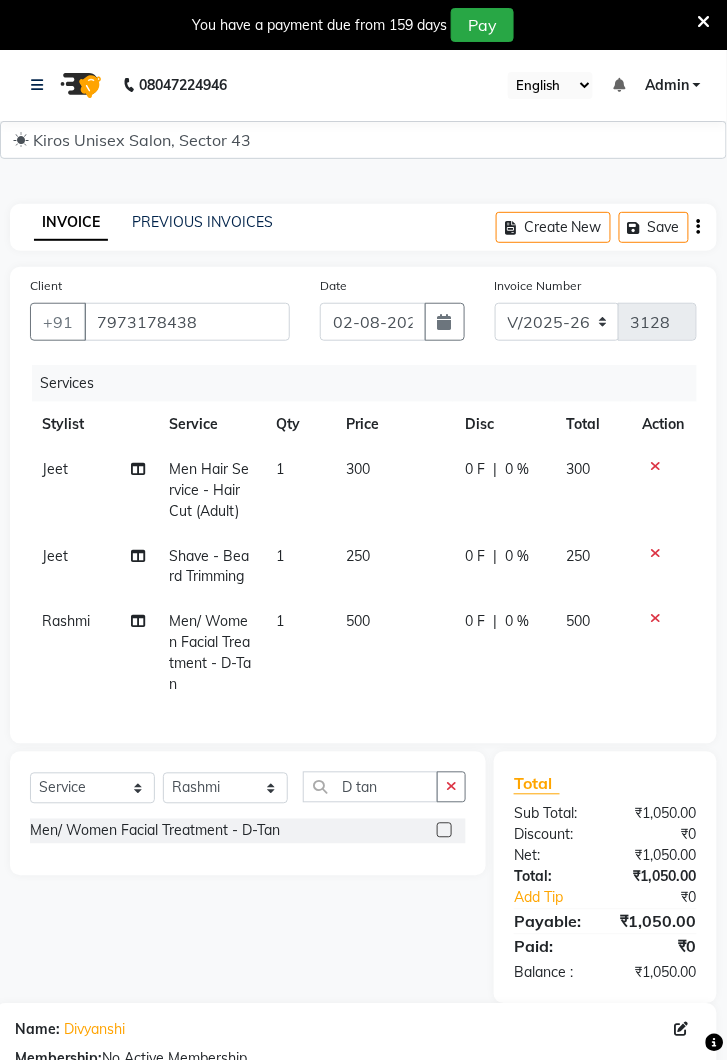 click 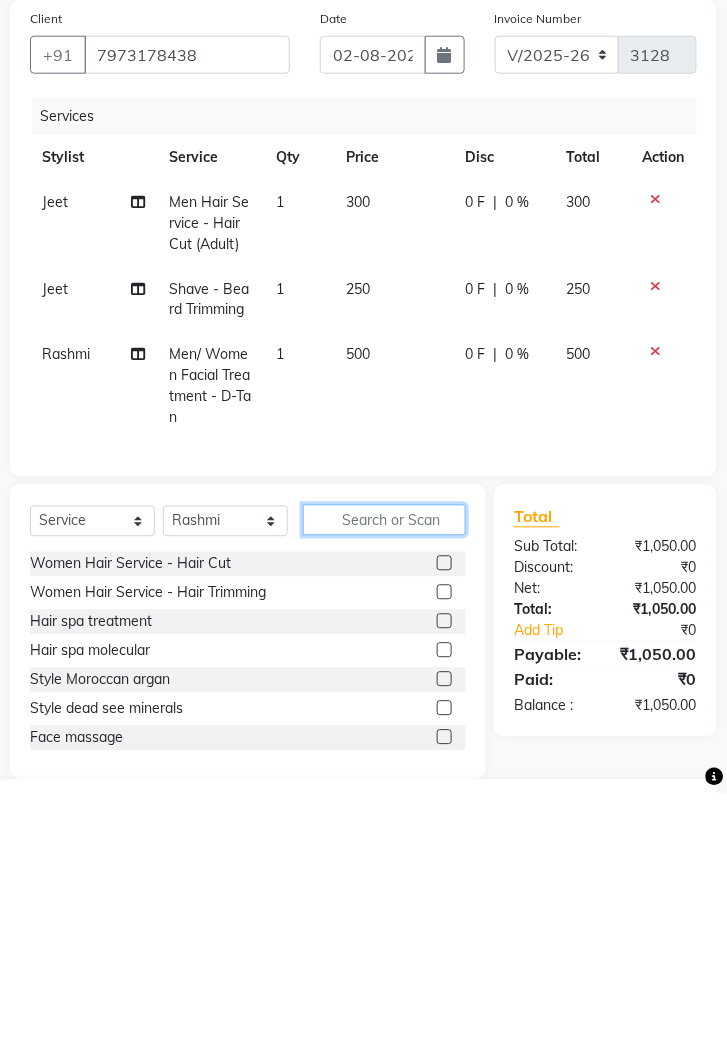 scroll, scrollTop: 90, scrollLeft: 0, axis: vertical 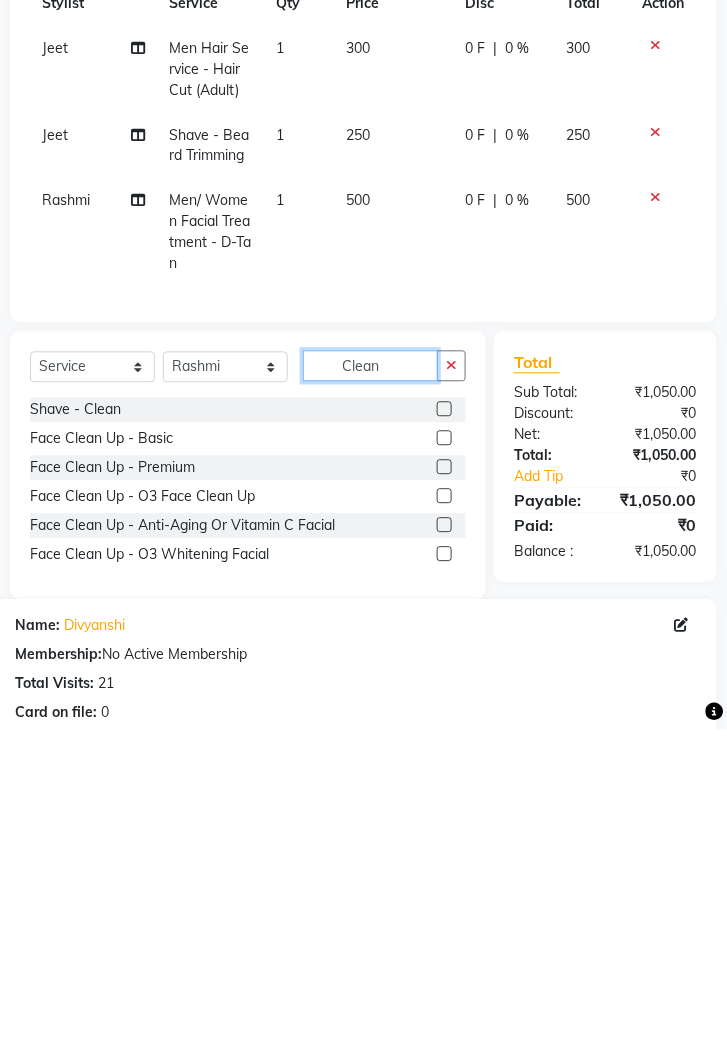 type on "Clean" 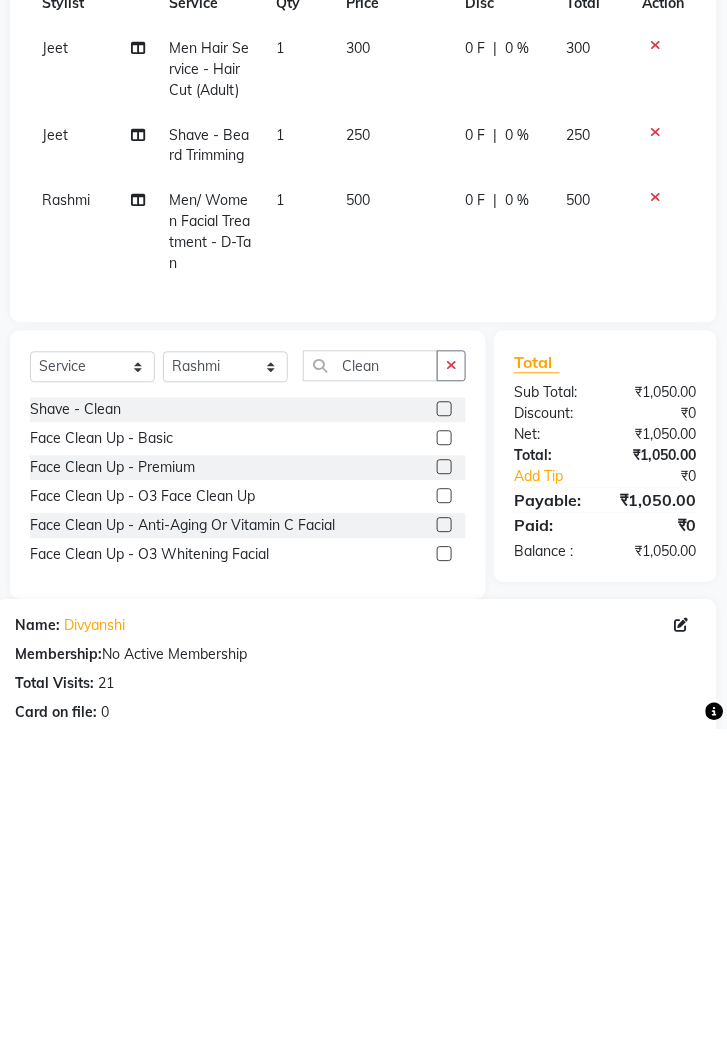 click 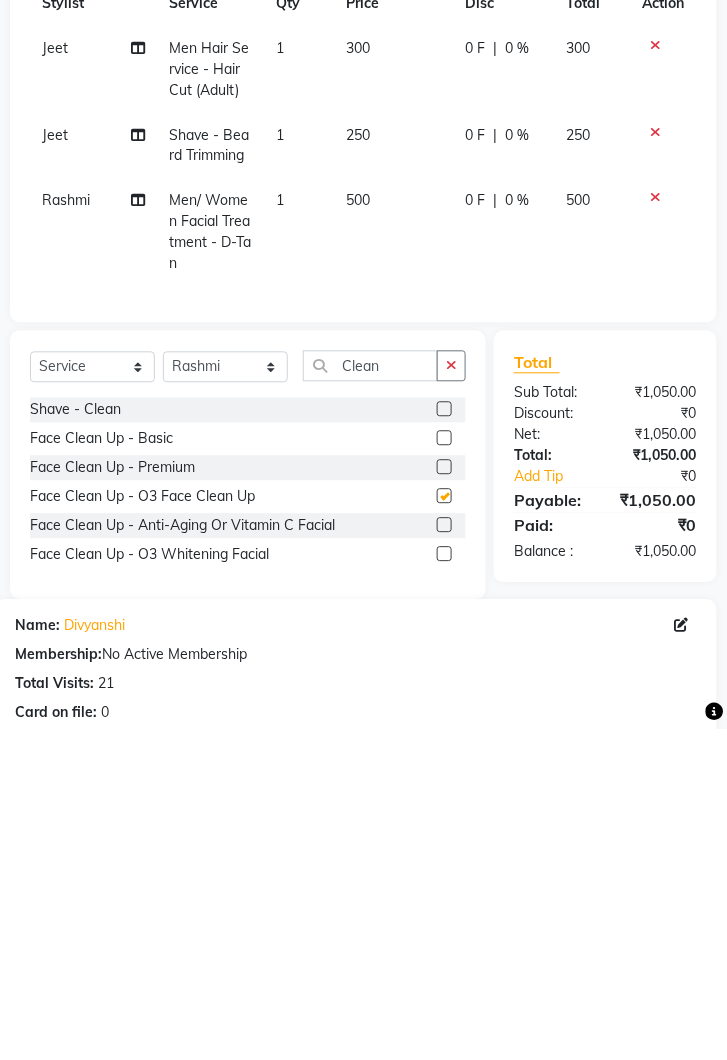 scroll, scrollTop: 90, scrollLeft: 0, axis: vertical 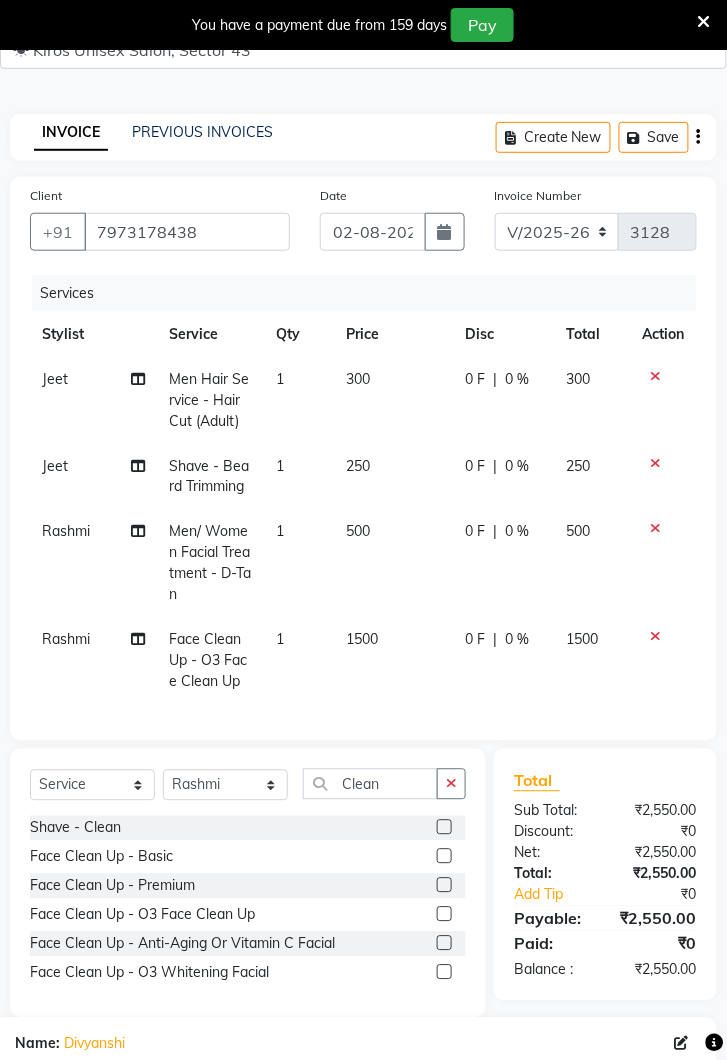 checkbox on "false" 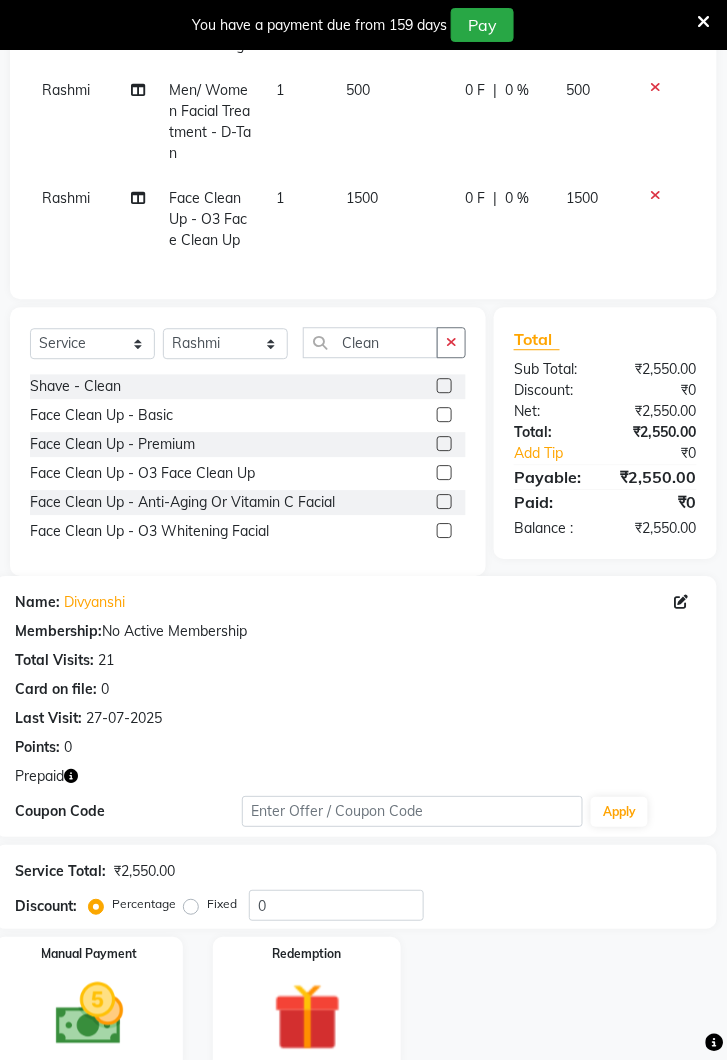 click 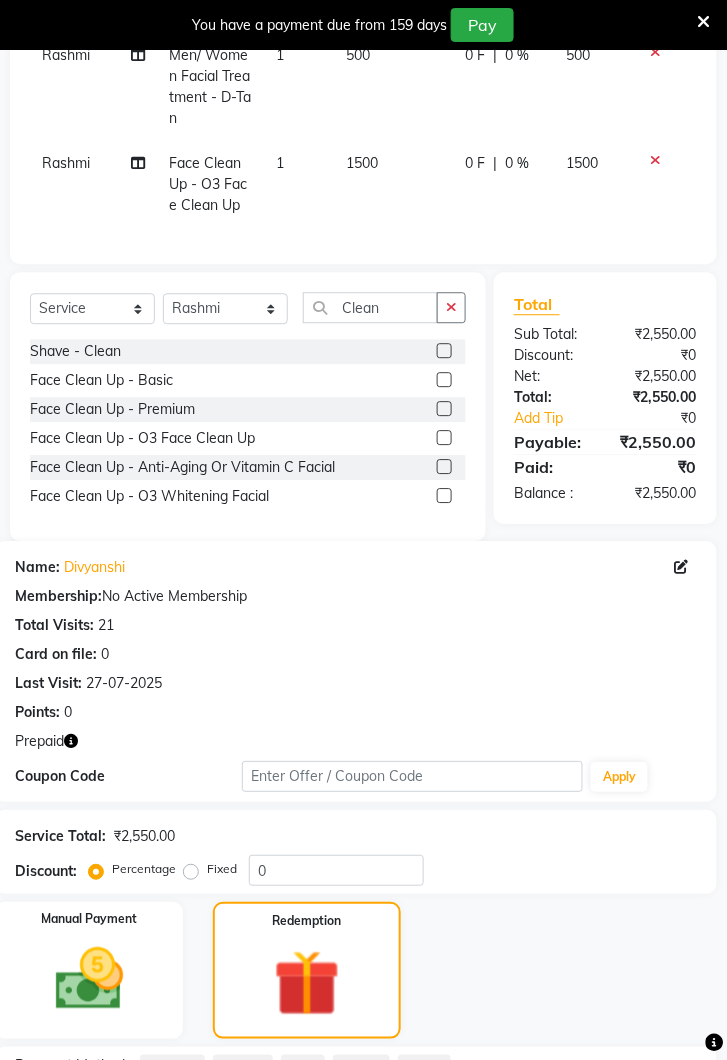 scroll, scrollTop: 660, scrollLeft: 0, axis: vertical 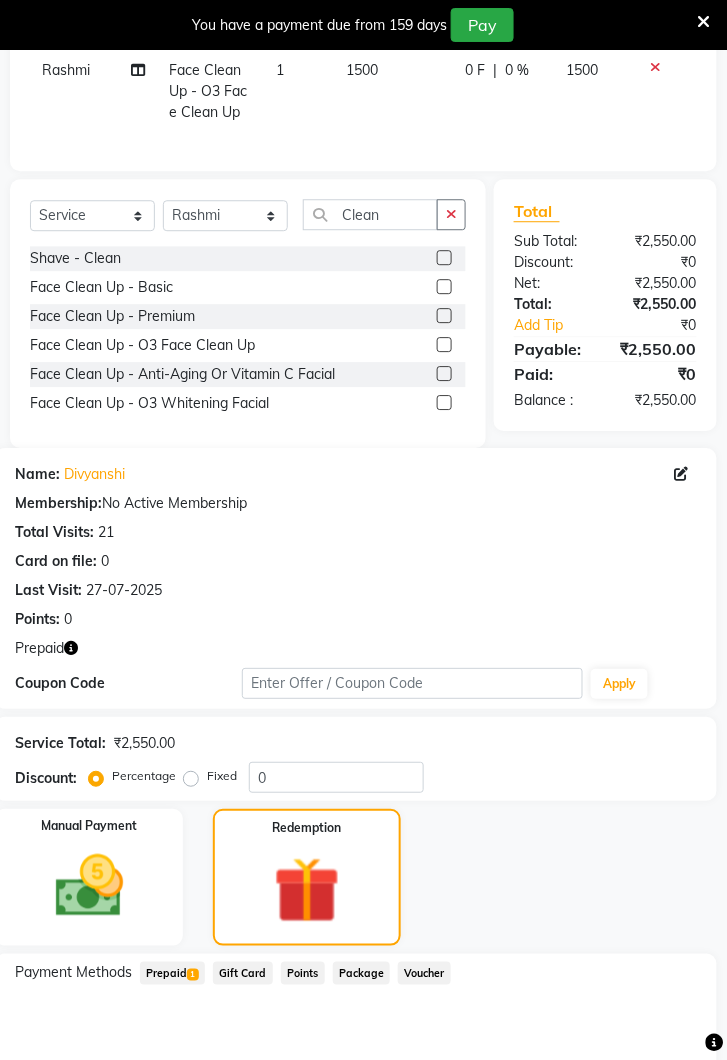click on "Prepaid  1" 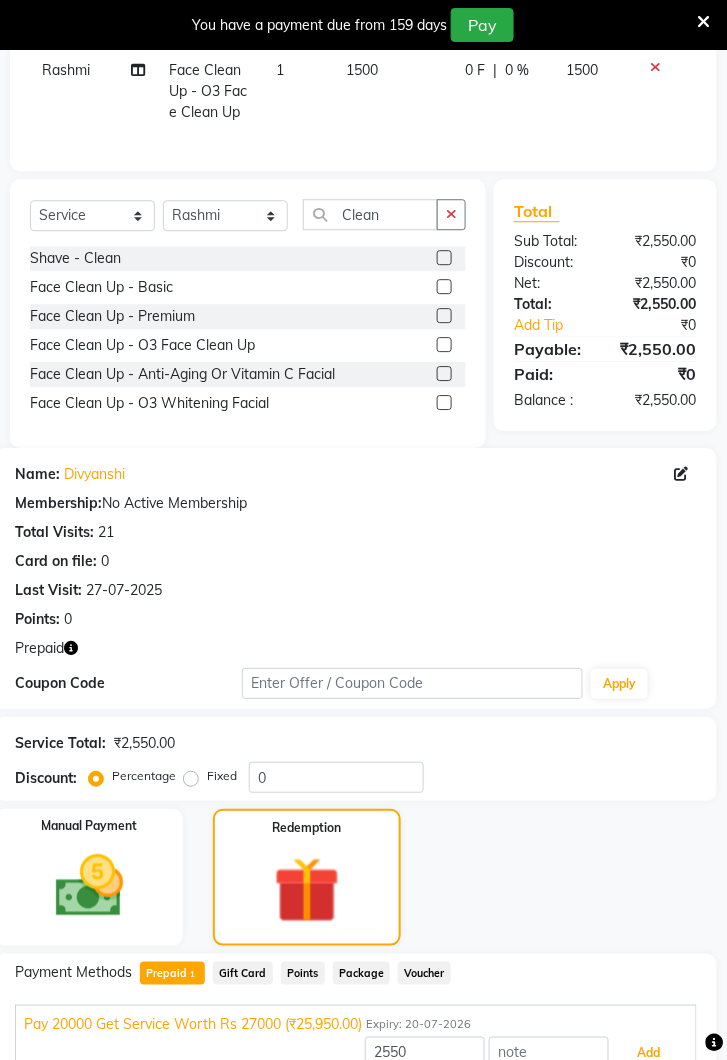 click on "Add" at bounding box center (649, 1054) 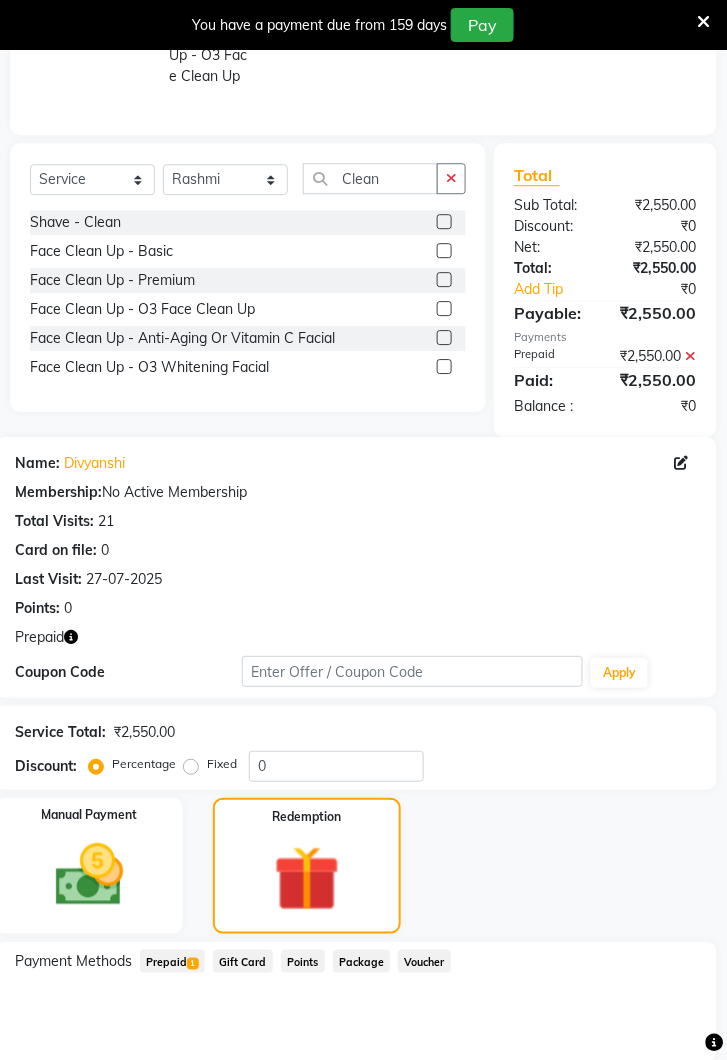scroll, scrollTop: 813, scrollLeft: 0, axis: vertical 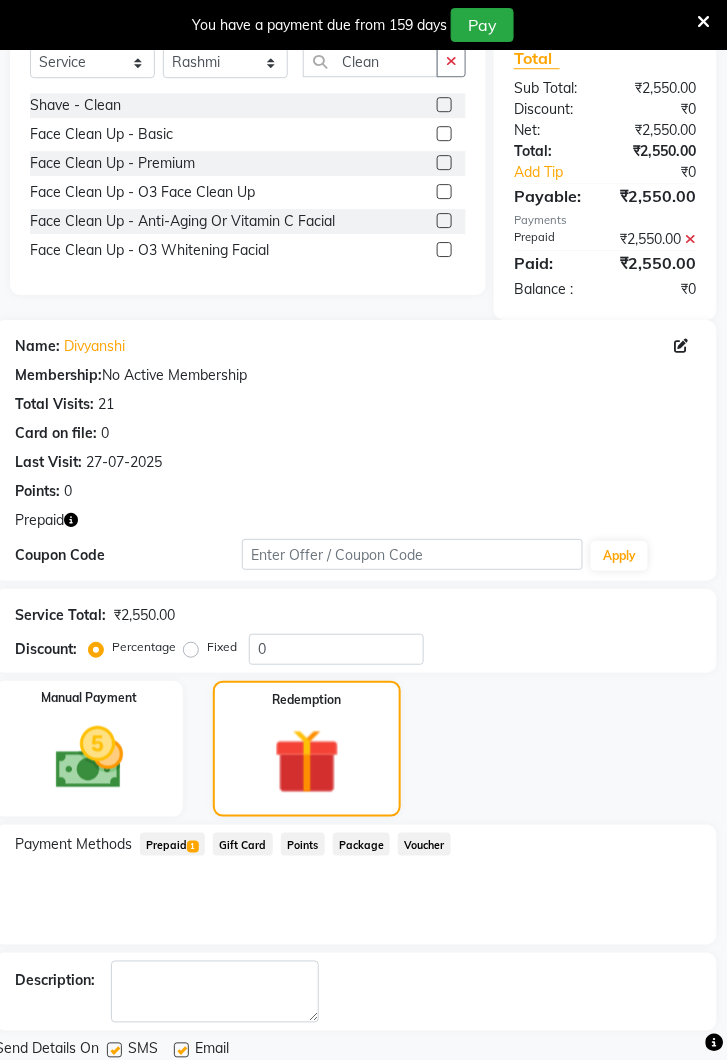 click on "Checkout" 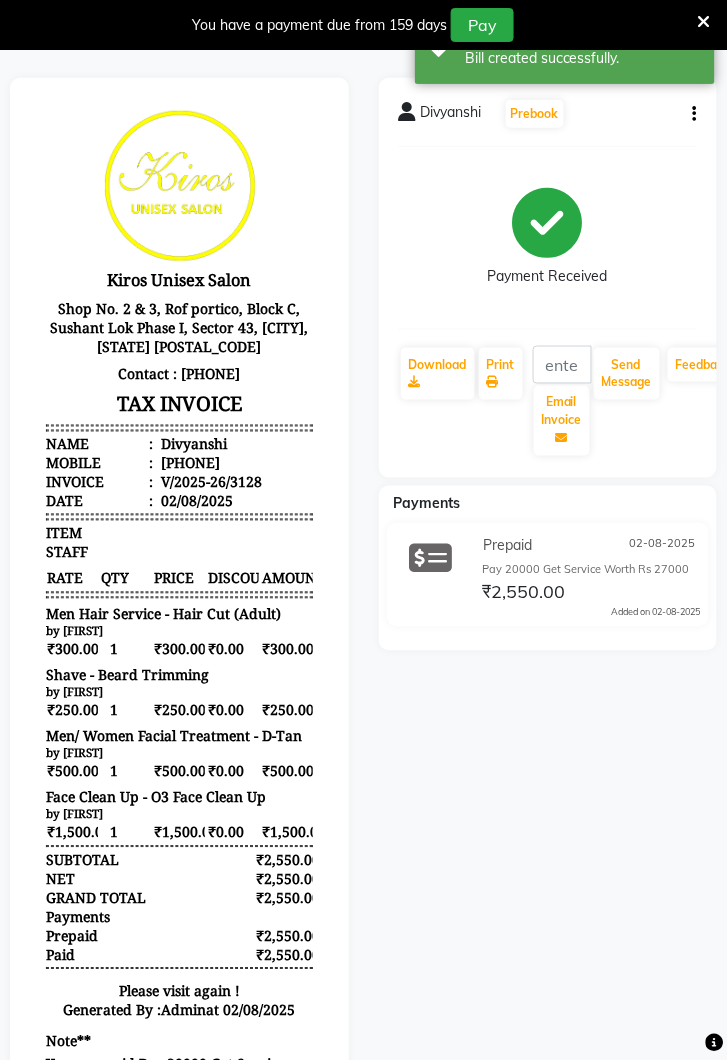scroll, scrollTop: 227, scrollLeft: 0, axis: vertical 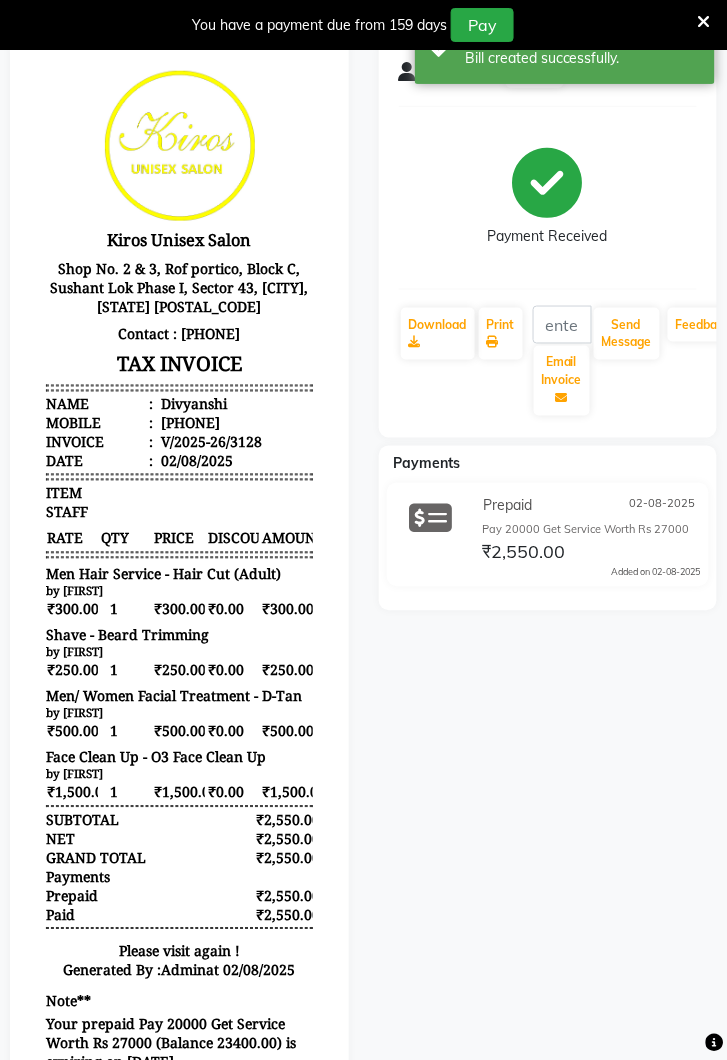 click on "Divyanshi   Prebook   Payment Received  Download  Print   Email Invoice   Send Message Feedback  Payments Prepaid 02-08-2025 Pay 20000 Get Service Worth Rs 27000 ₹2,550.00  Added on 02-08-2025" 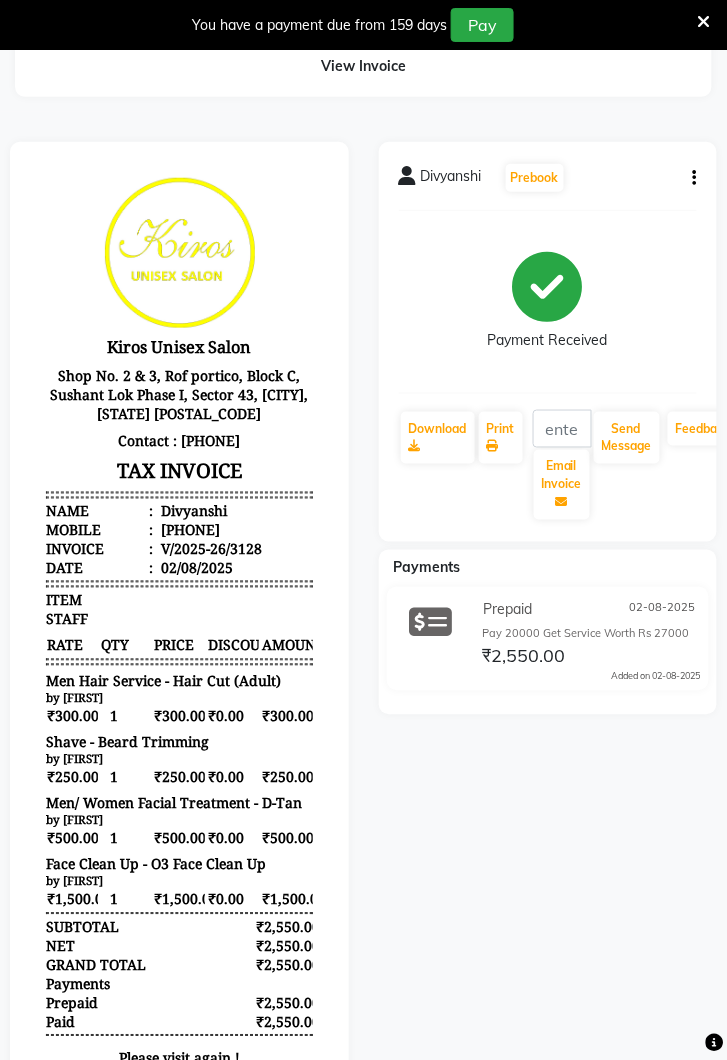 scroll, scrollTop: 0, scrollLeft: 0, axis: both 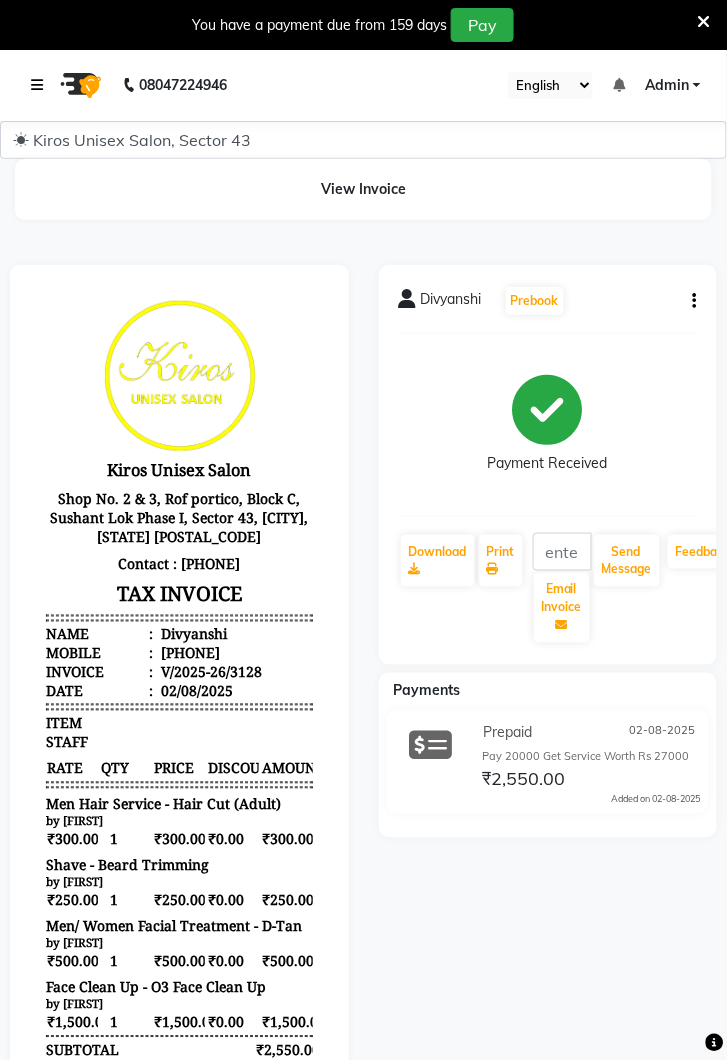 click at bounding box center (37, 85) 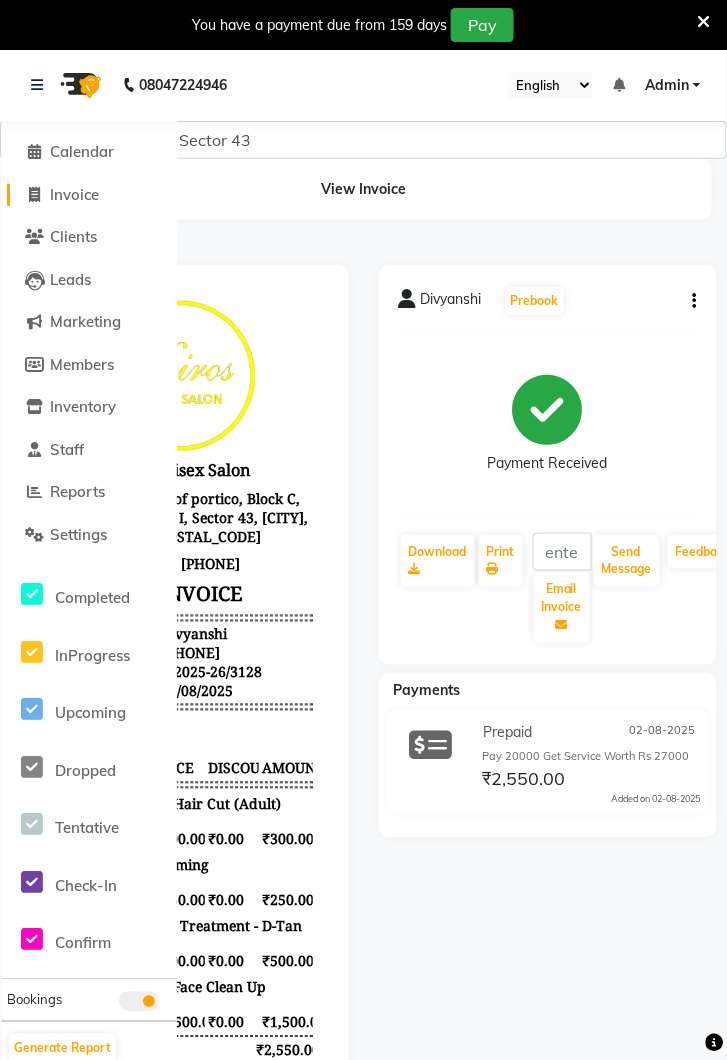 click on "Invoice" 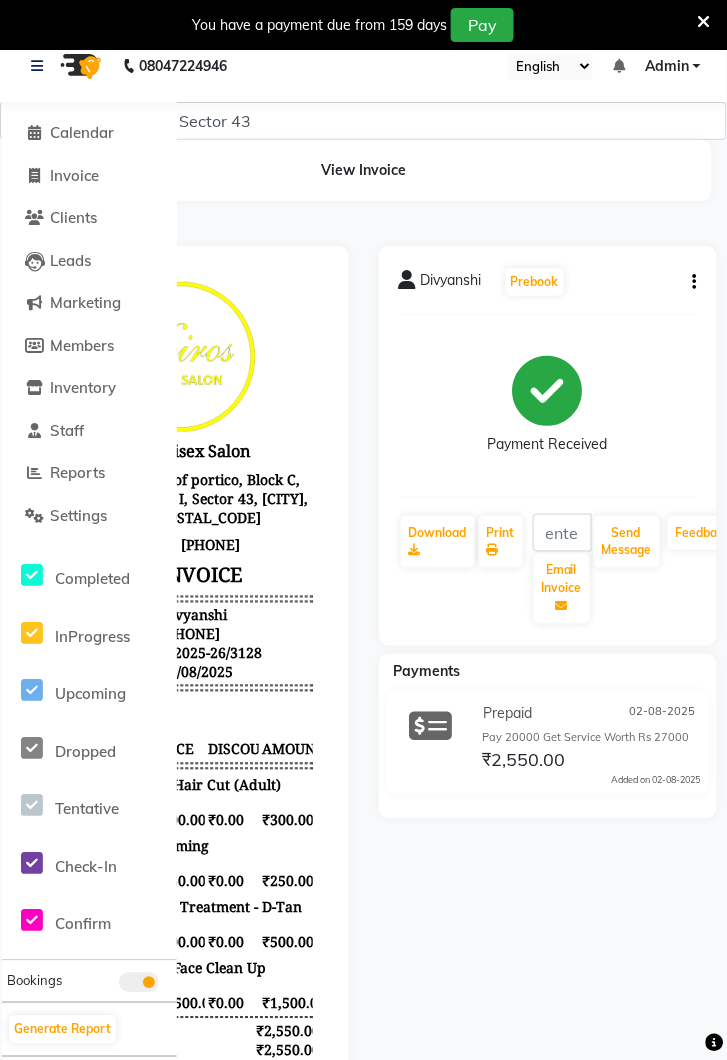 select on "service" 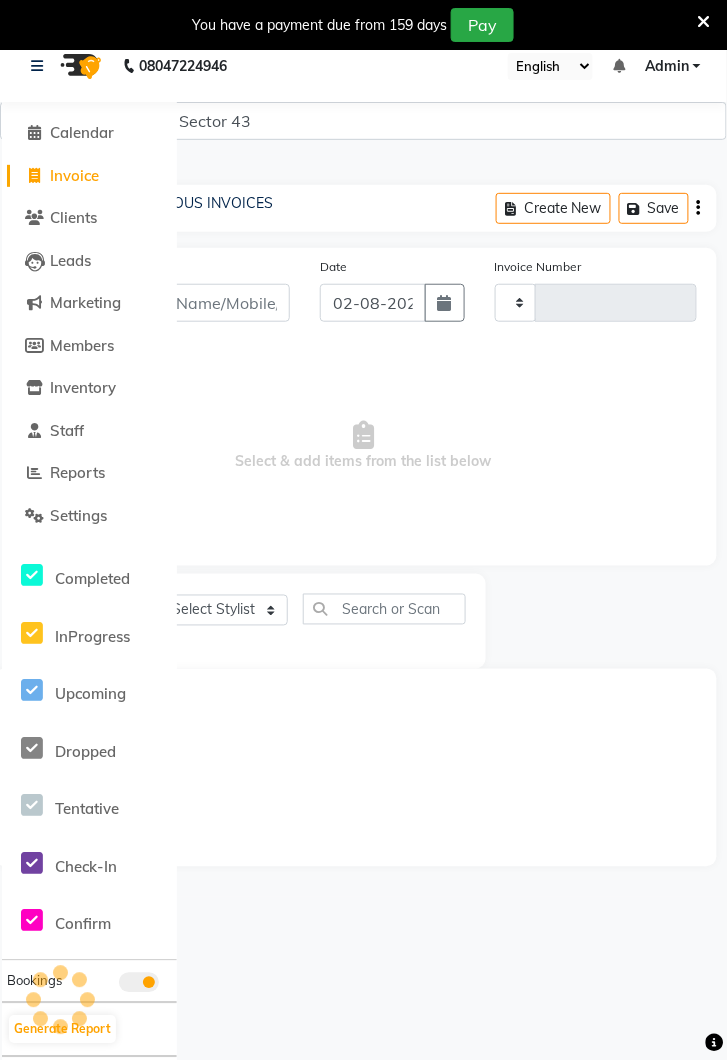 type on "3129" 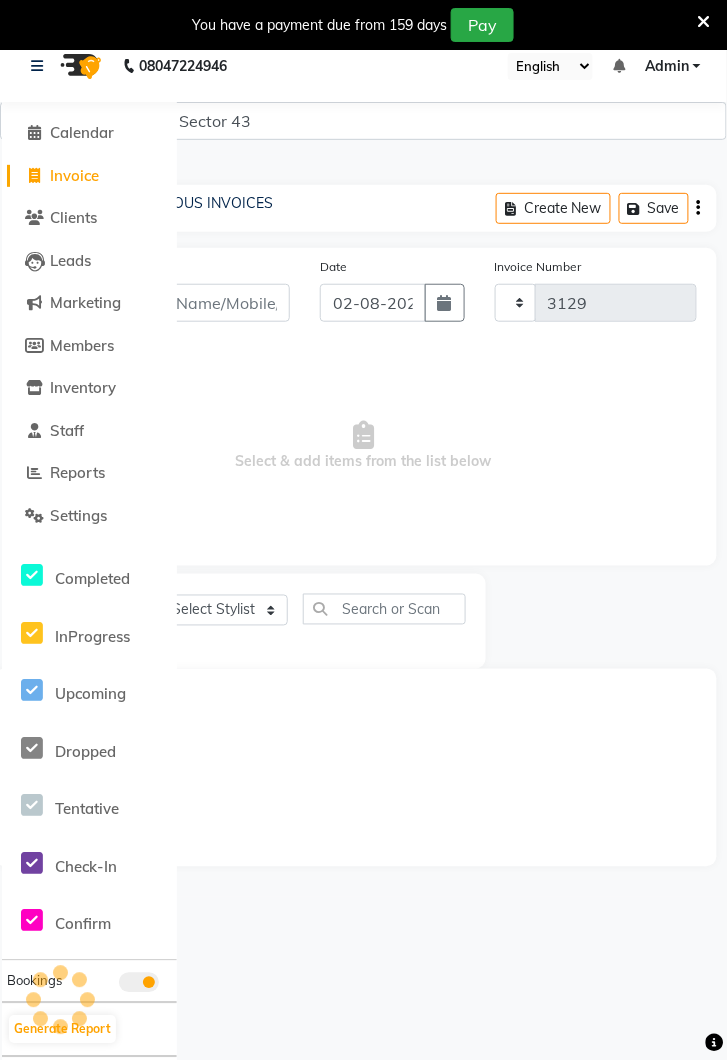 select on "5694" 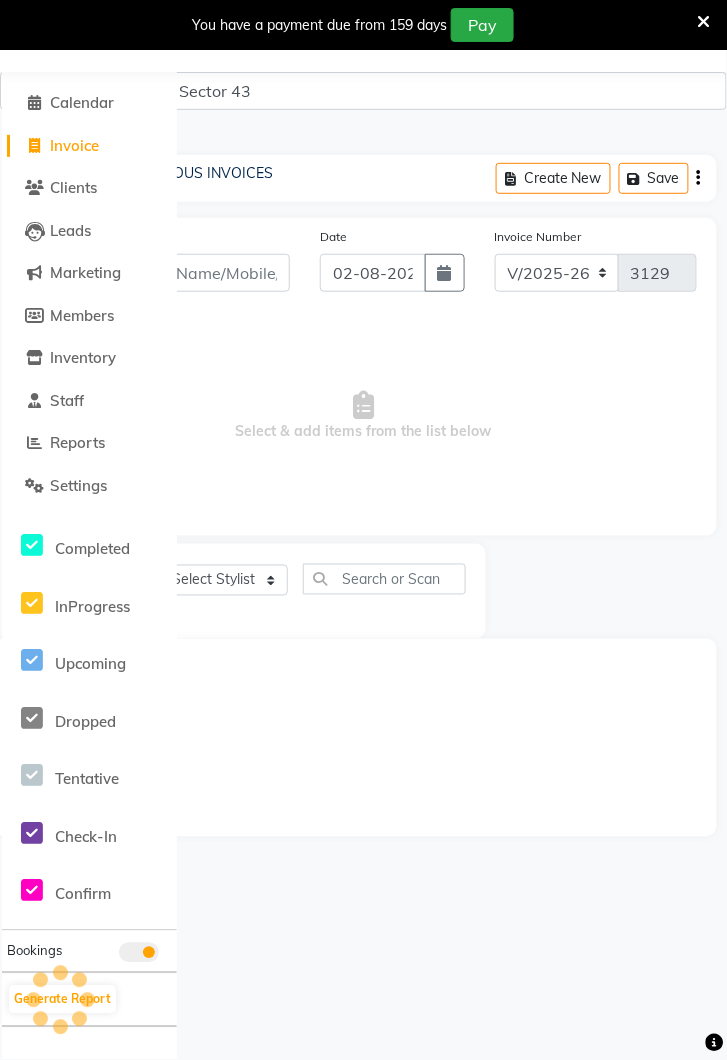 scroll, scrollTop: 0, scrollLeft: 0, axis: both 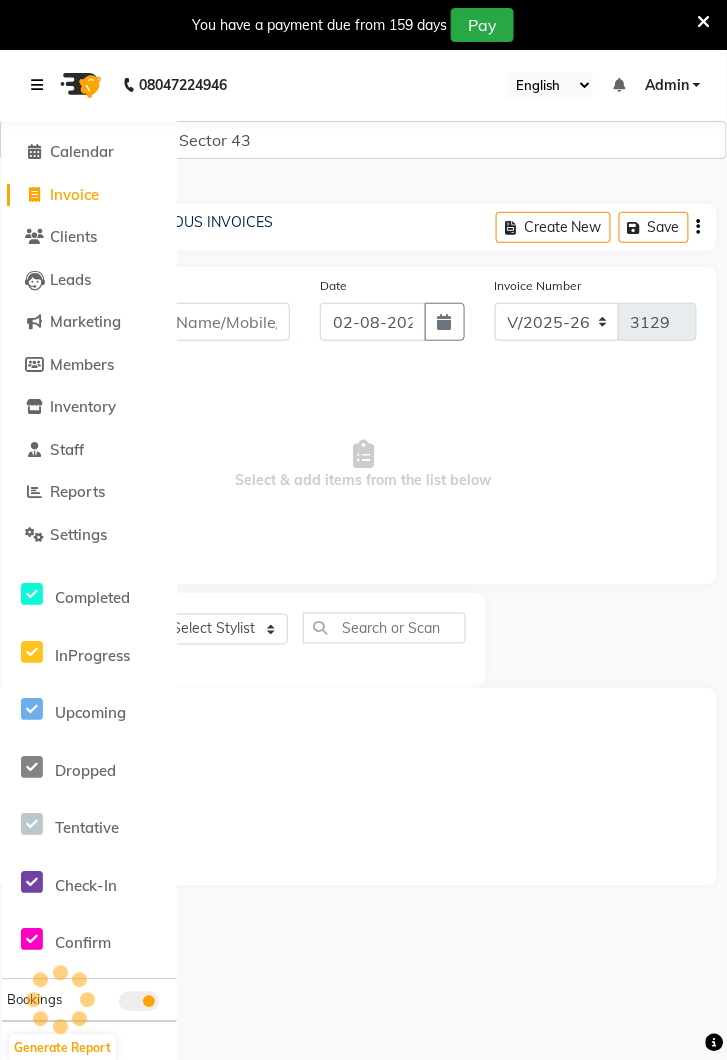 click at bounding box center [41, 85] 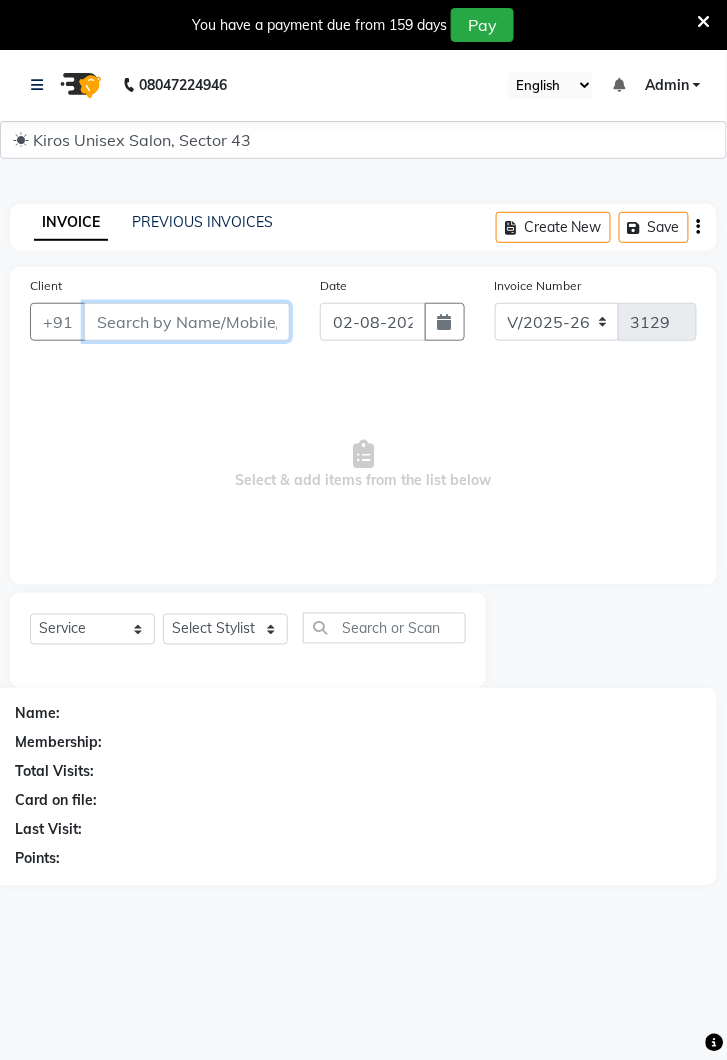 click on "Client" at bounding box center [187, 322] 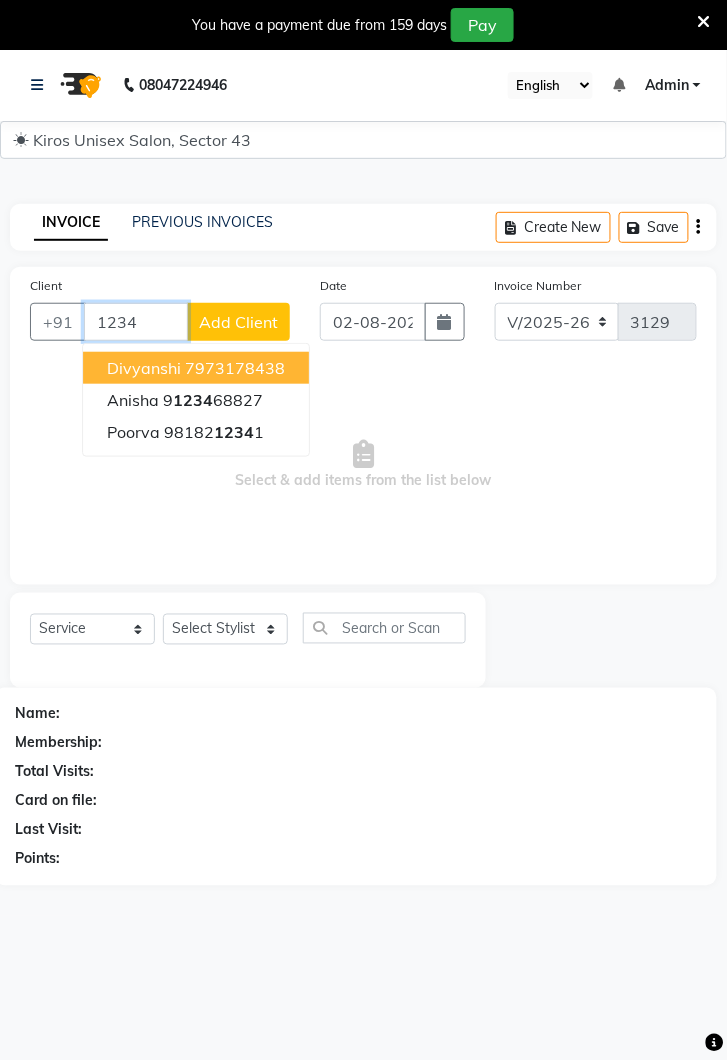 type on "1234" 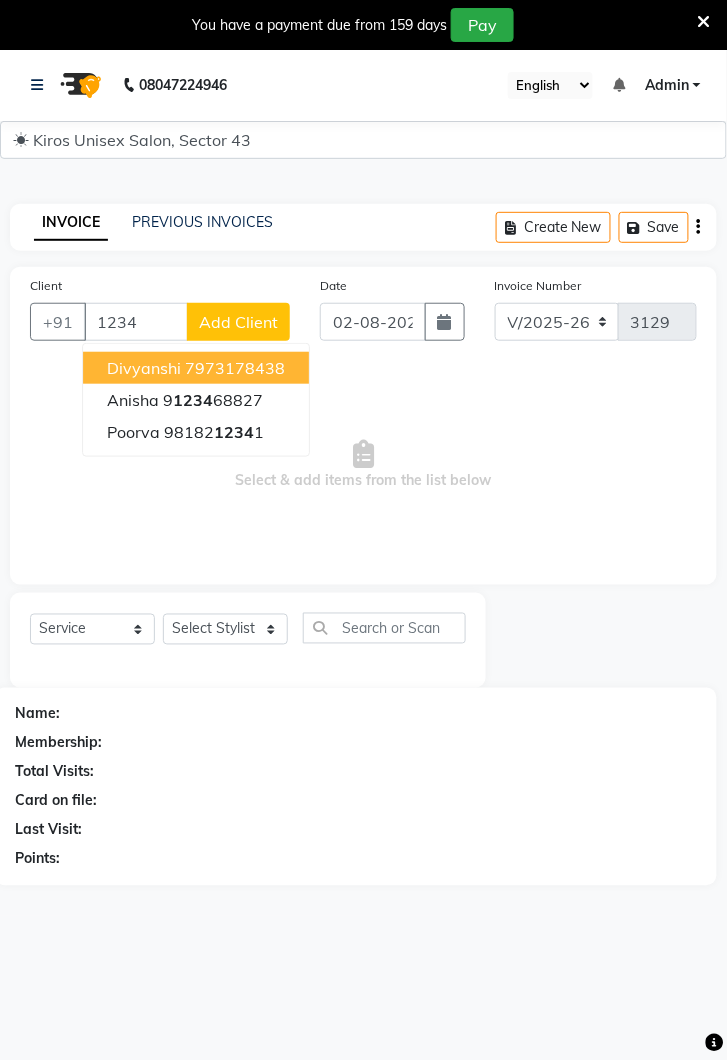 click on "Add Client" 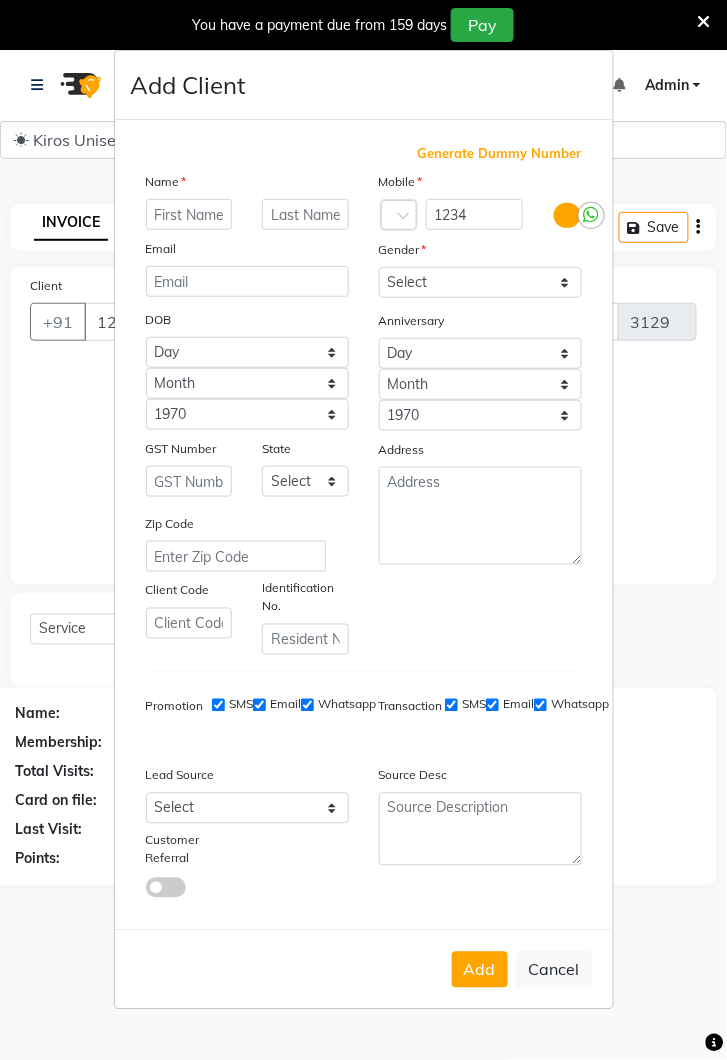 click on "Generate Dummy Number" at bounding box center [500, 154] 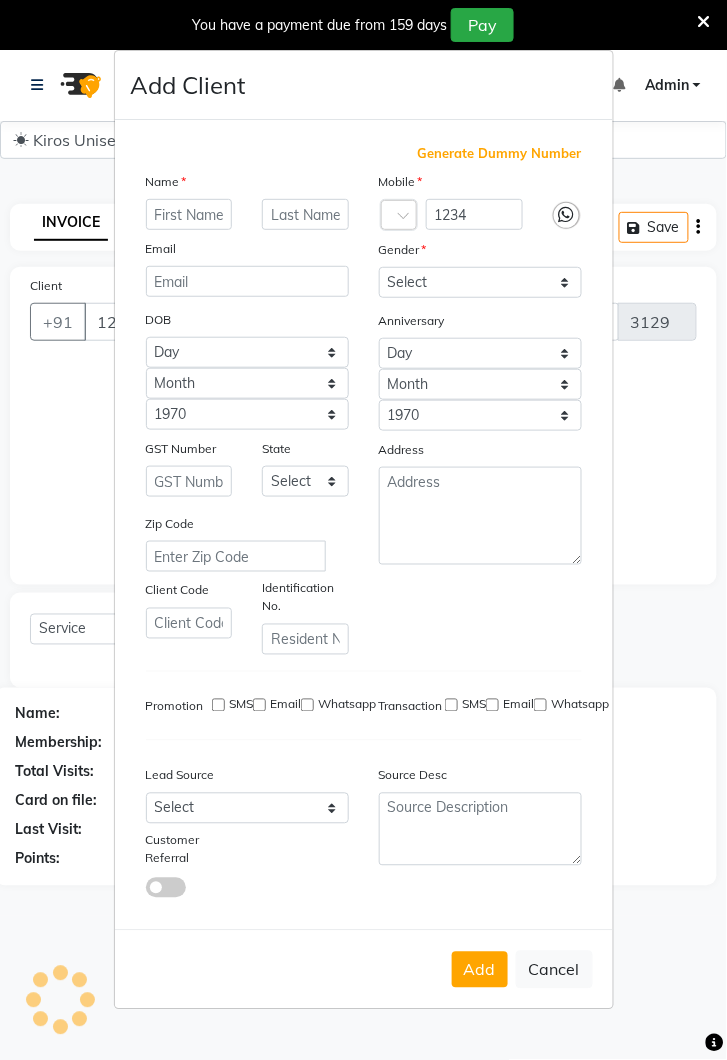 type on "[NUMBER]" 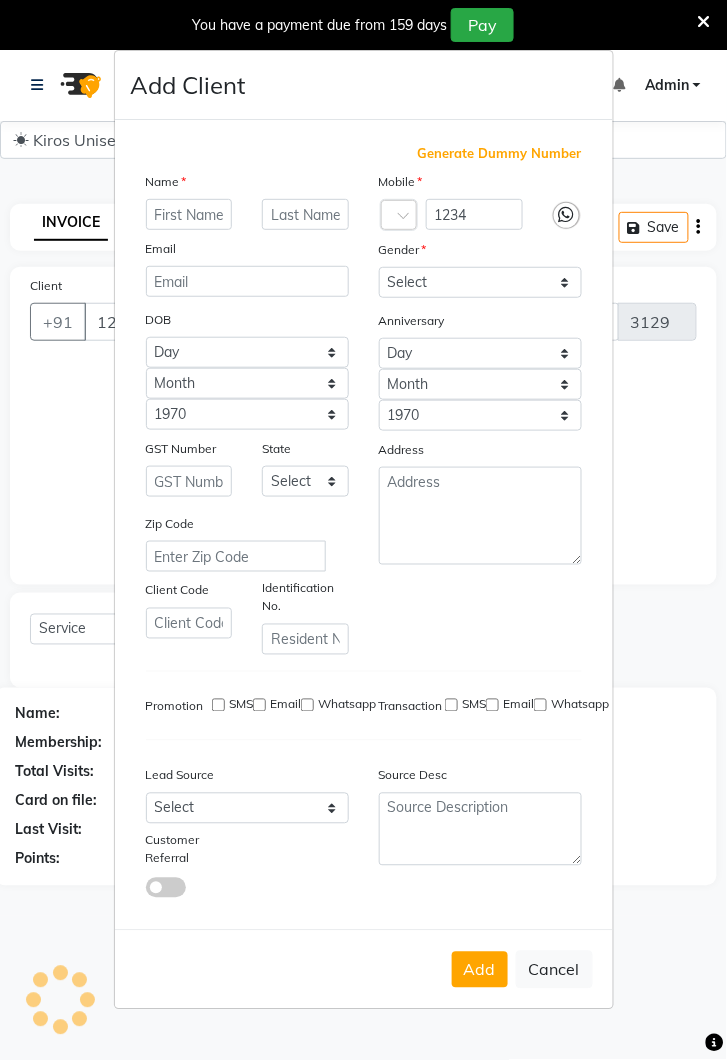 checkbox on "false" 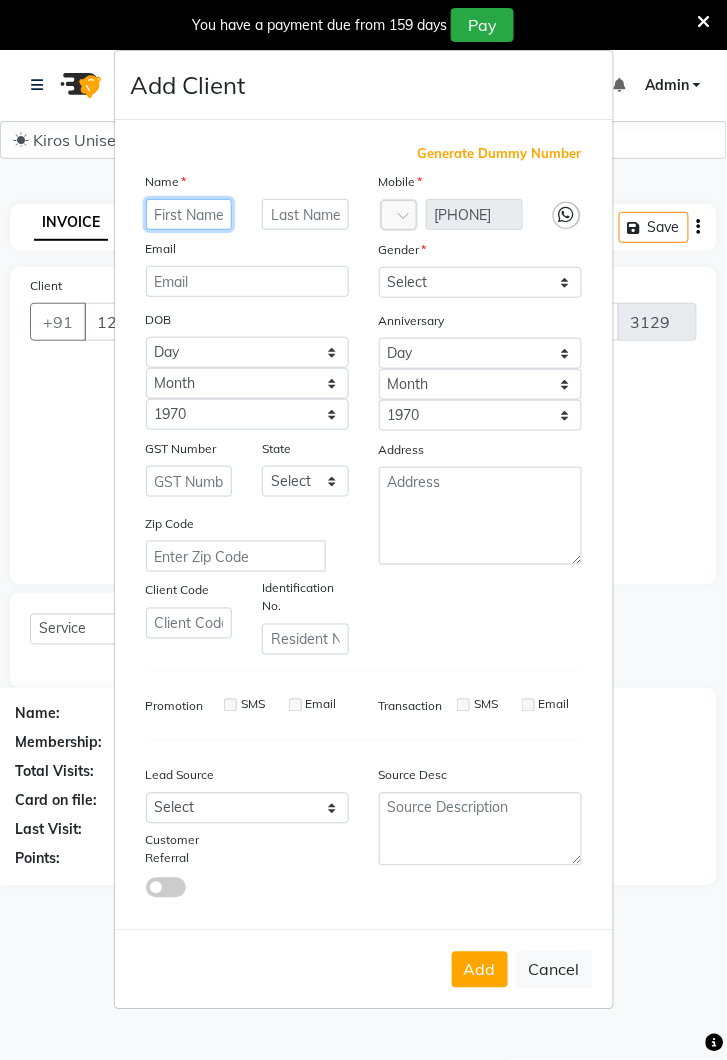 click at bounding box center (189, 214) 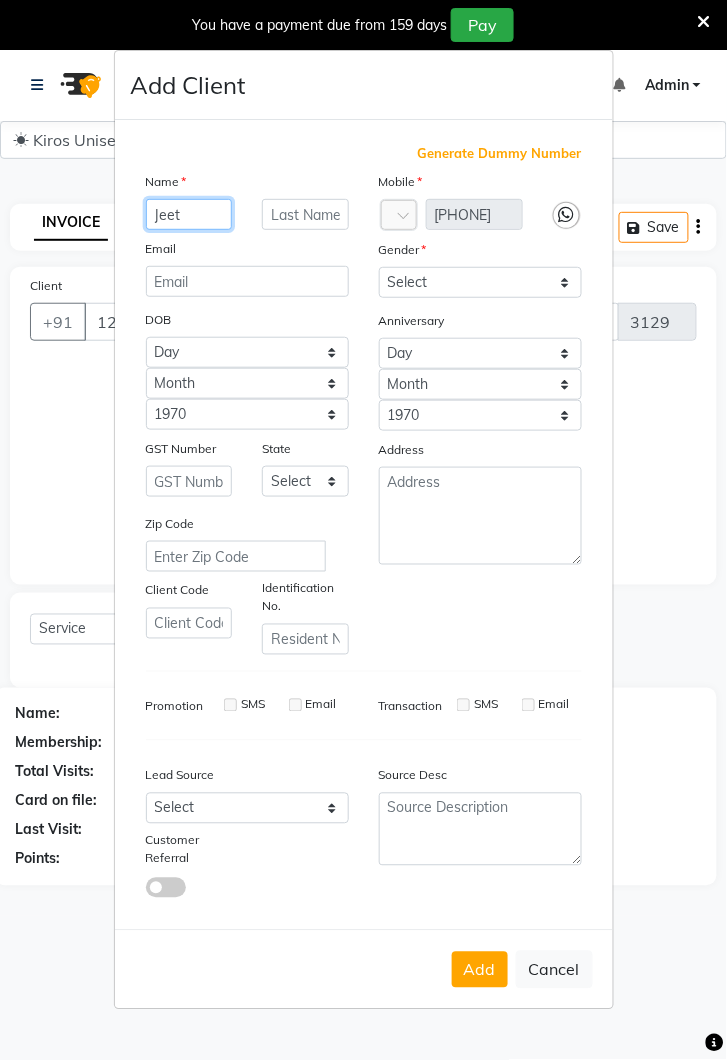 type on "Jeet" 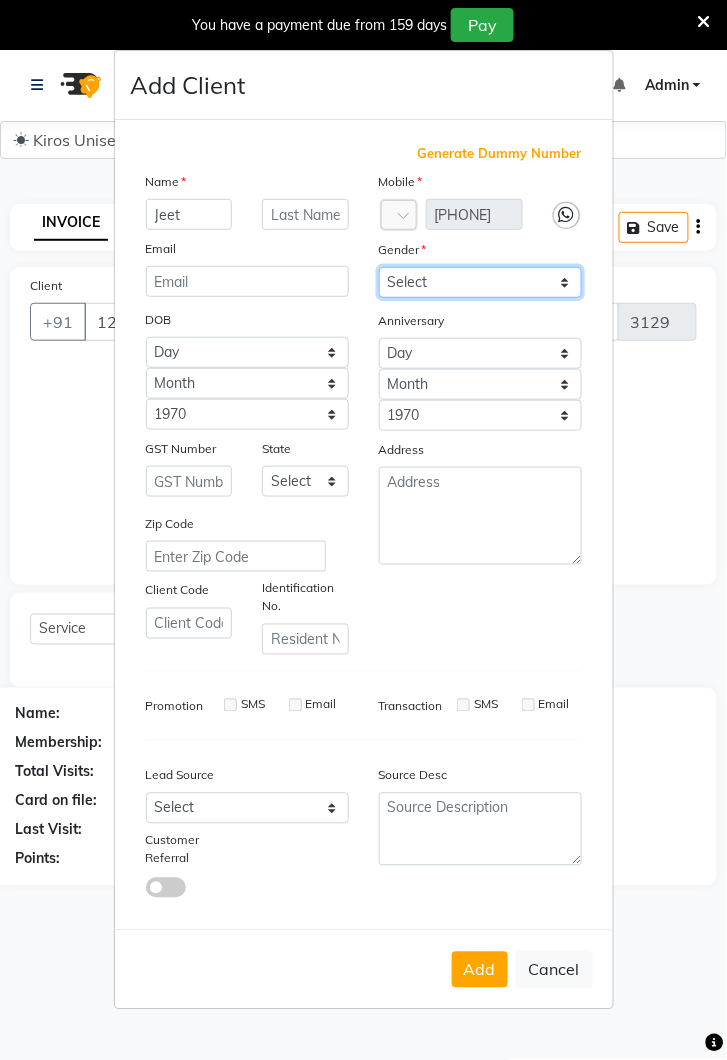 click on "Select Male Female Other Prefer Not To Say" at bounding box center (480, 282) 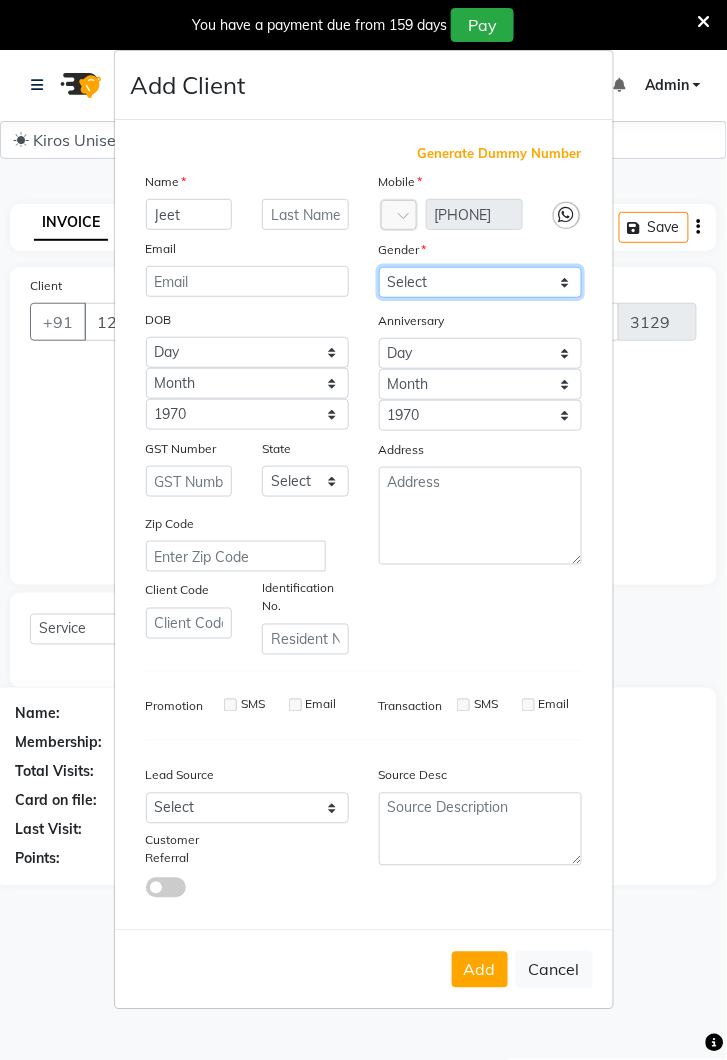 select on "male" 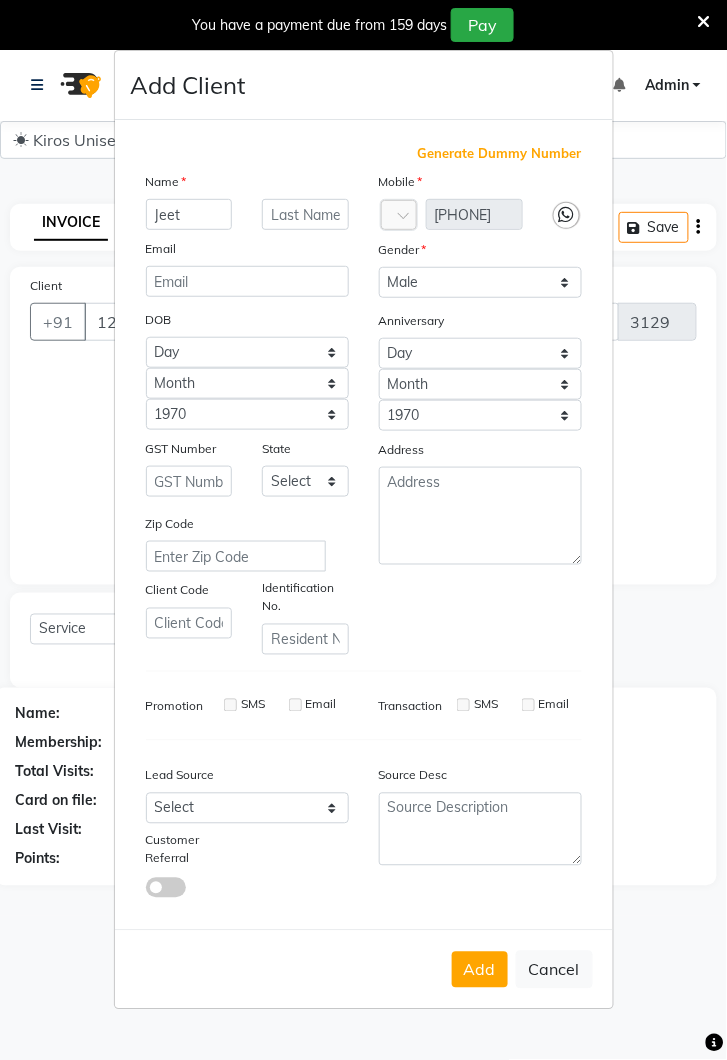 click on "Add" at bounding box center [480, 970] 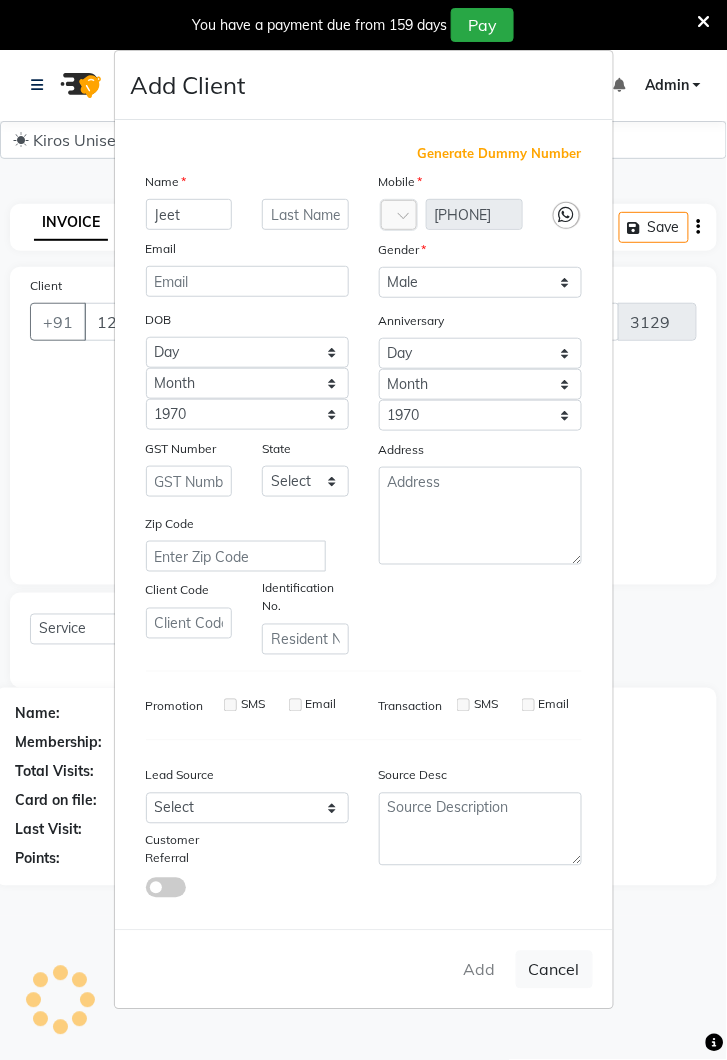 type on "[NUMBER]" 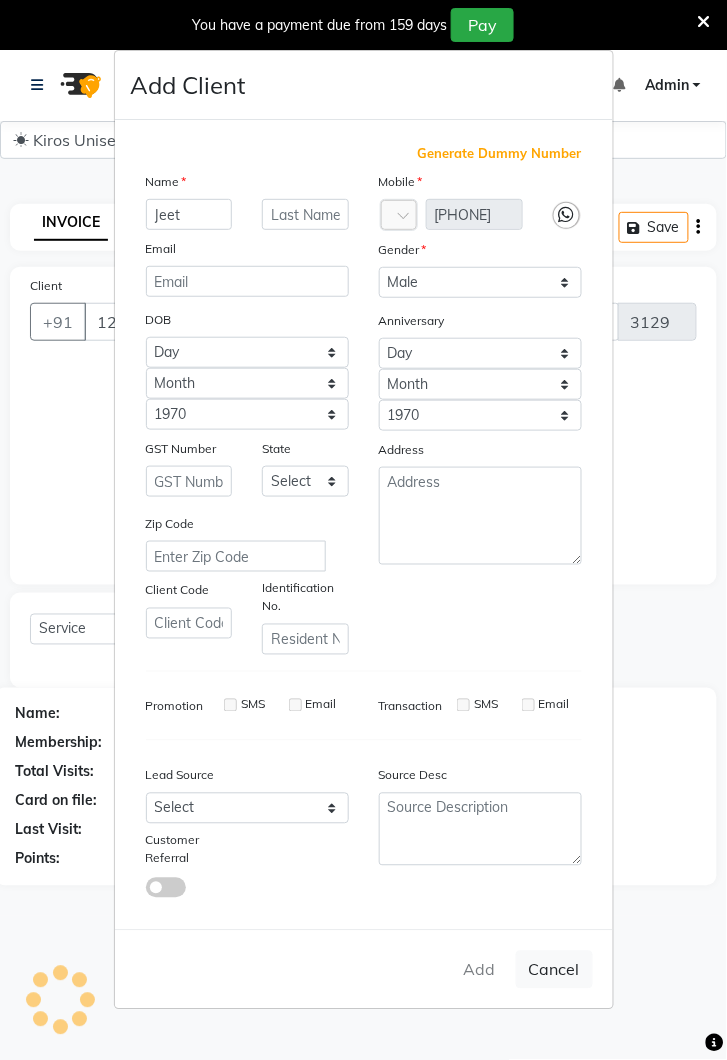 type 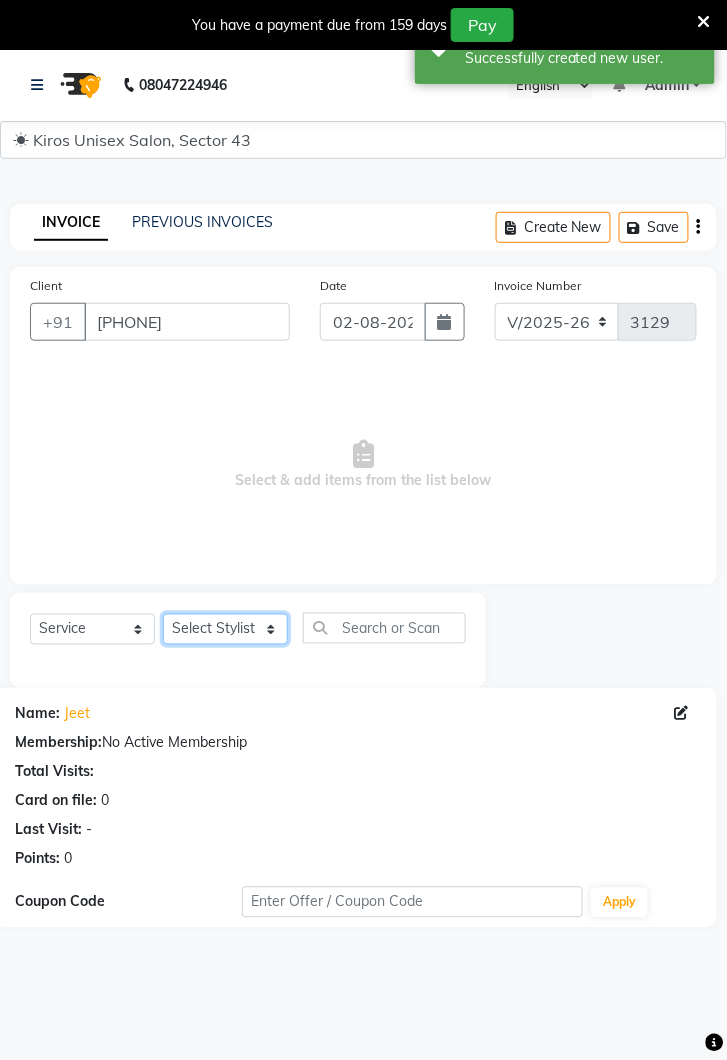 click on "Select Stylist Deepak Gunjan Habil Jeet Lalit Lamu Raj Rashmi Rony Sagar Suraj" 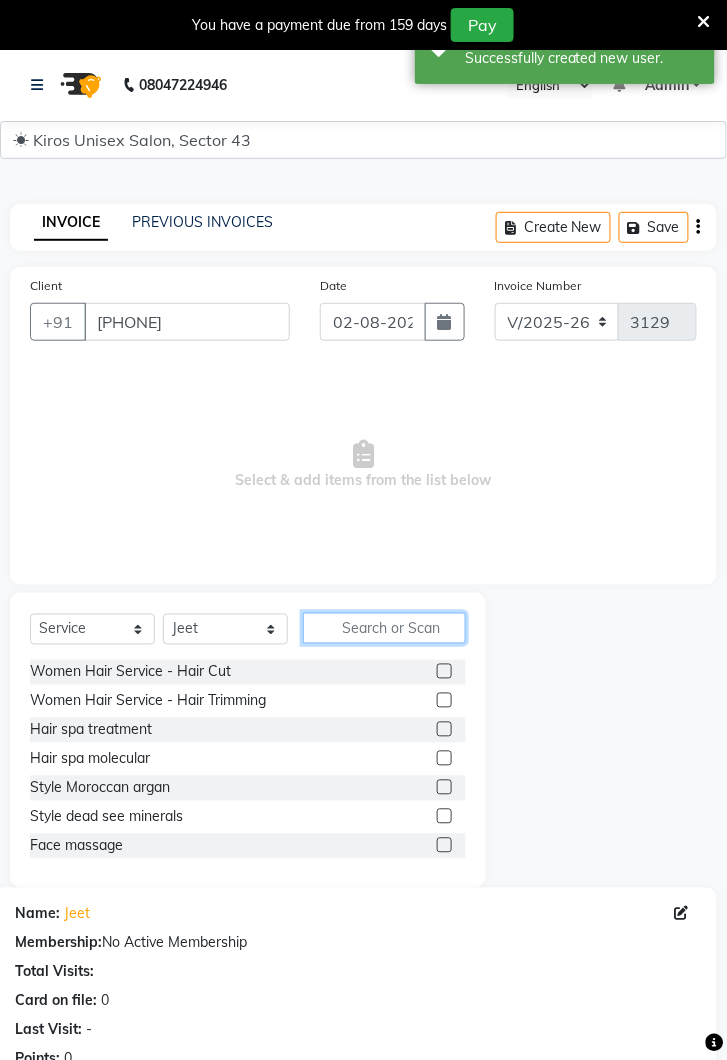 click 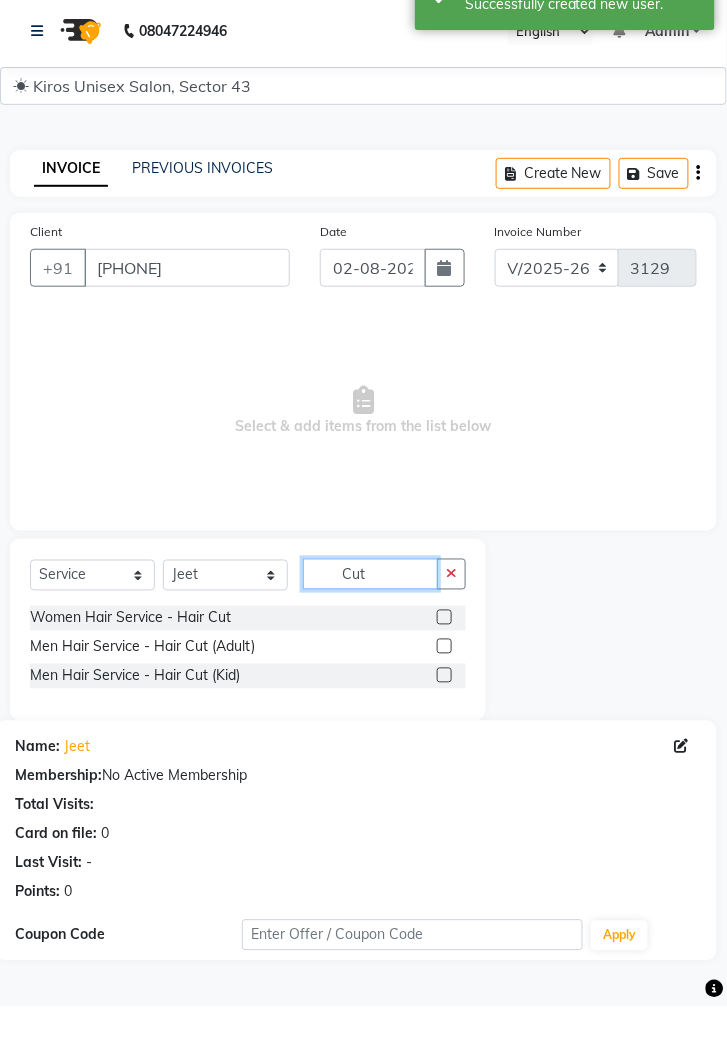 type on "Cut" 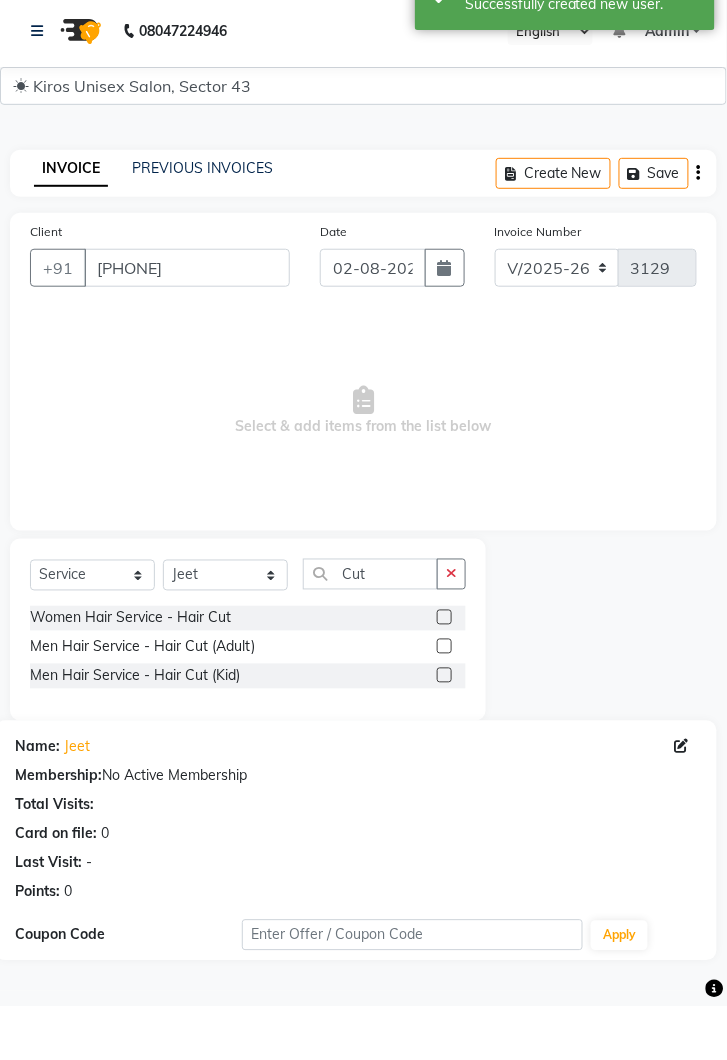 click 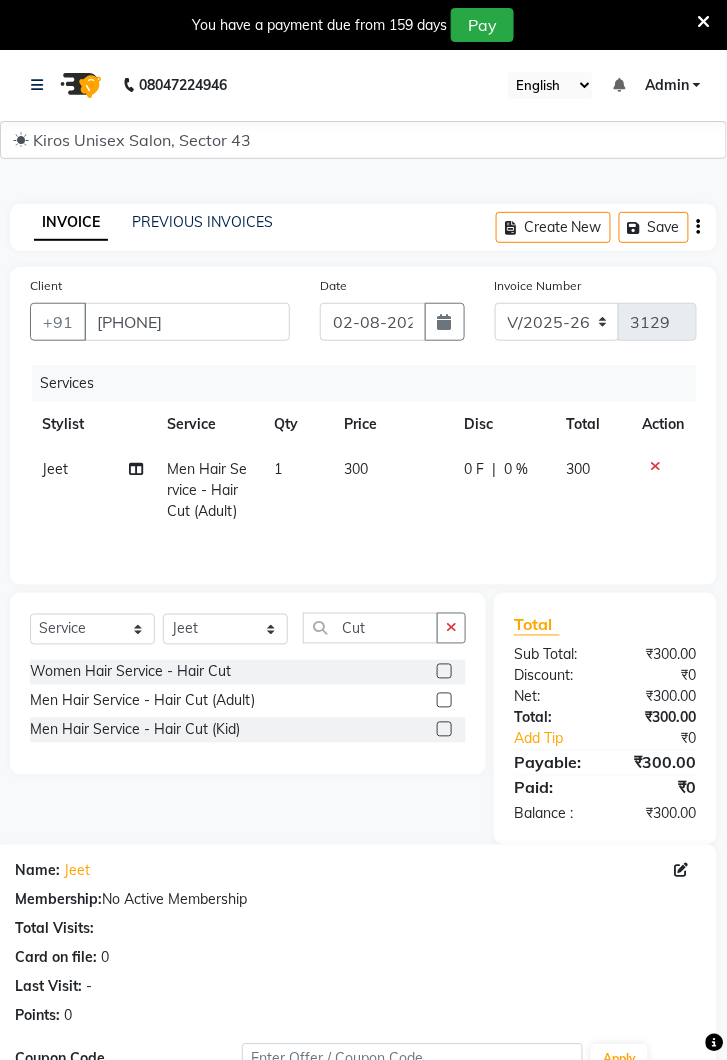 click 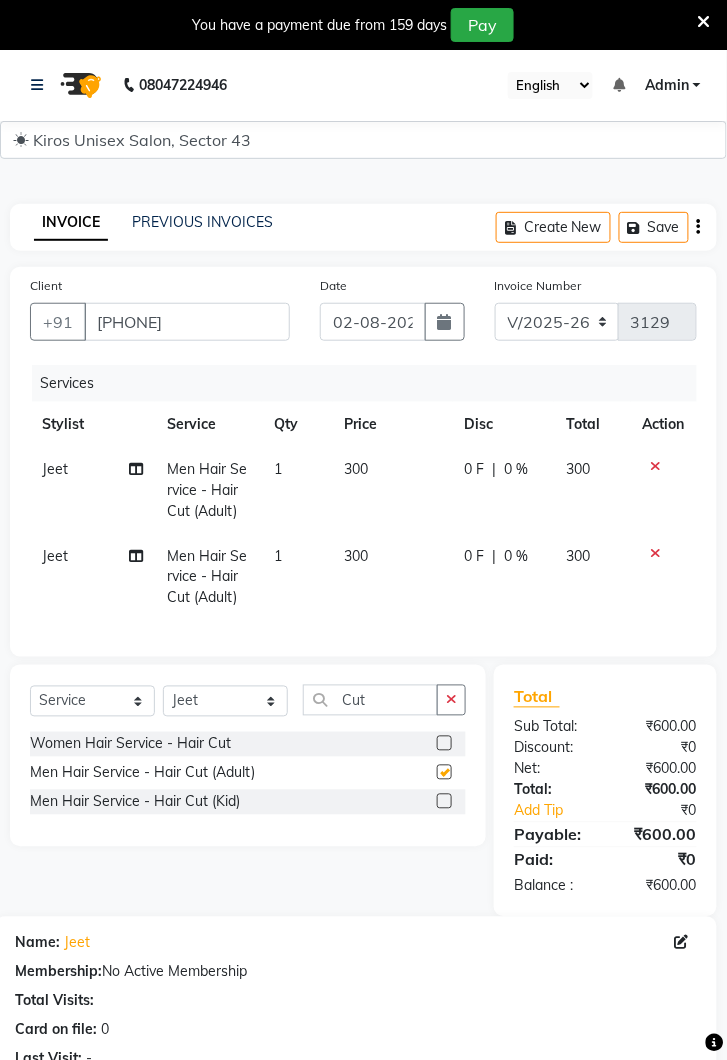 checkbox on "false" 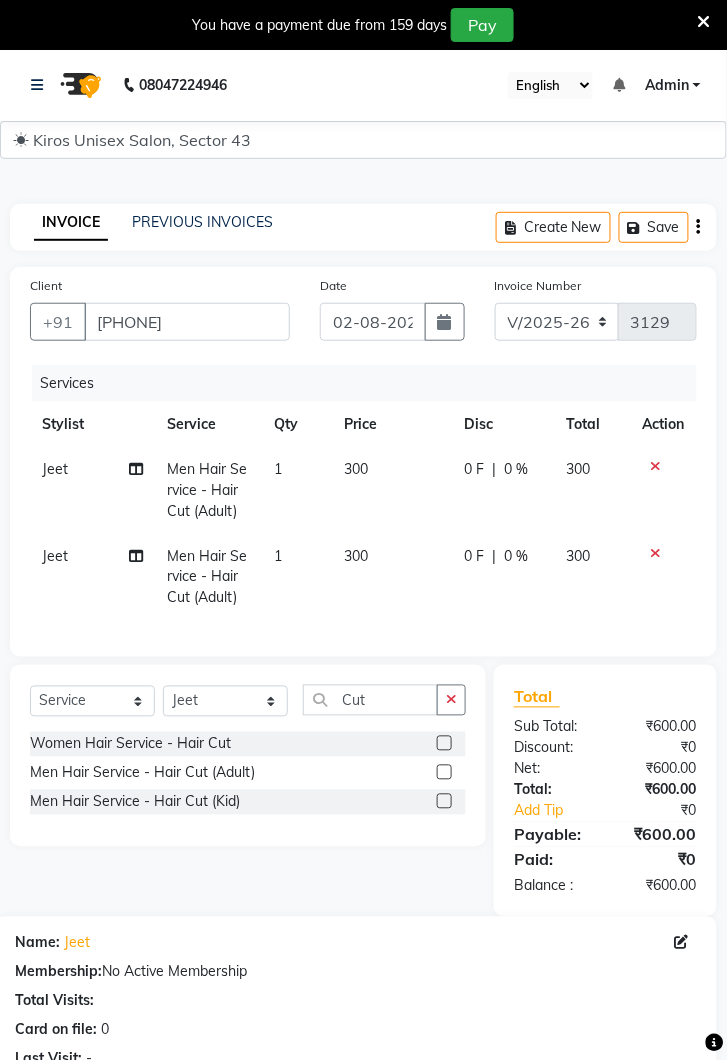 click 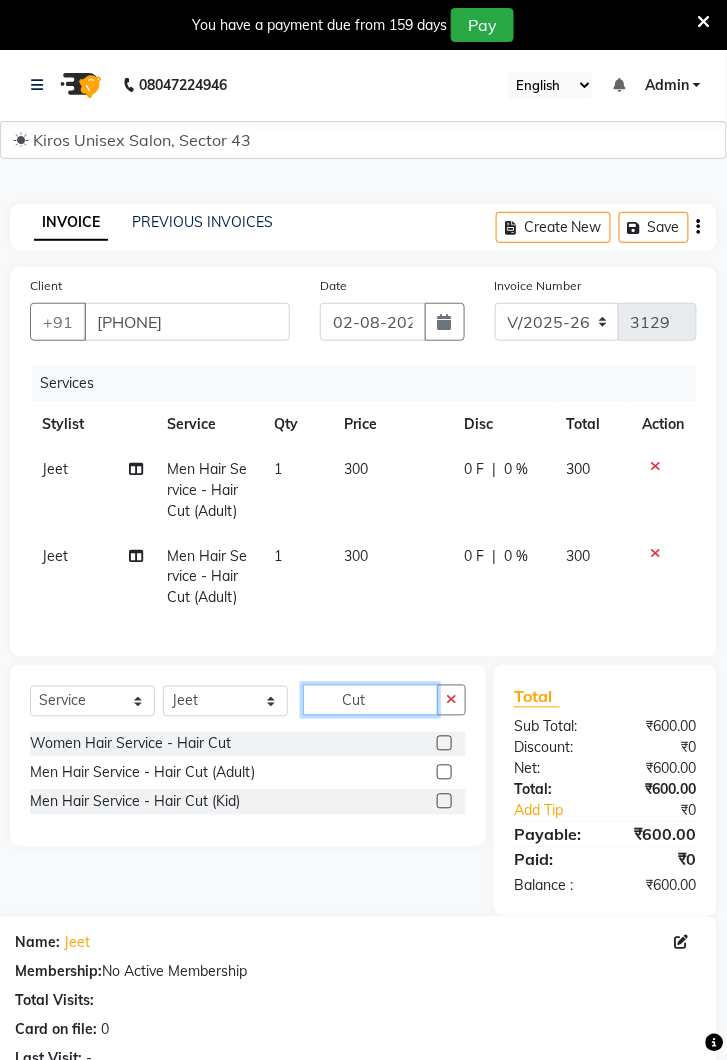 type 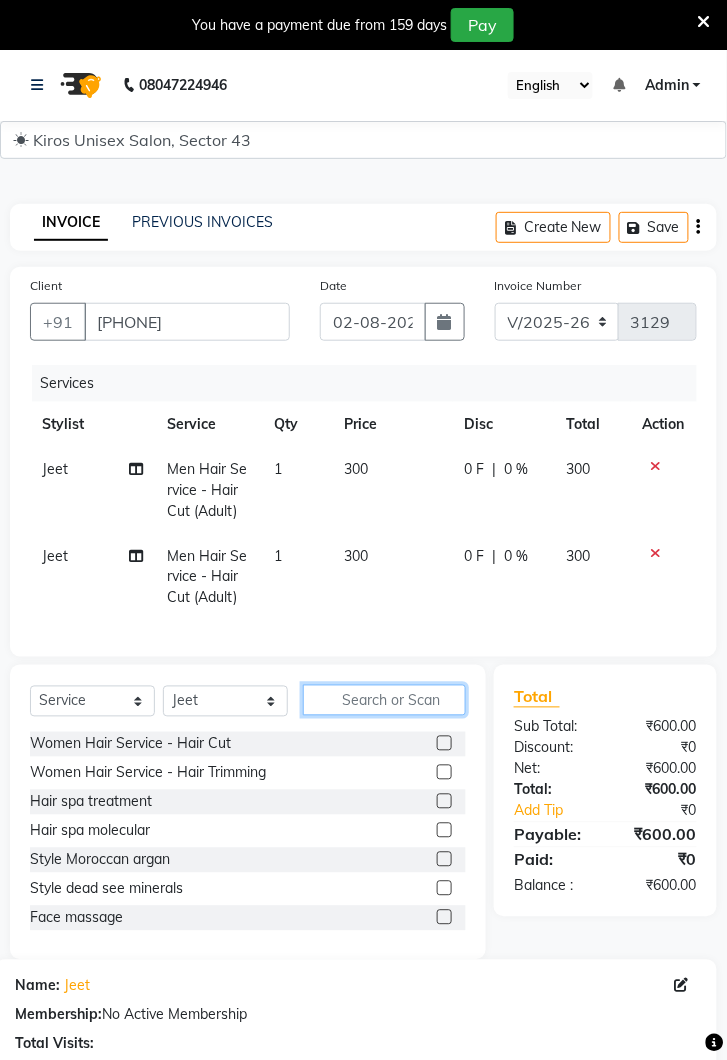 click 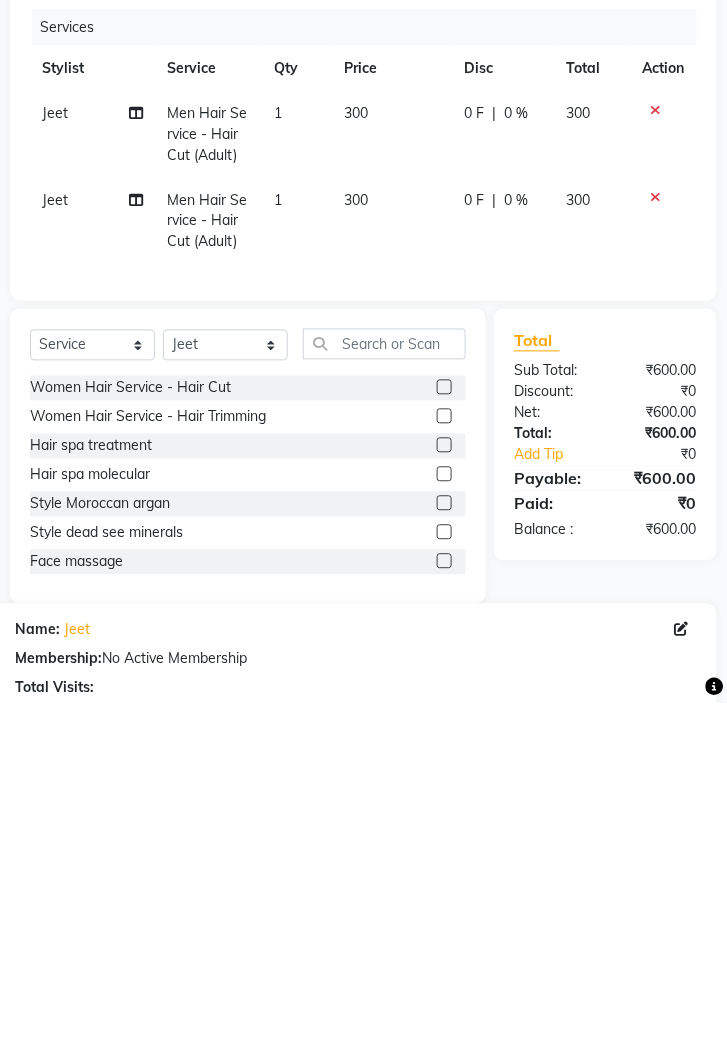 click 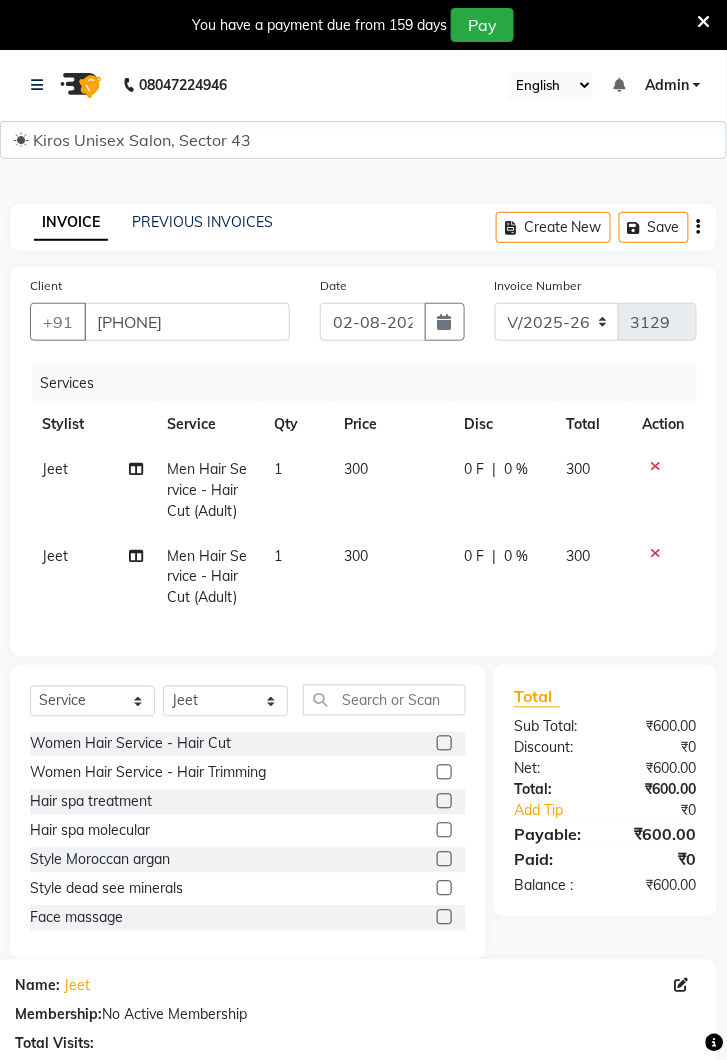 click on "INVOICE PREVIOUS INVOICES Create New   Save  Client +91 1245000000148 Date 02-08-2025 Invoice Number V/2025 V/2025-26 3129 Services Stylist Service Qty Price Disc Total Action Jeet Men Hair Service - Hair Cut (Adult) 1 300 0 F | 0 % 300 Jeet Men Hair Service - Hair Cut (Adult) 1 300 0 F | 0 % 300 Select  Service  Product  Membership  Package Voucher Prepaid Gift Card  Select Stylist Deepak Gunjan Habil Jeet Lalit Lamu Raj Rashmi Rony Sagar Suraj Women Hair Service - Hair Cut  Women Hair Service - Hair Trimming  Hair spa treatment  Hair spa molecular   Style Moroccan argan  Style dead see minerals  Face massage  Under arms waxing  Head Wash - L’Oréal  Head Wash - Sulphate Free  Head Wash - Gk  Styling - Blow Dry  Styling - Ironing  Styling - Curls  Styling - Combo: Head Wash (L’Oréal) And Blow Dry  Threading - Eyebrow/ Upper Lip/ Chin/ Forehead  Threading - Side Locks  Threading - Full Face  Hair Colour - Majirel Female  Hair Colour - Inoa Female  Hair Colour - Application Female  Hair Colour - Majirel" 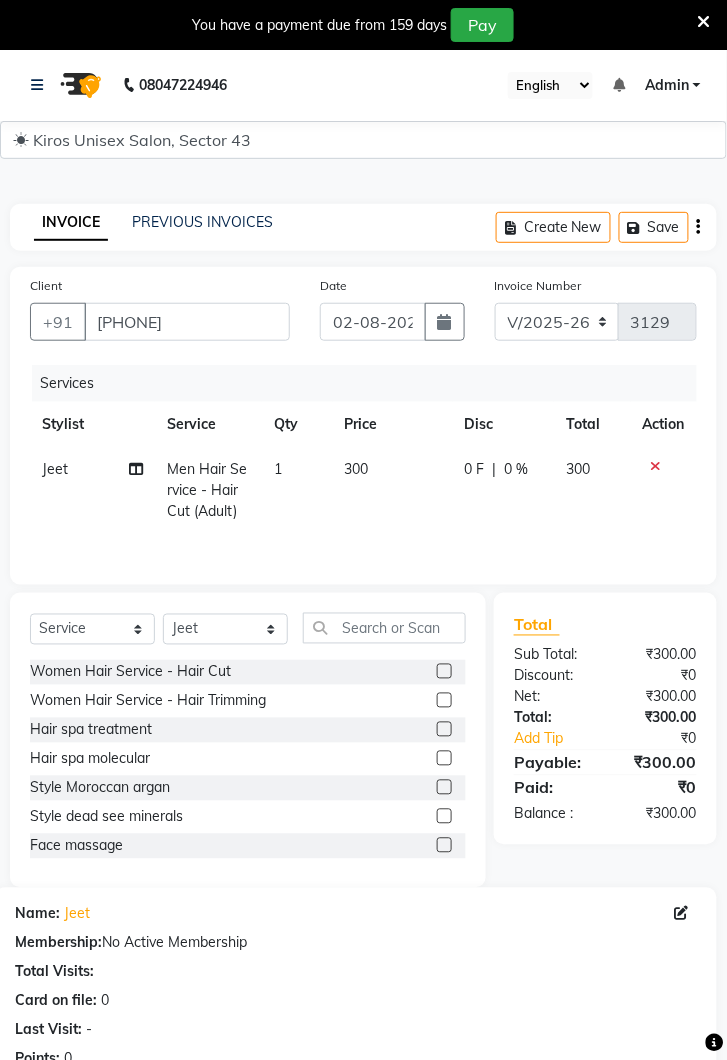 click on "300" 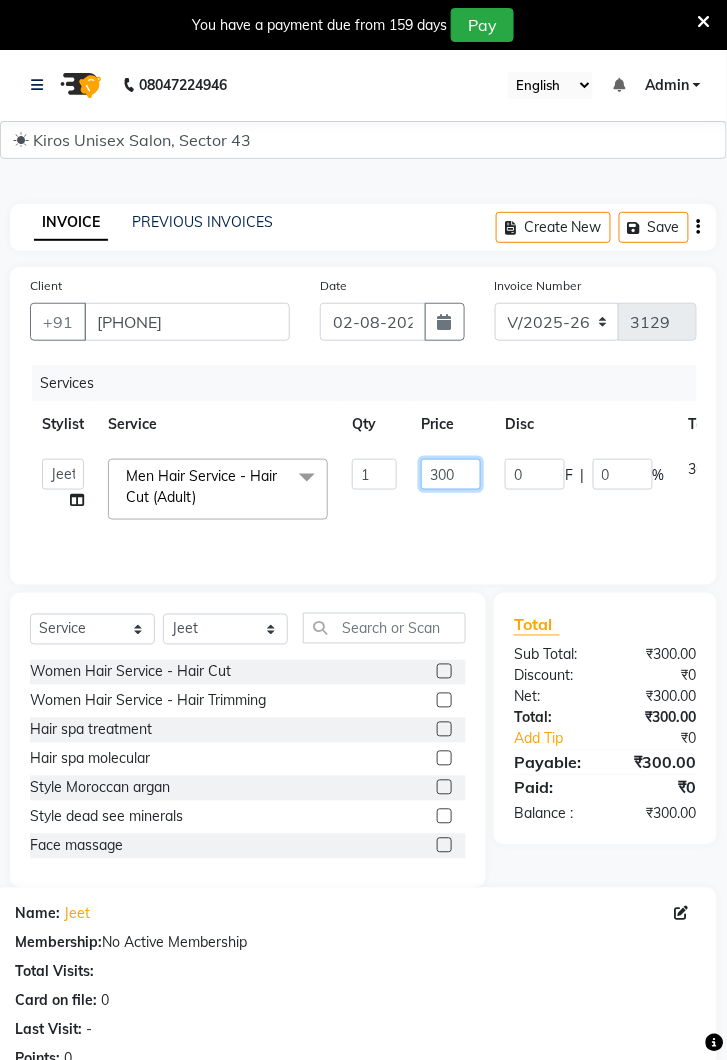click on "300" 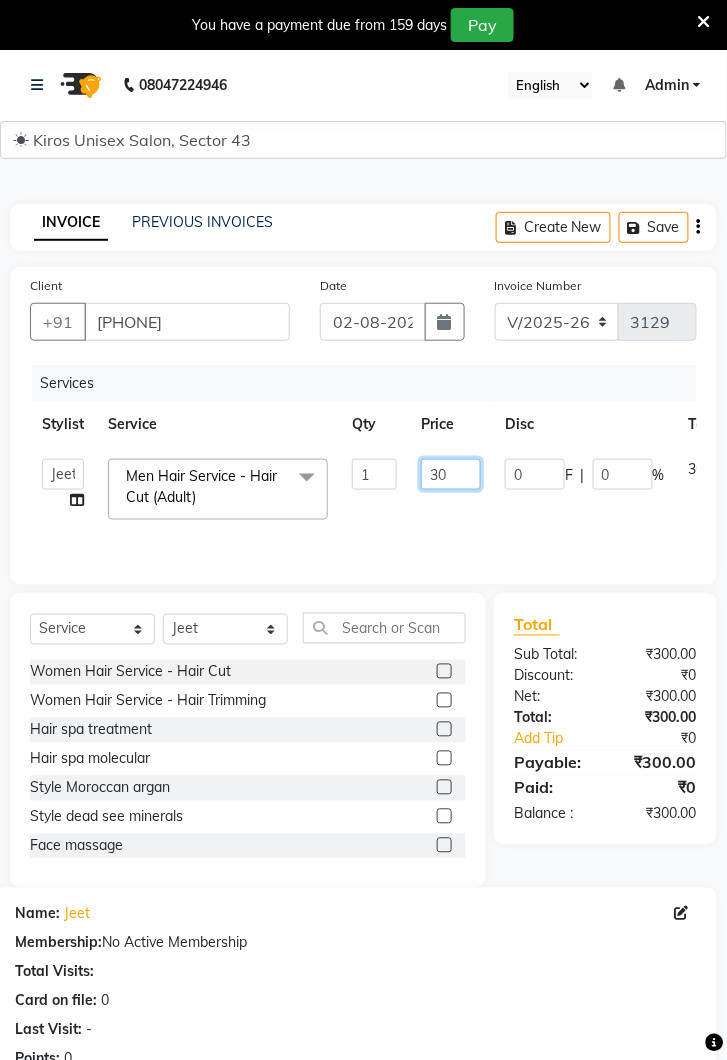 type on "3" 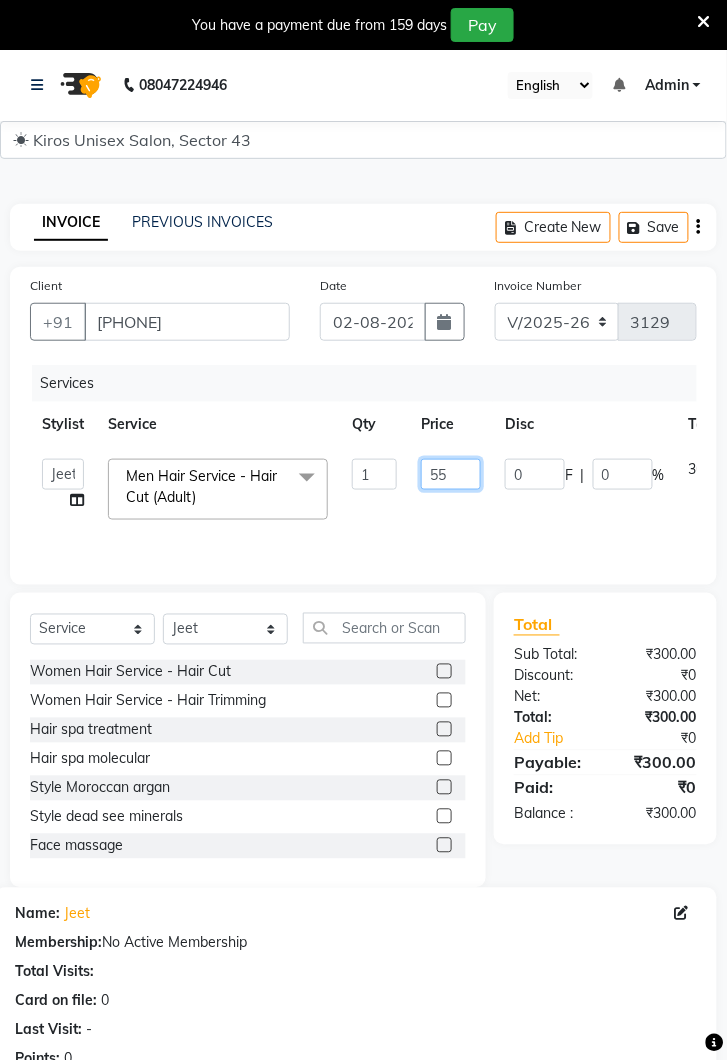 type on "550" 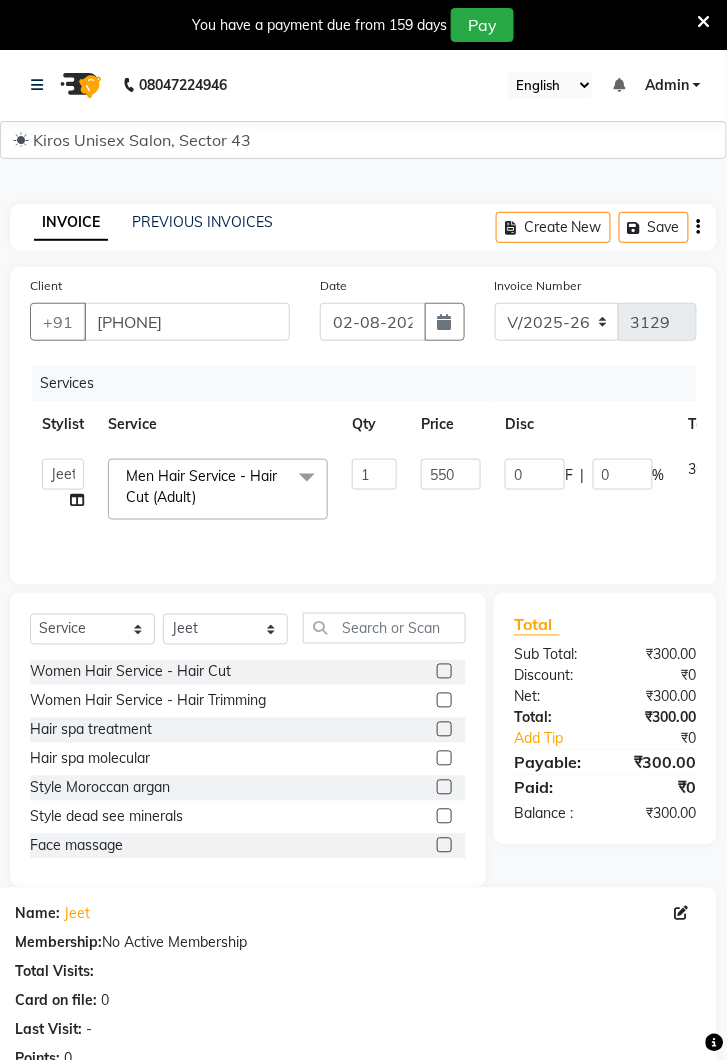 click on "0 F | 0 %" 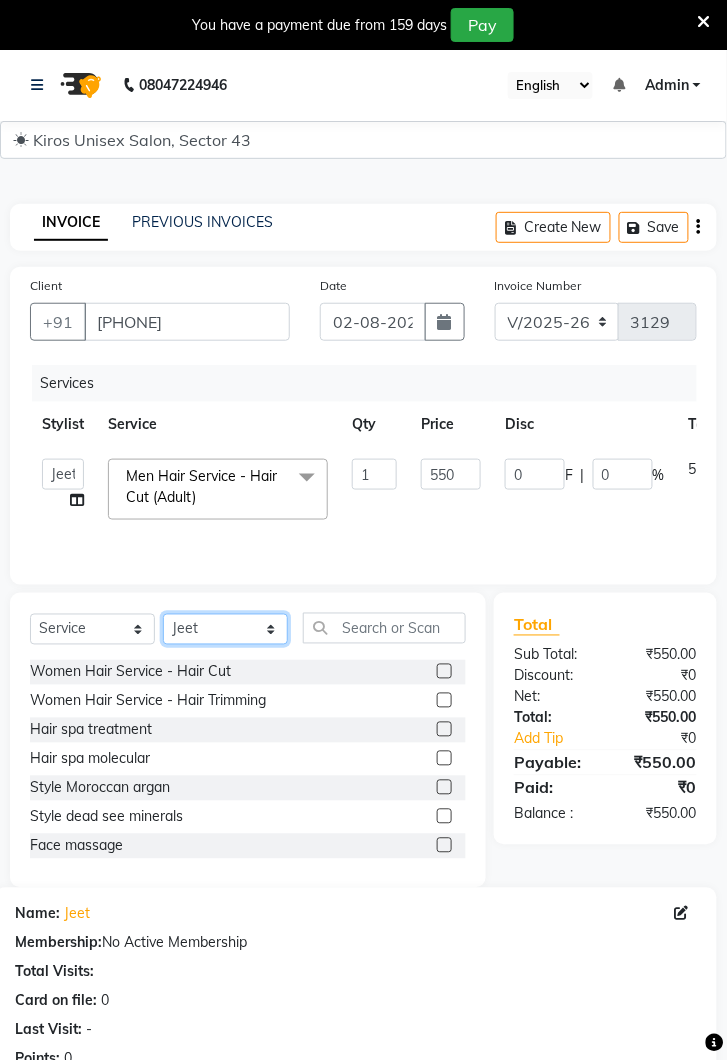 click on "Select Stylist Deepak Gunjan Habil Jeet Lalit Lamu Raj Rashmi Rony Sagar Suraj" 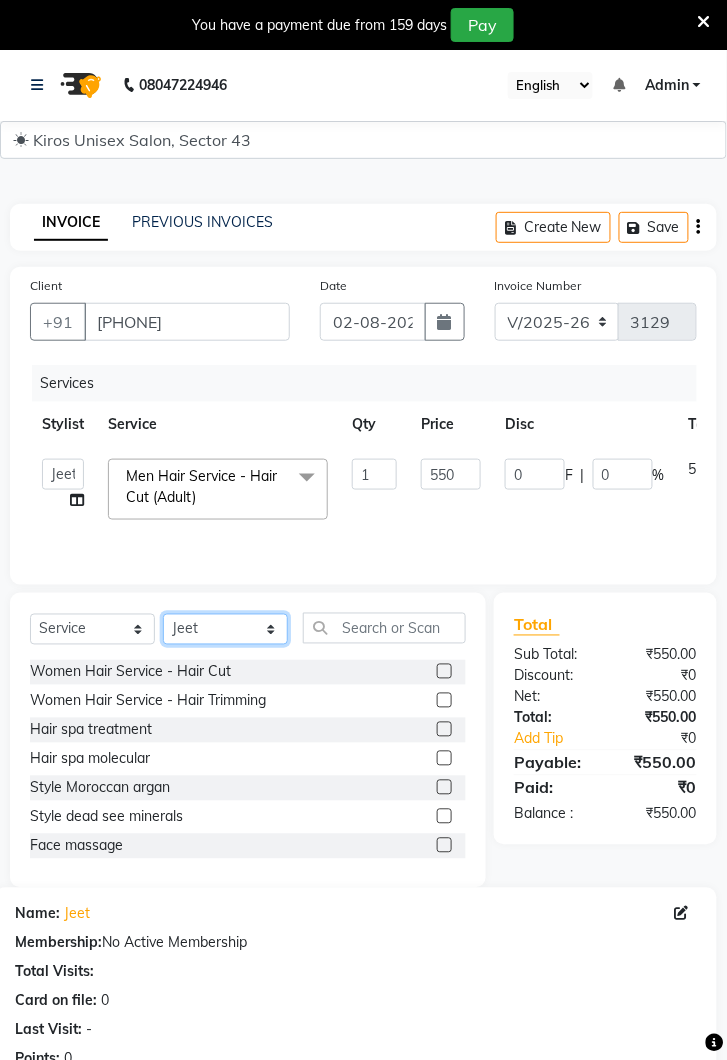 select on "78659" 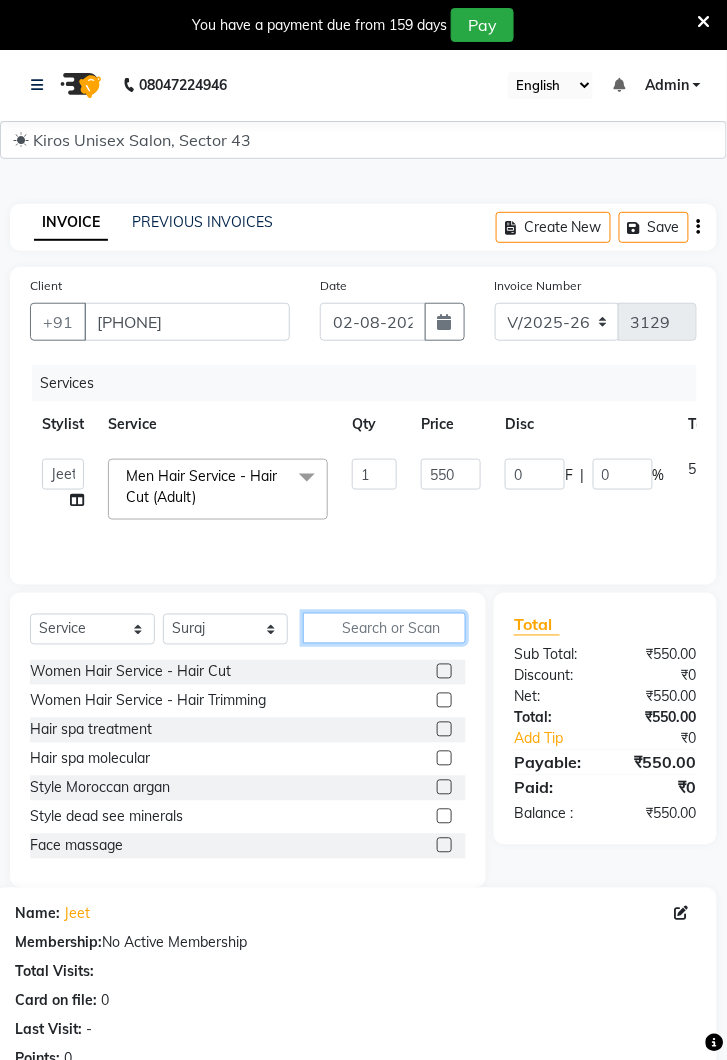 click 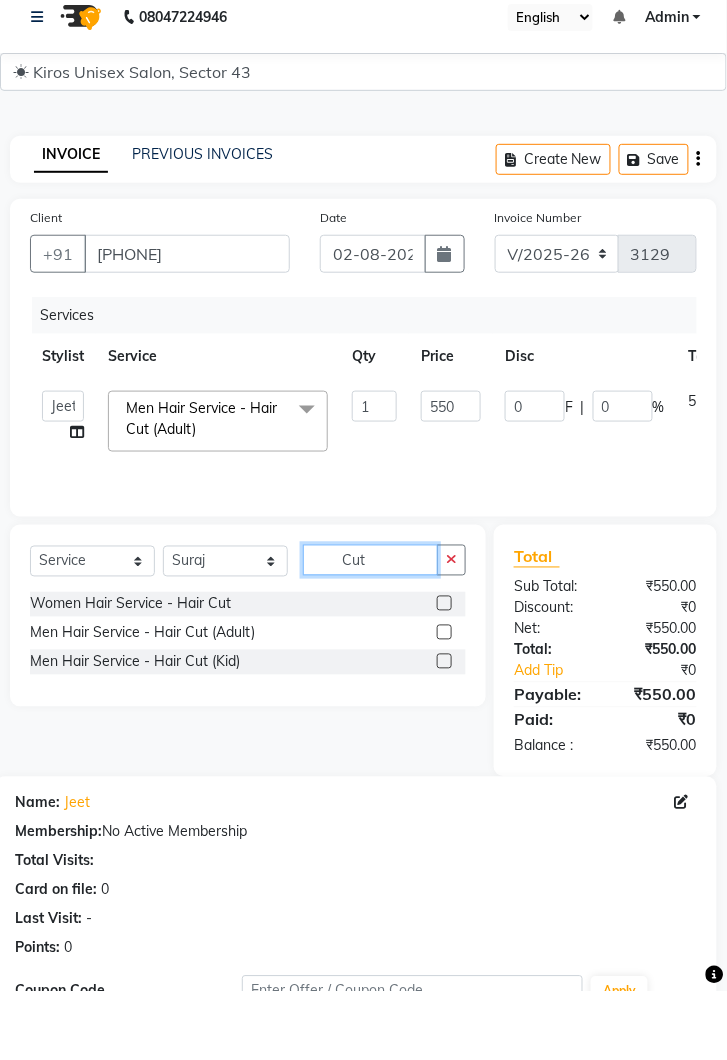 type on "Cut" 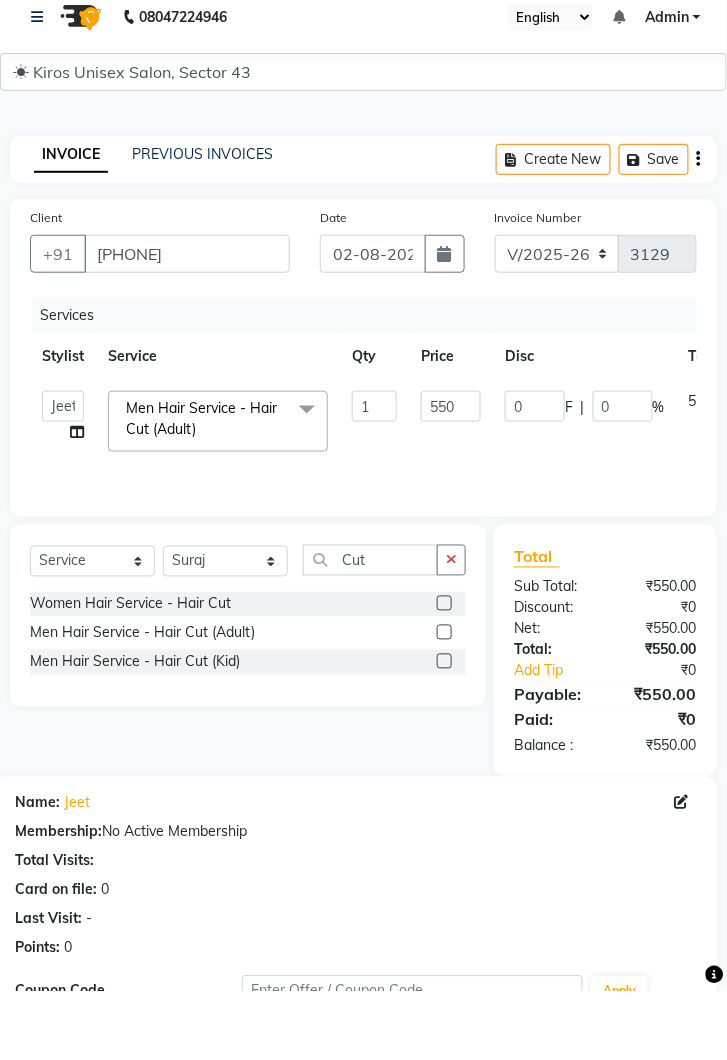 click 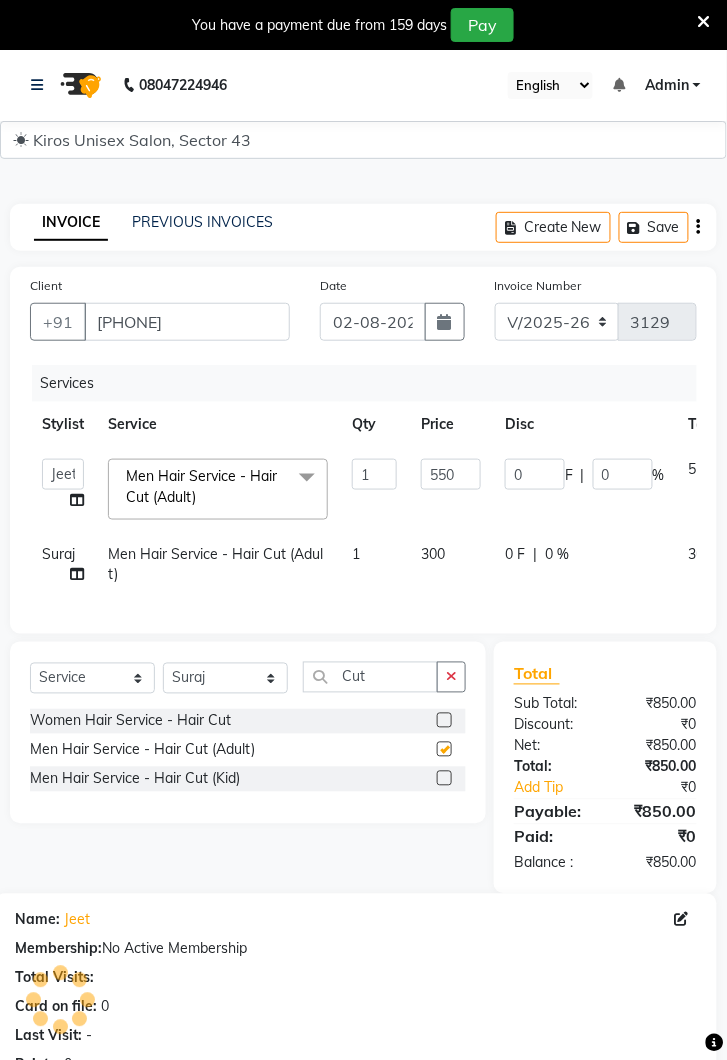 checkbox on "false" 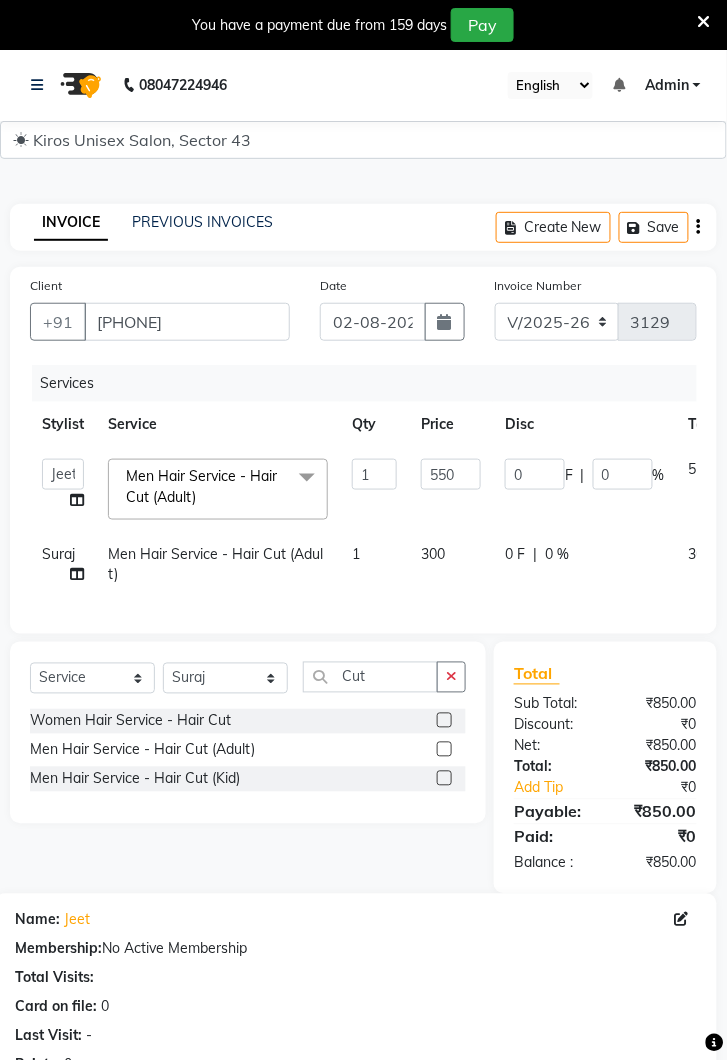 scroll, scrollTop: 289, scrollLeft: 0, axis: vertical 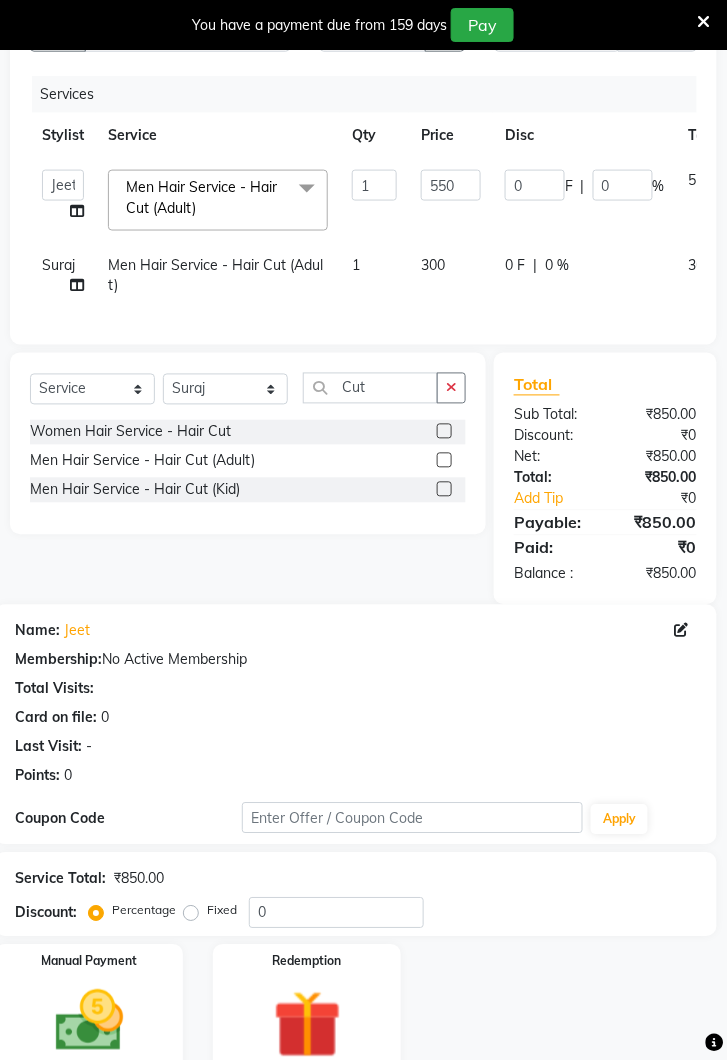 click 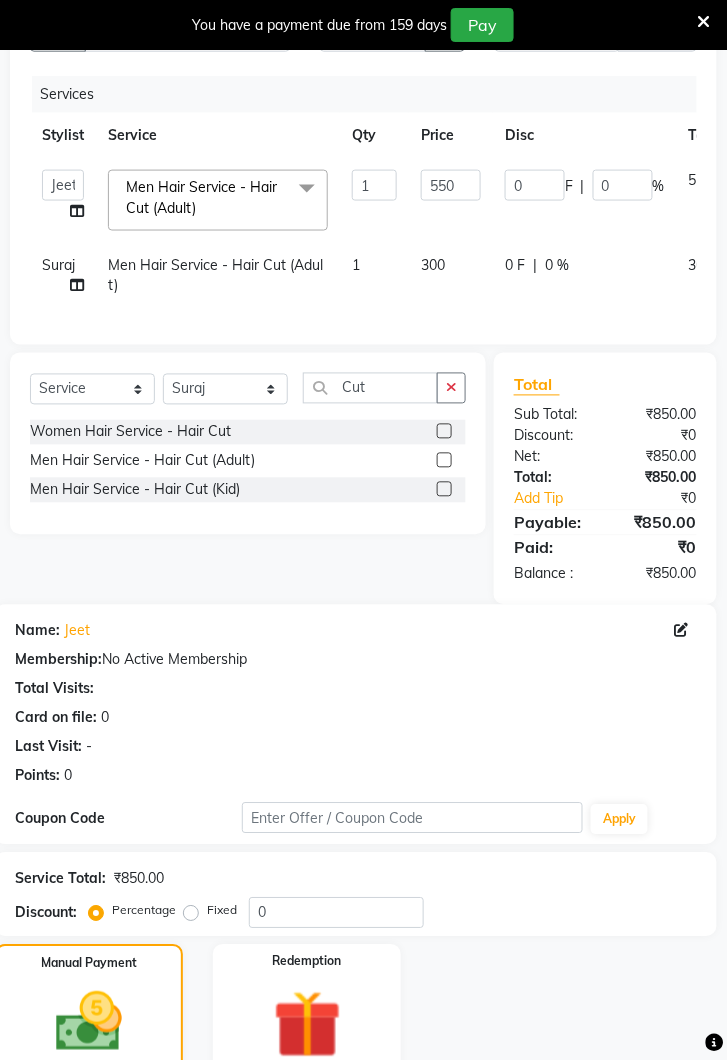 click on "UPI" 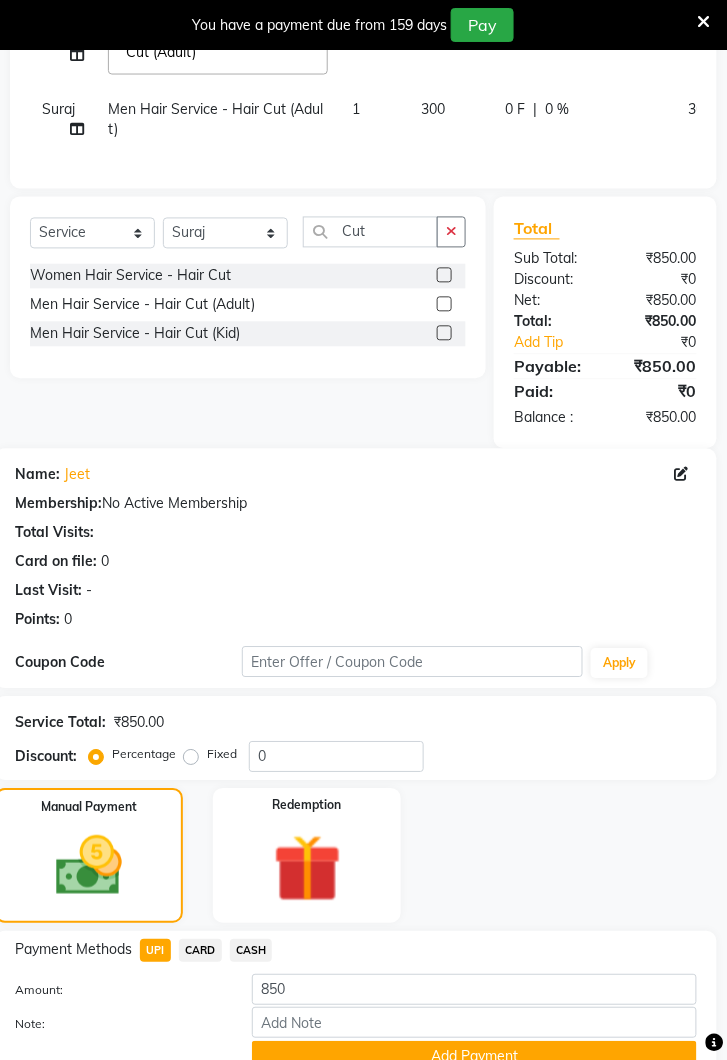 click on "Add Payment" 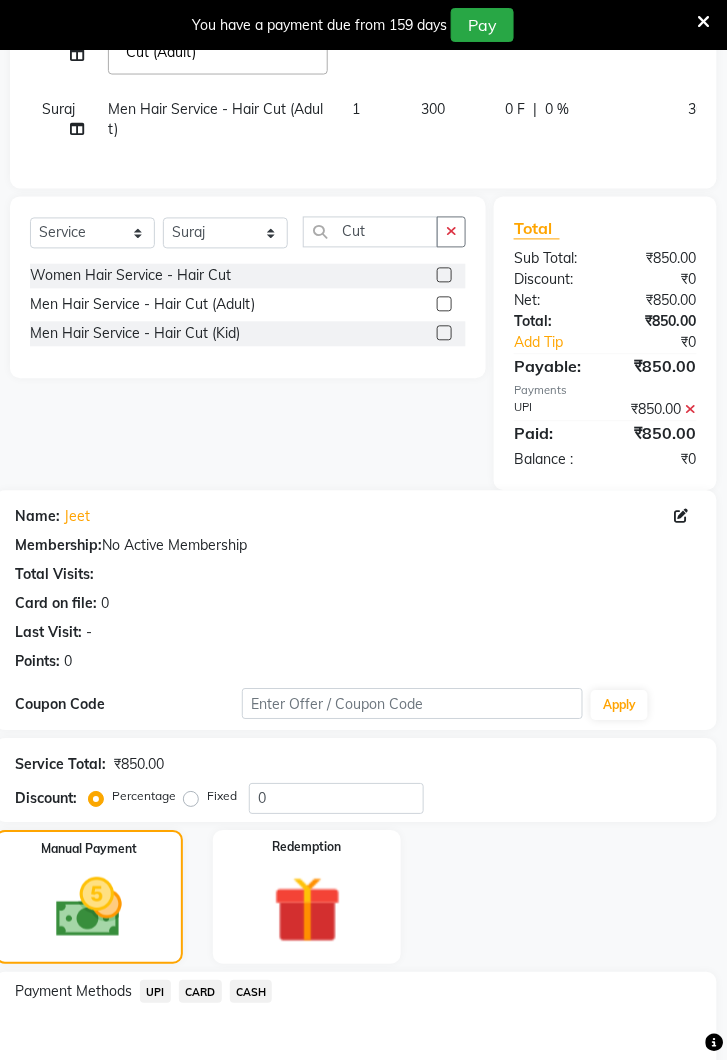 scroll, scrollTop: 571, scrollLeft: 0, axis: vertical 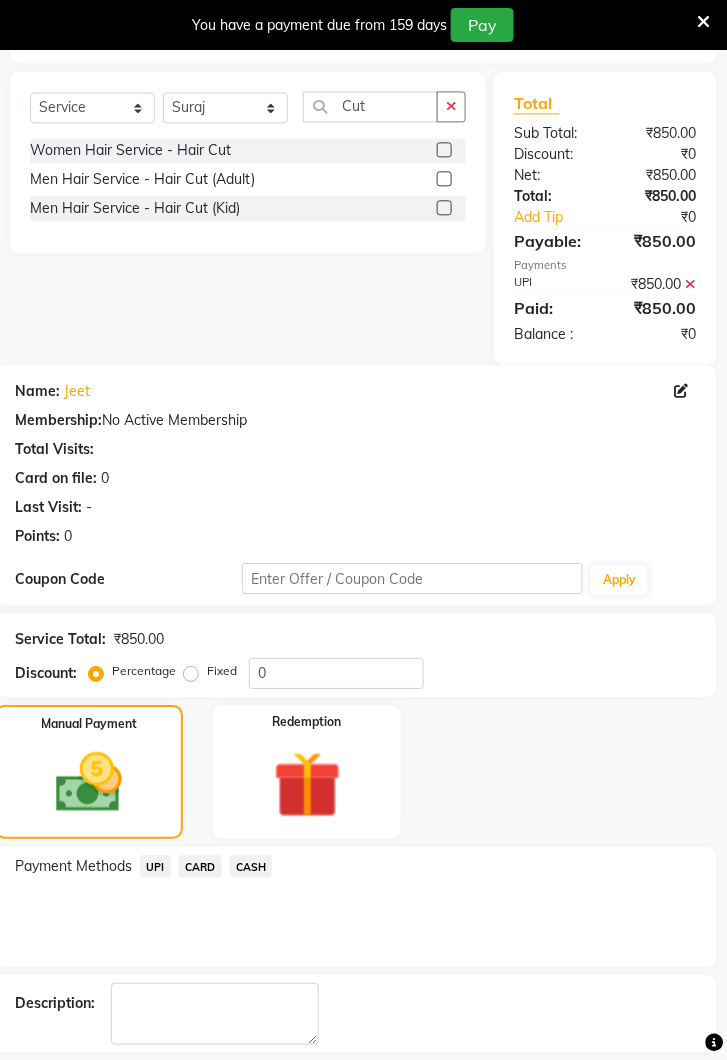 click on "Checkout" 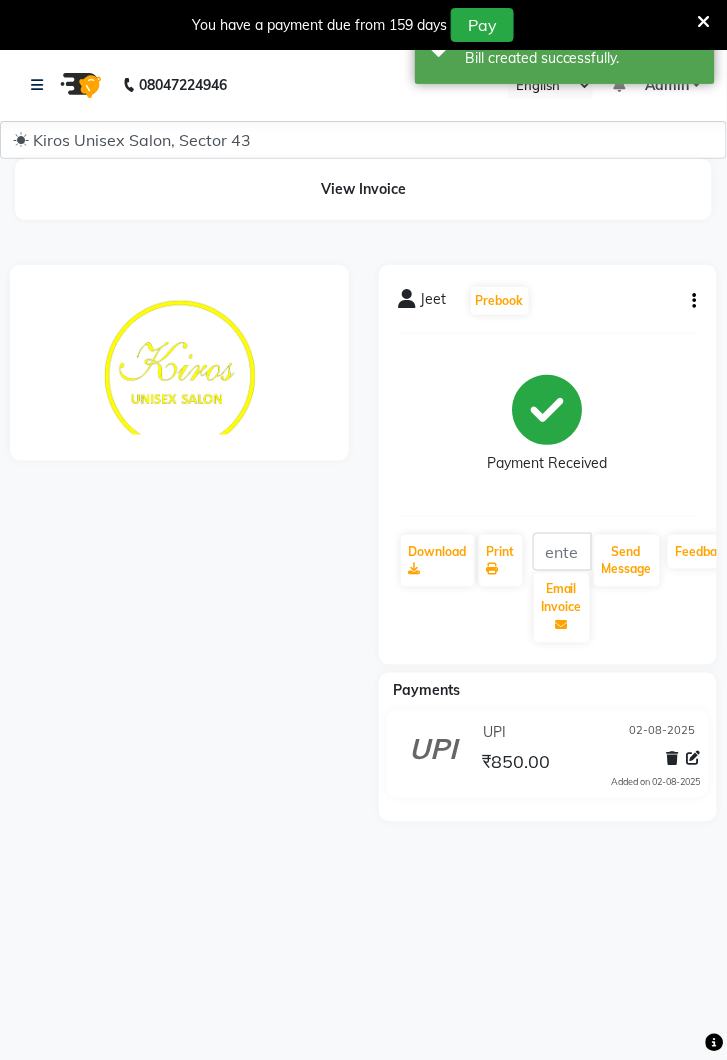 scroll, scrollTop: 0, scrollLeft: 0, axis: both 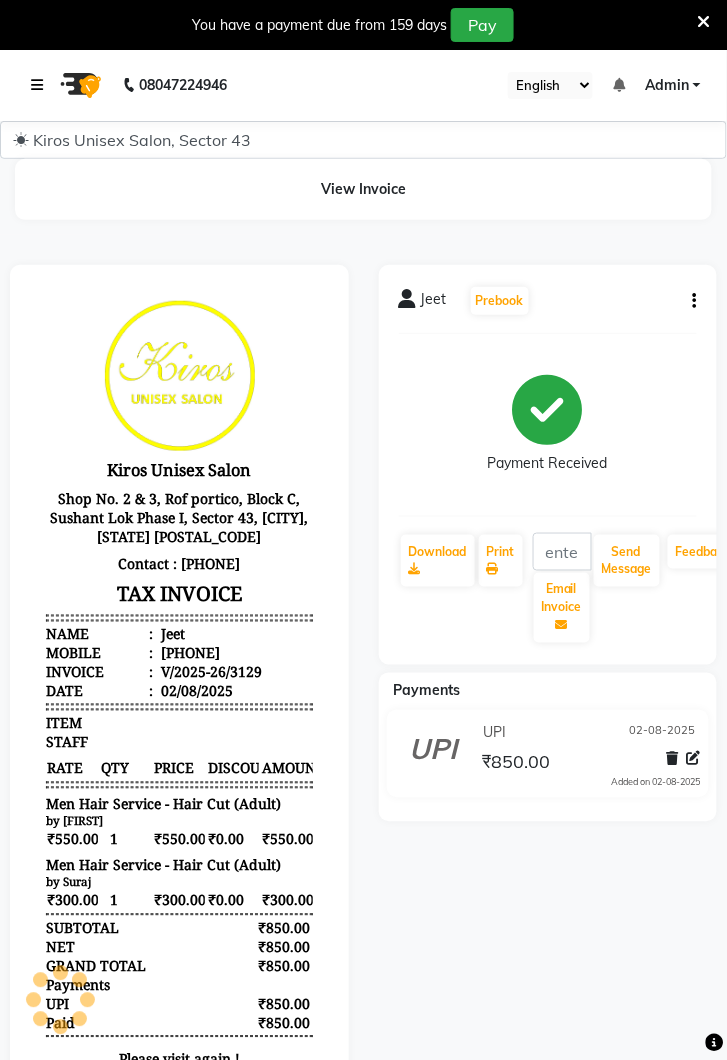 click at bounding box center [41, 85] 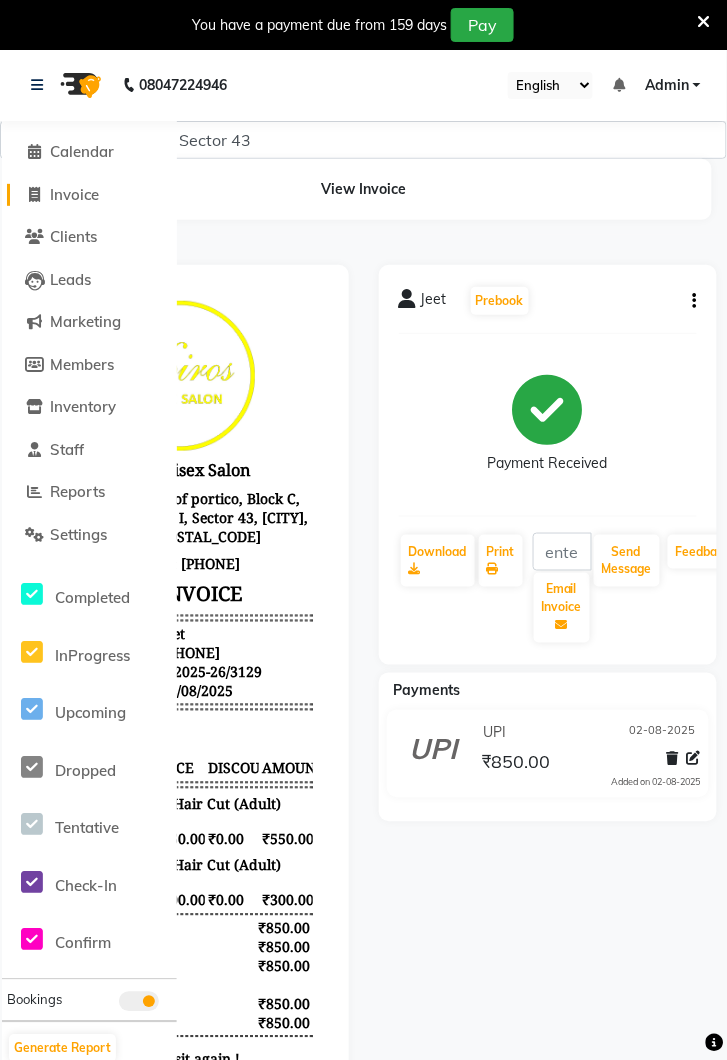 click on "Invoice" 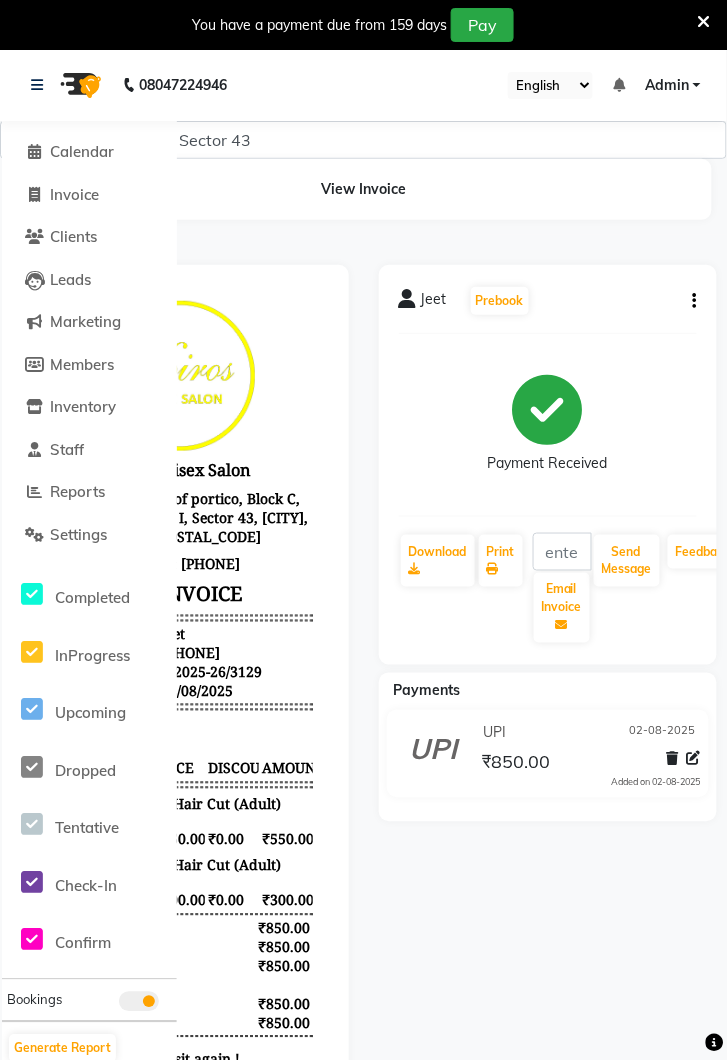scroll, scrollTop: 4, scrollLeft: 0, axis: vertical 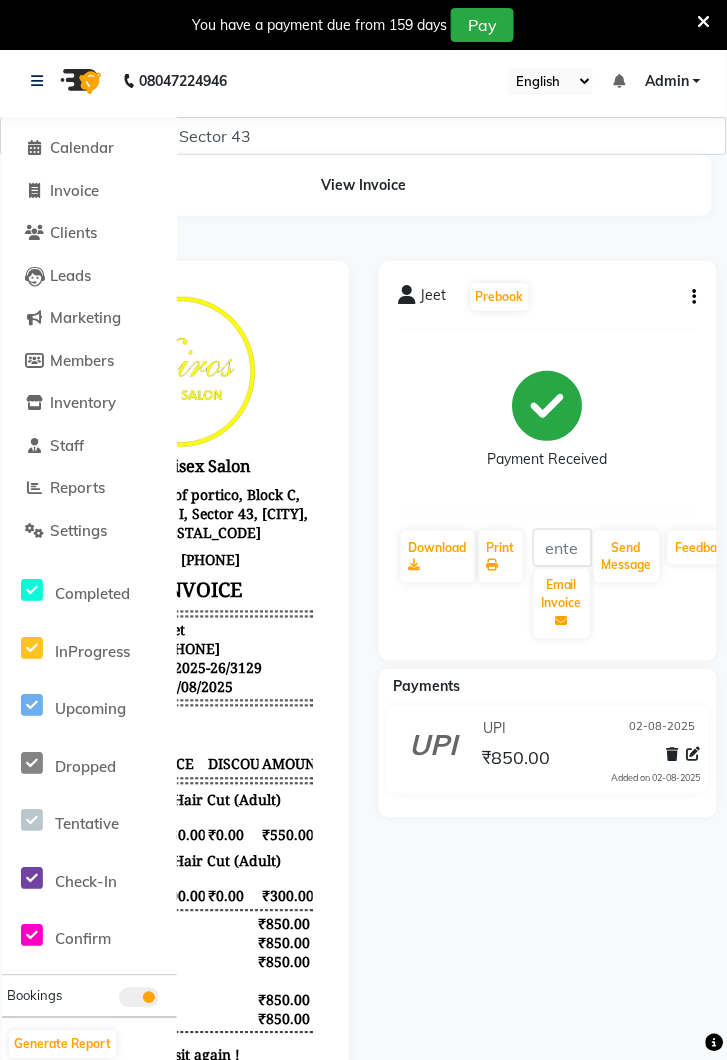 select on "service" 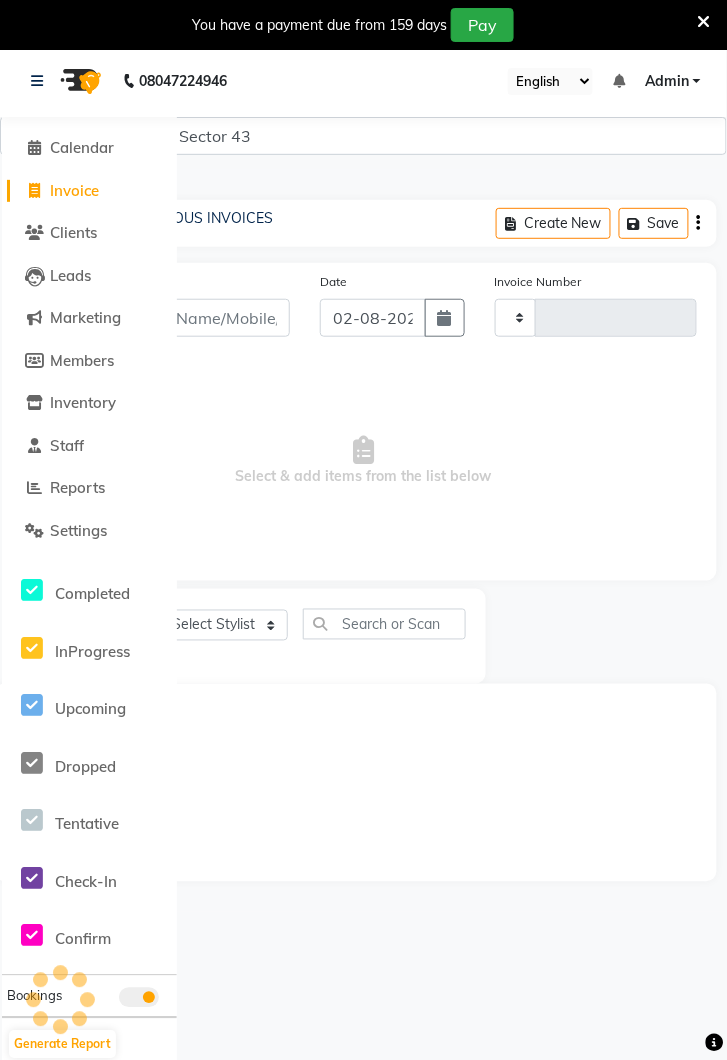 type on "3130" 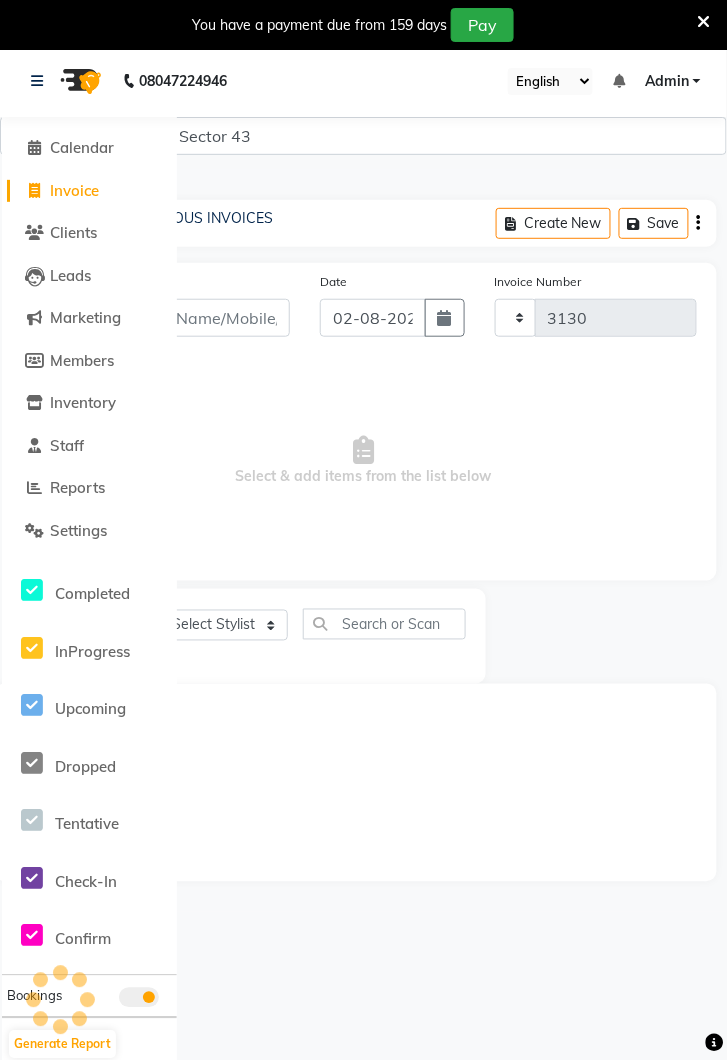 select on "5694" 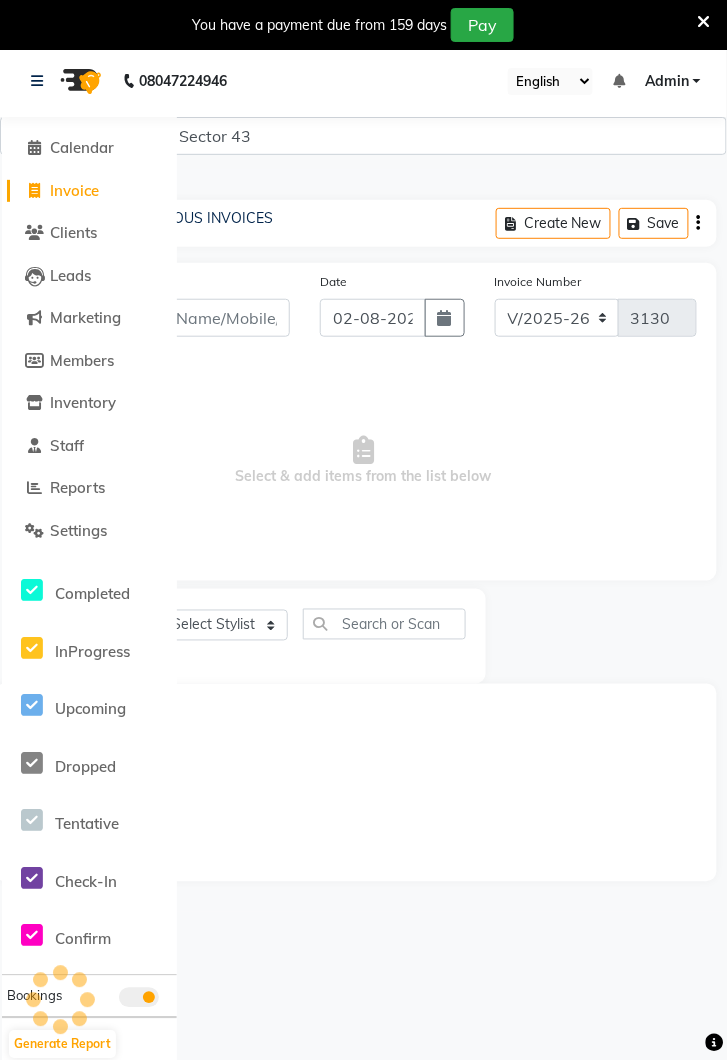 scroll, scrollTop: 0, scrollLeft: 0, axis: both 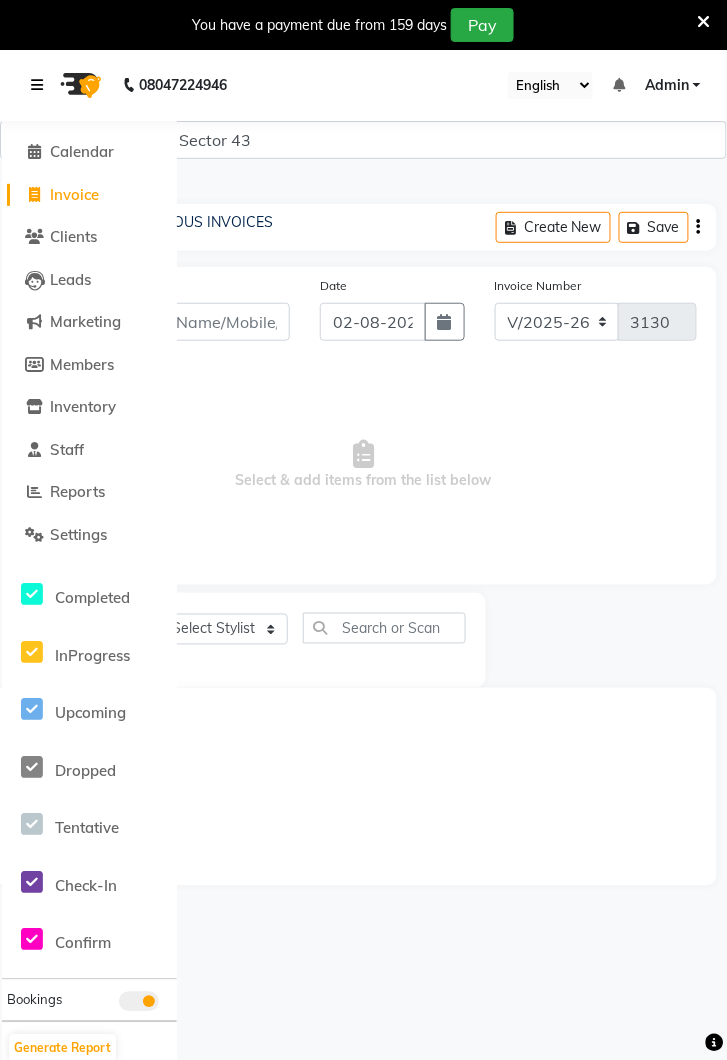 click at bounding box center [41, 85] 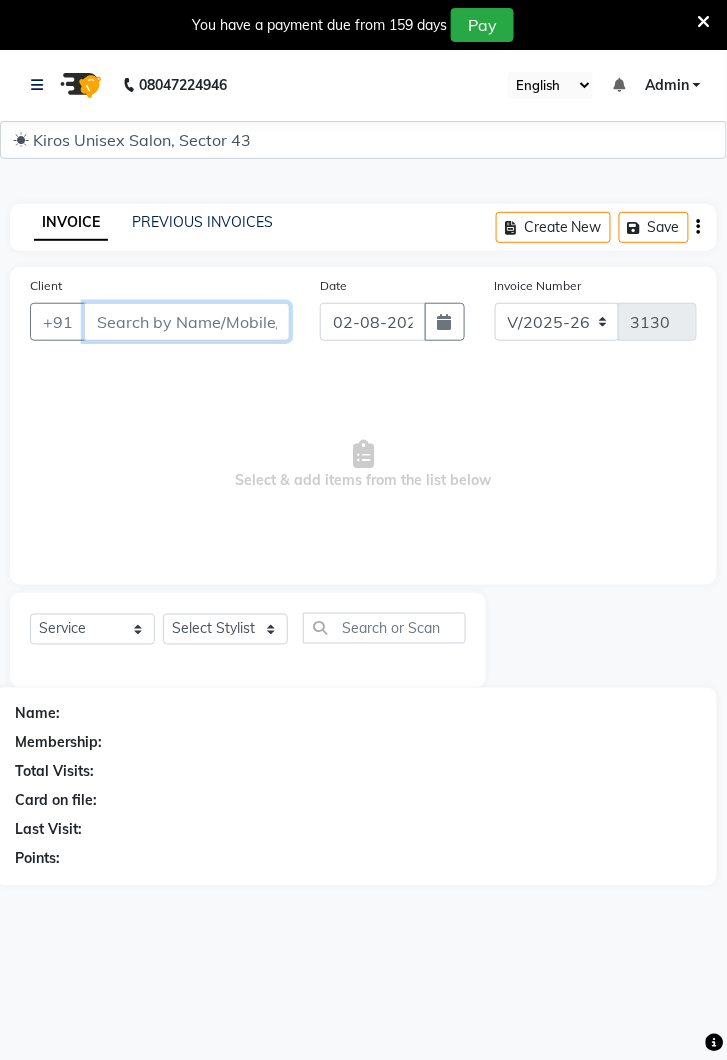 click on "Client" at bounding box center (187, 322) 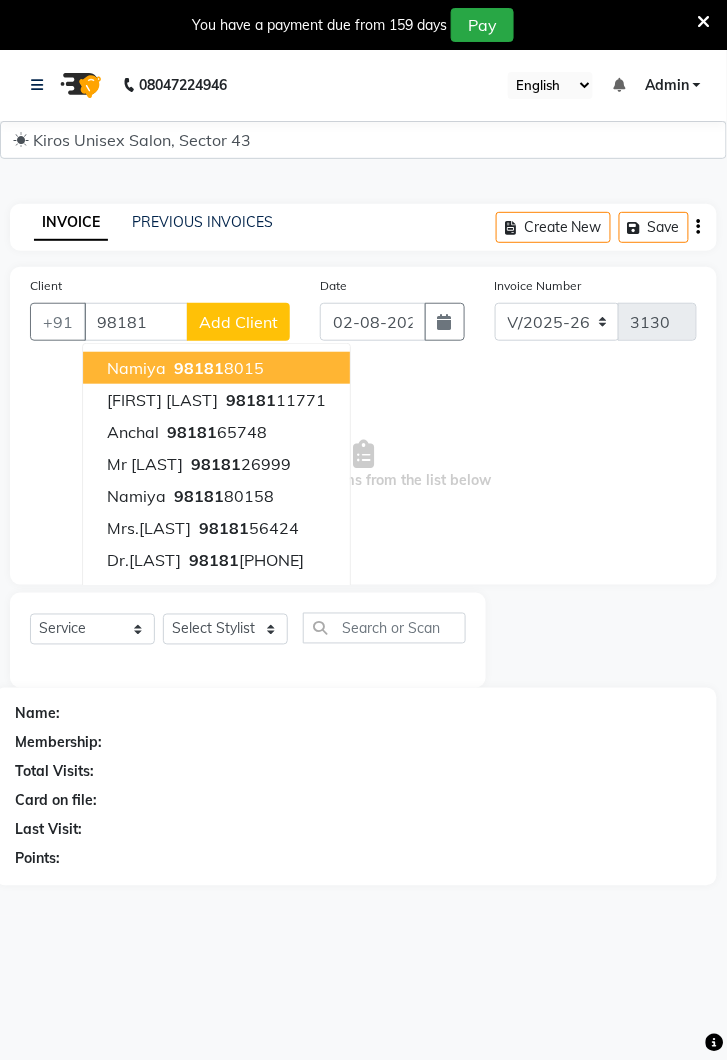 click on "Select & add items from the list below" at bounding box center (363, 465) 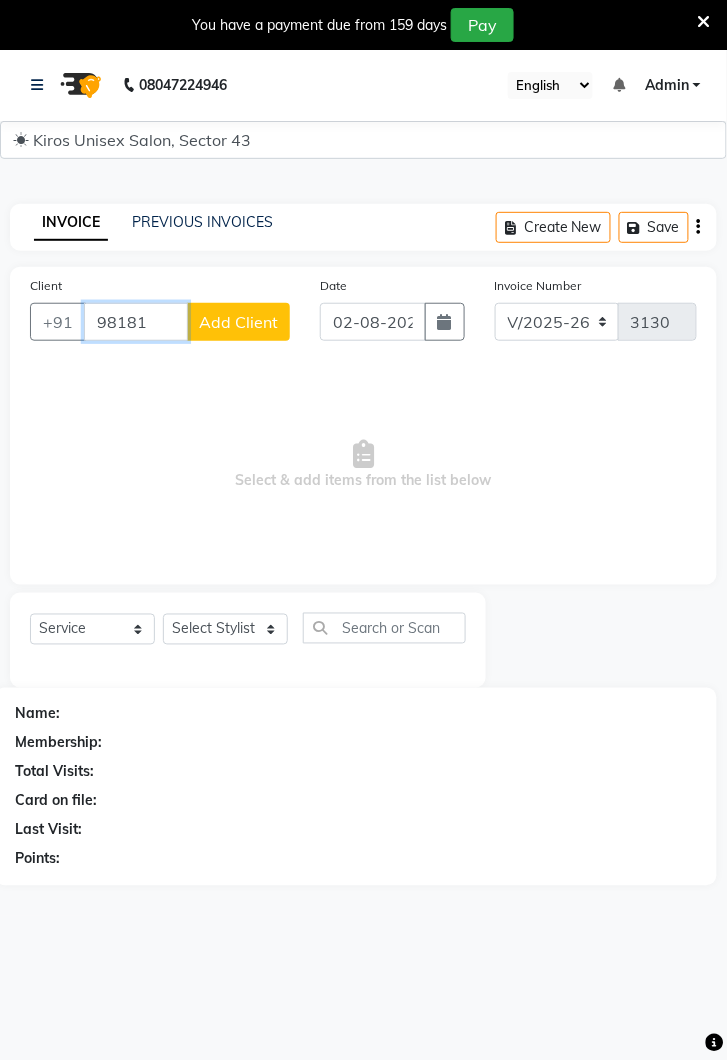 click on "98181" at bounding box center [136, 322] 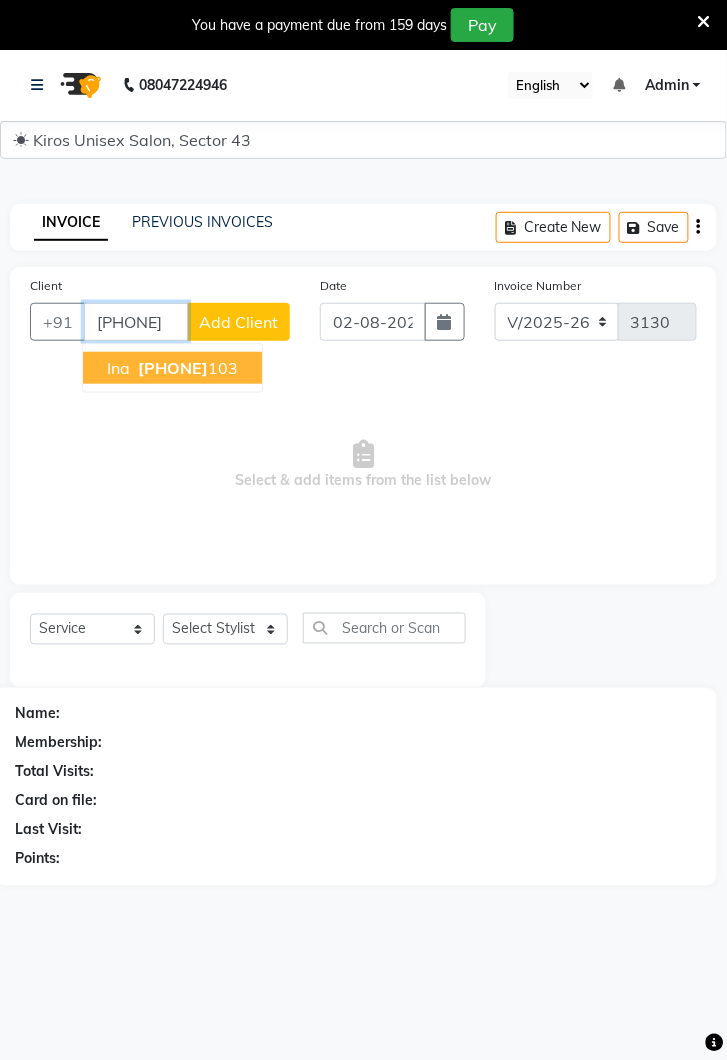 click on "Ina   9818132 103" at bounding box center [172, 368] 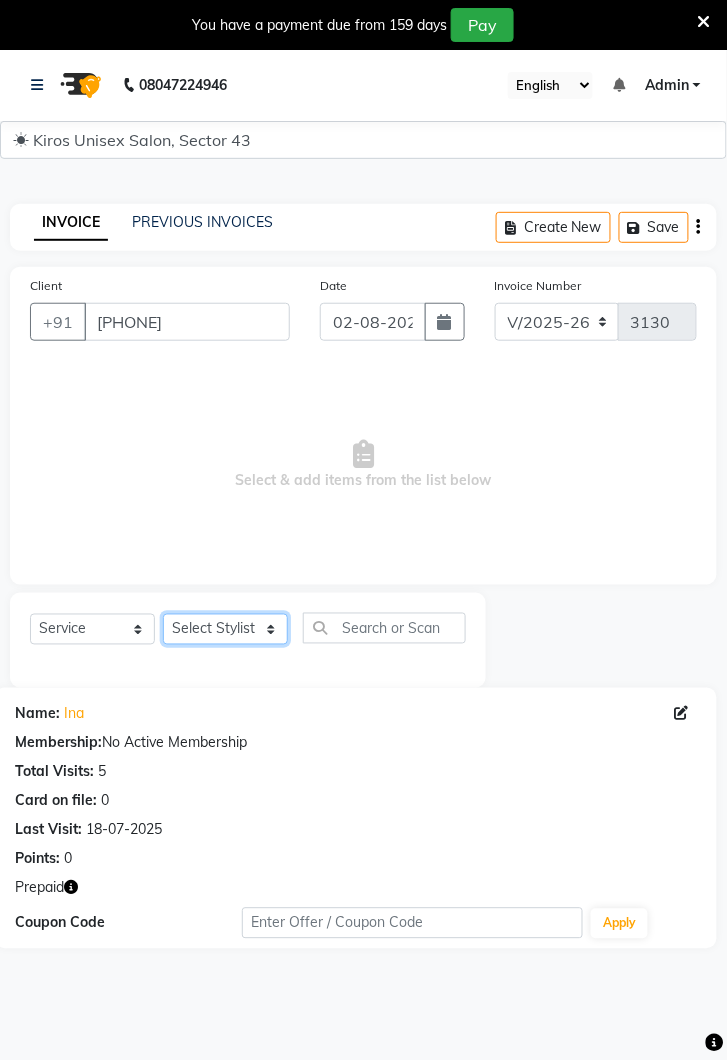 click on "Select Stylist Deepak Gunjan Habil Jeet Lalit Lamu Raj Rashmi Rony Sagar Suraj" 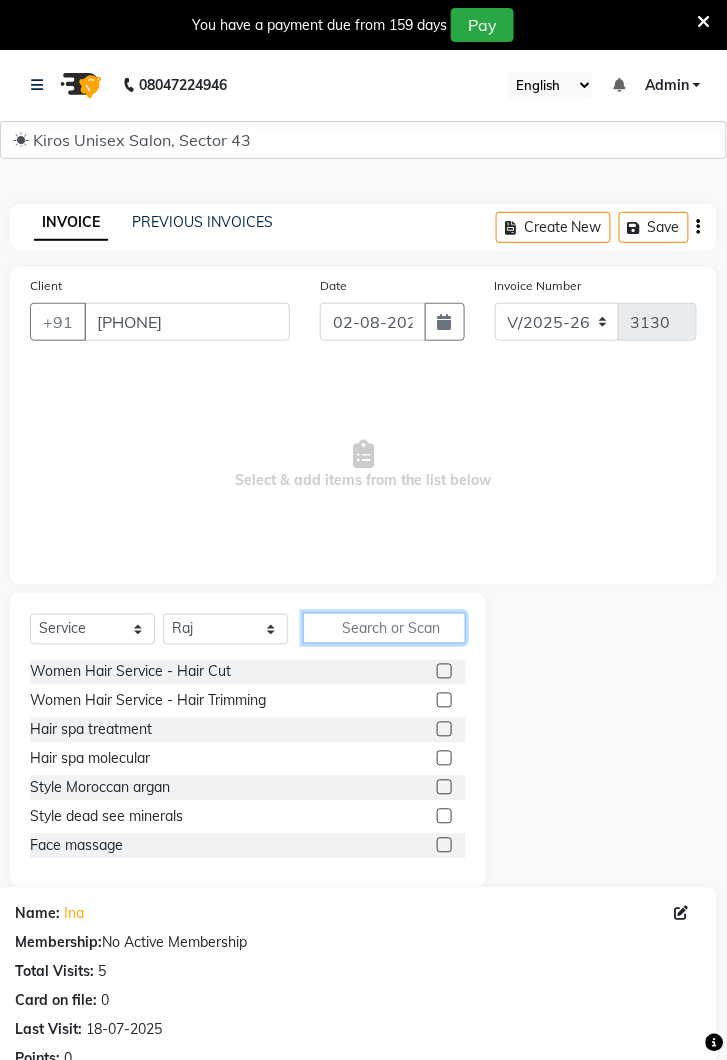 click 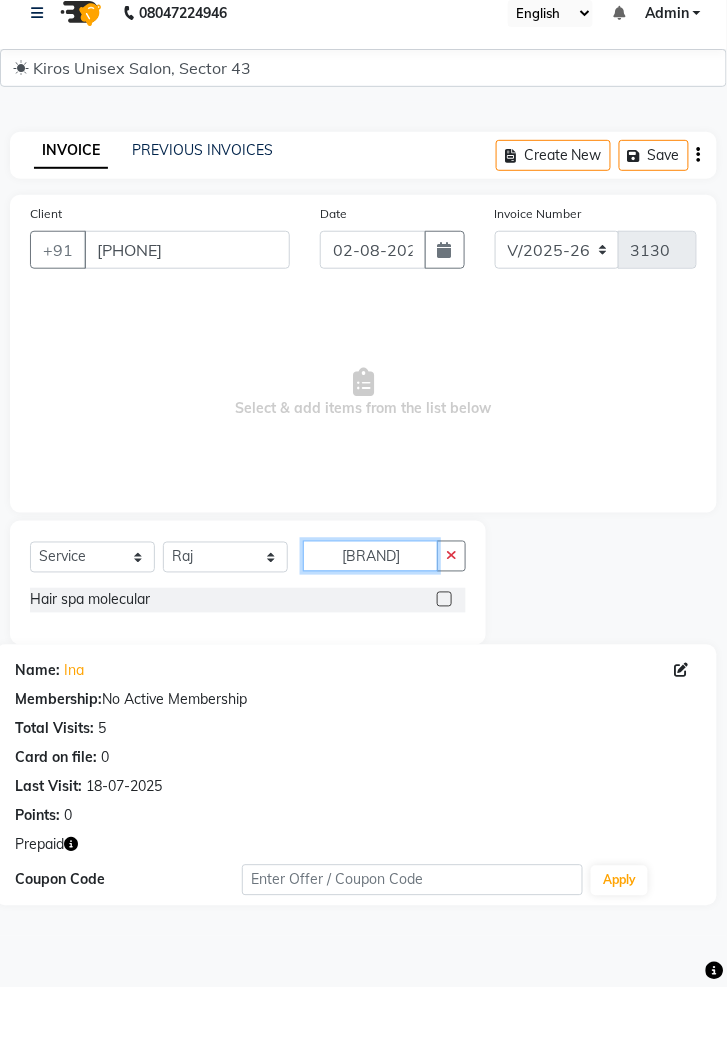 type on "Molecu" 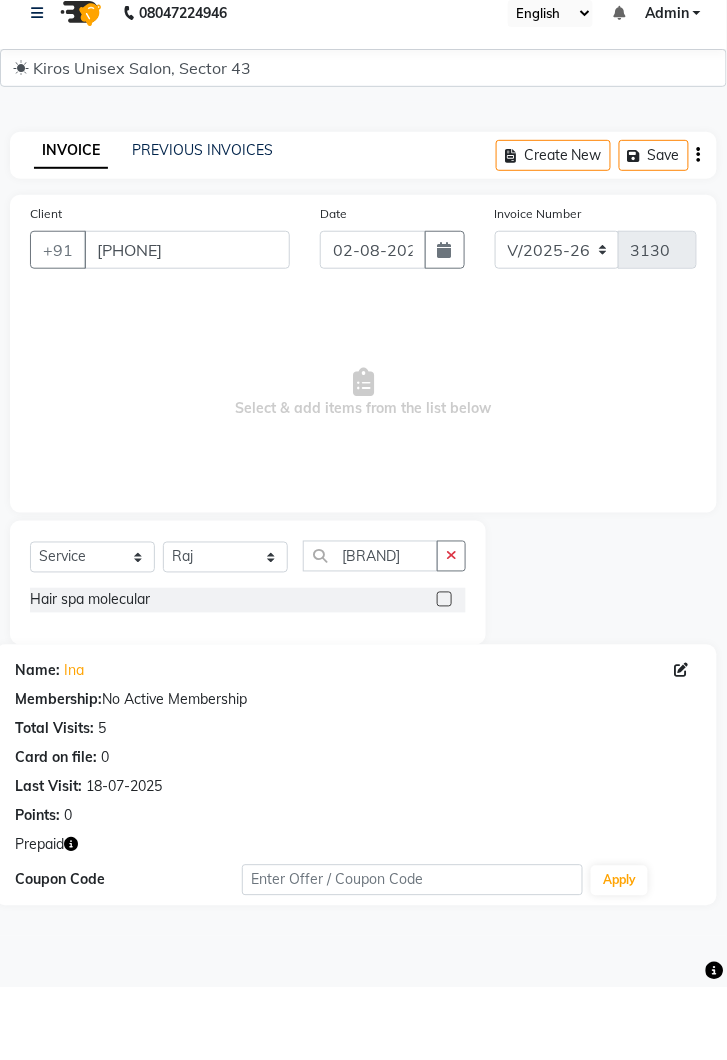 click 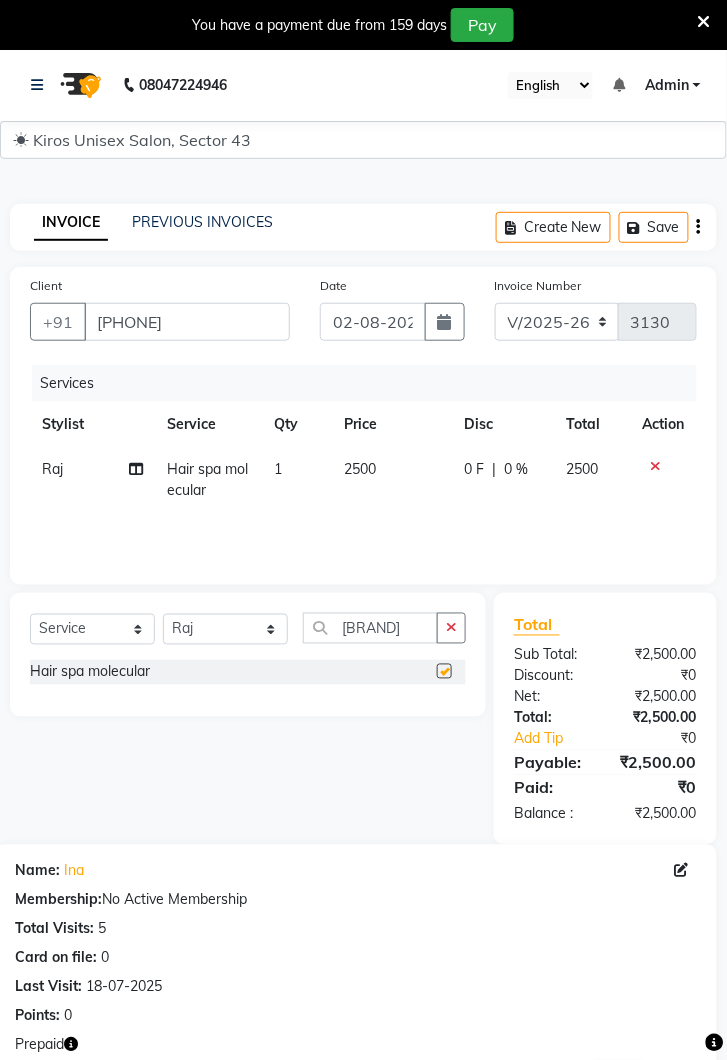 checkbox on "false" 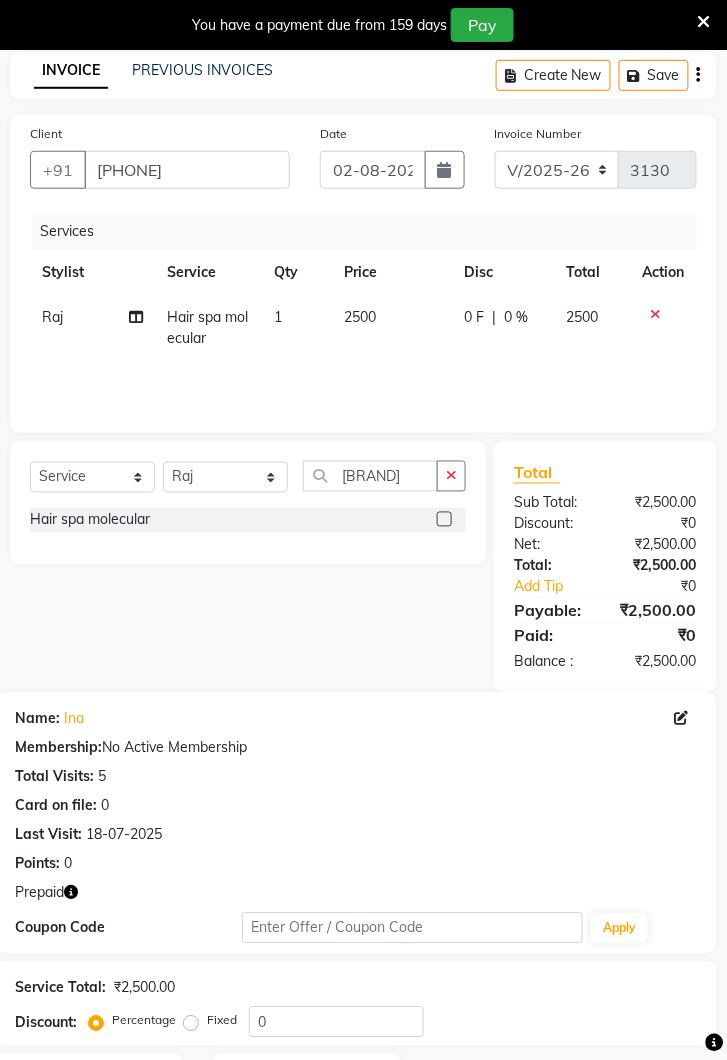 scroll, scrollTop: 262, scrollLeft: 0, axis: vertical 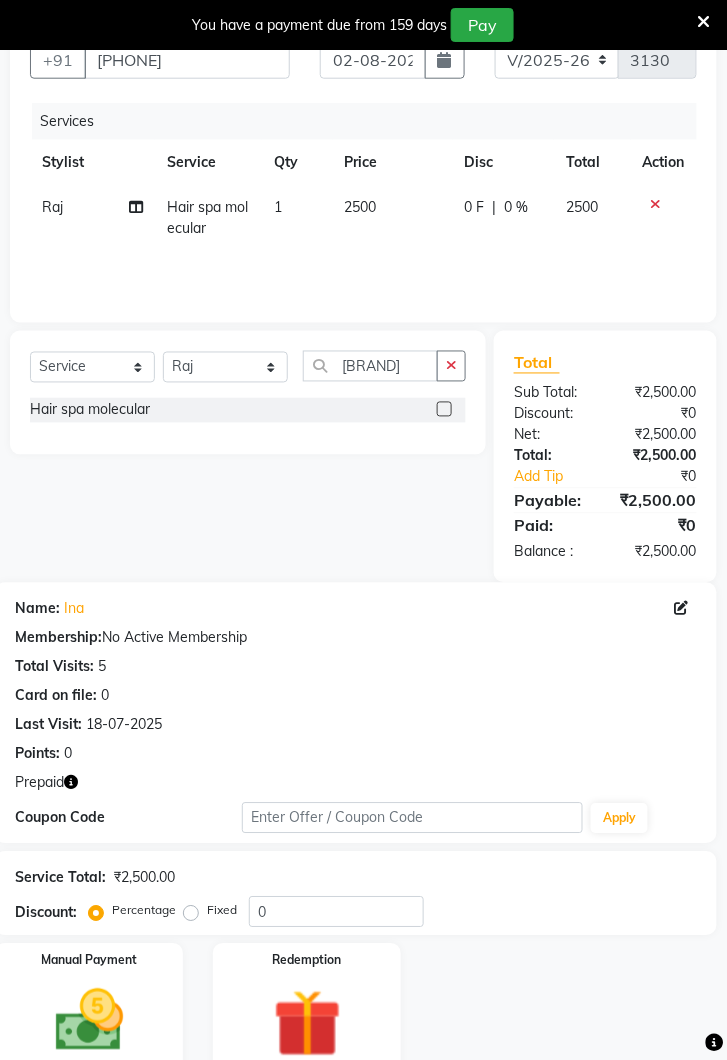 click 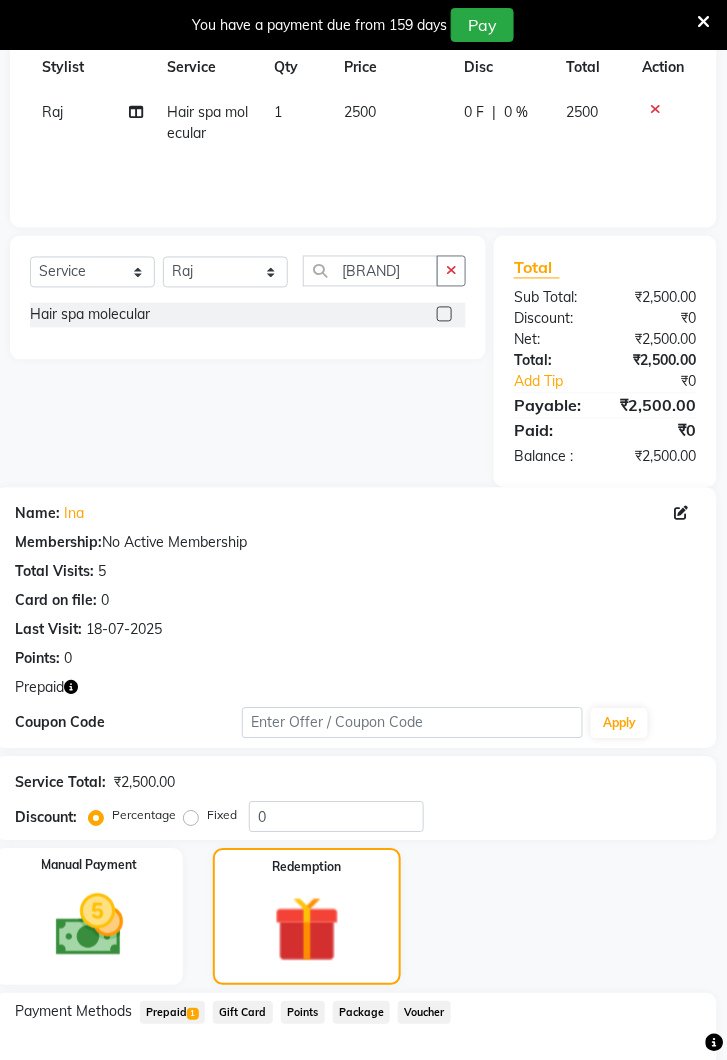 scroll, scrollTop: 392, scrollLeft: 0, axis: vertical 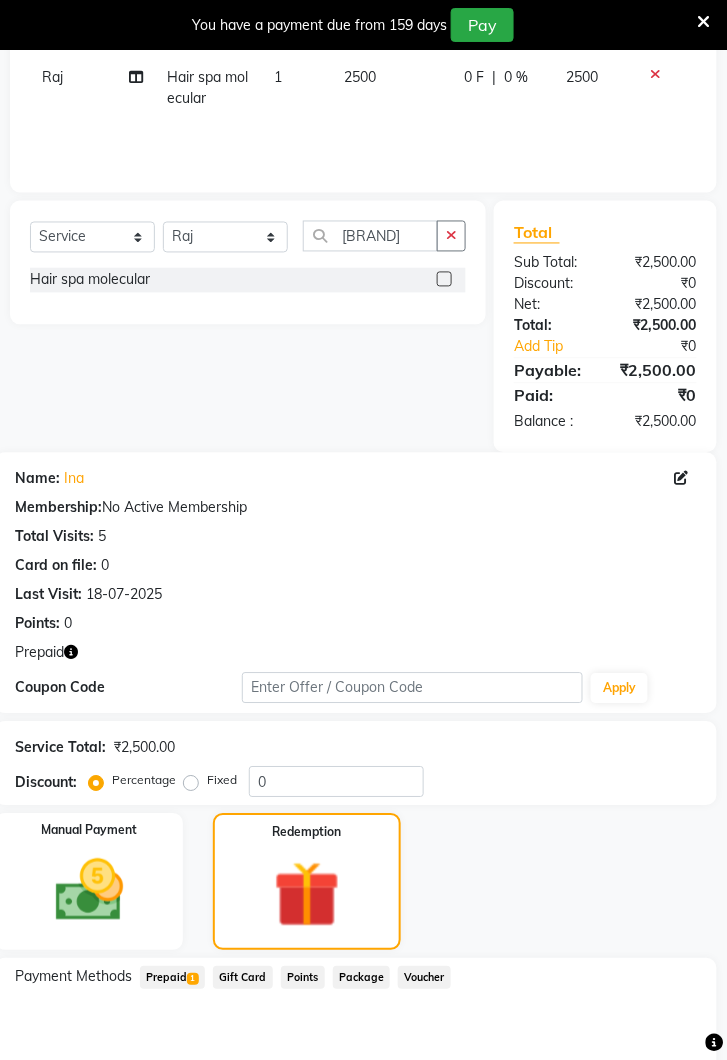 click on "Prepaid  1" 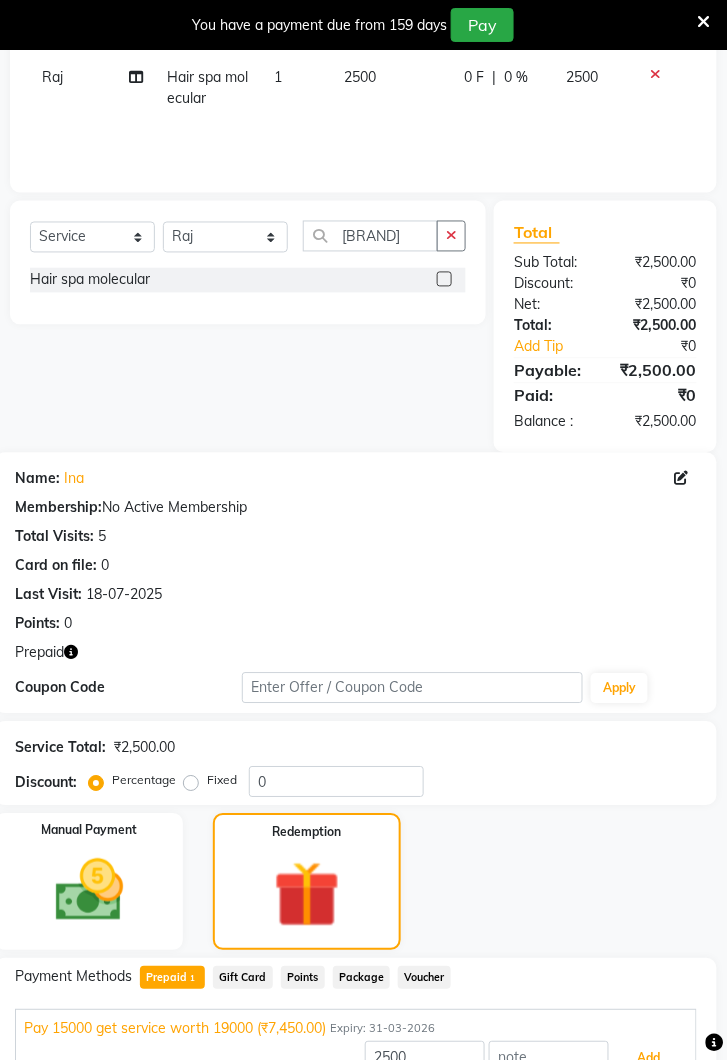 click on "Add" at bounding box center (649, 1059) 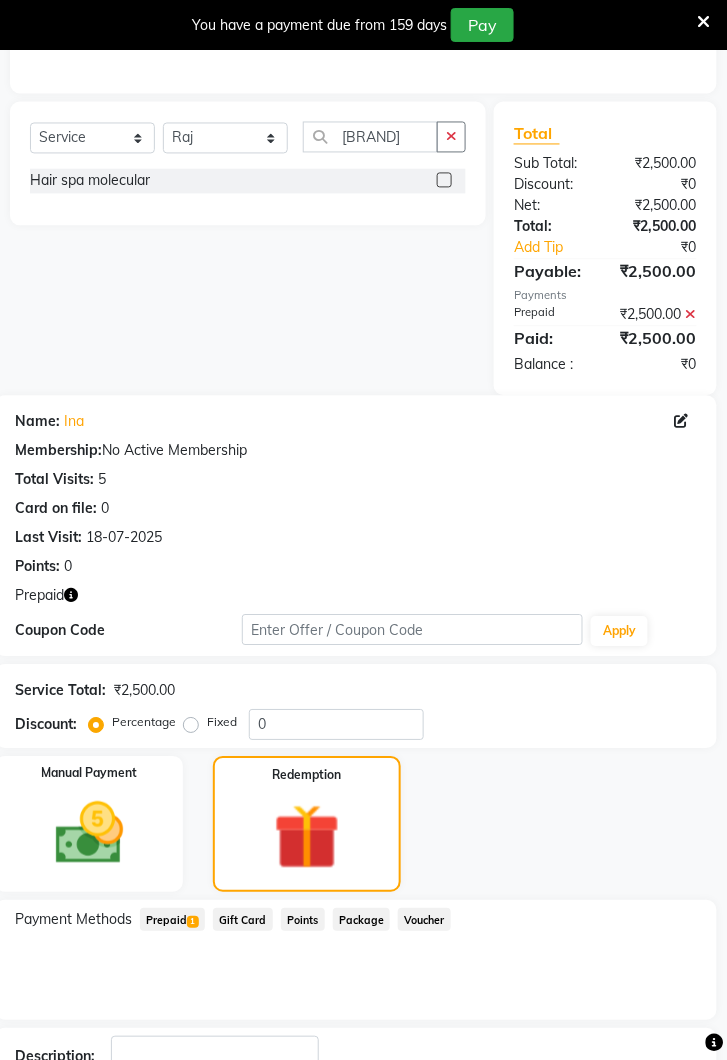 scroll, scrollTop: 567, scrollLeft: 0, axis: vertical 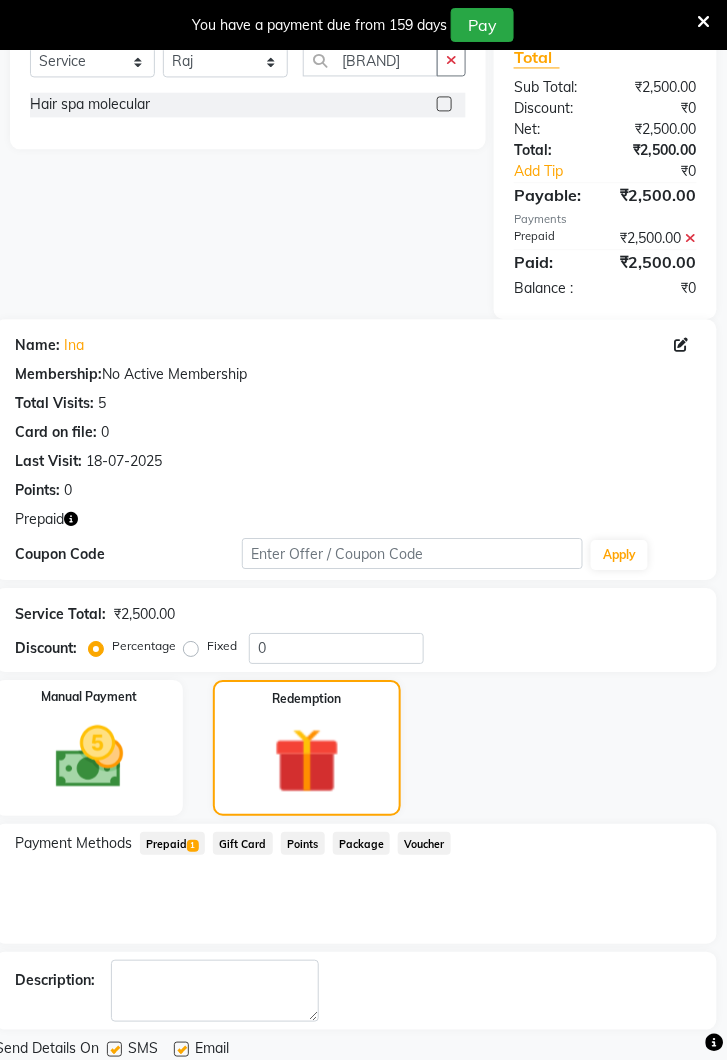 click on "Checkout" 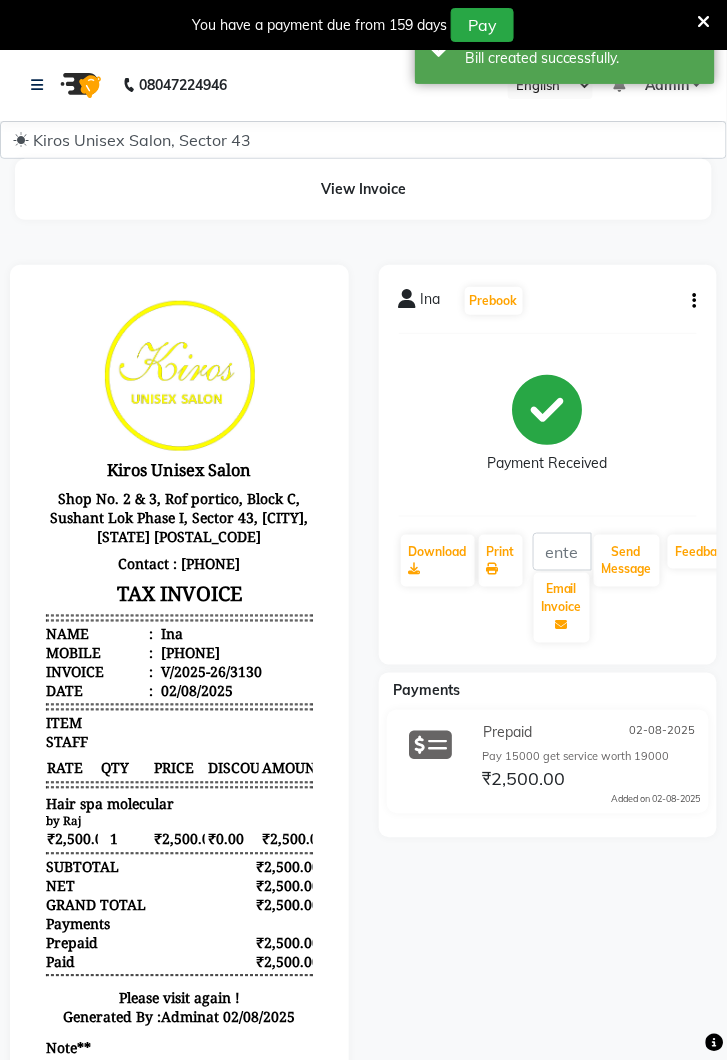 scroll, scrollTop: 15, scrollLeft: 0, axis: vertical 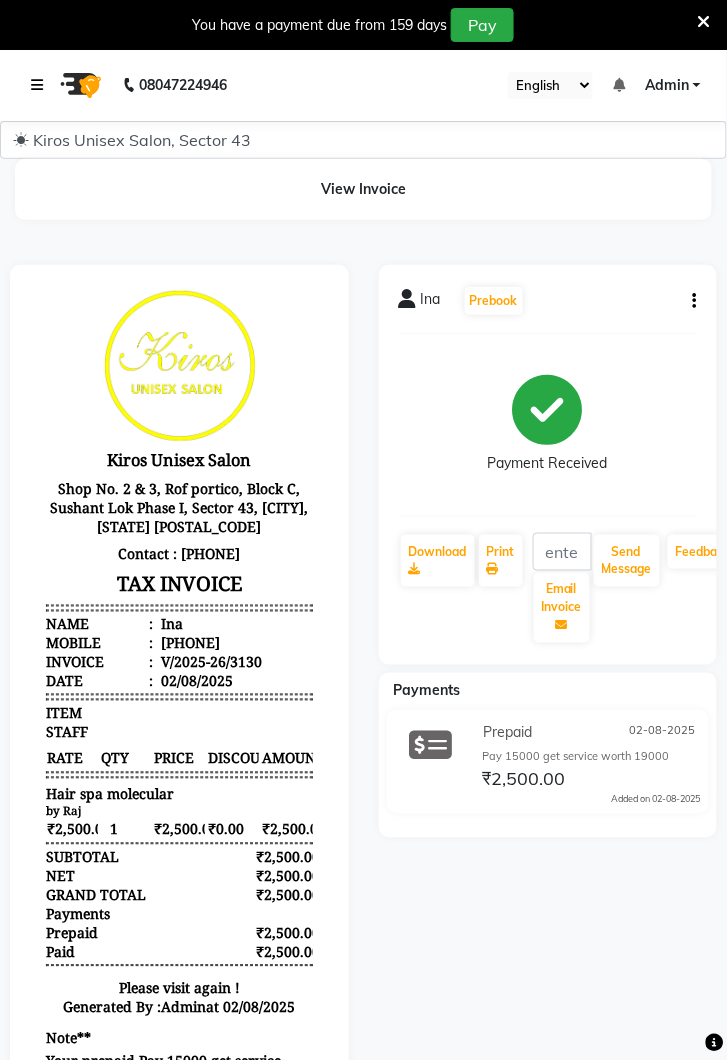 click at bounding box center [41, 85] 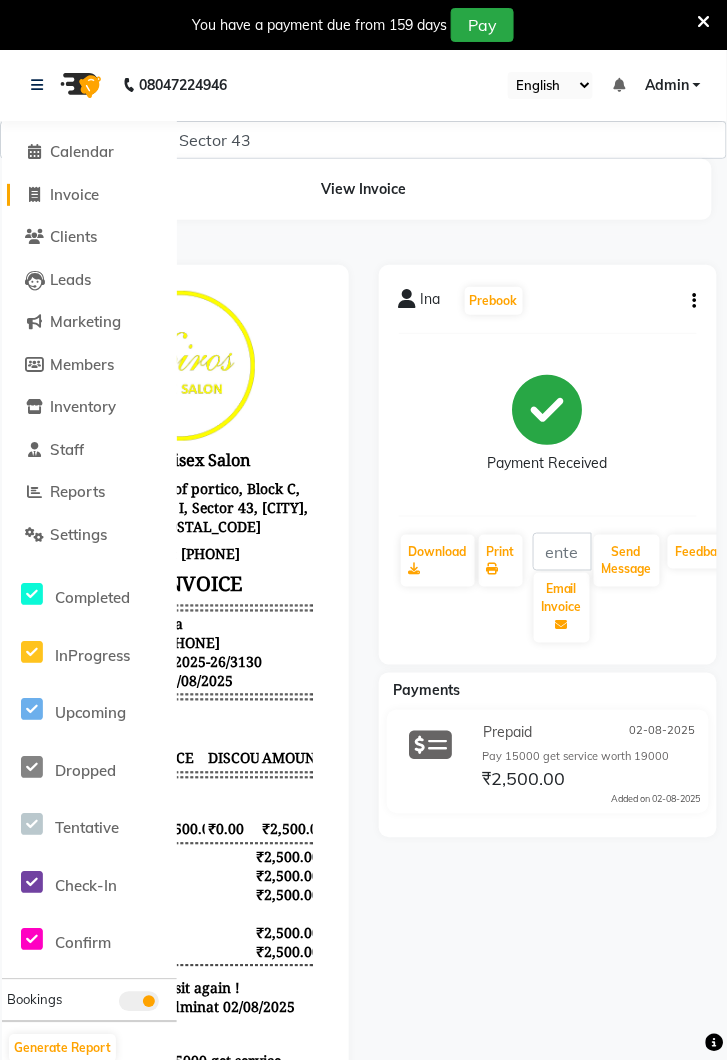 click on "Invoice" 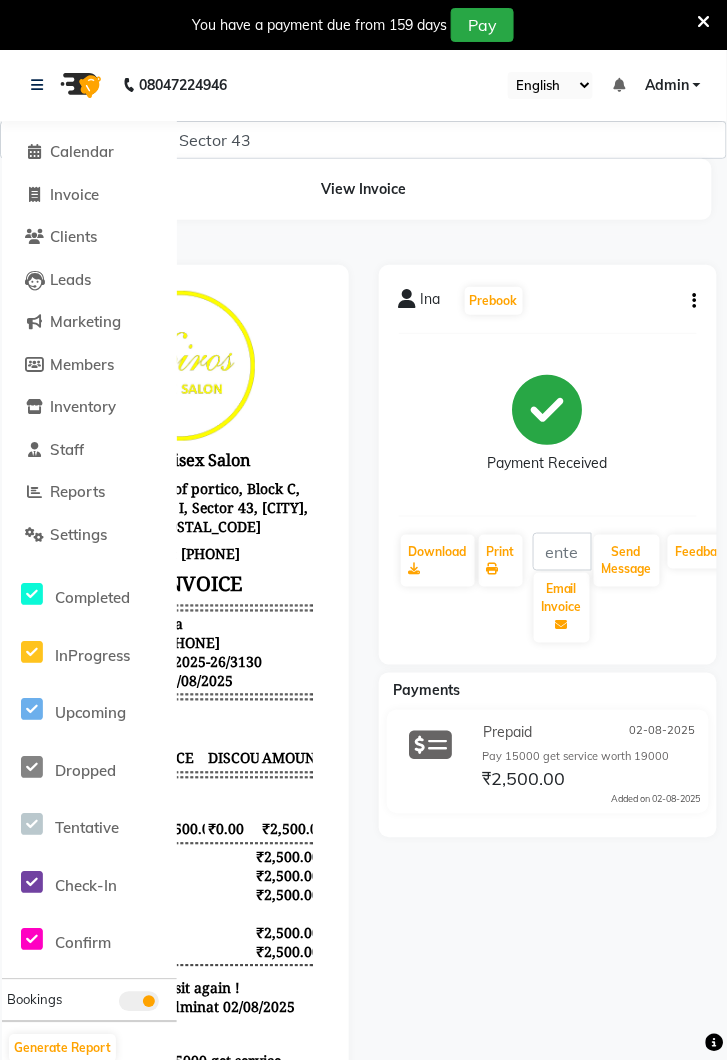select on "service" 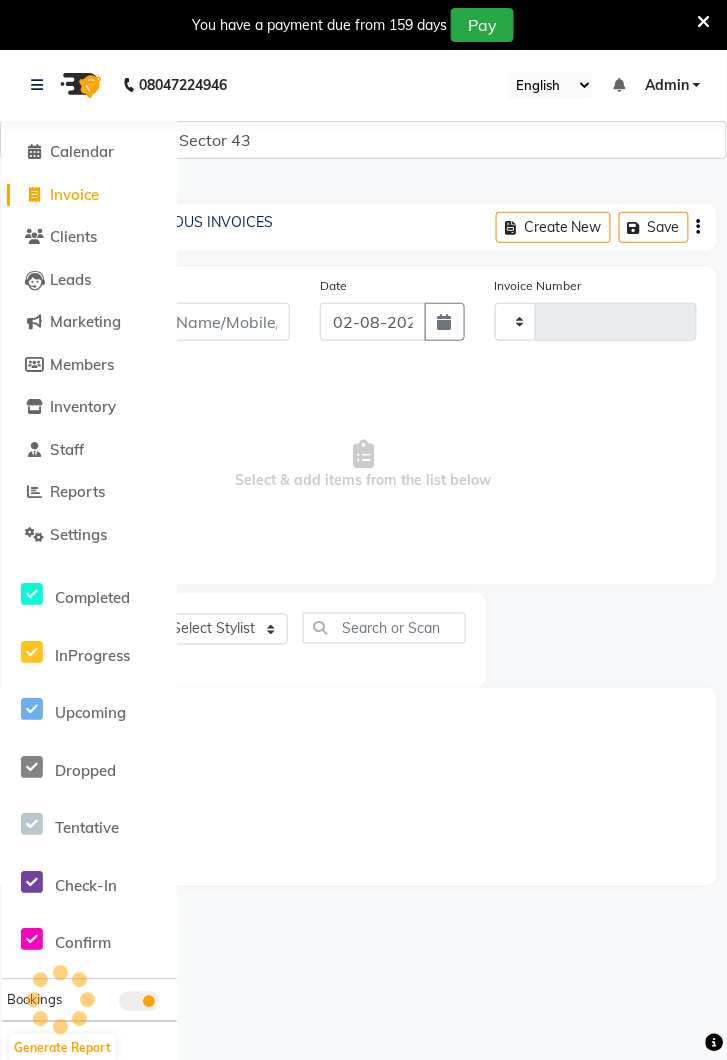 type on "3131" 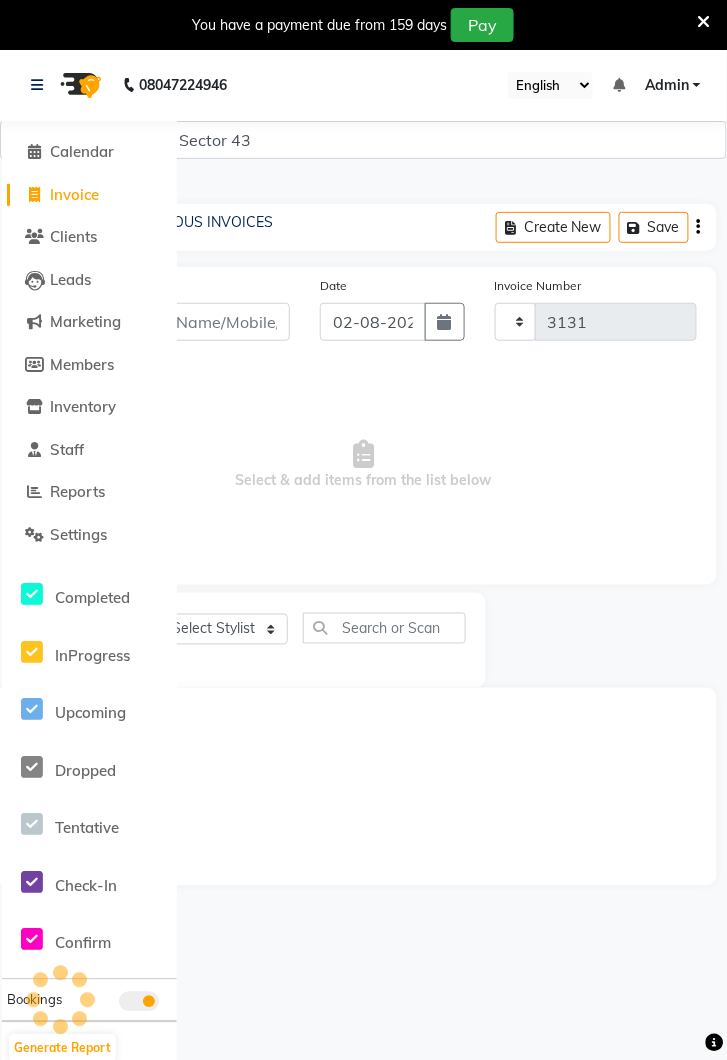select on "5694" 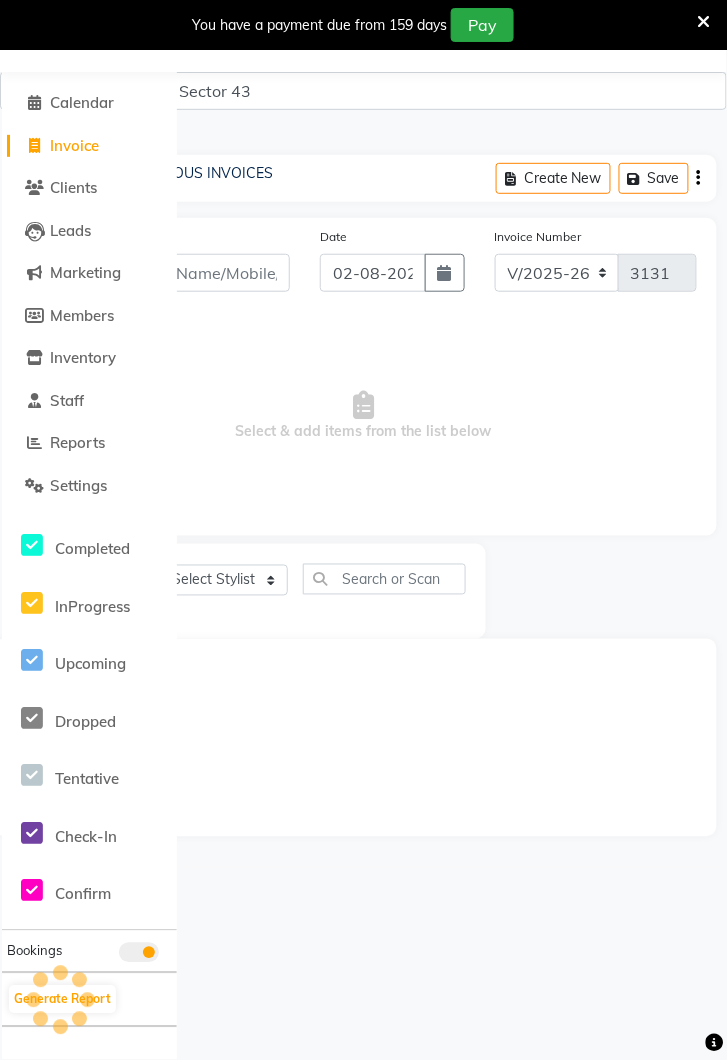 scroll, scrollTop: 0, scrollLeft: 0, axis: both 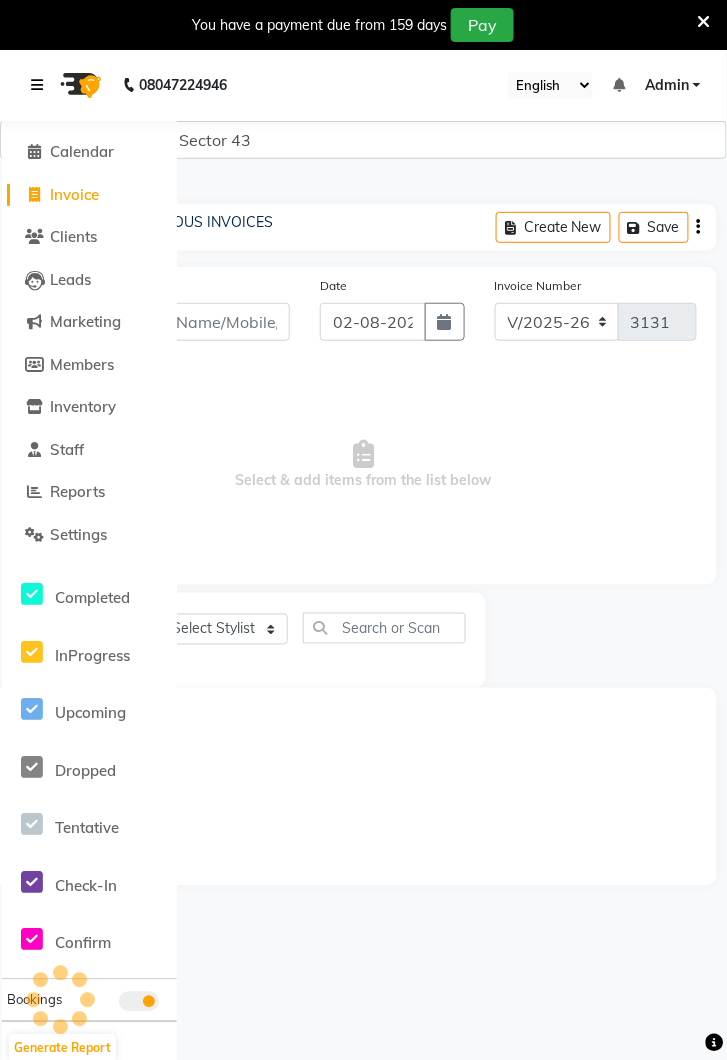 click at bounding box center [41, 85] 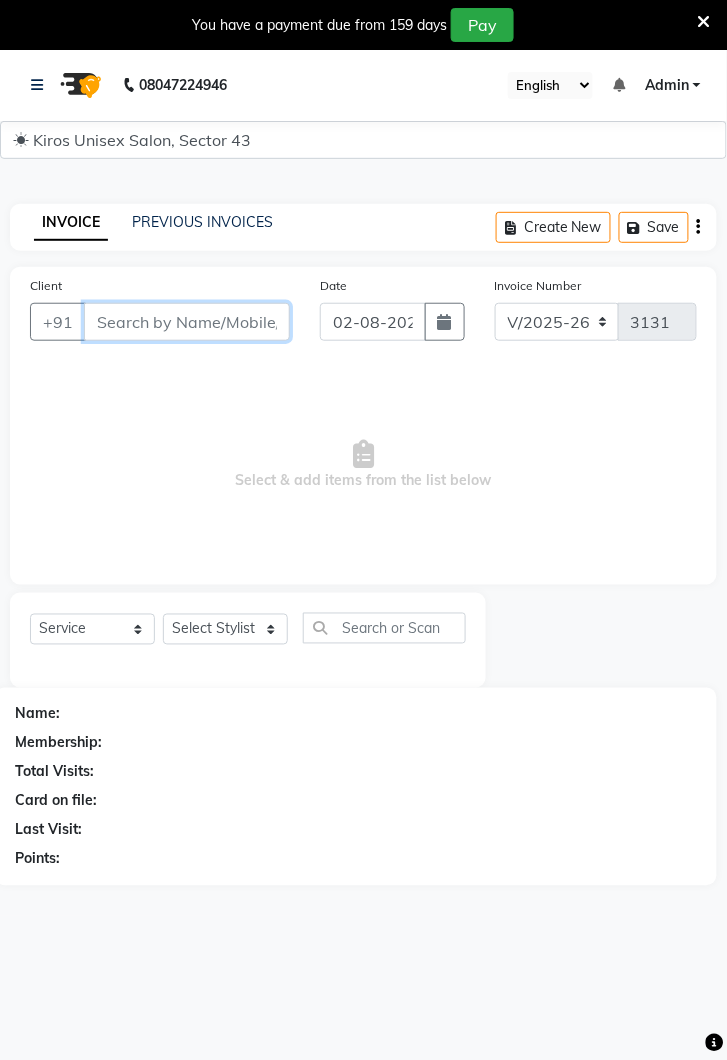 click on "Client" at bounding box center (187, 322) 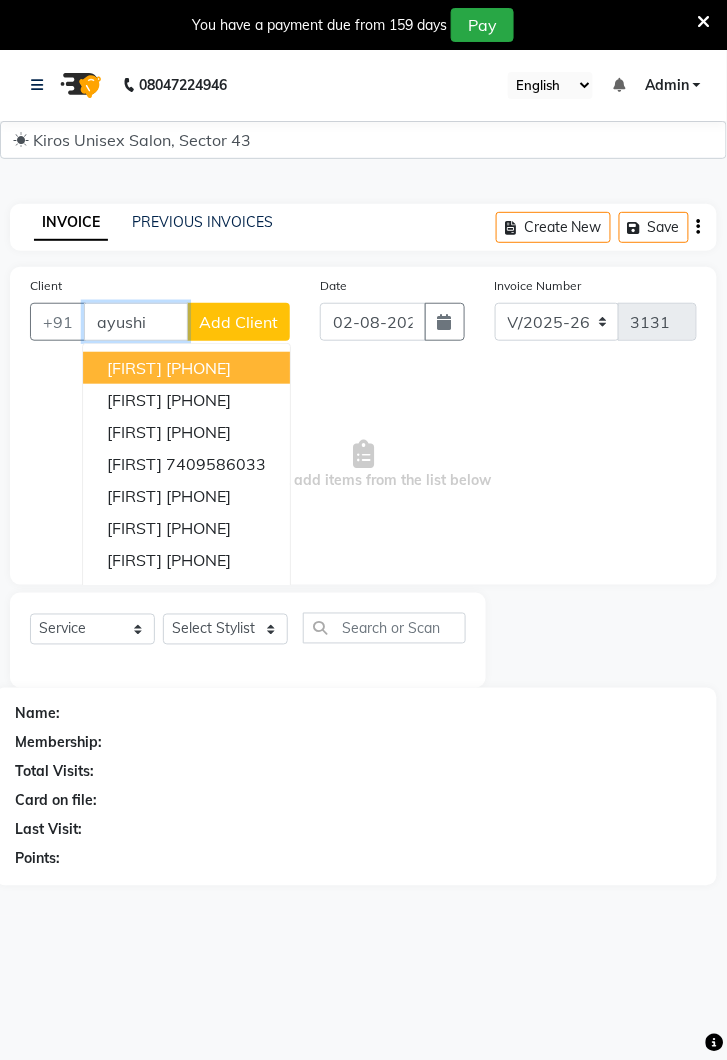 click on "[PHONE]" at bounding box center [198, 368] 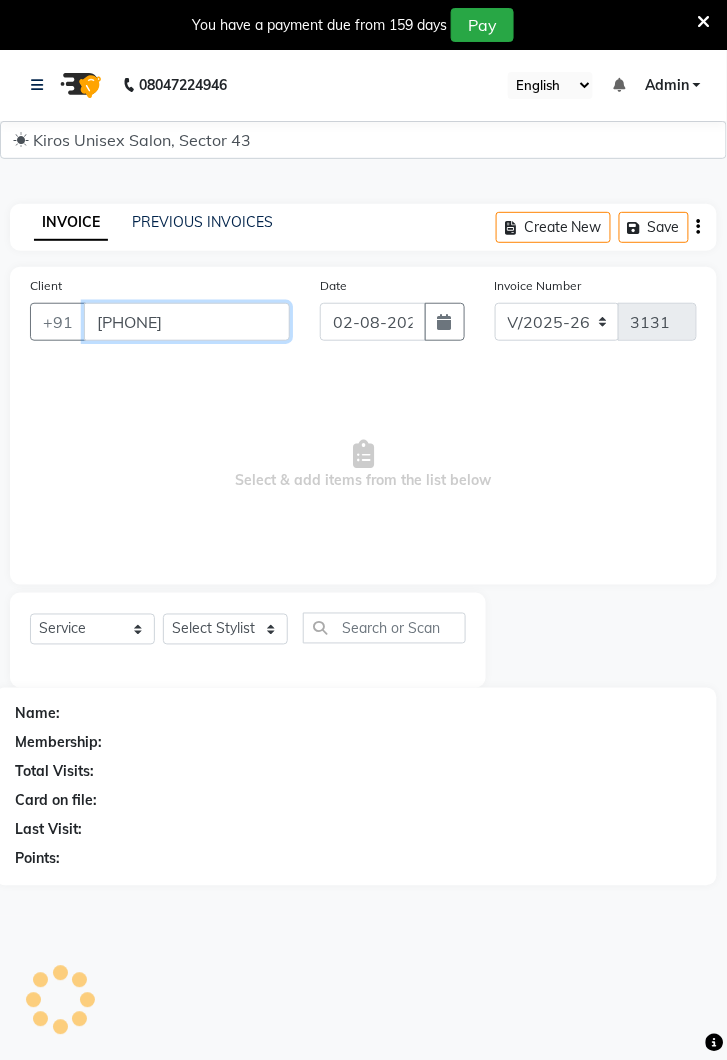 type on "[PHONE]" 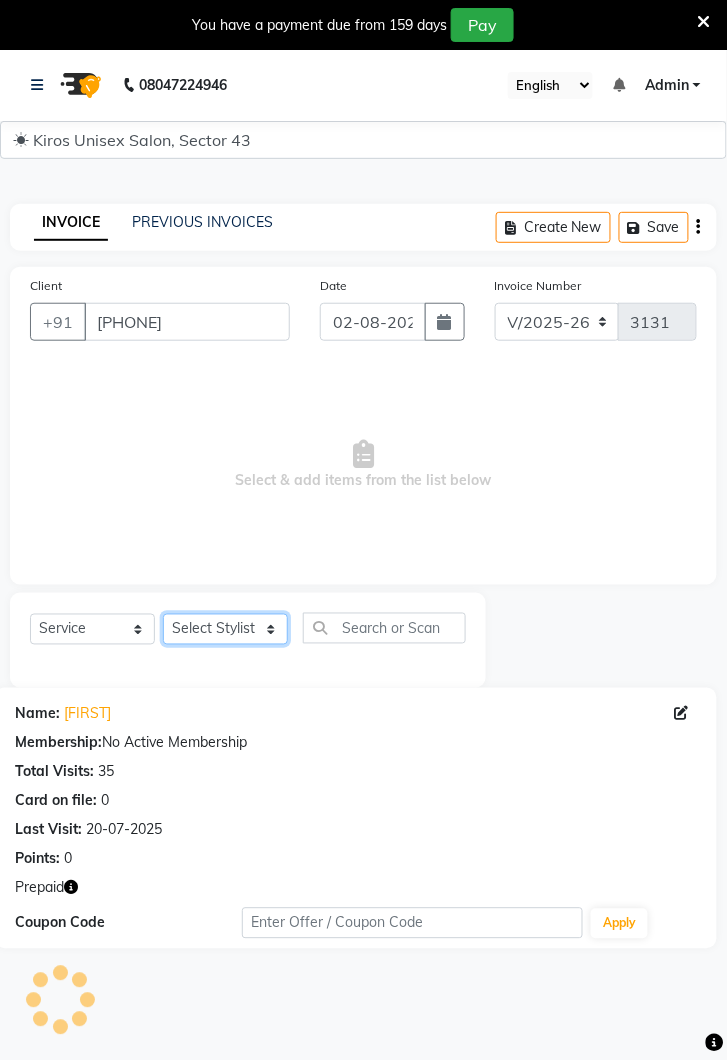 click on "Select Stylist Deepak Gunjan Habil Jeet Lalit Lamu Raj Rashmi Rony Sagar Suraj" 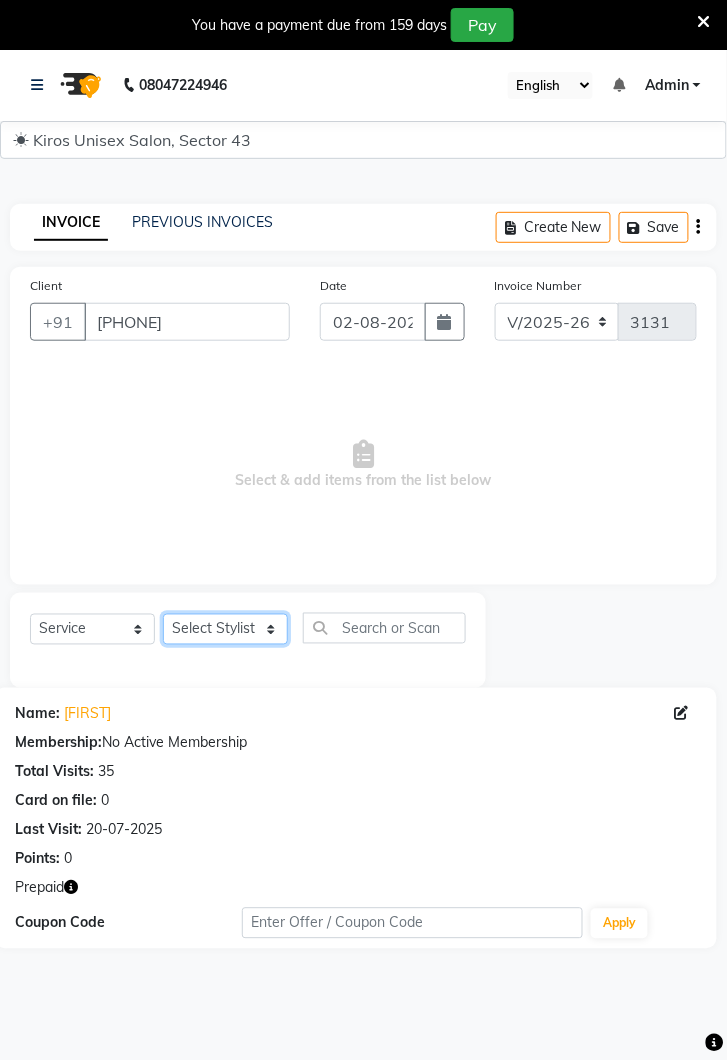 select on "69096" 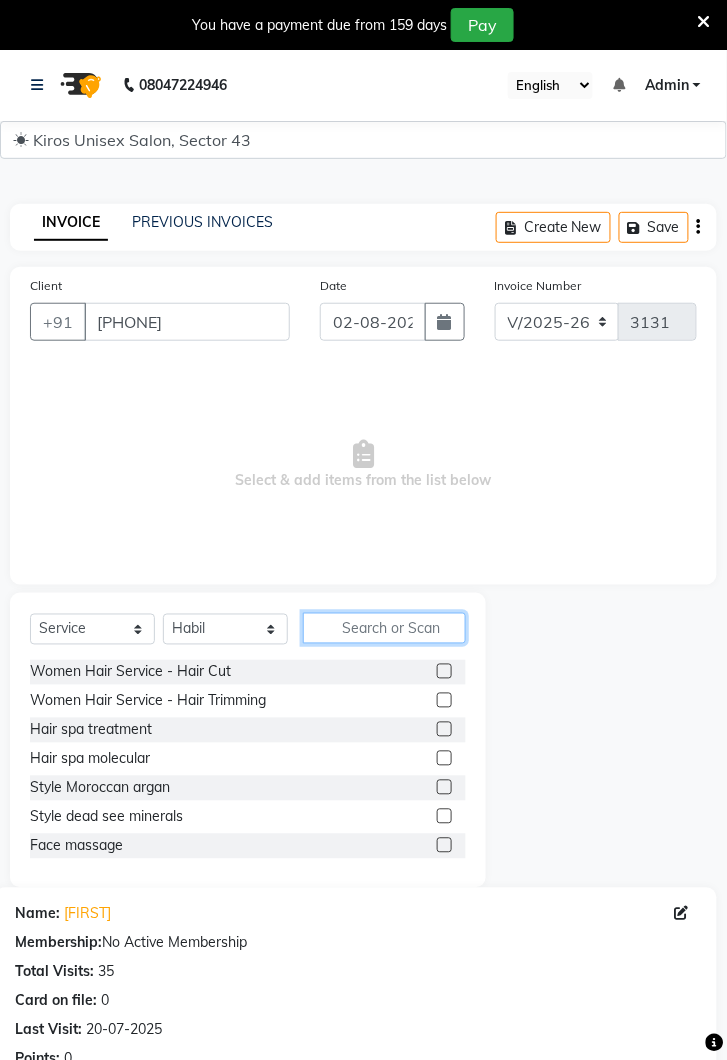 click 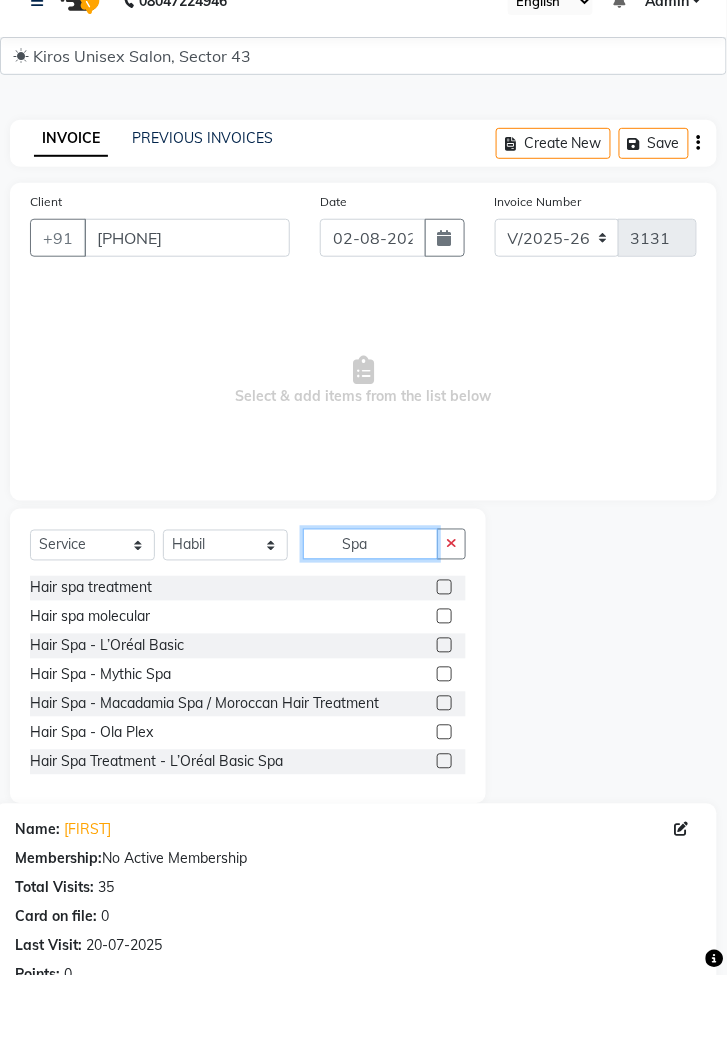 type on "Spa" 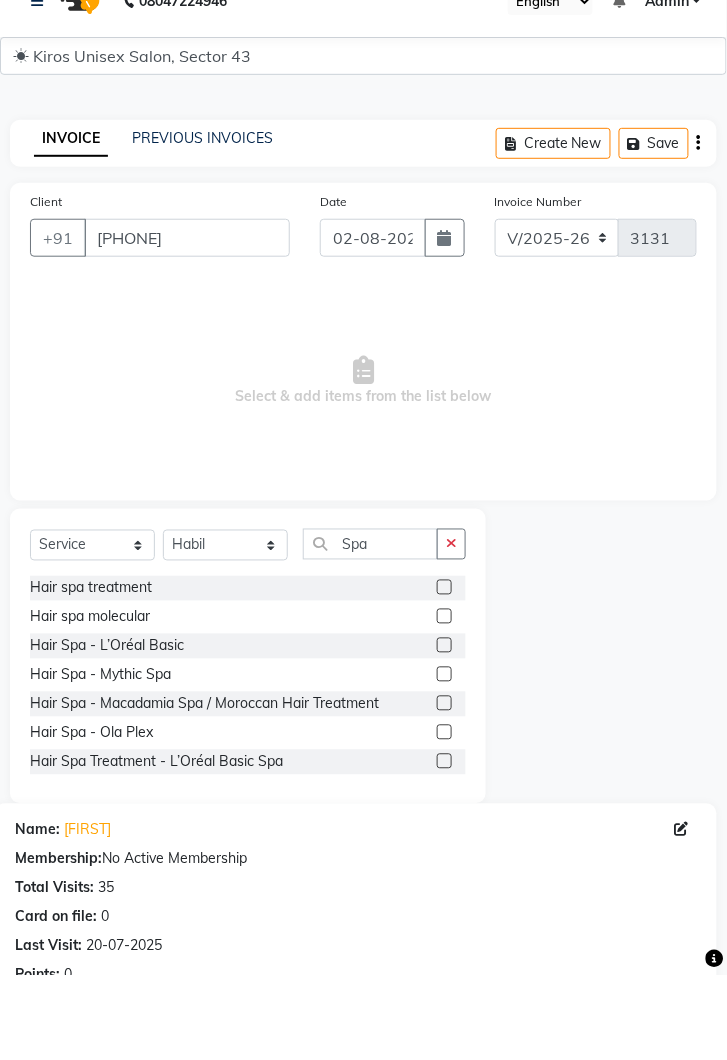 click 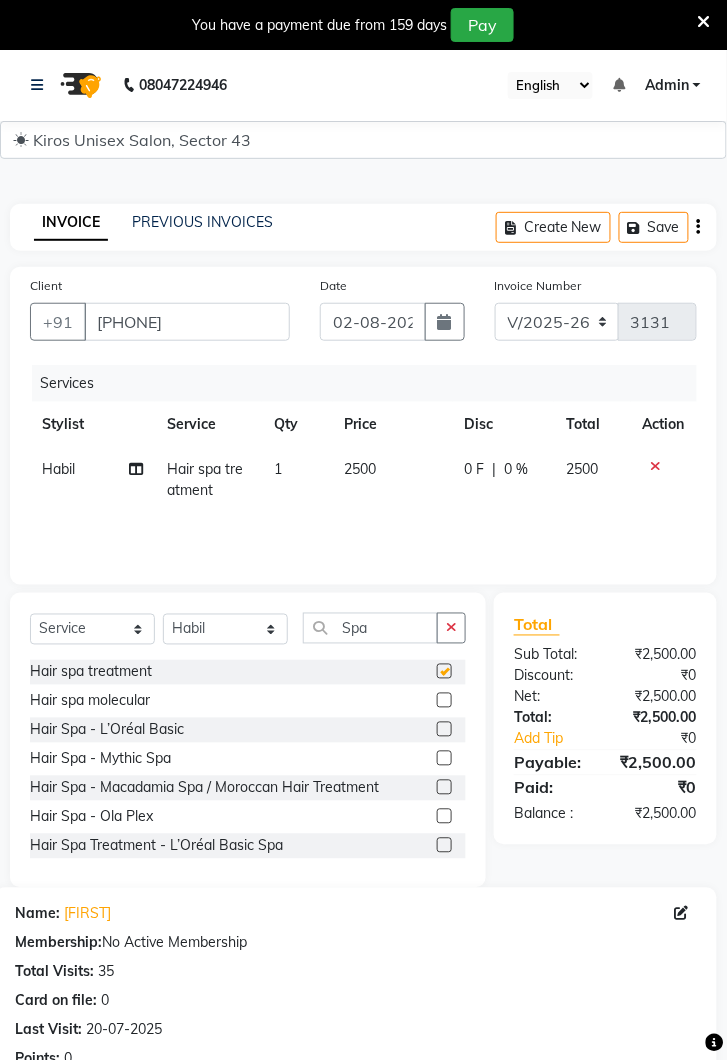 checkbox on "false" 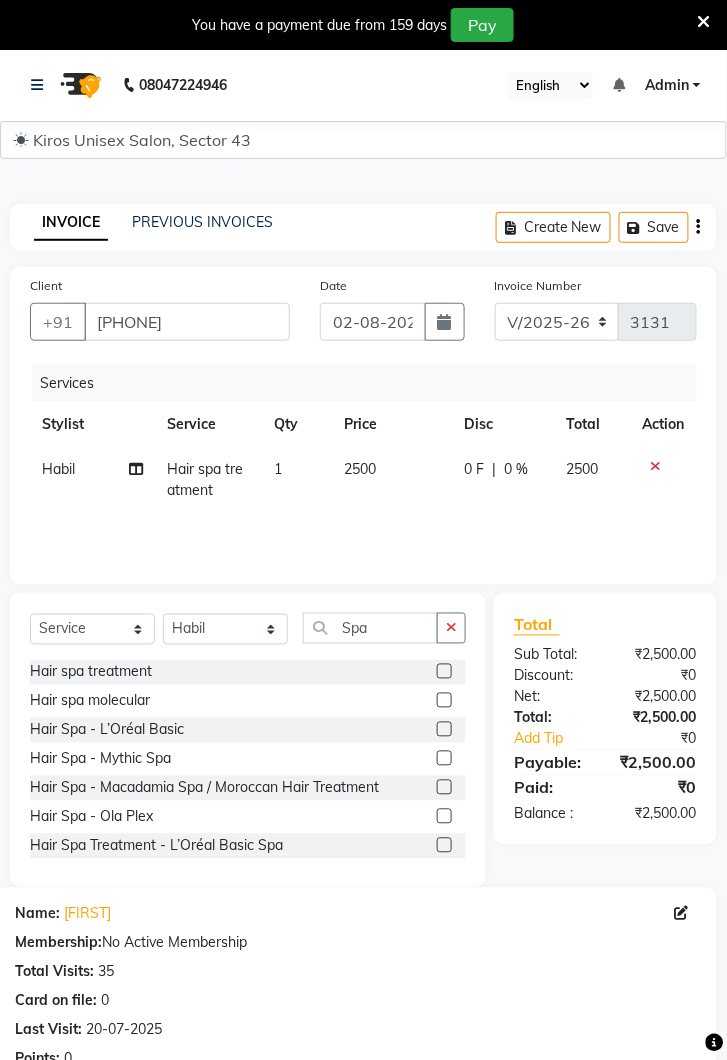 click on "2500" 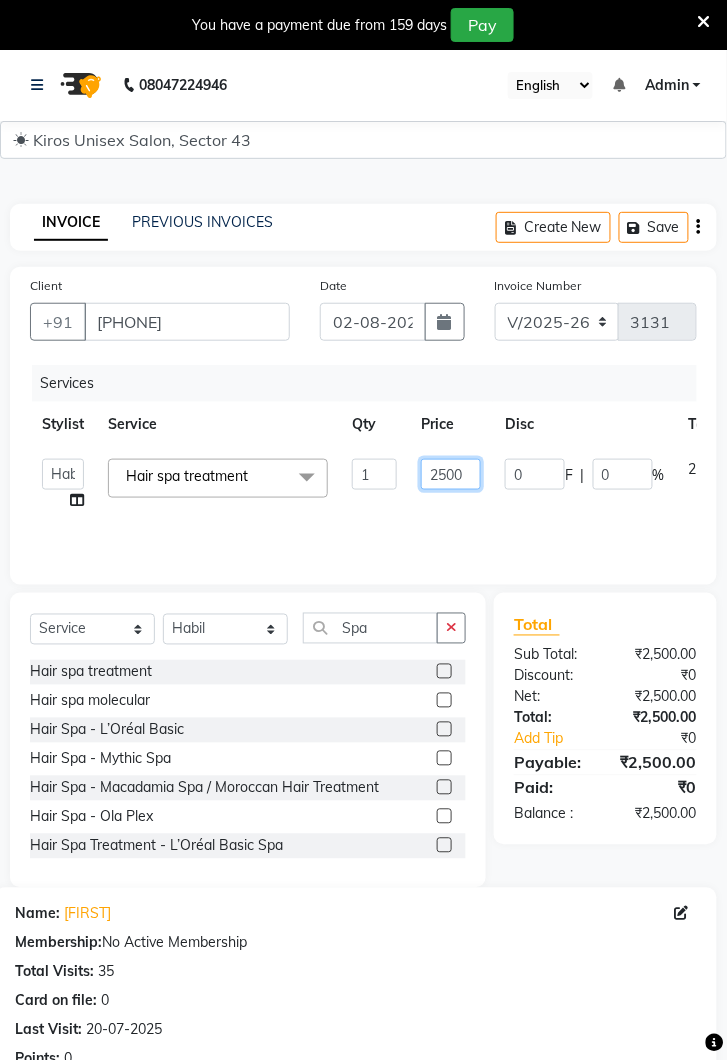 click on "2500" 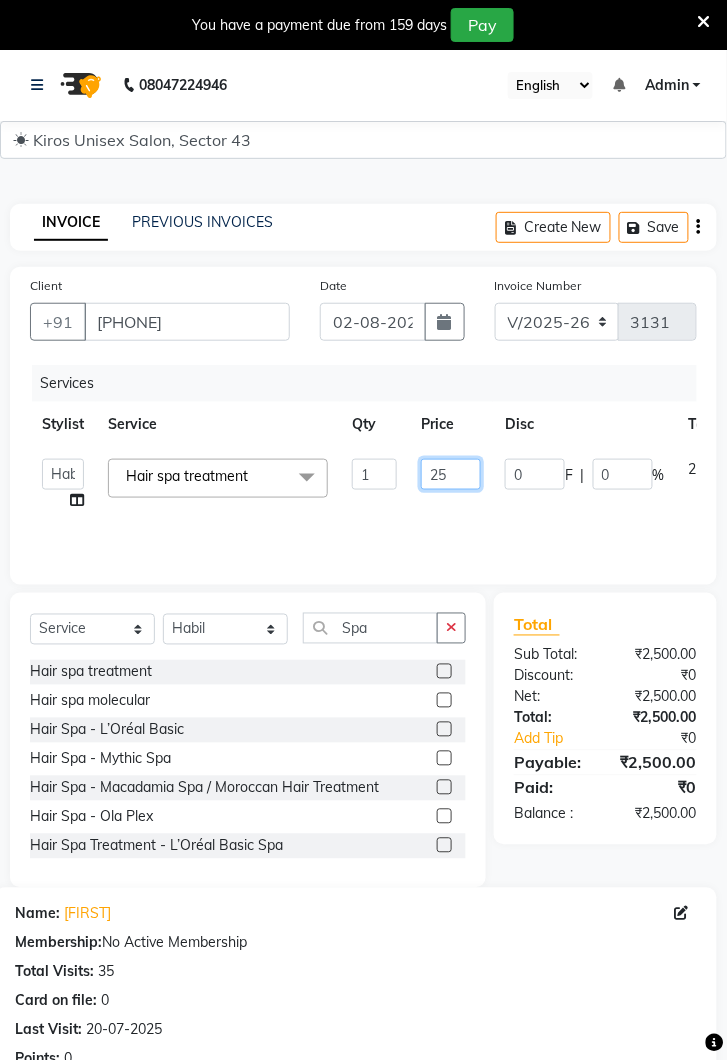 type on "2" 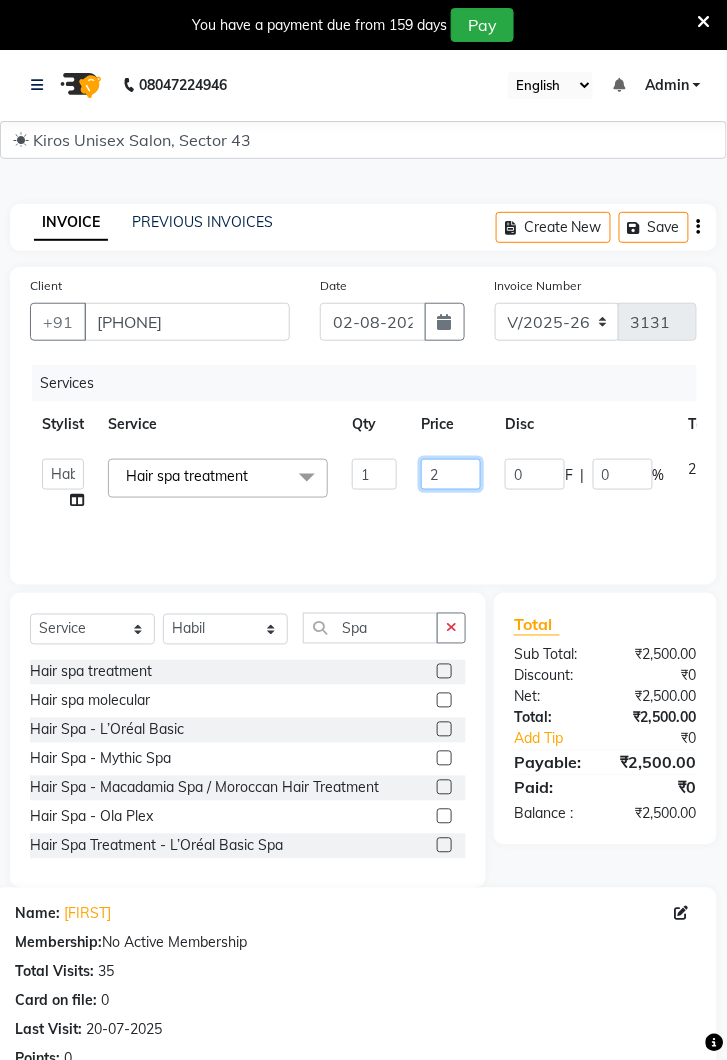 type 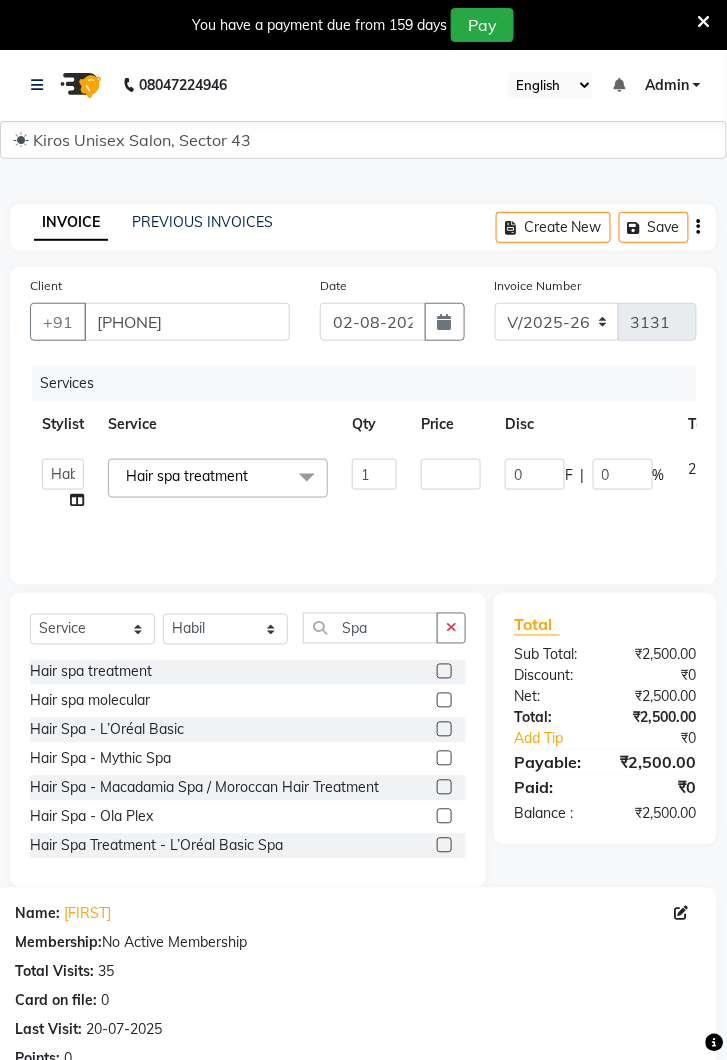 click on "Client +91 8800142282 Date 02-08-2025 Invoice Number V/2025 V/2025-26 3131 Services Stylist Service Qty Price Disc Total Action  Deepak   Gunjan   Habil   Jeet   Lalit   Lamu   Raj   Rashmi   Rony   Sagar   Suraj  Hair spa treatment  x Women Hair Service - Hair Cut Women Hair Service - Hair Trimming Hair spa treatment Hair spa molecular  Style Moroccan argan Style dead see minerals Face massage Under arms waxing Head Wash - L’Oréal Head Wash - Sulphate Free Head Wash - Gk Styling - Blow Dry Styling - Ironing Styling - Curls Styling - Combo: Head Wash (L’Oréal) And Blow Dry Threading - Eyebrow/ Upper Lip/ Chin/ Forehead Threading - Side Locks Threading - Full Face Hair Colour - Majirel Female Hair Colour - Inoa Female Hair Colour - Application Female Hair Colour - Majirel Hair Colour - Inoa Hair Colour - Application Hair Colour - Beard Colour Hair Spa - L’Oréal Basic Hair Spa - Mythic Spa Hair Spa - Macadamia Spa / Moroccan Hair Treatment Hair Spa - Ola Plex Hair Treatment - Smoothening Shave - Clean" 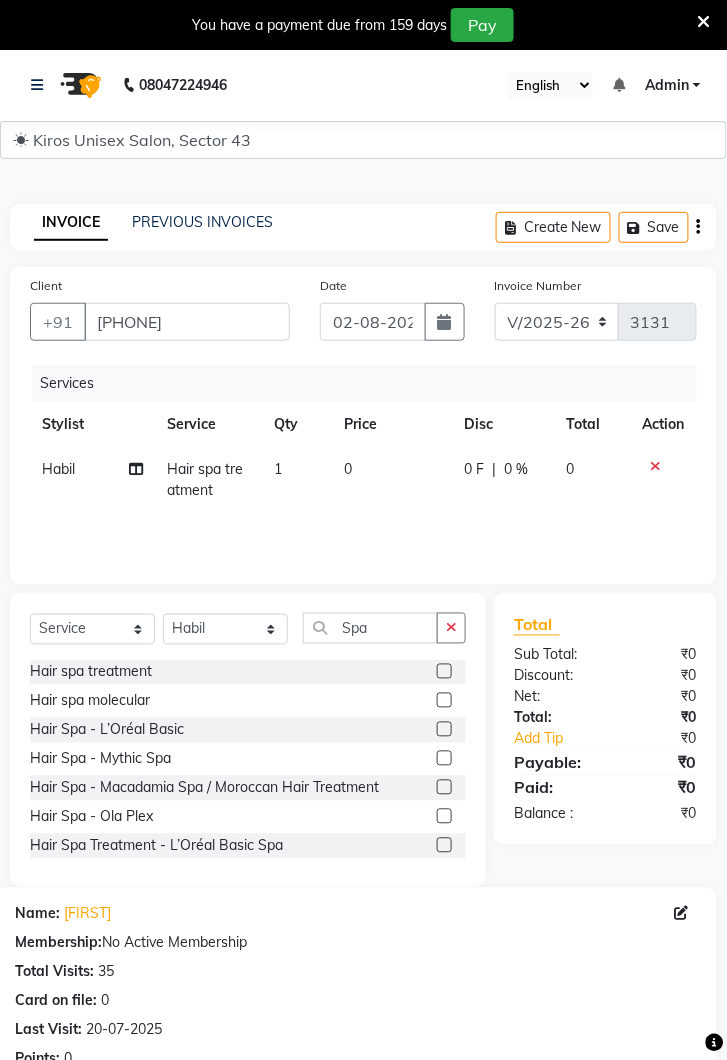 click on "0" 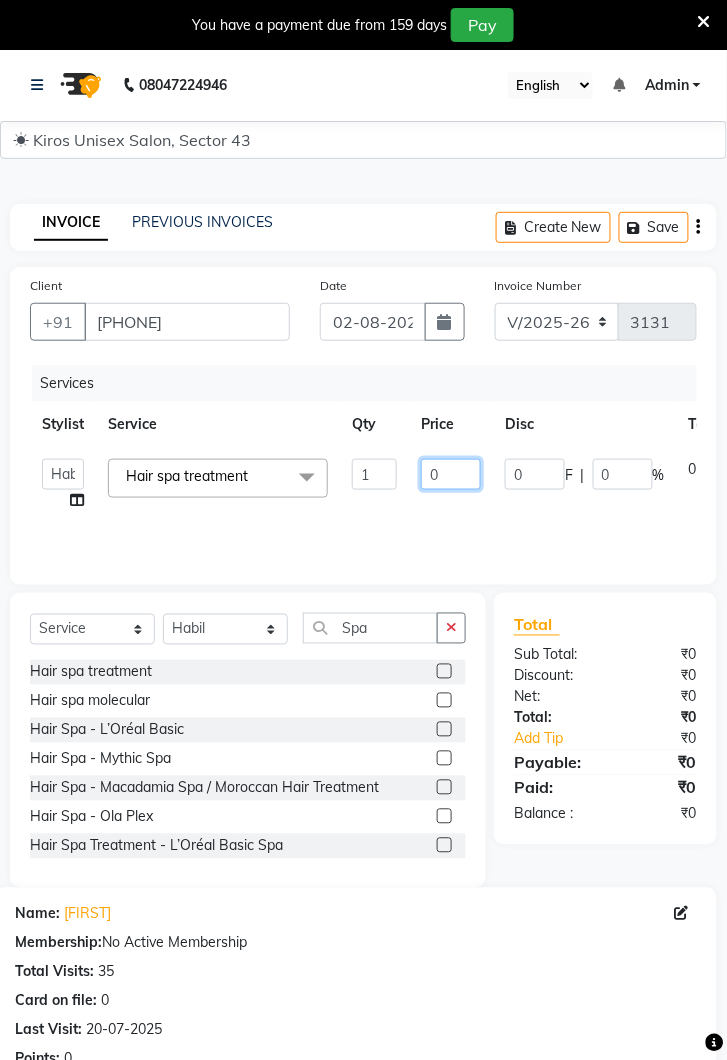 click on "0" 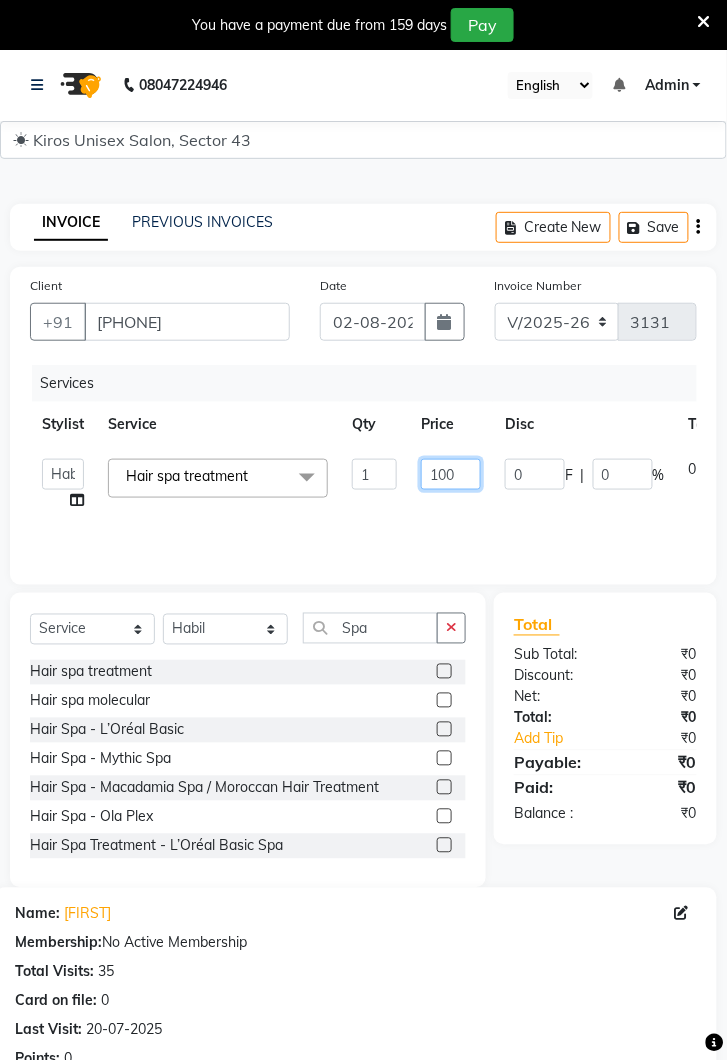 type on "1000" 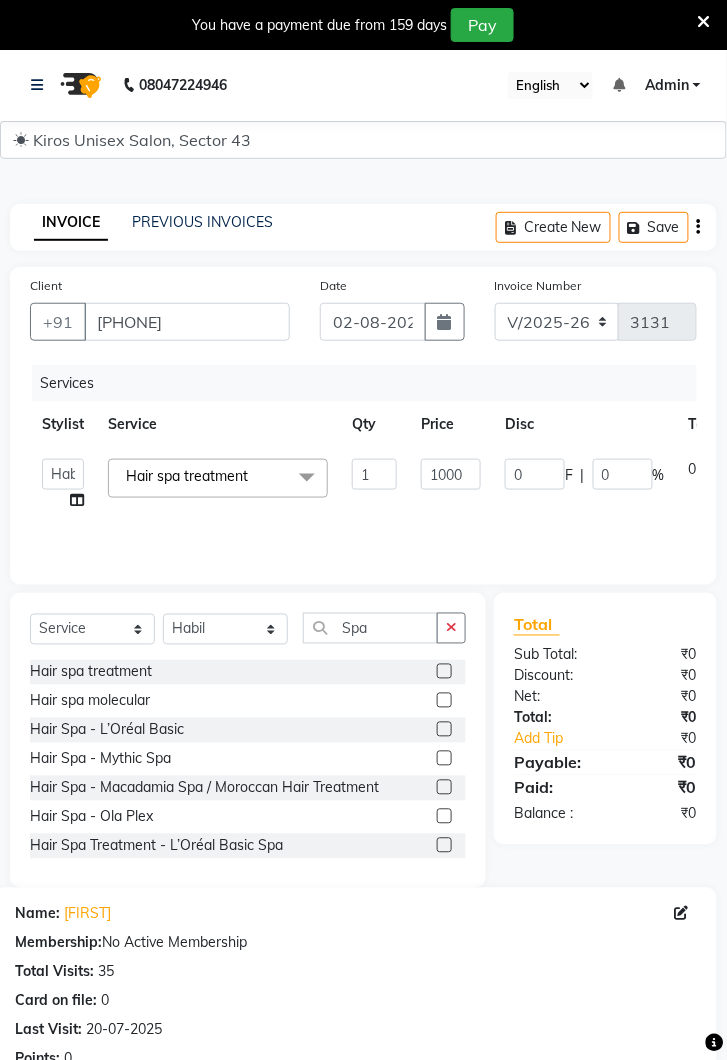 click on "Services Stylist Service Qty Price Disc Total Action  Deepak   Gunjan   Habil   Jeet   Lalit   Lamu   Raj   Rashmi   Rony   Sagar   Suraj  Hair spa treatment  x Women Hair Service - Hair Cut Women Hair Service - Hair Trimming Hair spa treatment Hair spa molecular  Style Moroccan argan Style dead see minerals Face massage Under arms waxing Head Wash - L’Oréal Head Wash - Sulphate Free Head Wash - Gk Styling - Blow Dry Styling - Ironing Styling - Curls Styling - Combo: Head Wash (L’Oréal) And Blow Dry Threading - Eyebrow/ Upper Lip/ Chin/ Forehead Threading - Side Locks Threading - Full Face Hair Colour - Majirel Female Hair Colour - Inoa Female Hair Colour - Application Female Hair Colour - Majirel Hair Colour - Inoa Hair Colour - Application Hair Colour - Beard Colour Hair Spa - L’Oréal Basic Hair Spa - Mythic Spa Hair Spa - Macadamia Spa / Moroccan Hair Treatment Hair Spa - Ola Plex Hair Treatment - Dandruff/ Hair Fall Treatment Hair Treatment - Smoothening Hair Treatment - Keratin Shave - Clean 1" 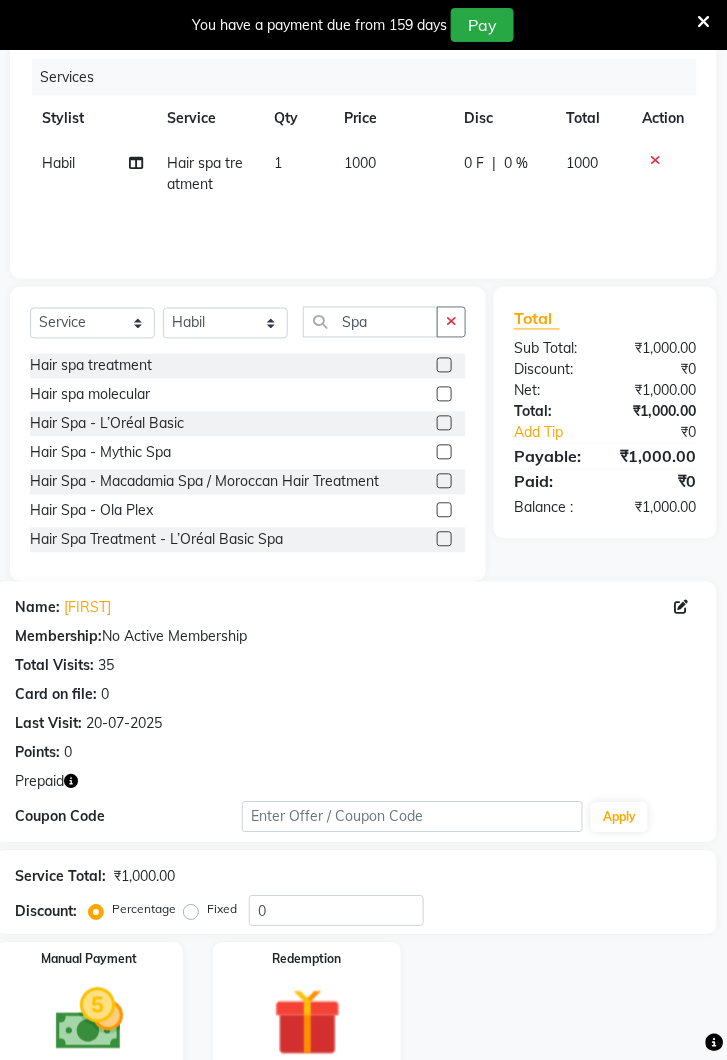 click 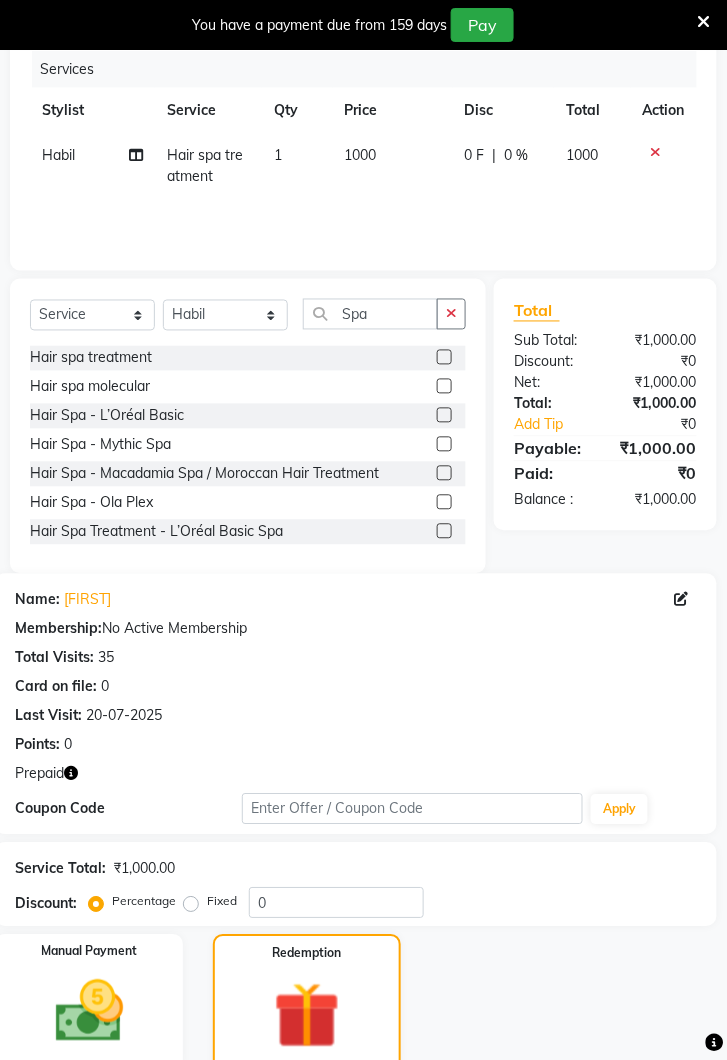 scroll, scrollTop: 435, scrollLeft: 0, axis: vertical 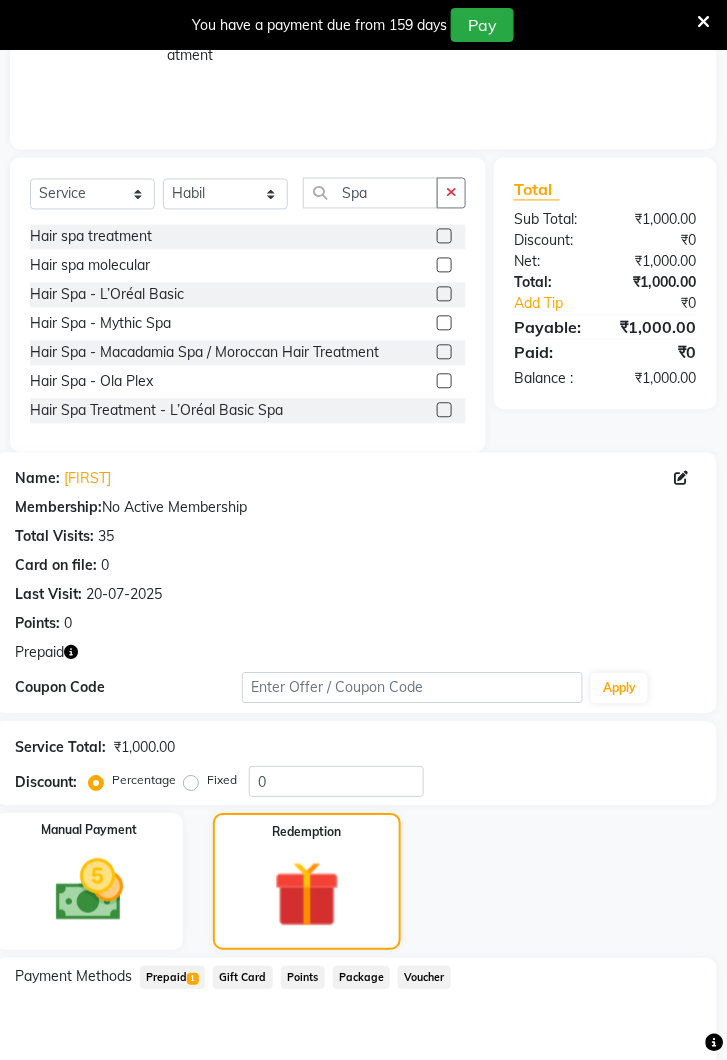 click on "Prepaid  1" 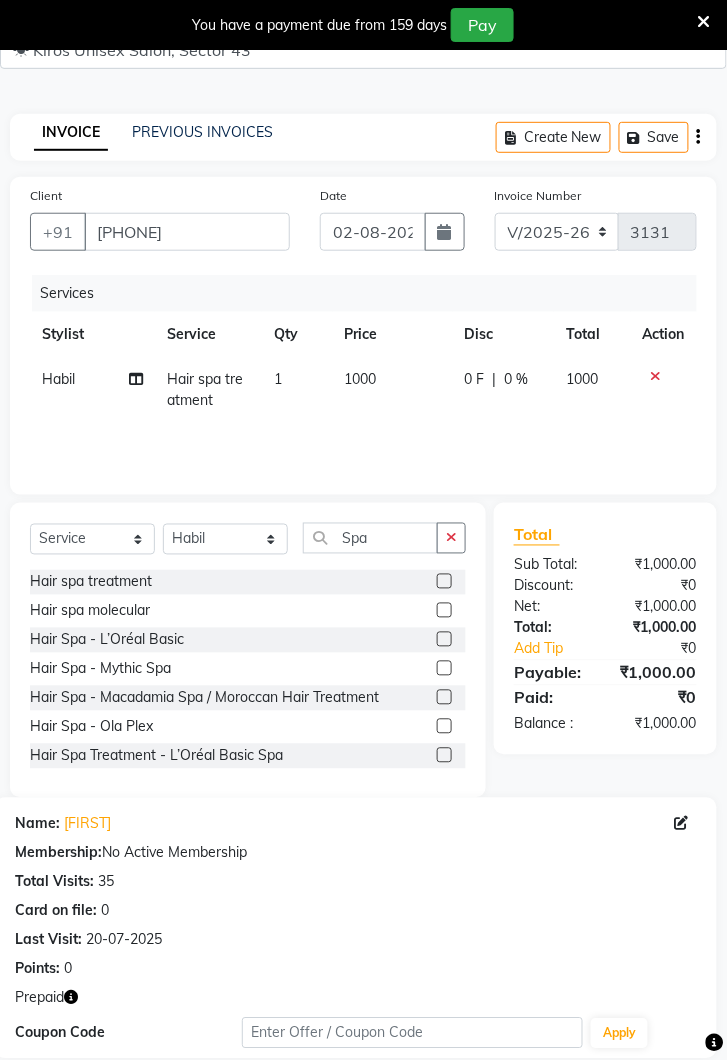 scroll, scrollTop: 0, scrollLeft: 0, axis: both 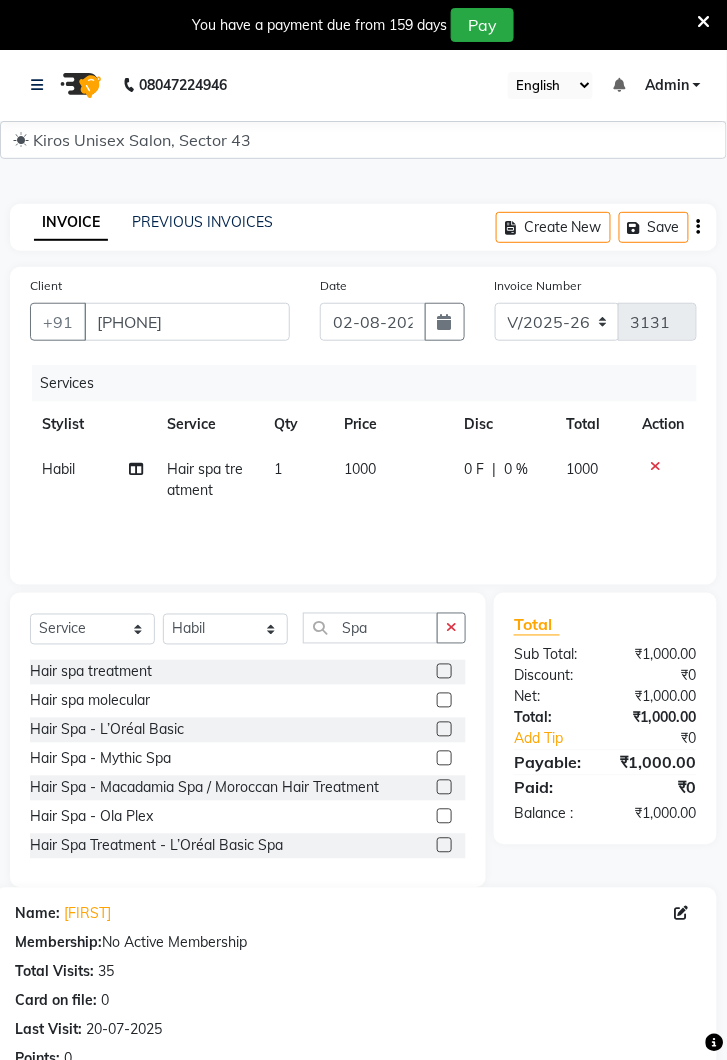 click on "1000" 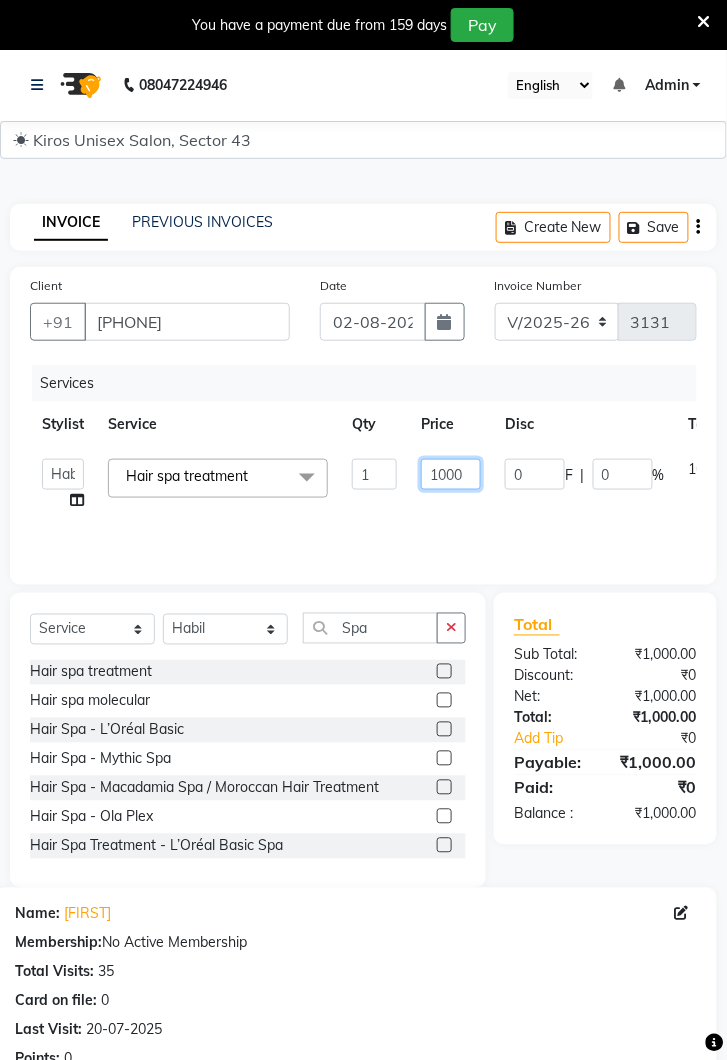 click on "1000" 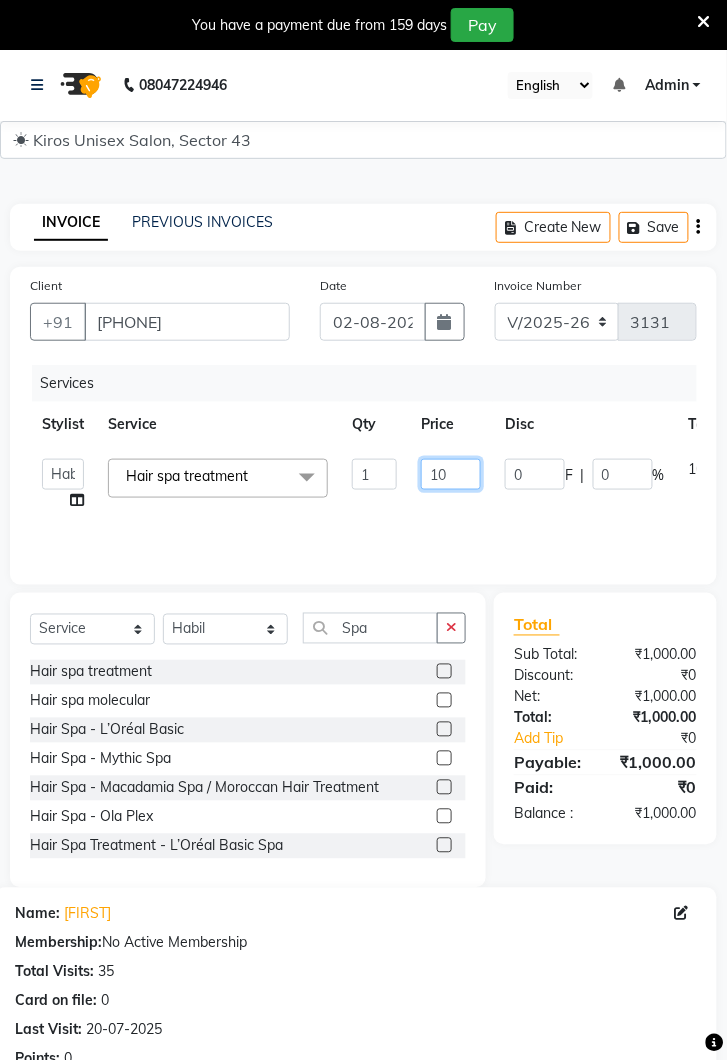 type on "1" 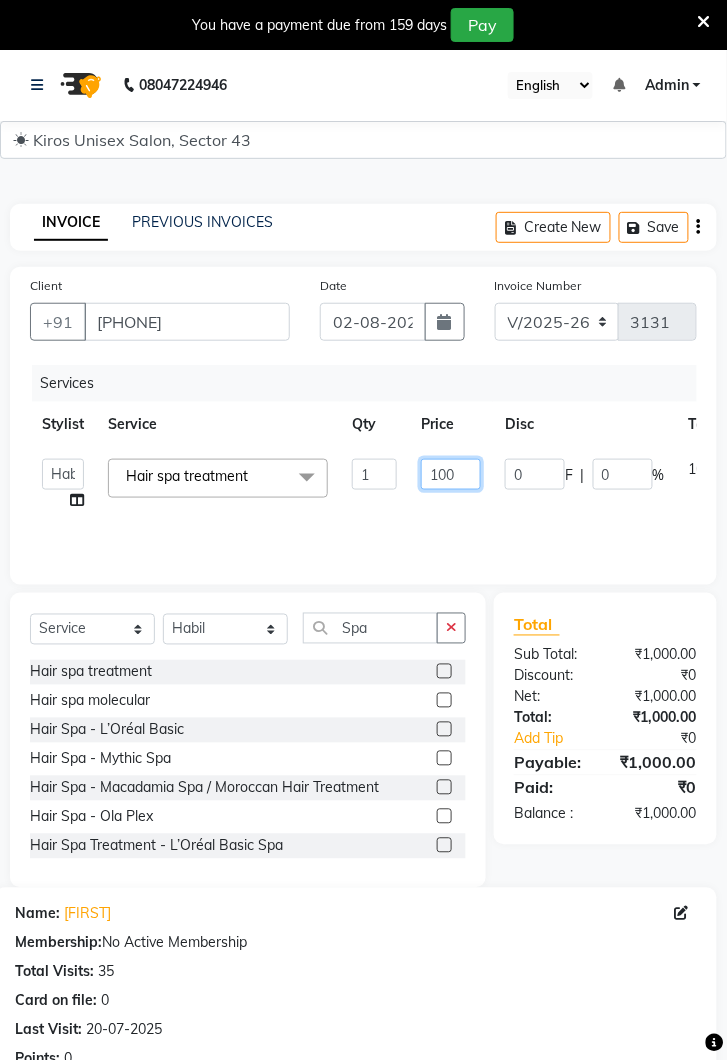 type on "1000" 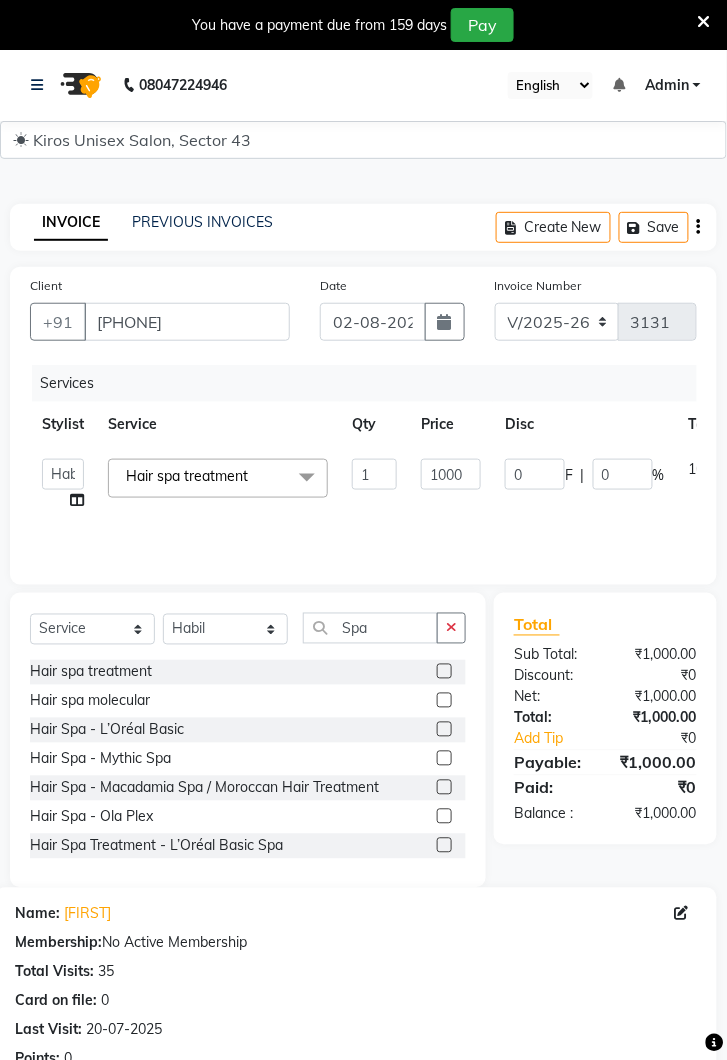 click on "Services Stylist Service Qty Price Disc Total Action  Deepak   Gunjan   Habil   Jeet   Lalit   Lamu   Raj   Rashmi   Rony   Sagar   Suraj  Hair spa treatment  x Women Hair Service - Hair Cut Women Hair Service - Hair Trimming Hair spa treatment Hair spa molecular  Style Moroccan argan Style dead see minerals Face massage Under arms waxing Head Wash - L’Oréal Head Wash - Sulphate Free Head Wash - Gk Styling - Blow Dry Styling - Ironing Styling - Curls Styling - Combo: Head Wash (L’Oréal) And Blow Dry Threading - Eyebrow/ Upper Lip/ Chin/ Forehead Threading - Side Locks Threading - Full Face Hair Colour - Majirel Female Hair Colour - Inoa Female Hair Colour - Application Female Hair Colour - Majirel Hair Colour - Inoa Hair Colour - Application Hair Colour - Beard Colour Hair Spa - L’Oréal Basic Hair Spa - Mythic Spa Hair Spa - Macadamia Spa / Moroccan Hair Treatment Hair Spa - Ola Plex Hair Treatment - Dandruff/ Hair Fall Treatment Hair Treatment - Smoothening Hair Treatment - Keratin Shave - Clean 1" 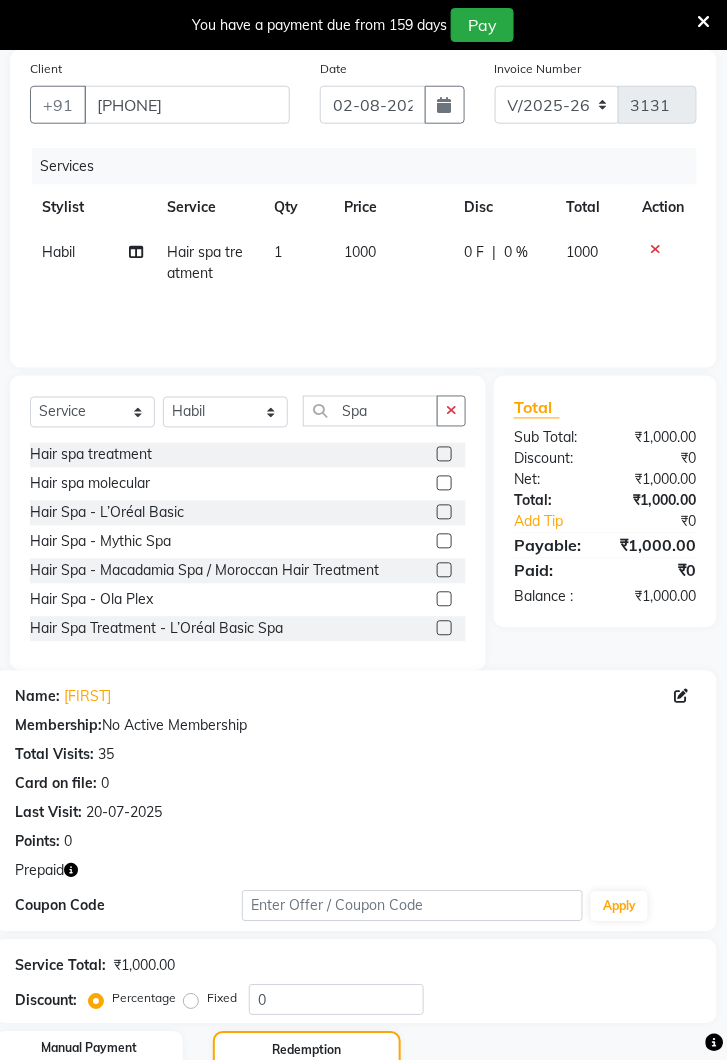 scroll, scrollTop: 217, scrollLeft: 0, axis: vertical 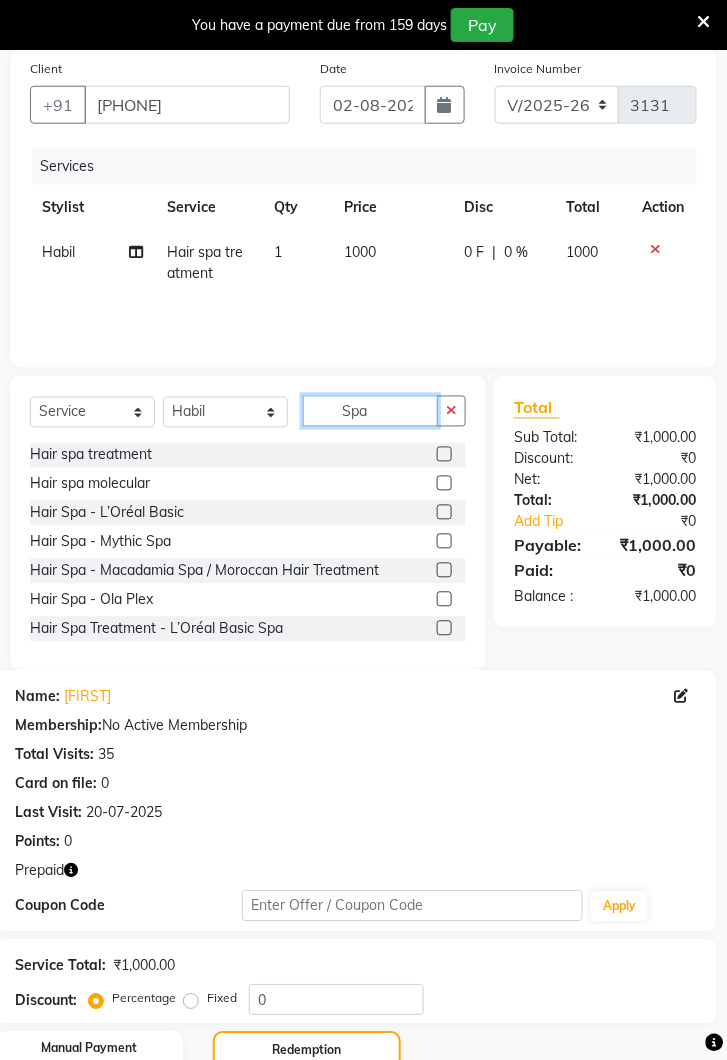 type 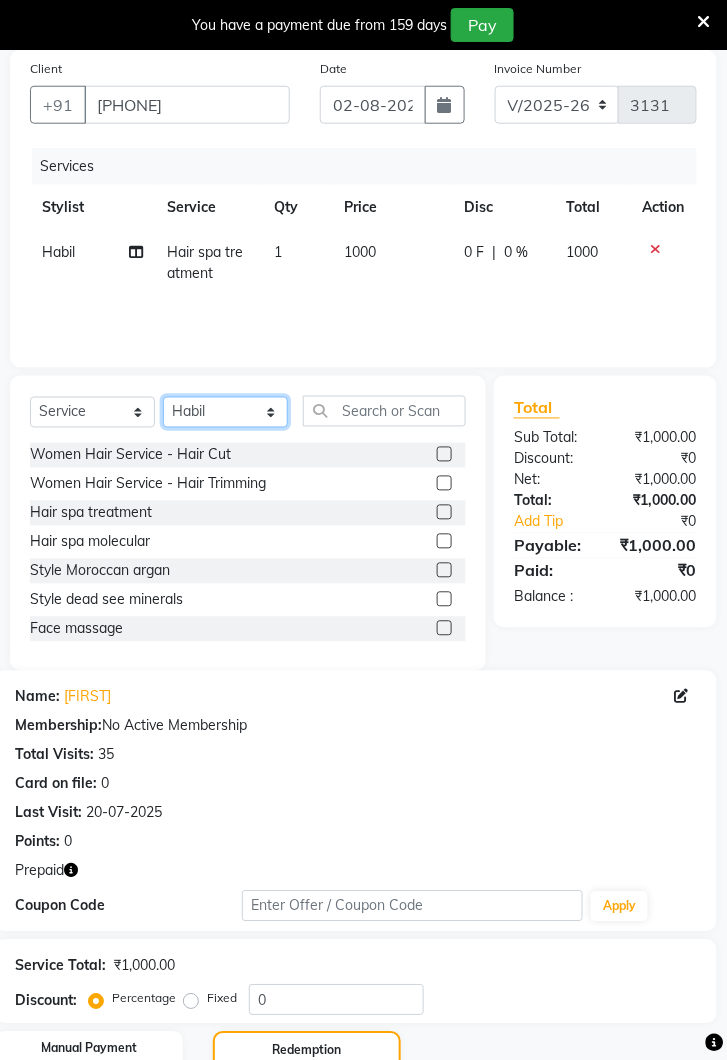click on "Select Stylist Deepak Gunjan Habil Jeet Lalit Lamu Raj Rashmi Rony Sagar Suraj" 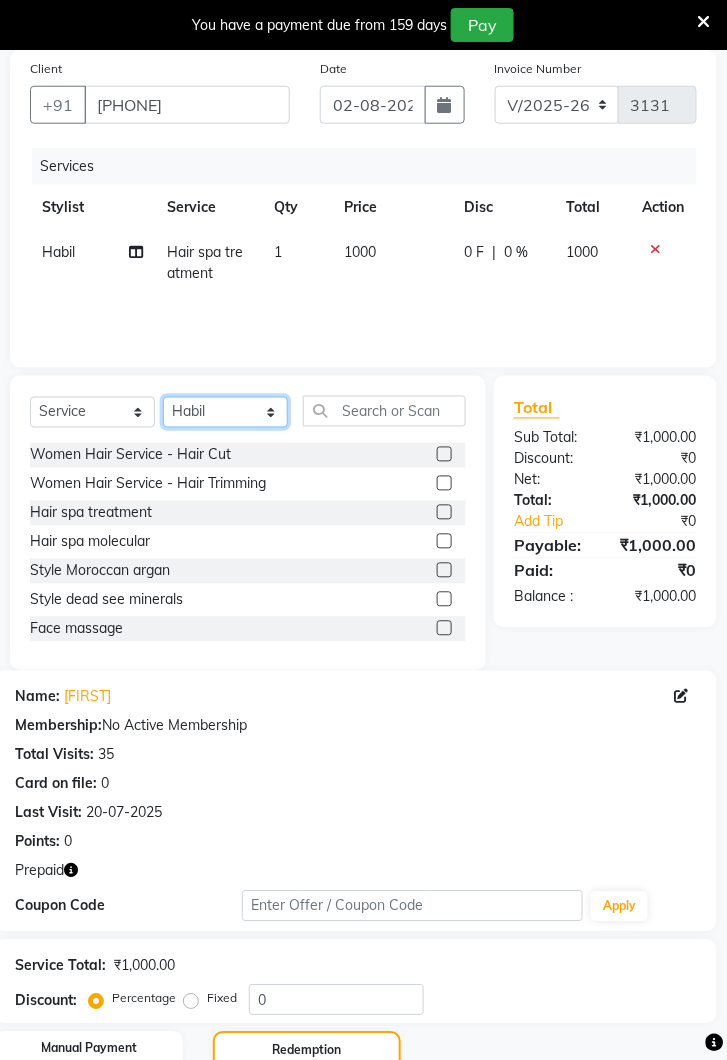 select on "39647" 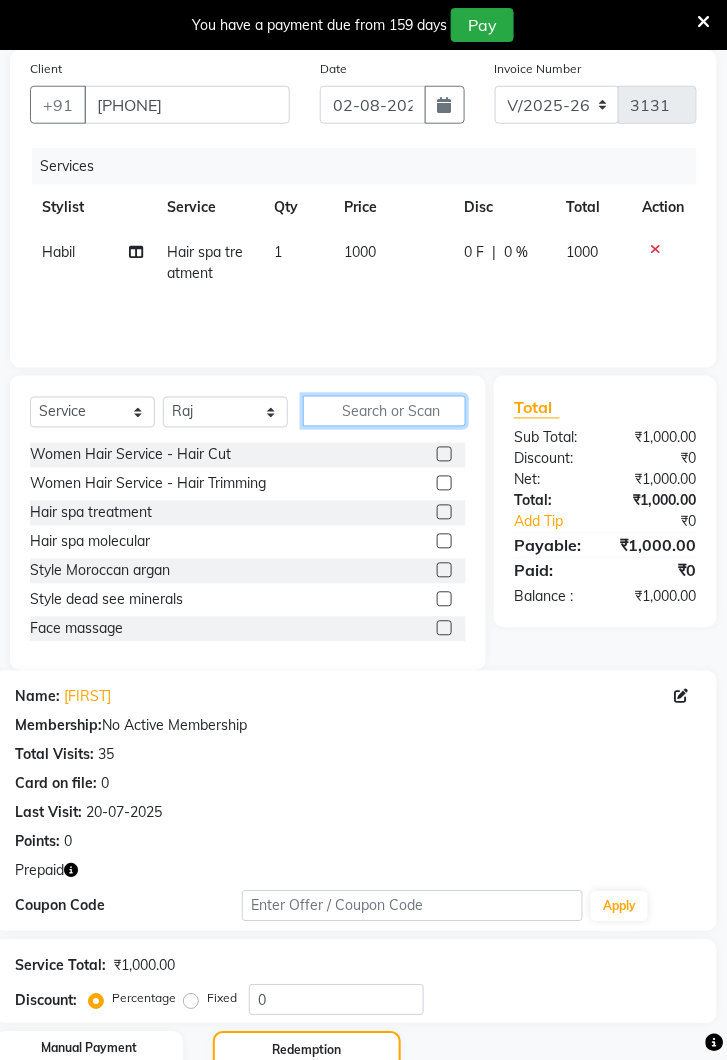 click 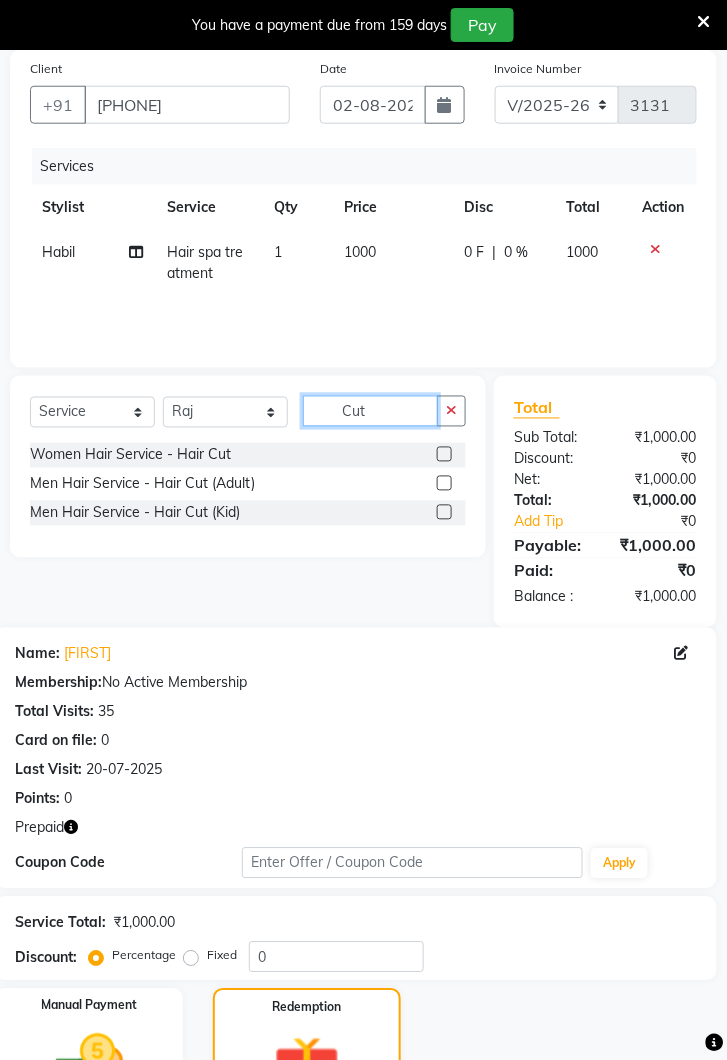 type on "Cut" 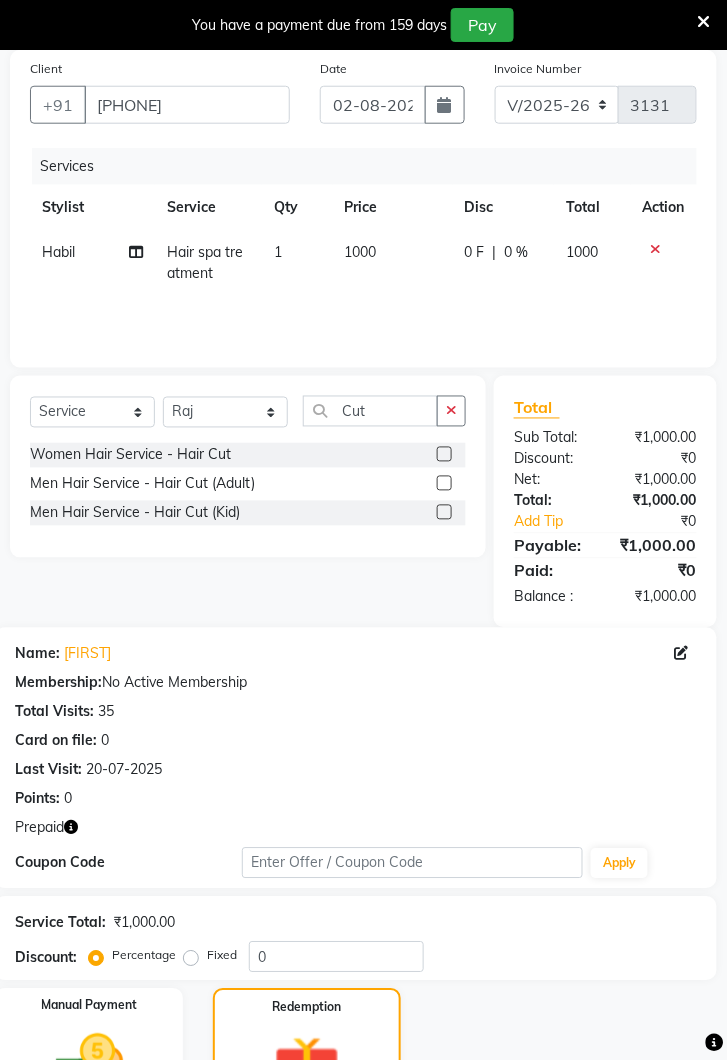 click 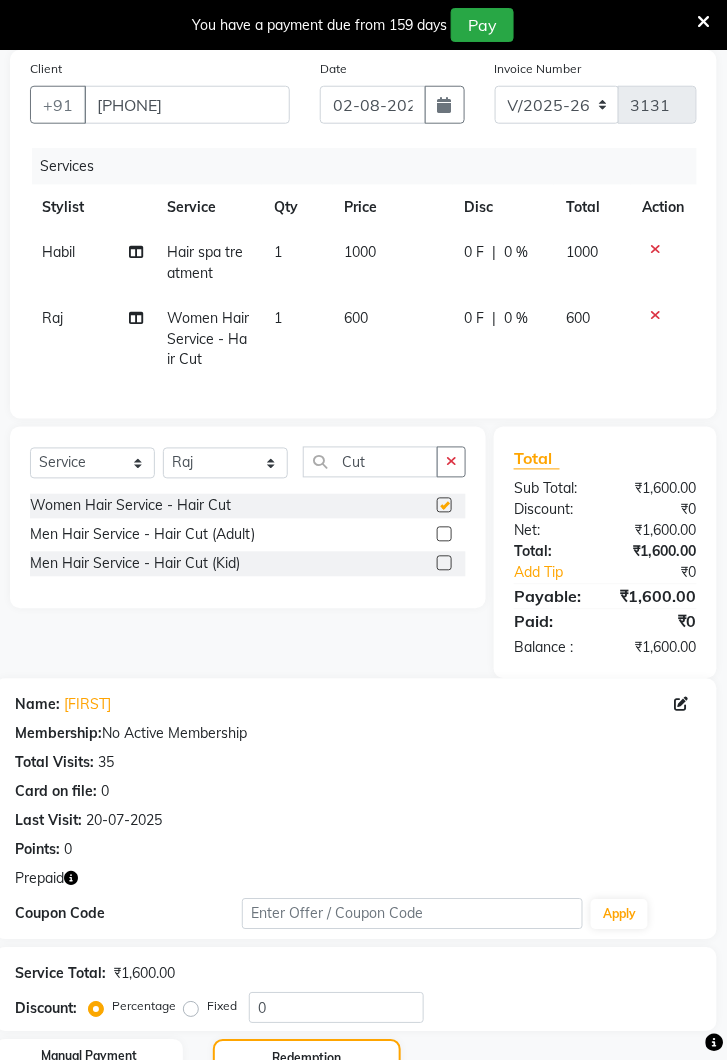 checkbox on "false" 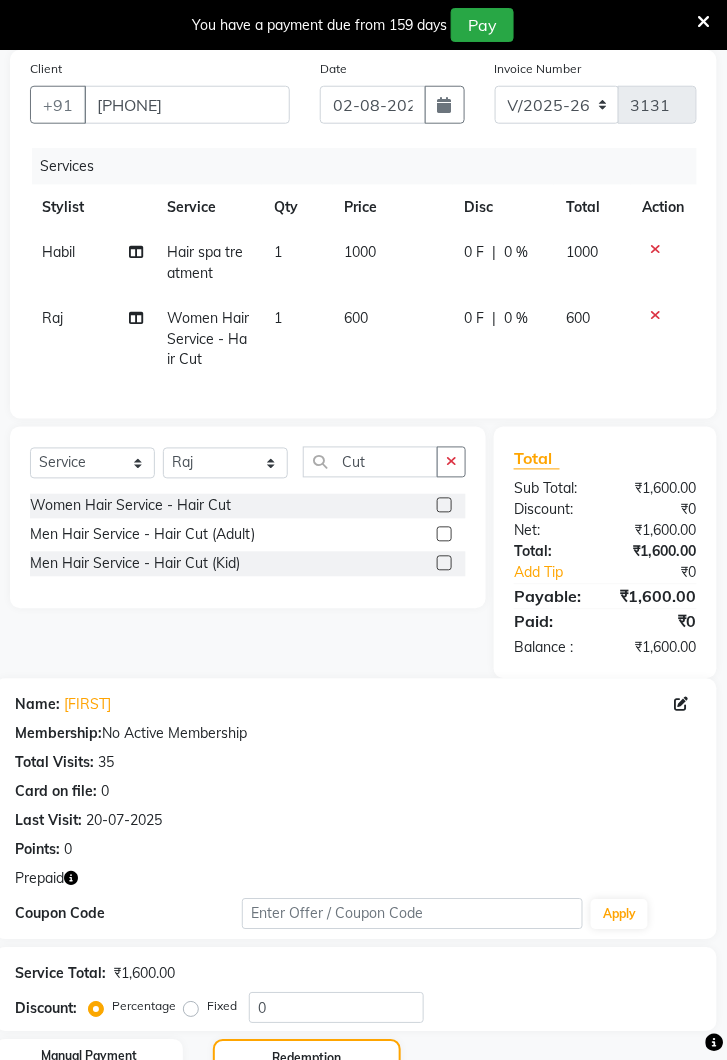 click on "1000" 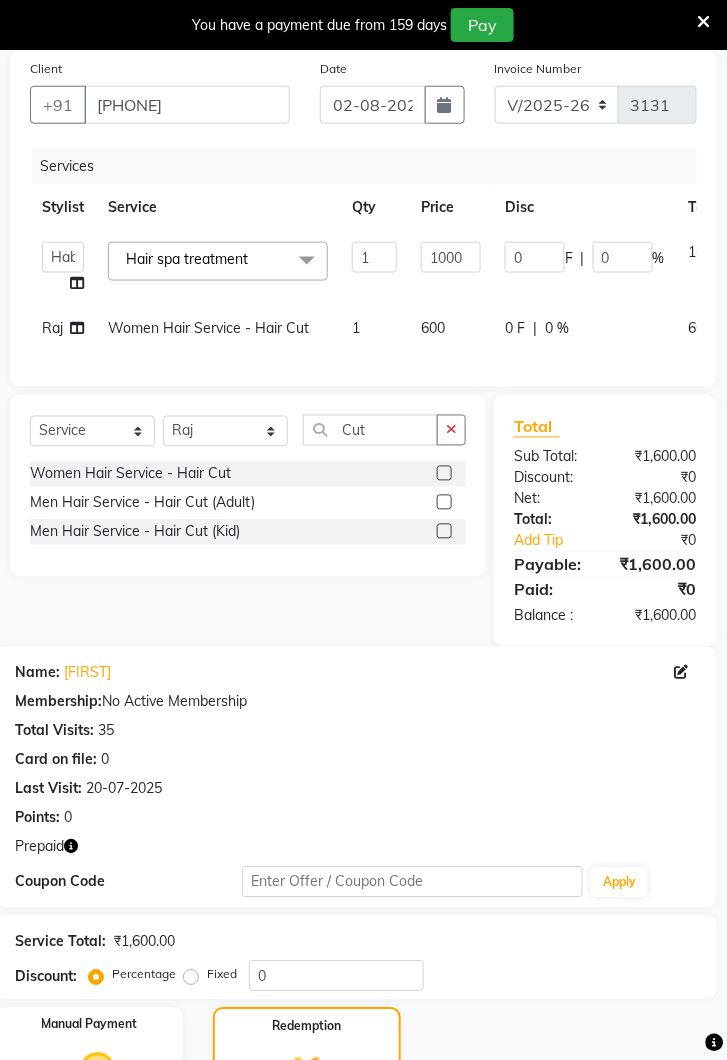 click on "600" 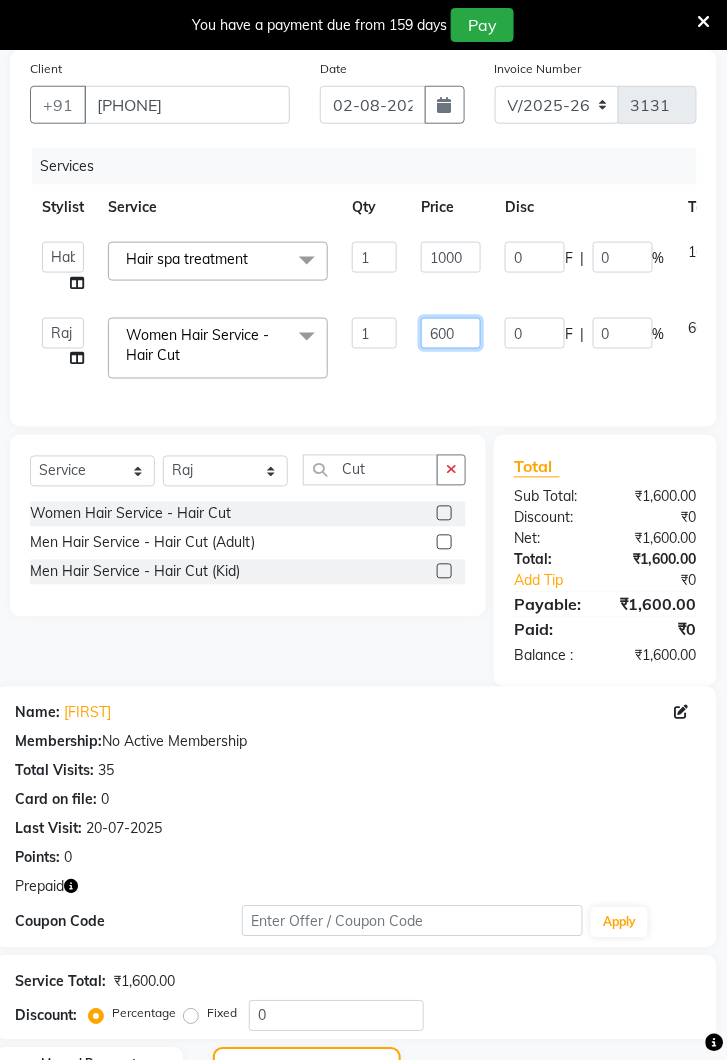 click on "600" 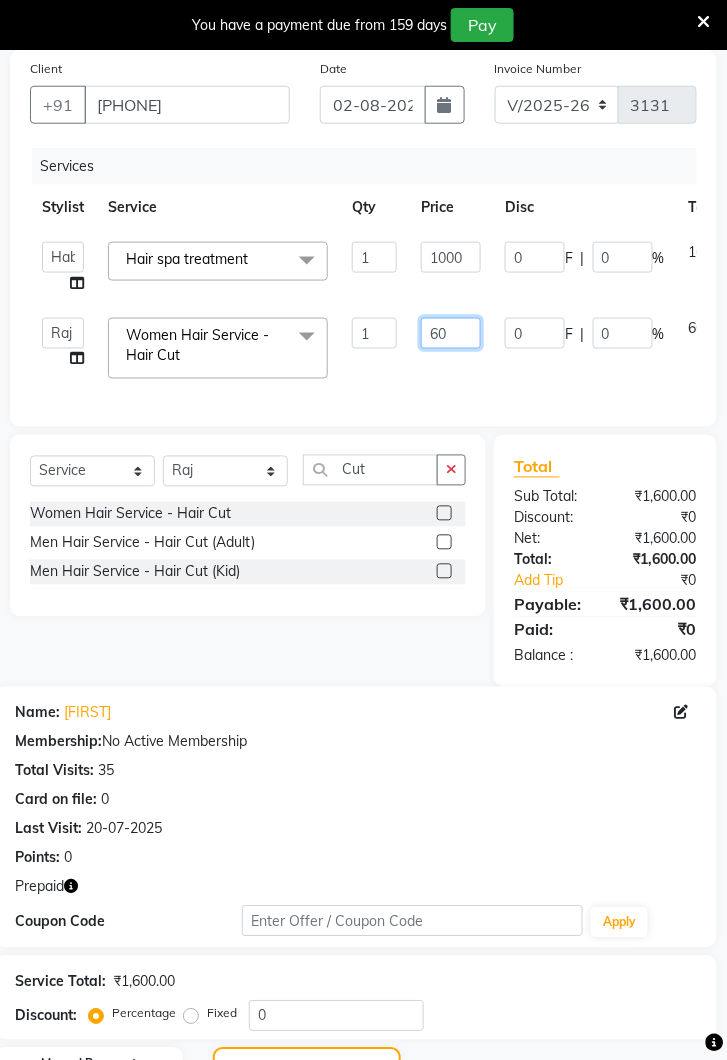 type on "6" 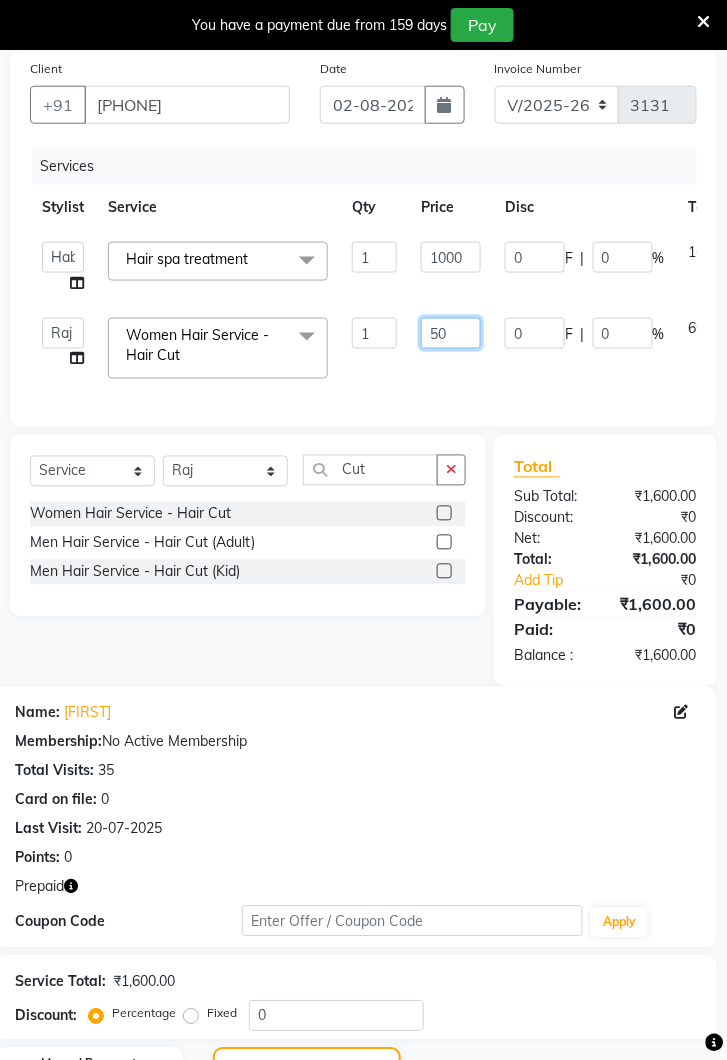 type on "500" 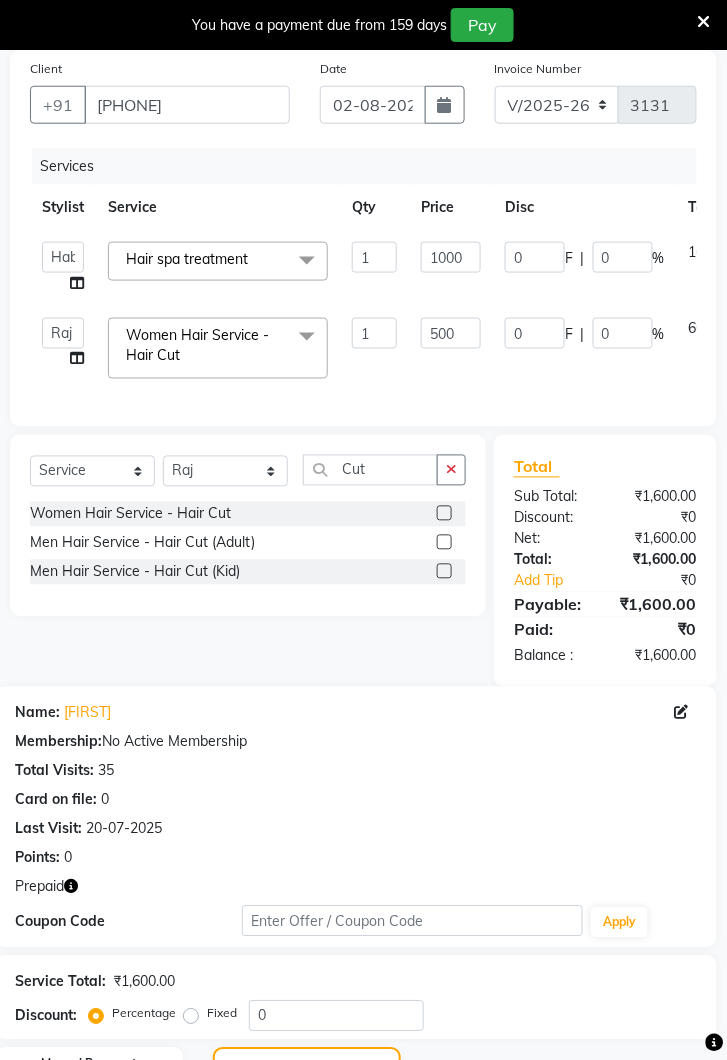 click on "Client +91 8800142282 Date 02-08-2025 Invoice Number V/2025 V/2025-26 3131 Services Stylist Service Qty Price Disc Total Action  Deepak   Gunjan   Habil   Jeet   Lalit   Lamu   Raj   Rashmi   Rony   Sagar   Suraj  Hair spa treatment  x Women Hair Service - Hair Cut Women Hair Service - Hair Trimming Hair spa treatment Hair spa molecular  Style Moroccan argan Style dead see minerals Face massage Under arms waxing Head Wash - L’Oréal Head Wash - Sulphate Free Head Wash - Gk Styling - Blow Dry Styling - Ironing Styling - Curls Styling - Combo: Head Wash (L’Oréal) And Blow Dry Threading - Eyebrow/ Upper Lip/ Chin/ Forehead Threading - Side Locks Threading - Full Face Hair Colour - Majirel Female Hair Colour - Inoa Female Hair Colour - Application Female Hair Colour - Majirel Hair Colour - Inoa Hair Colour - Application Hair Colour - Beard Colour Hair Spa - L’Oréal Basic Hair Spa - Mythic Spa Hair Spa - Macadamia Spa / Moroccan Hair Treatment Hair Spa - Ola Plex Hair Treatment - Smoothening Shave - Clean" 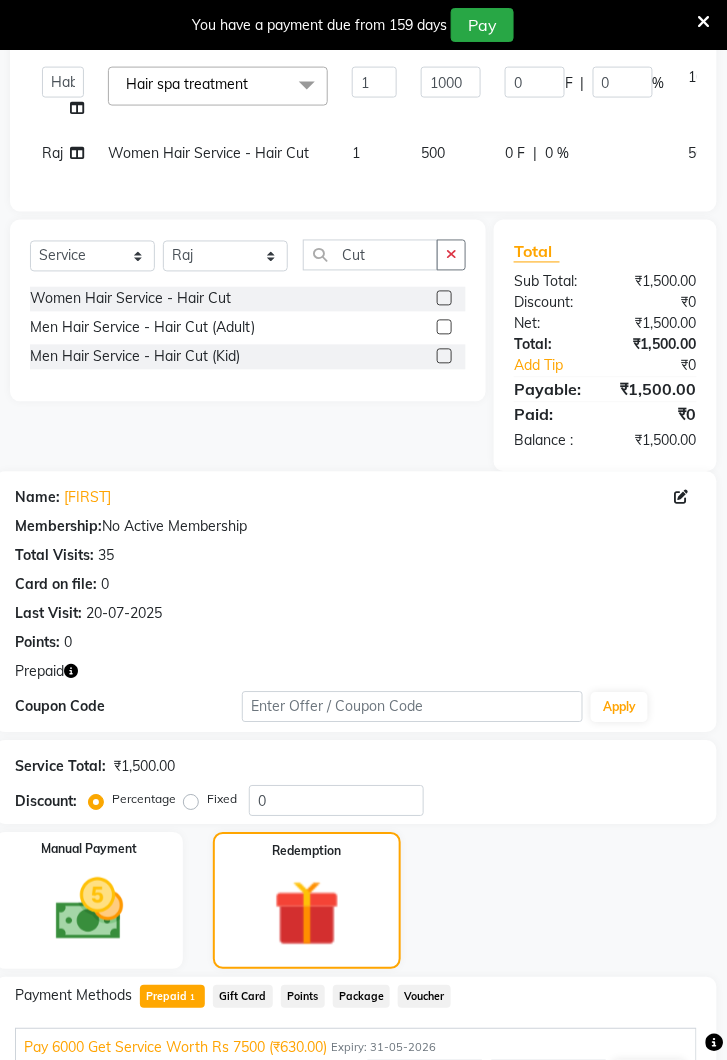 scroll, scrollTop: 426, scrollLeft: 0, axis: vertical 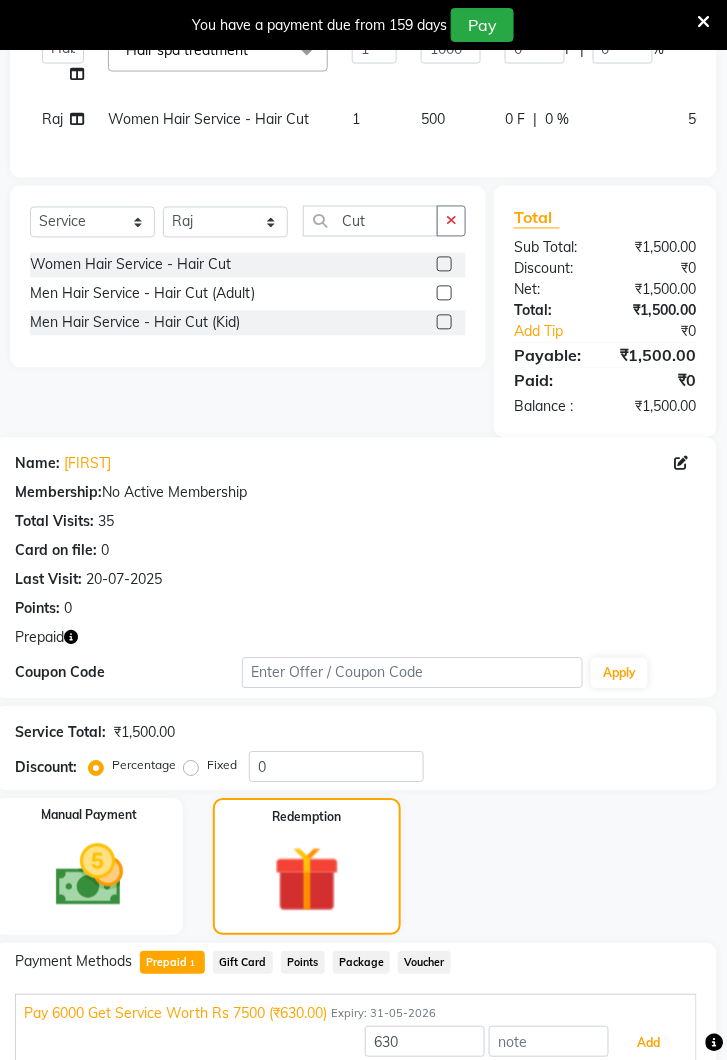click on "Add" at bounding box center [649, 1044] 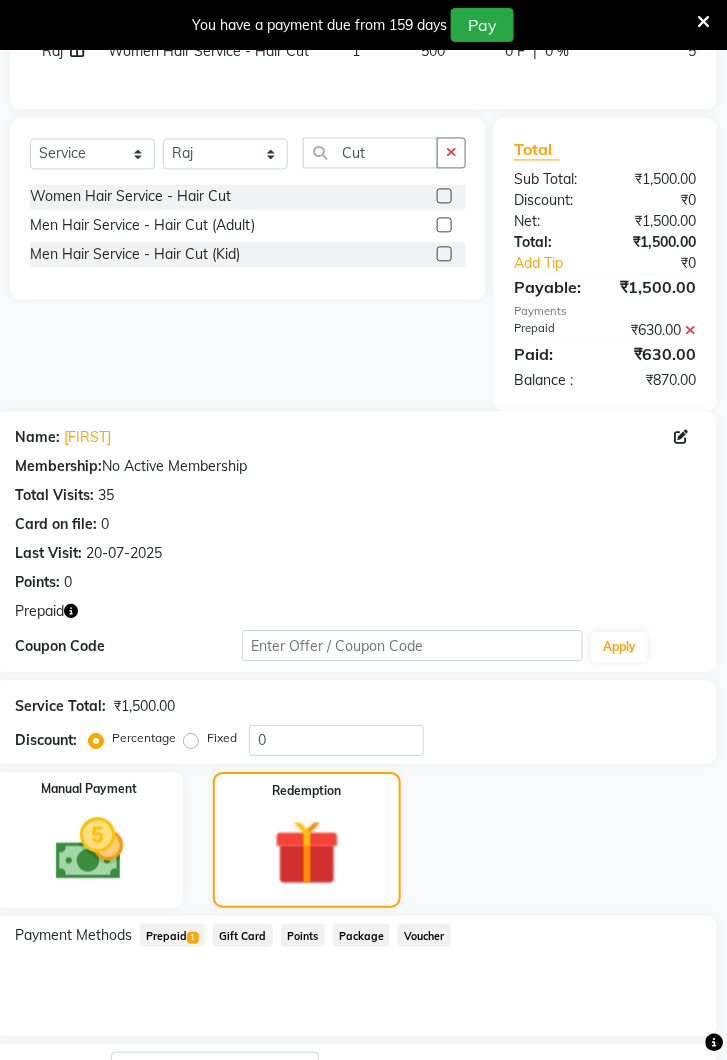 scroll, scrollTop: 565, scrollLeft: 0, axis: vertical 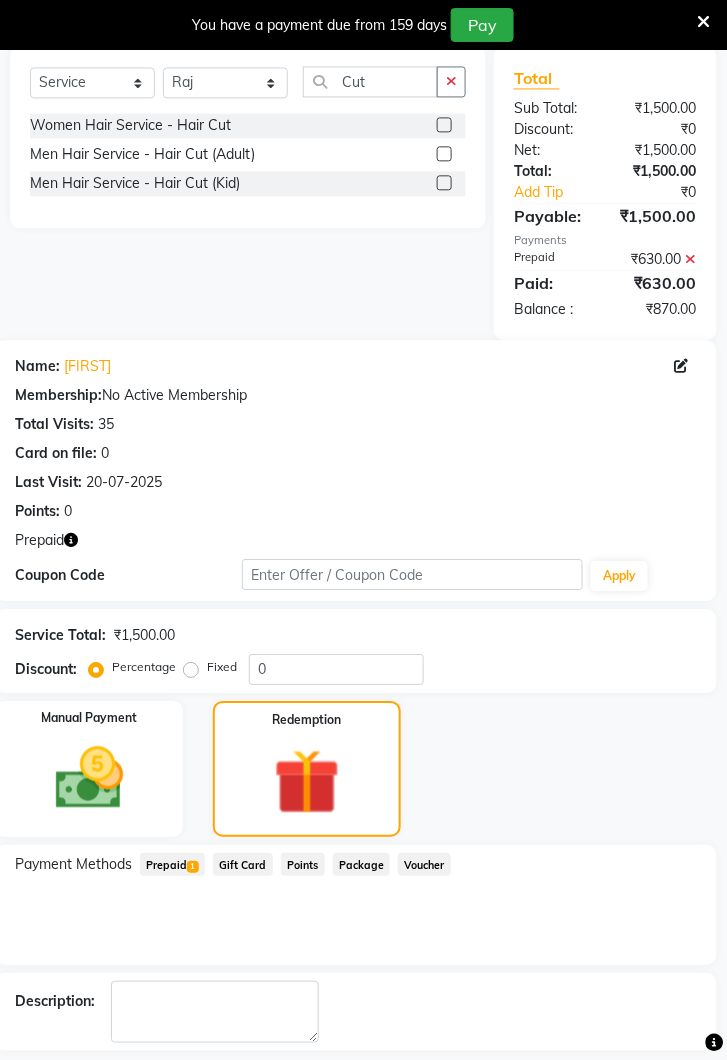 click on "Checkout" 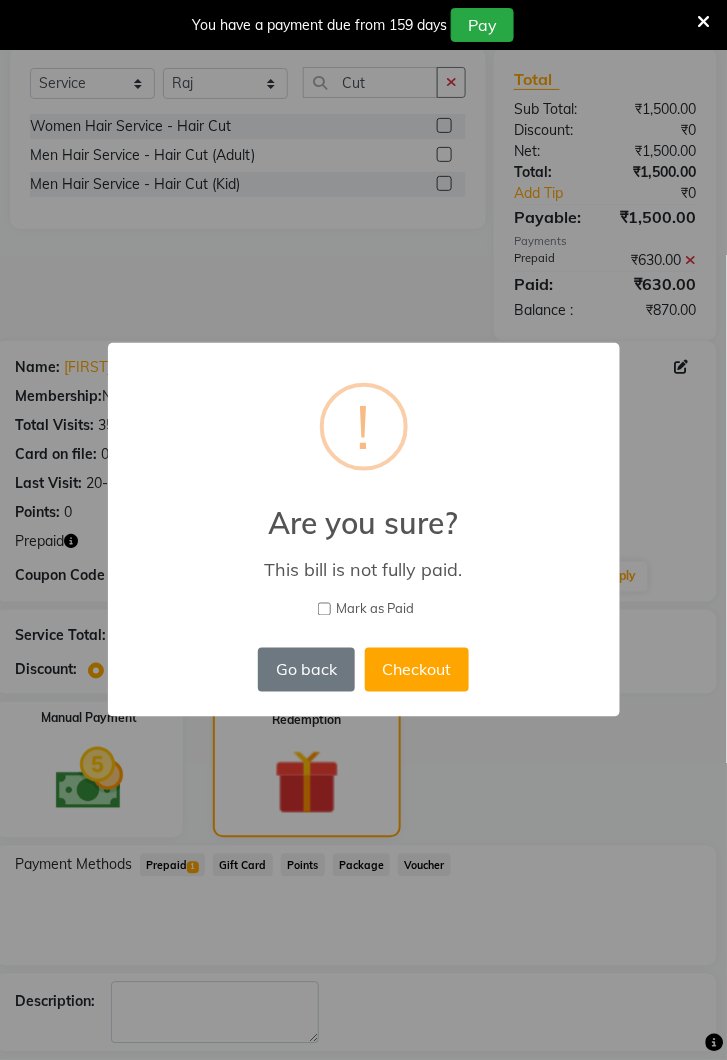 click on "Checkout" at bounding box center (417, 670) 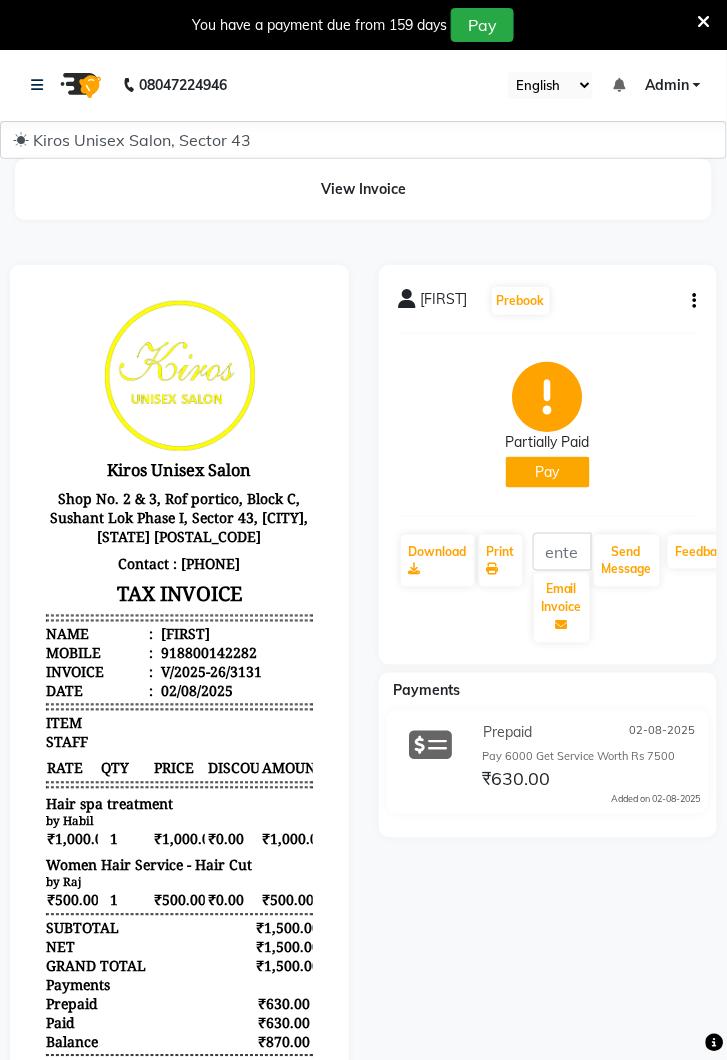 scroll, scrollTop: 15, scrollLeft: 0, axis: vertical 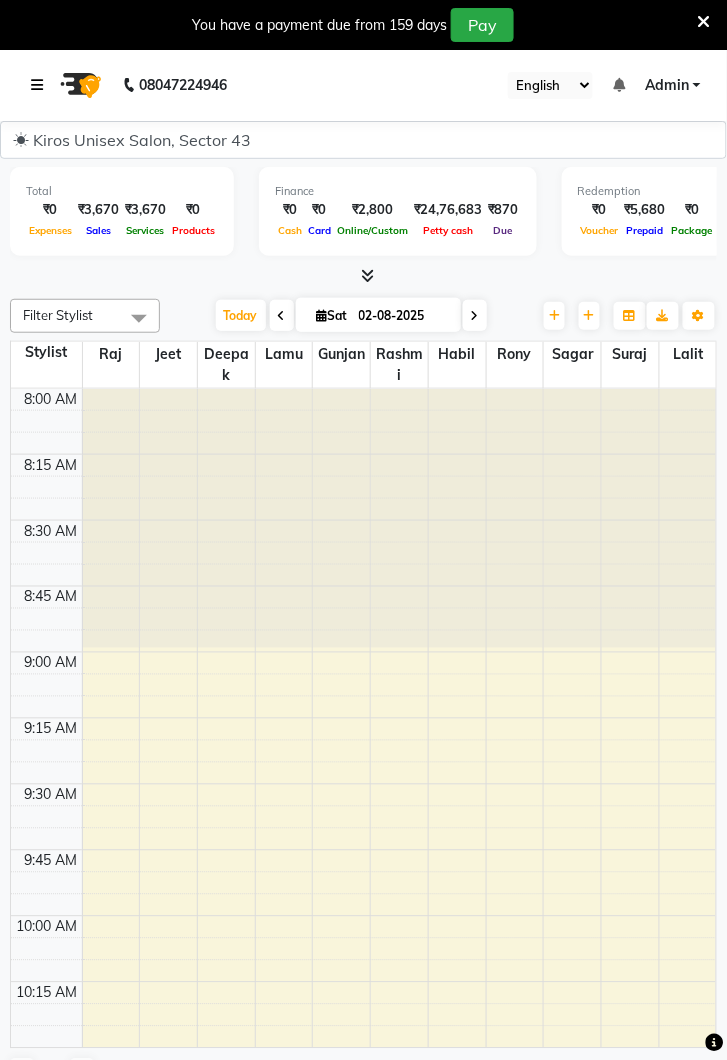 click at bounding box center (37, 85) 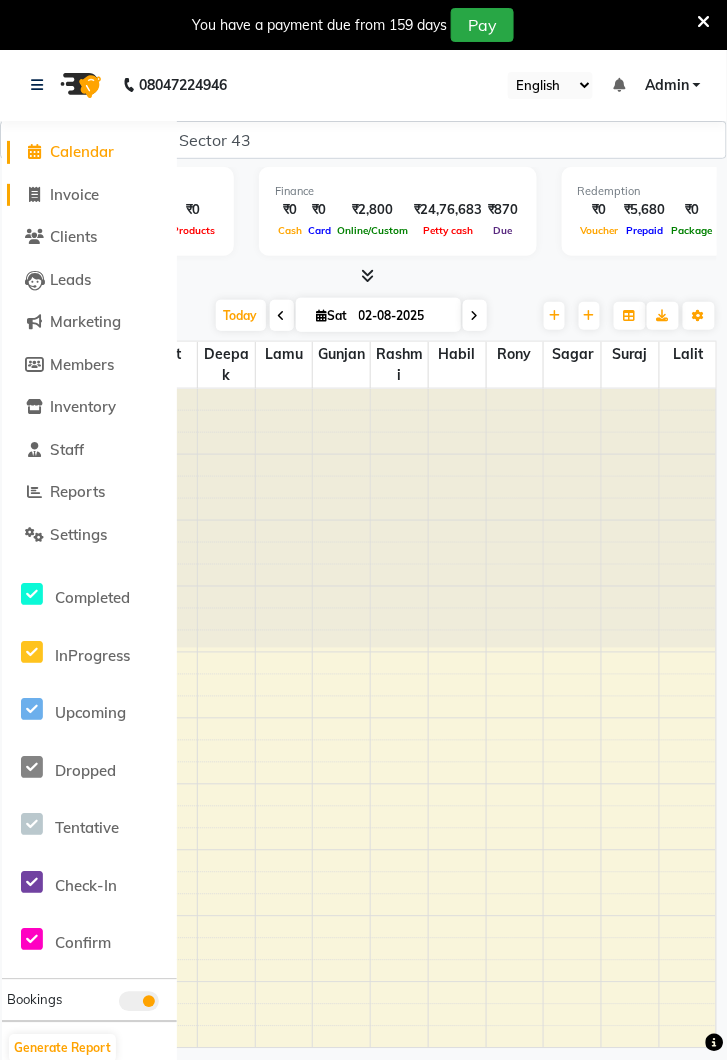 click on "Invoice" 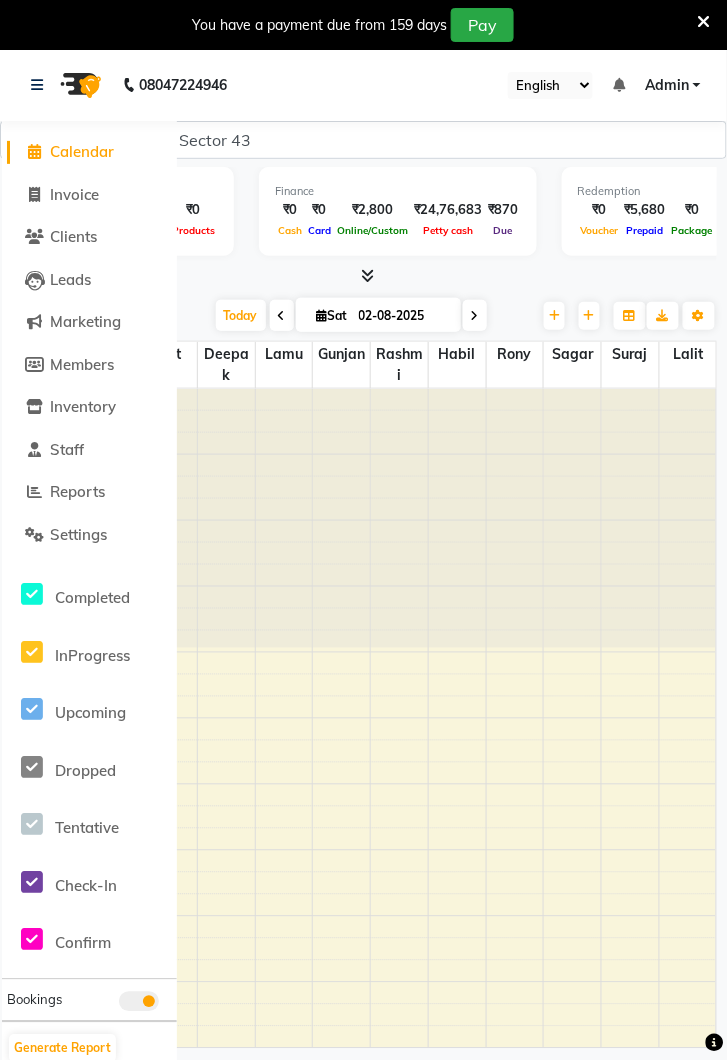 select on "service" 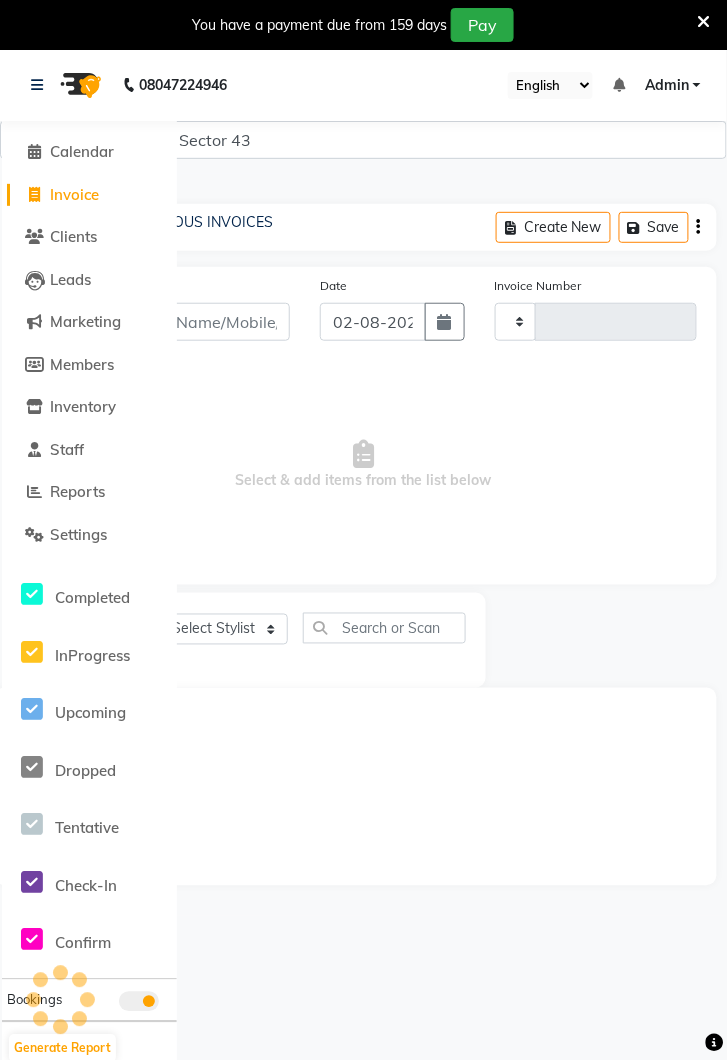 type on "3132" 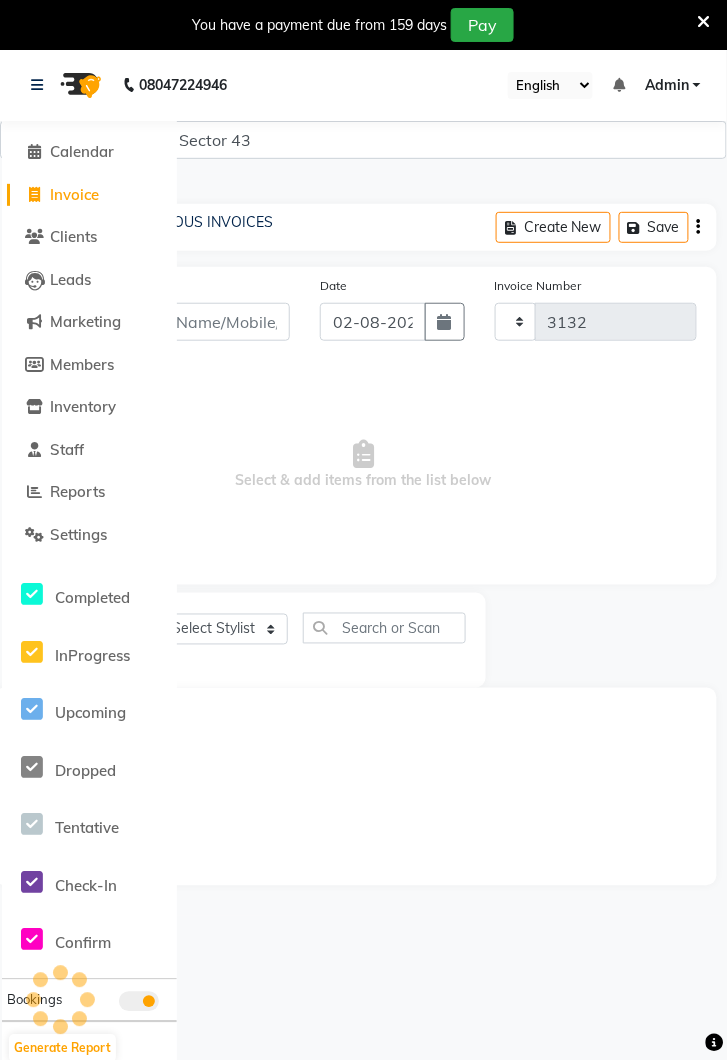 select on "5694" 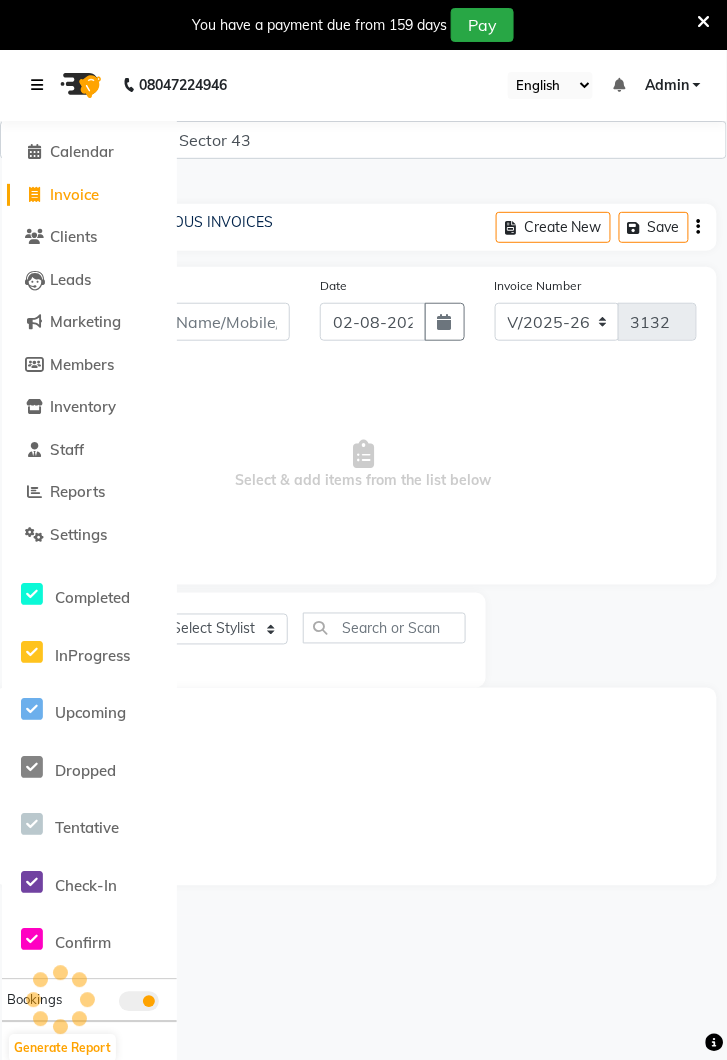 click at bounding box center (41, 85) 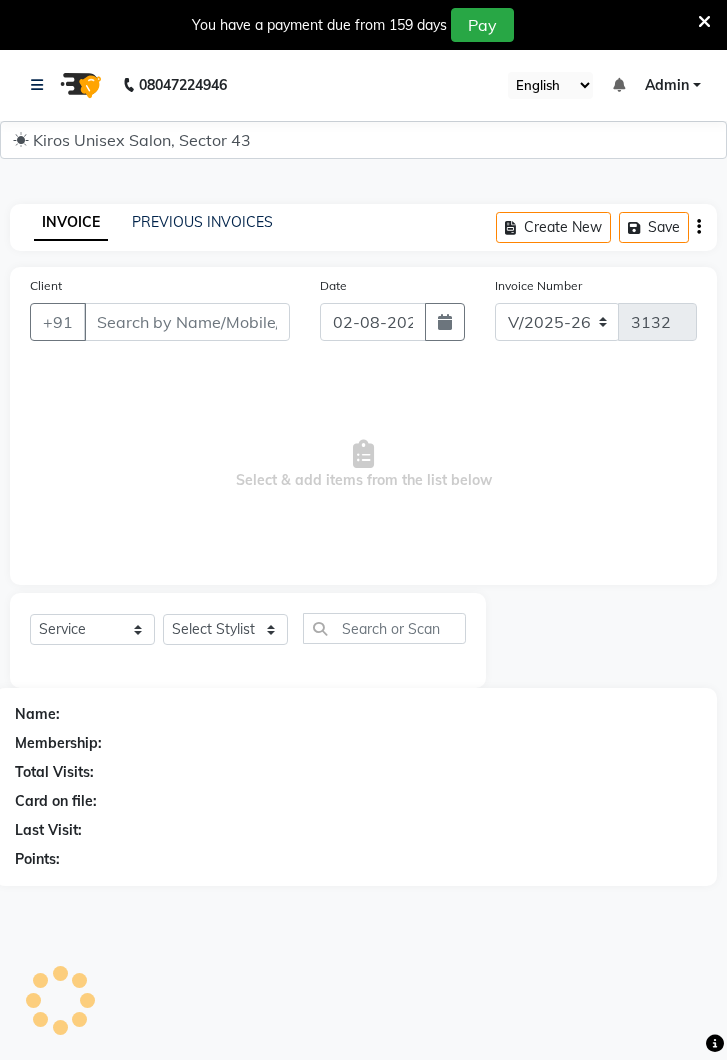 select on "5694" 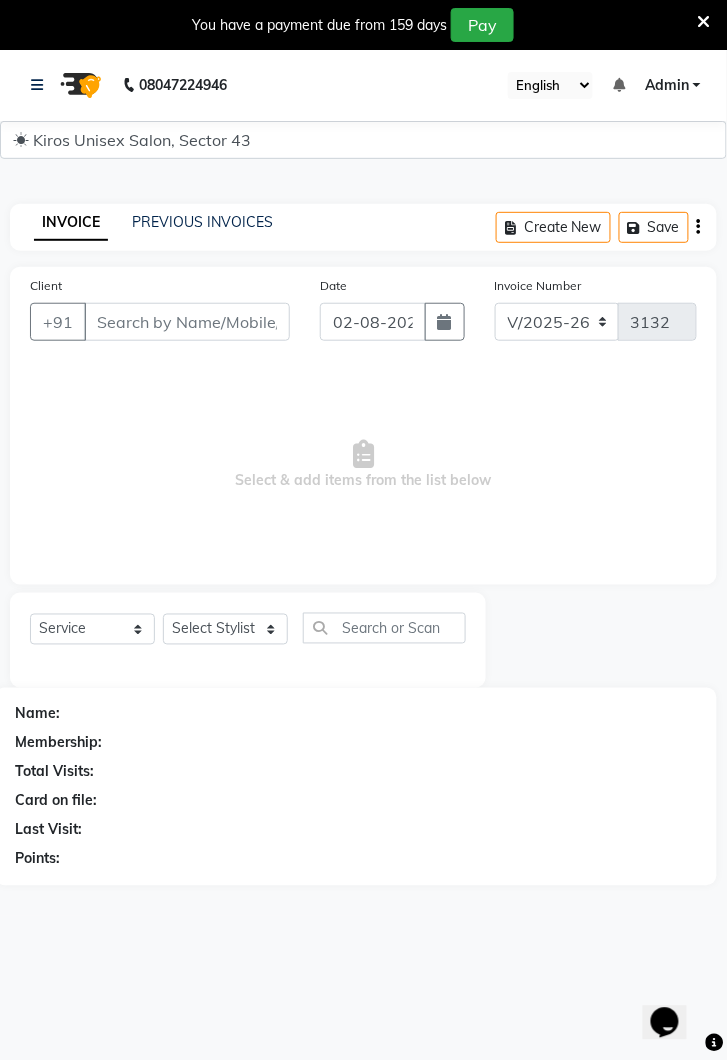 scroll, scrollTop: 0, scrollLeft: 0, axis: both 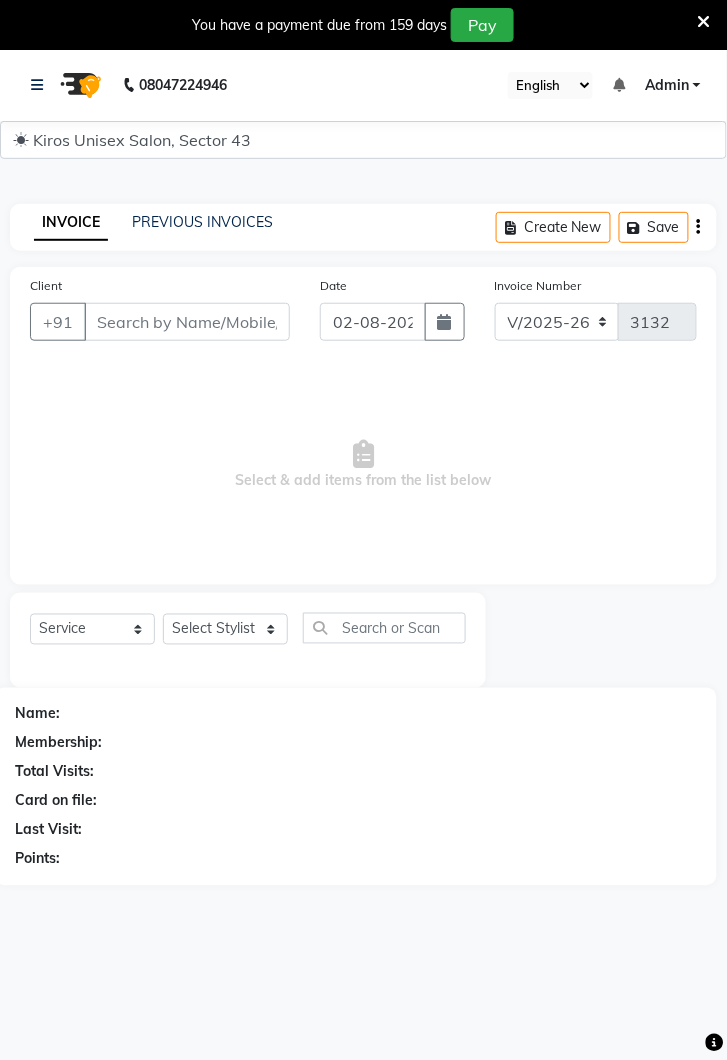 click on "Client" at bounding box center [187, 322] 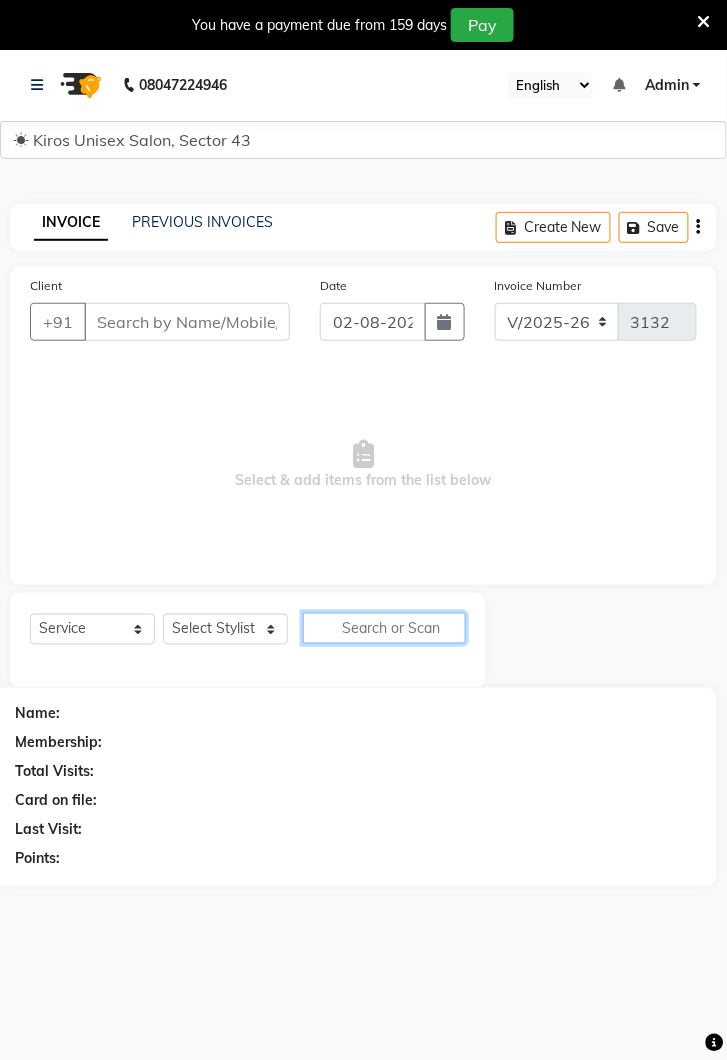 click 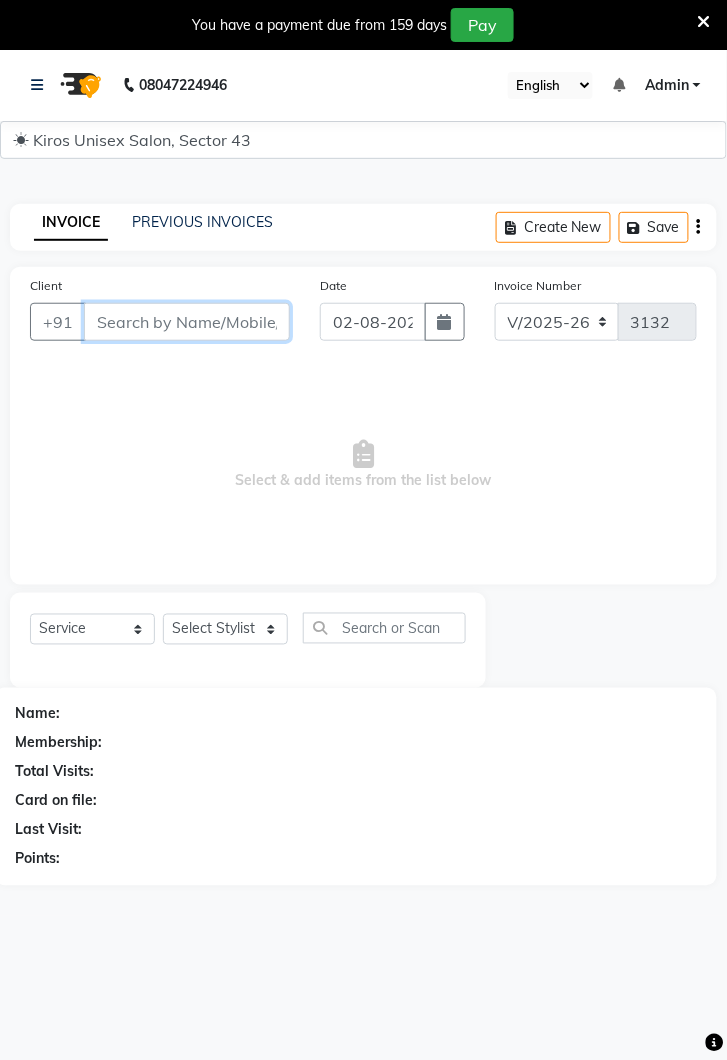 click on "Client" at bounding box center [187, 322] 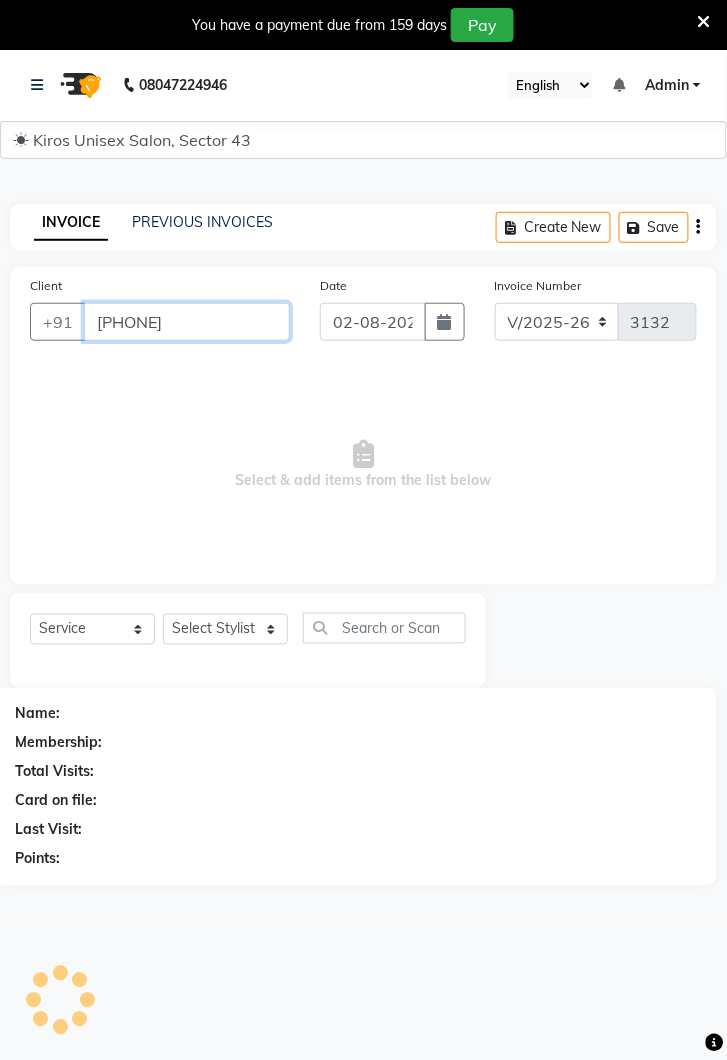 scroll, scrollTop: 0, scrollLeft: 0, axis: both 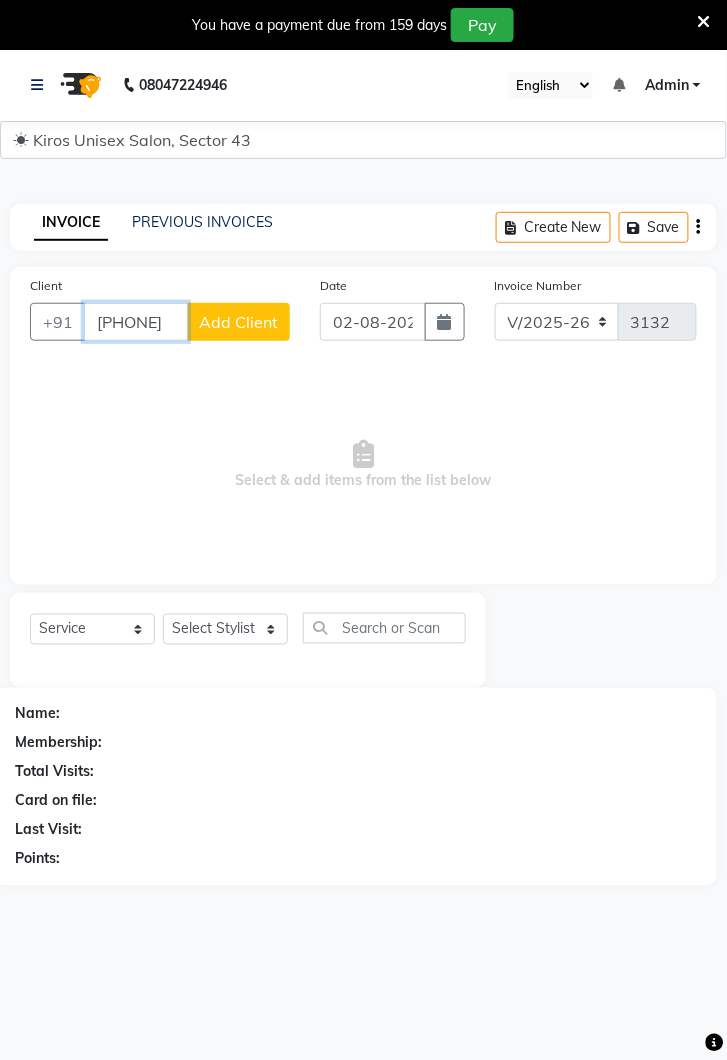 type on "[PHONE]" 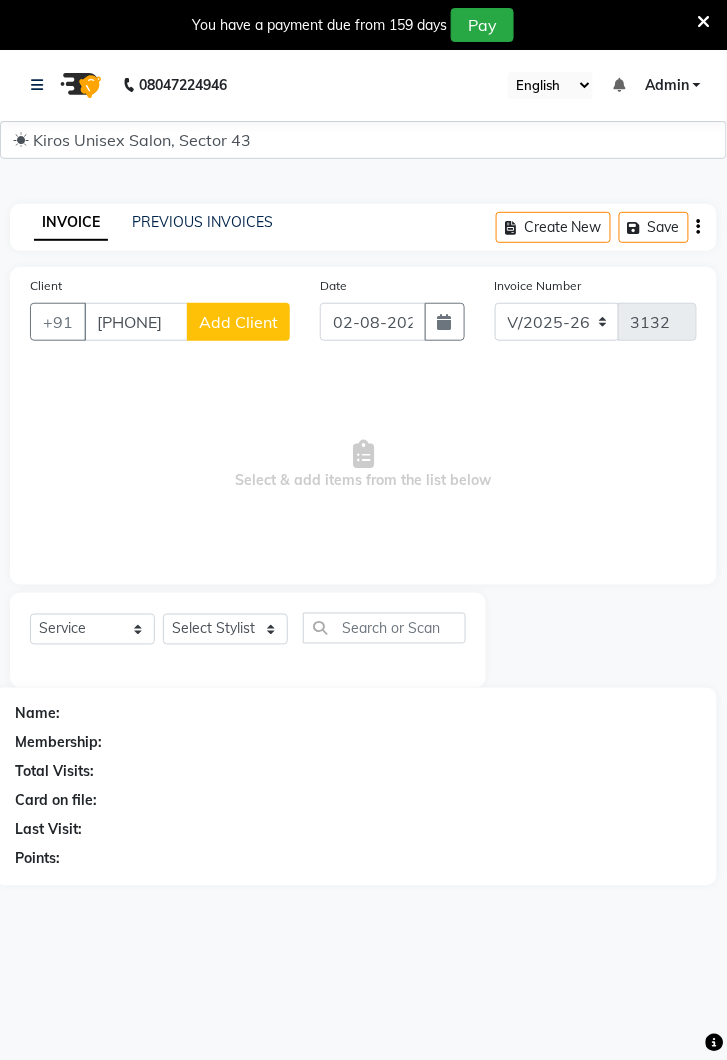 click on "Add Client" 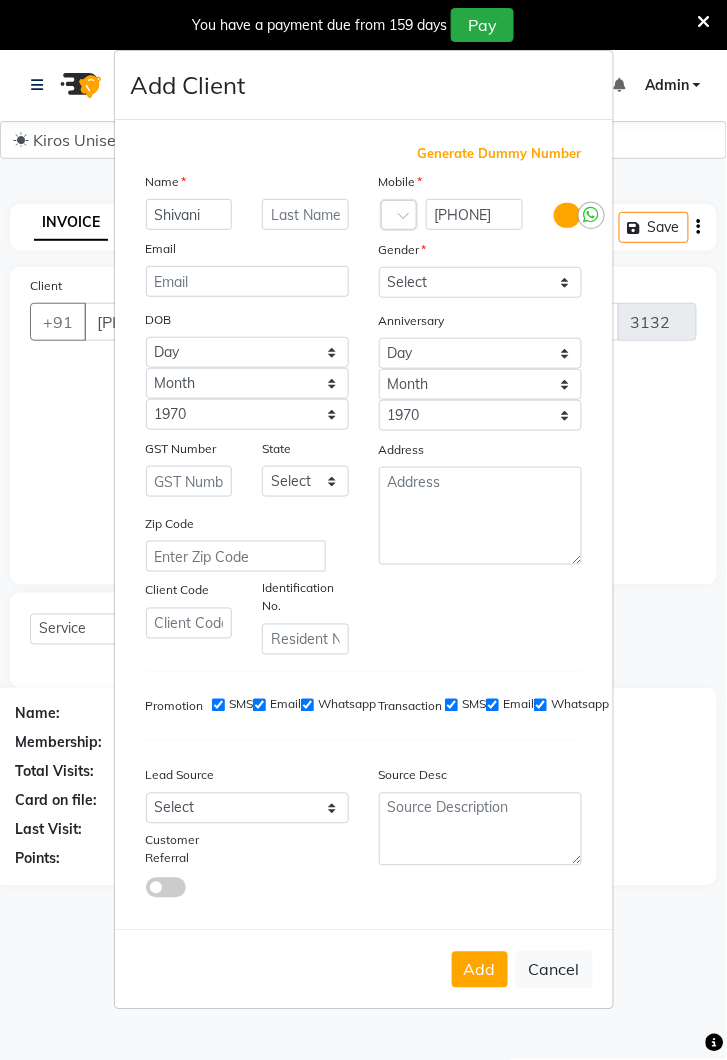 type on "Shivani" 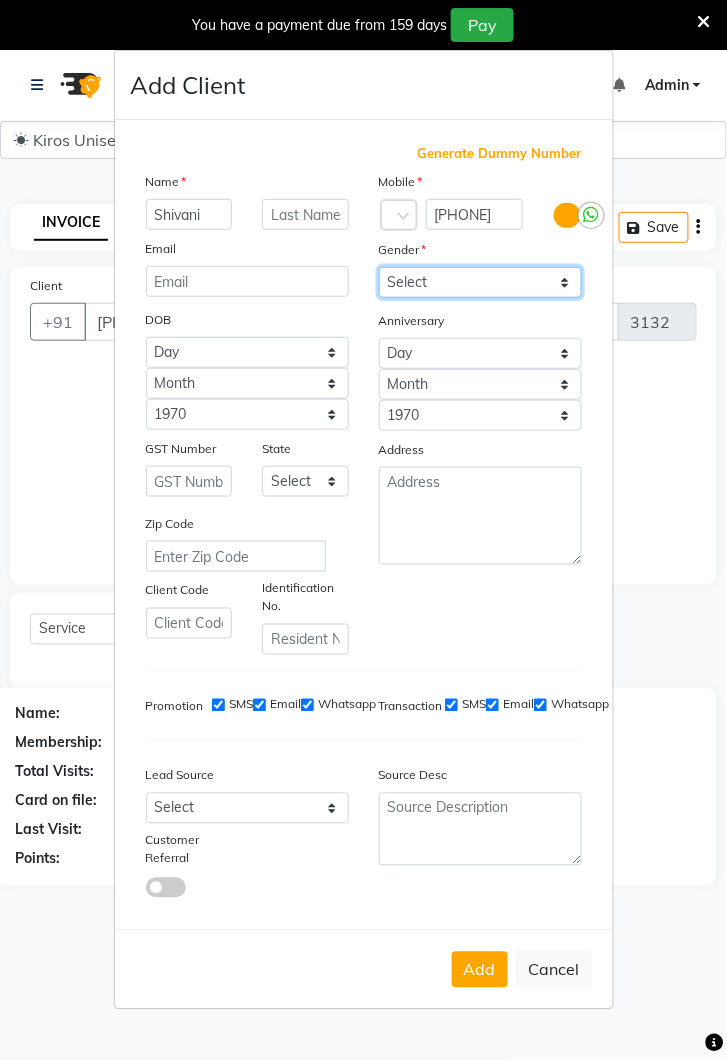 click on "Select Male Female Other Prefer Not To Say" at bounding box center (480, 282) 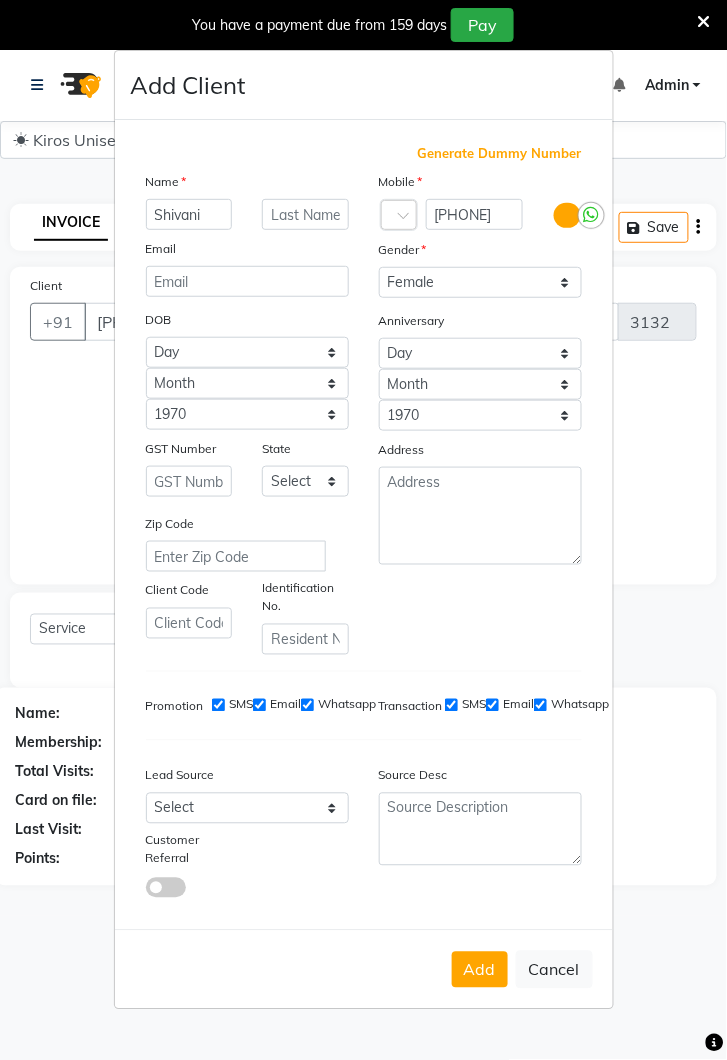 click on "Add" at bounding box center [480, 970] 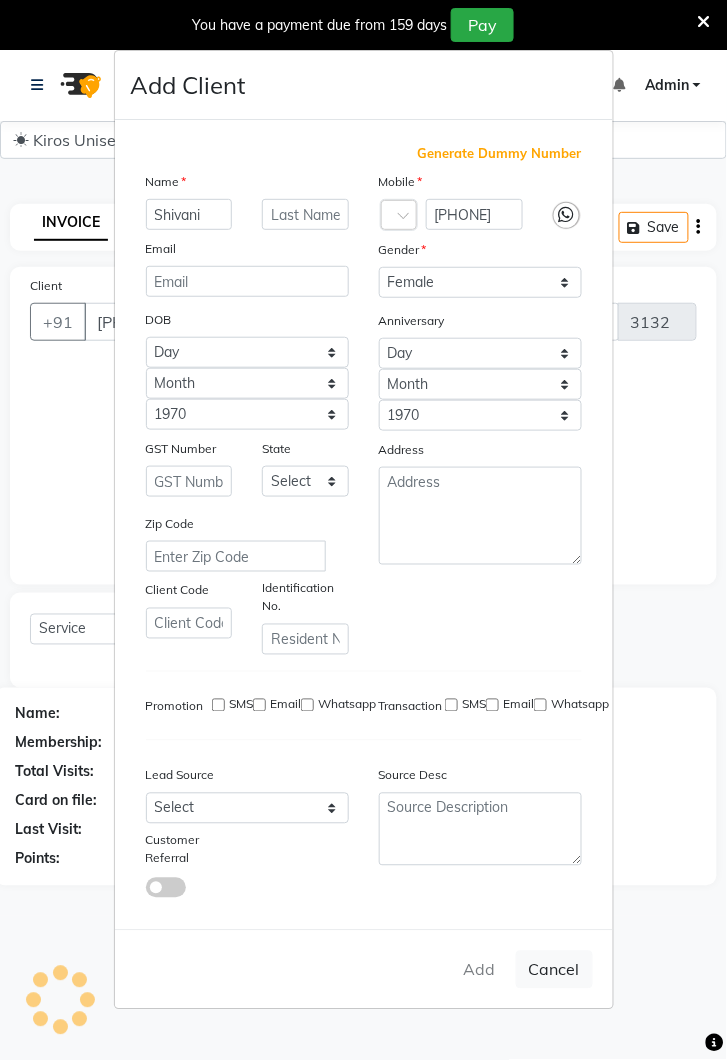 type 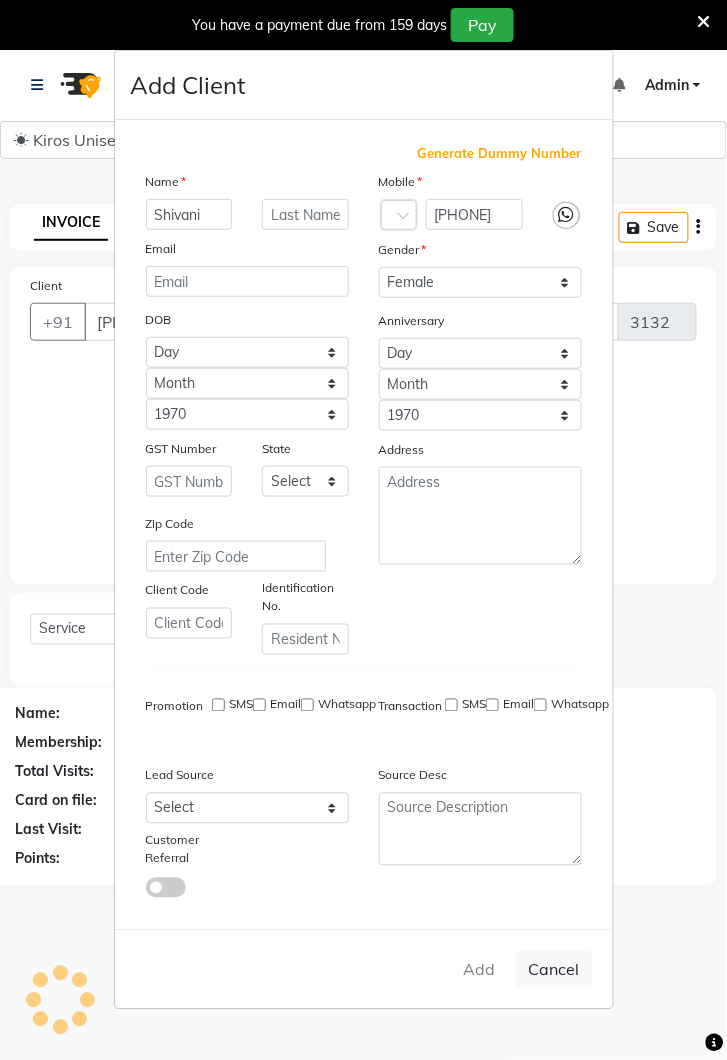 select 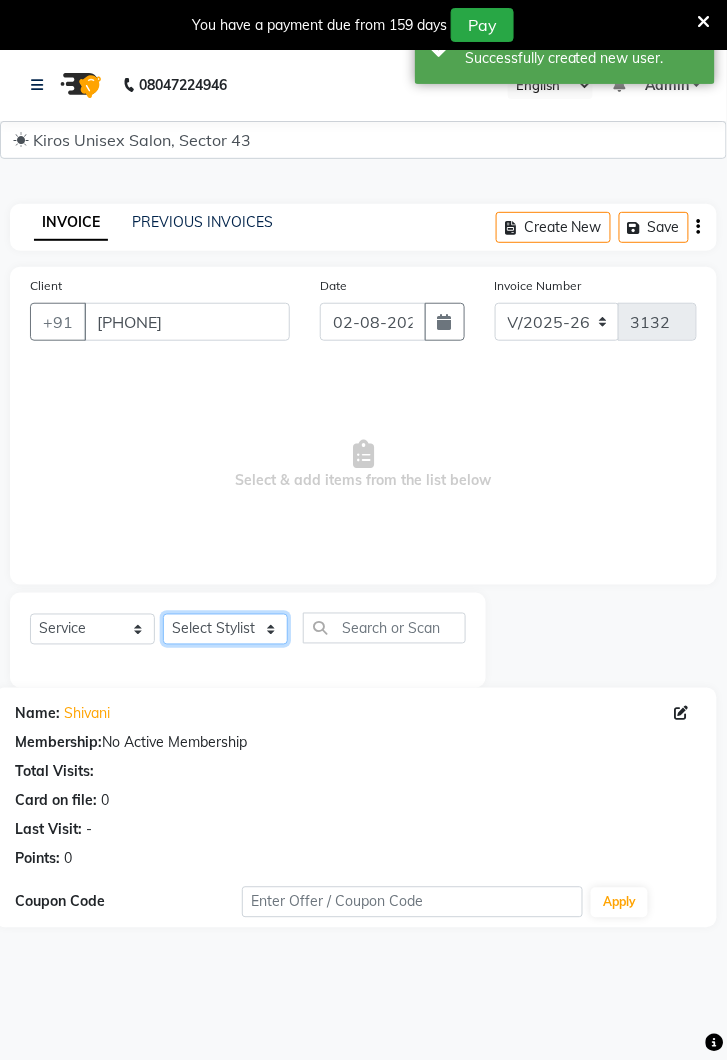 click on "Select Stylist Deepak Gunjan Habil Jeet Lalit Lamu Raj Rashmi Rony Sagar Suraj" 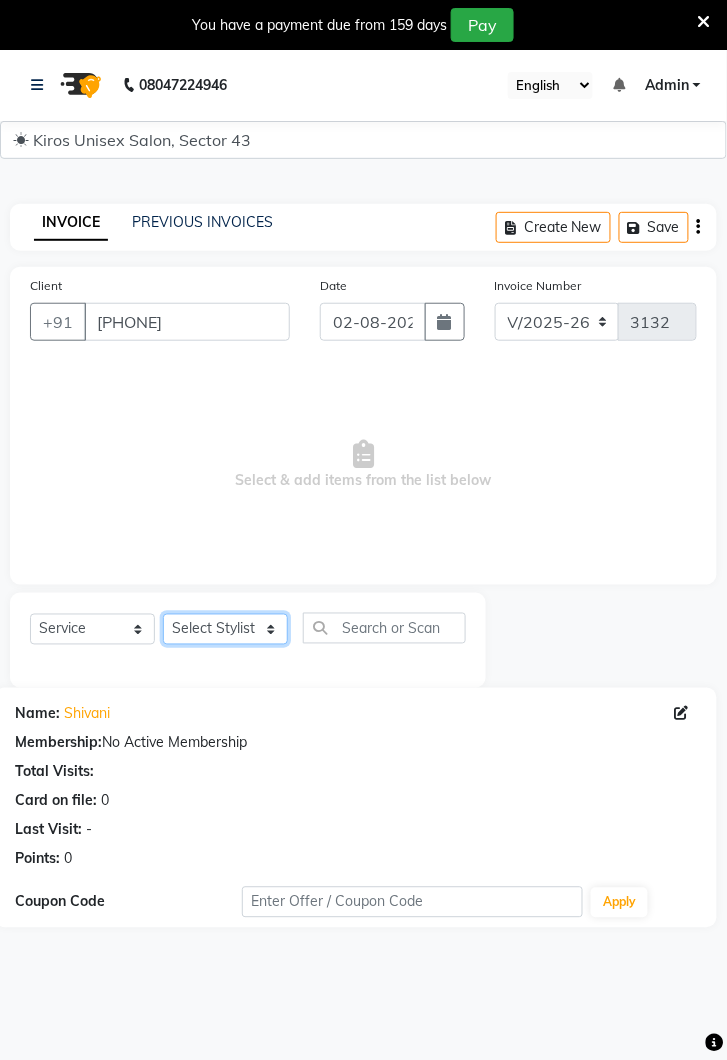select on "65175" 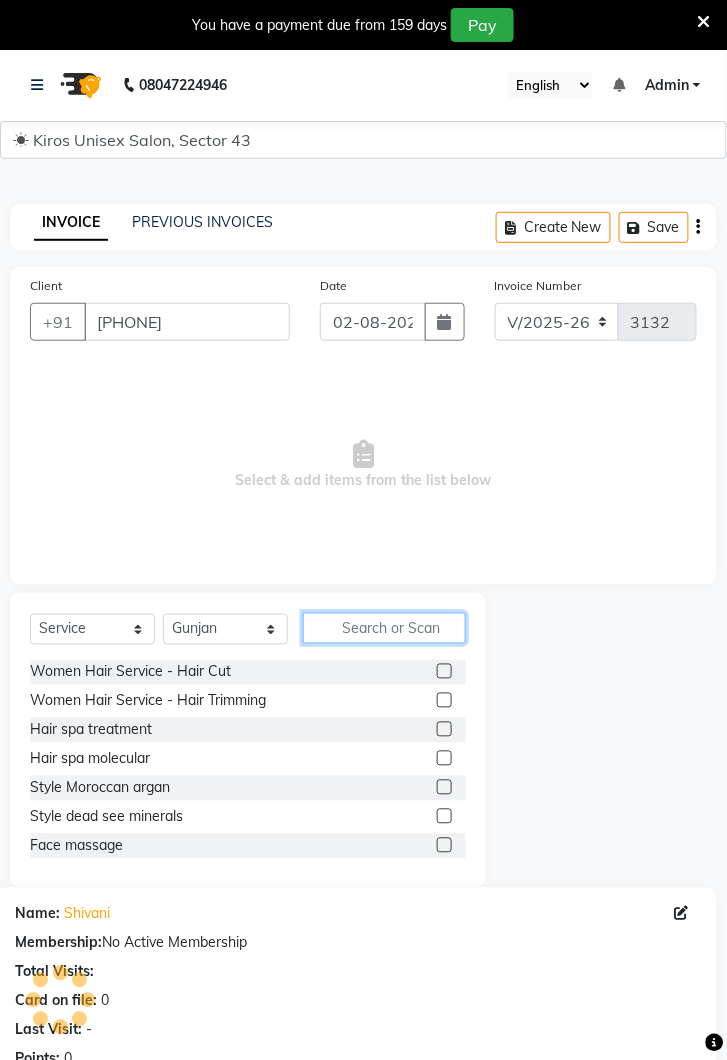 click 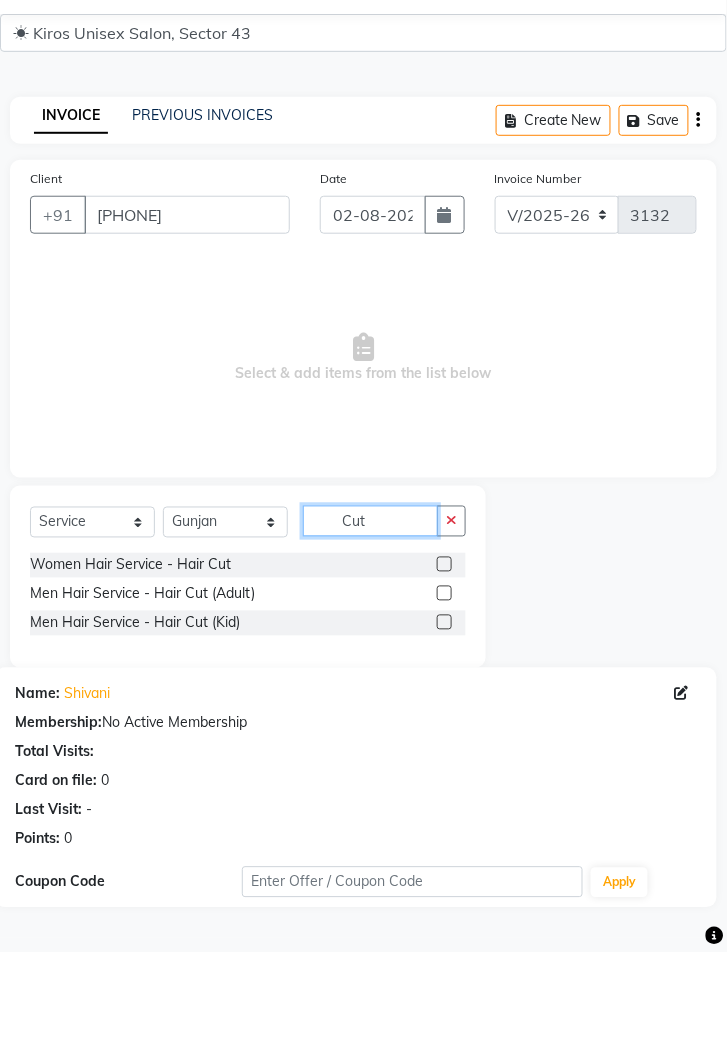 type on "Cut" 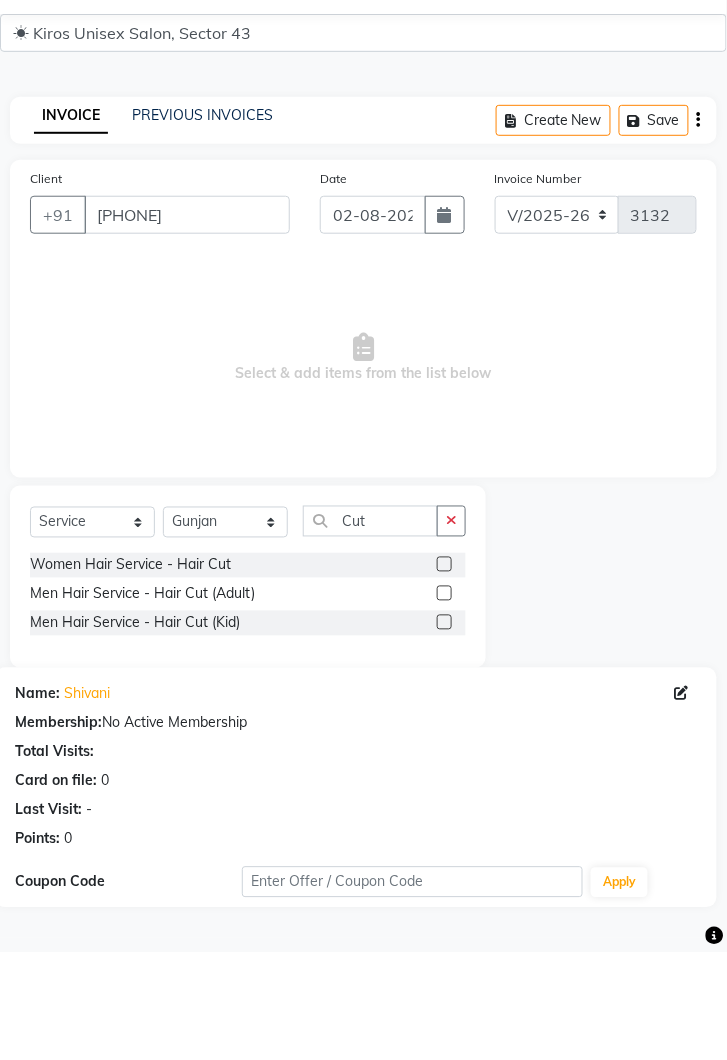click 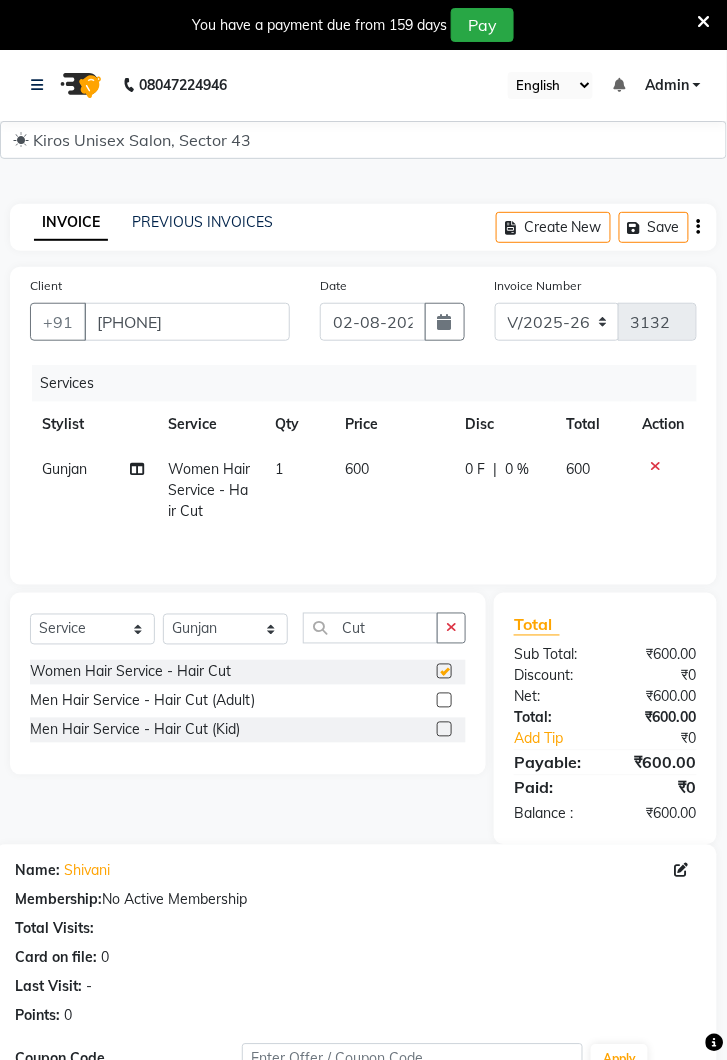checkbox on "false" 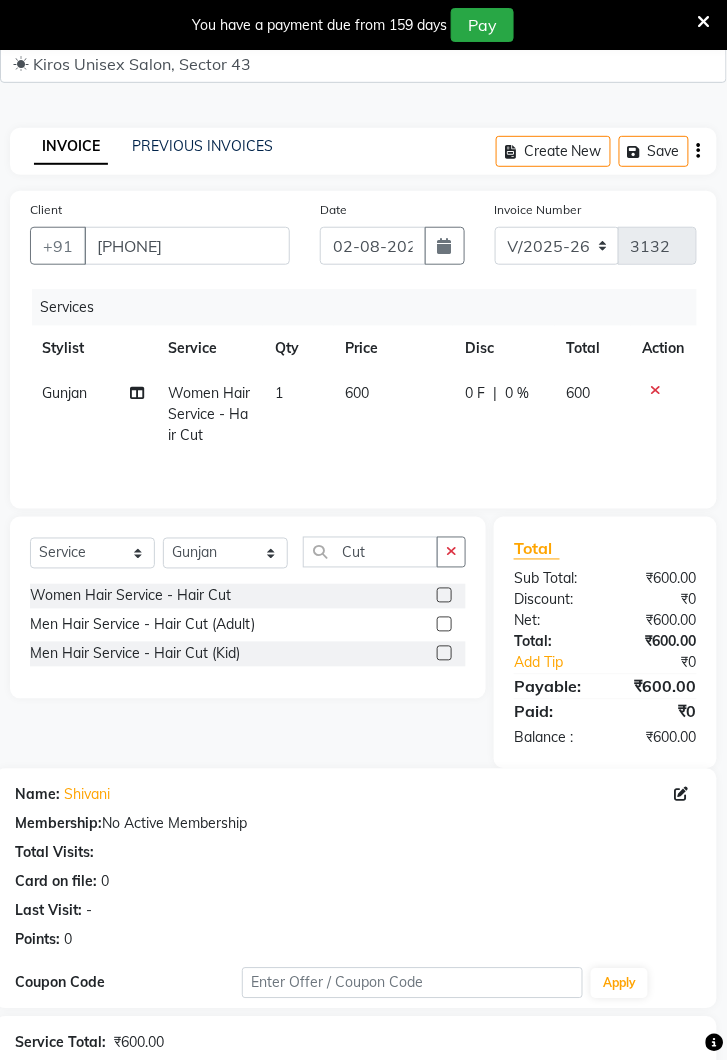 scroll, scrollTop: 79, scrollLeft: 0, axis: vertical 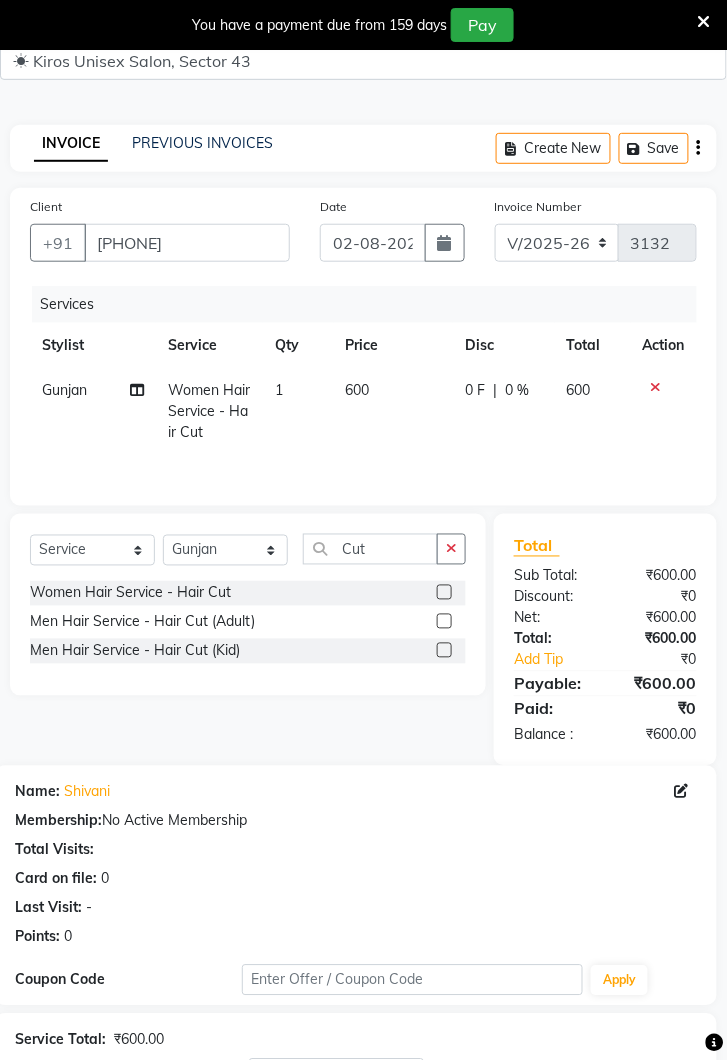 click on "0 F | 0 %" 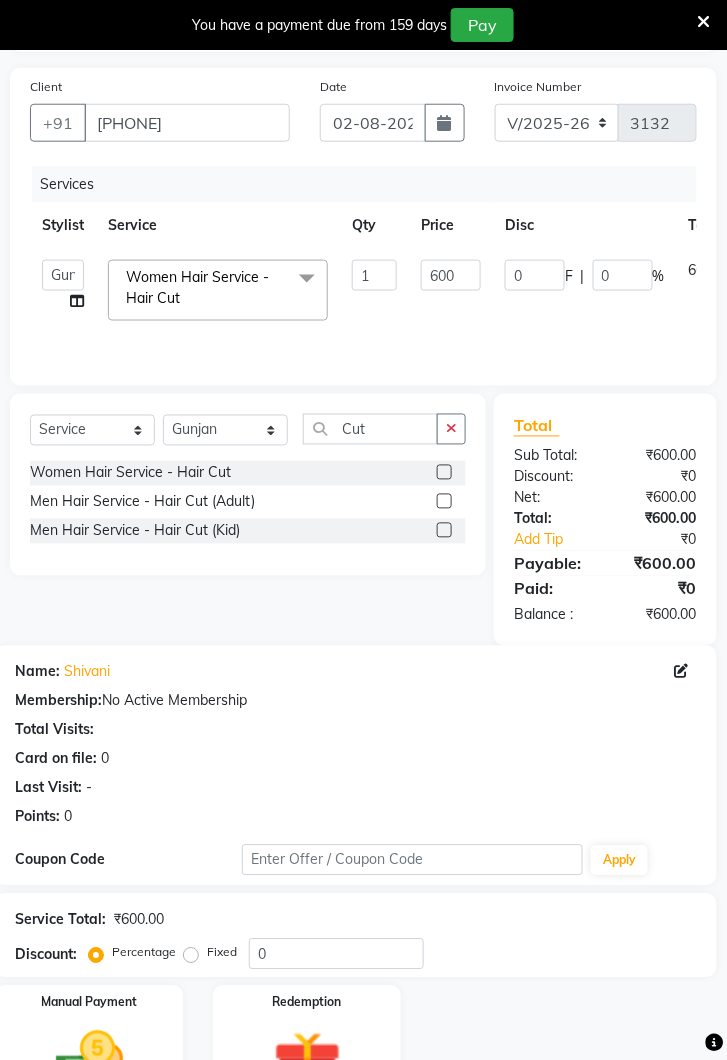 scroll, scrollTop: 241, scrollLeft: 0, axis: vertical 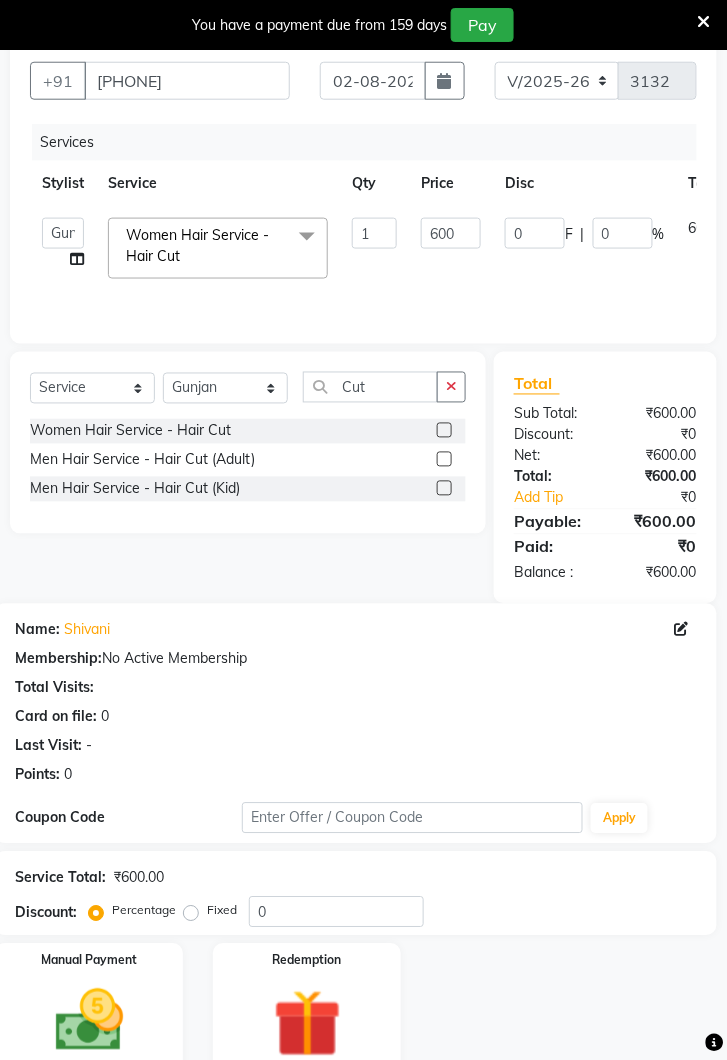 click 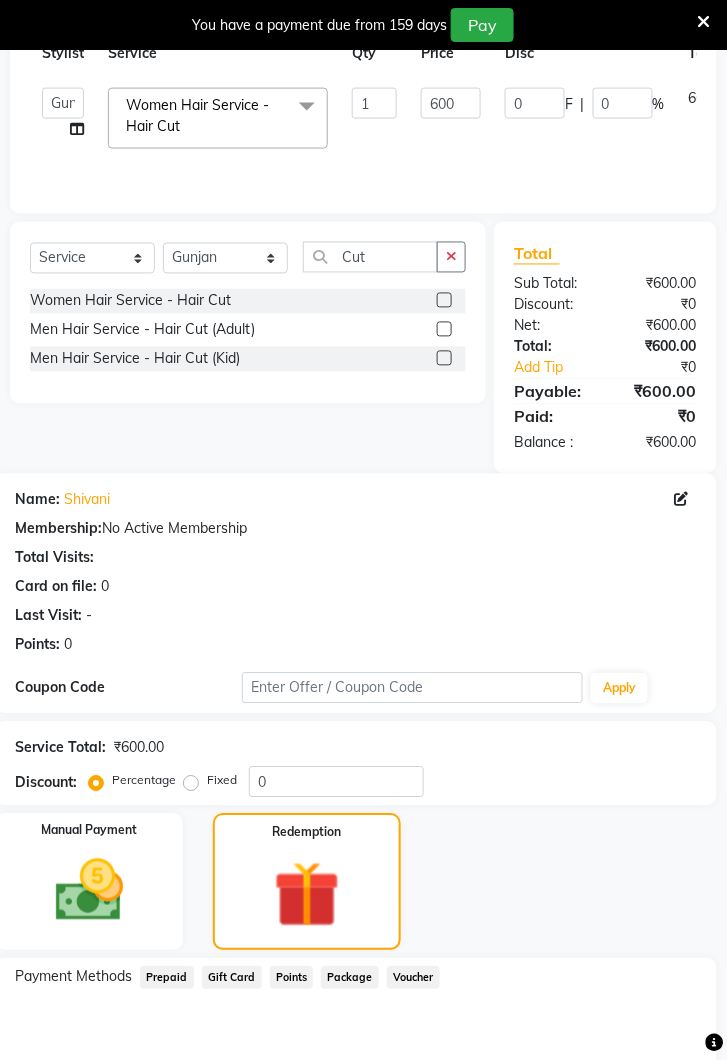 click 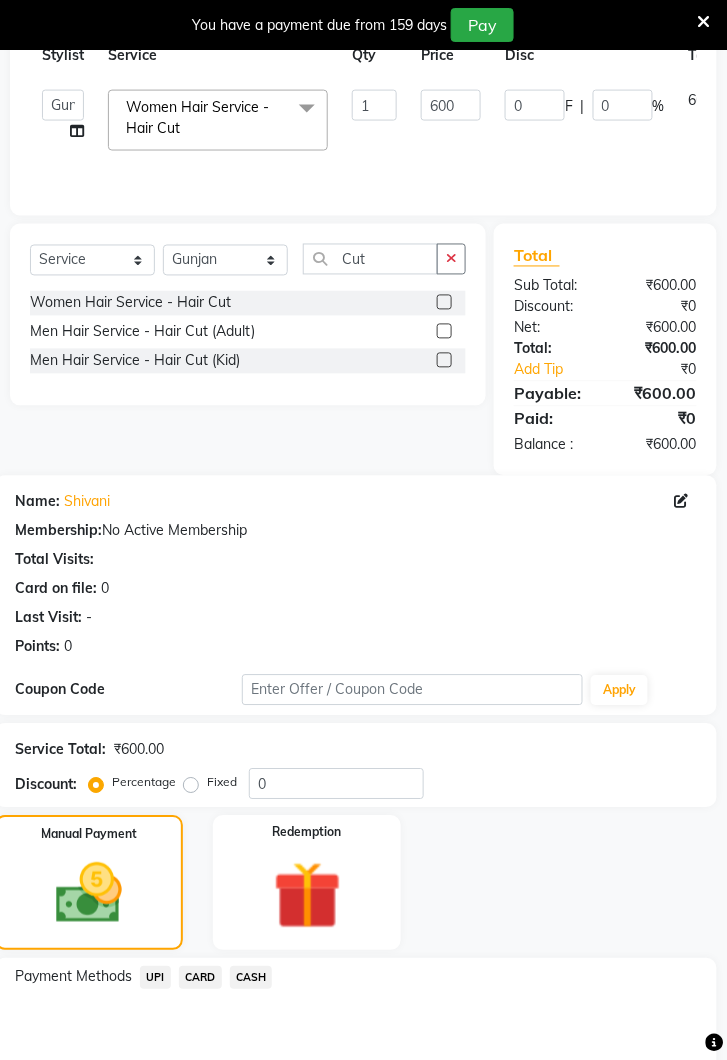 click 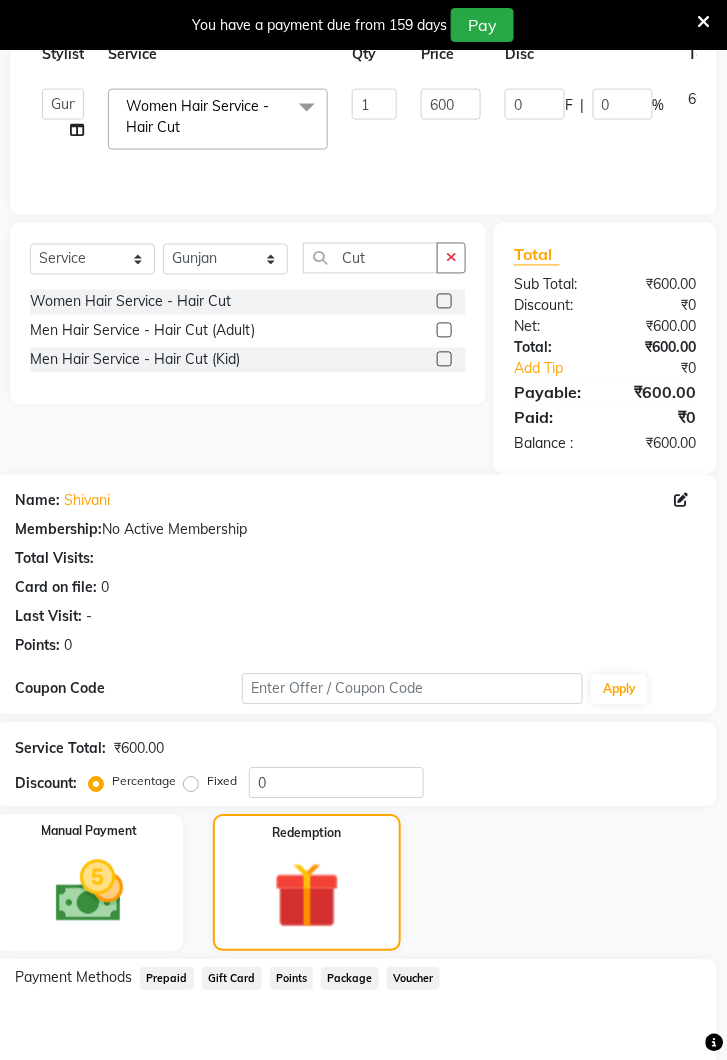 scroll, scrollTop: 371, scrollLeft: 0, axis: vertical 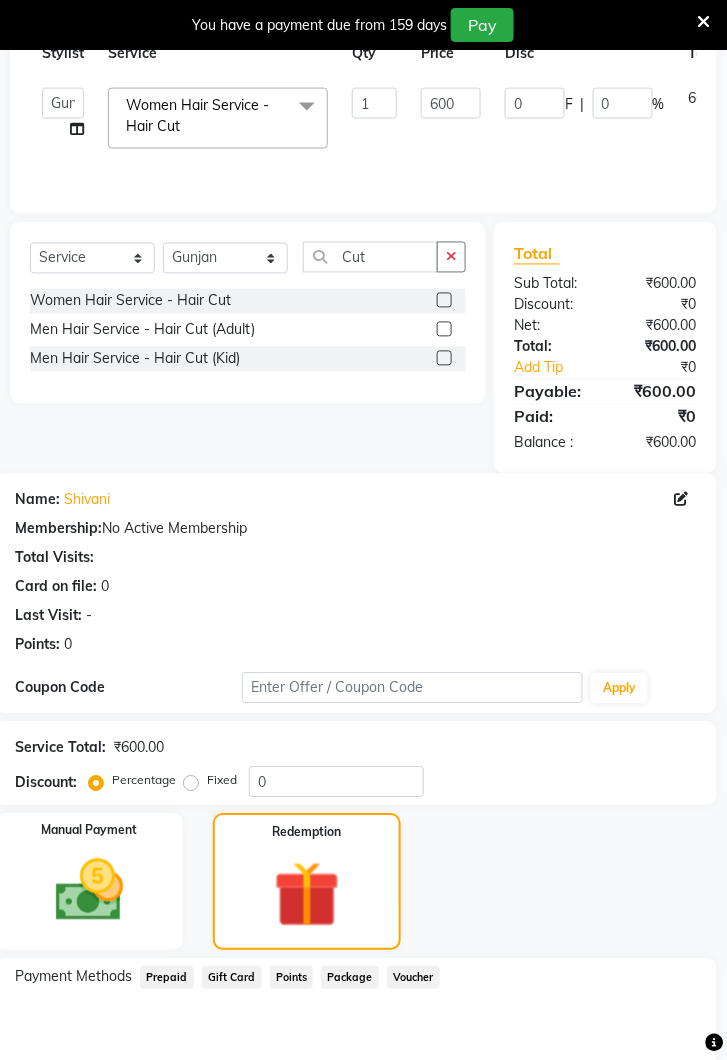 click 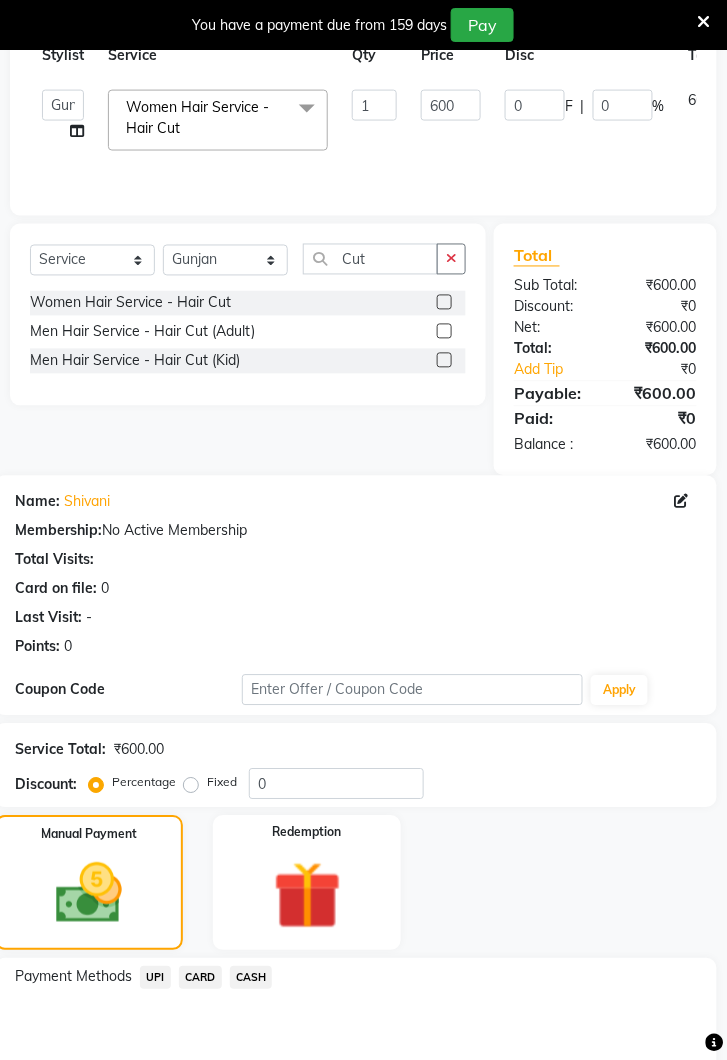 click on "UPI" 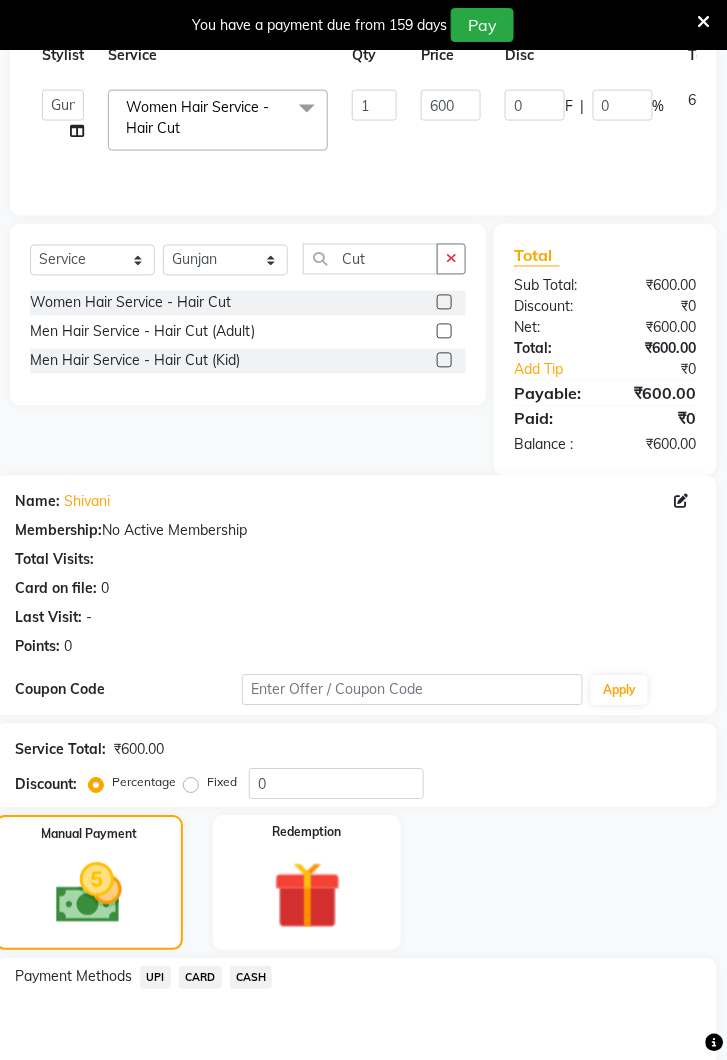 scroll, scrollTop: 371, scrollLeft: 0, axis: vertical 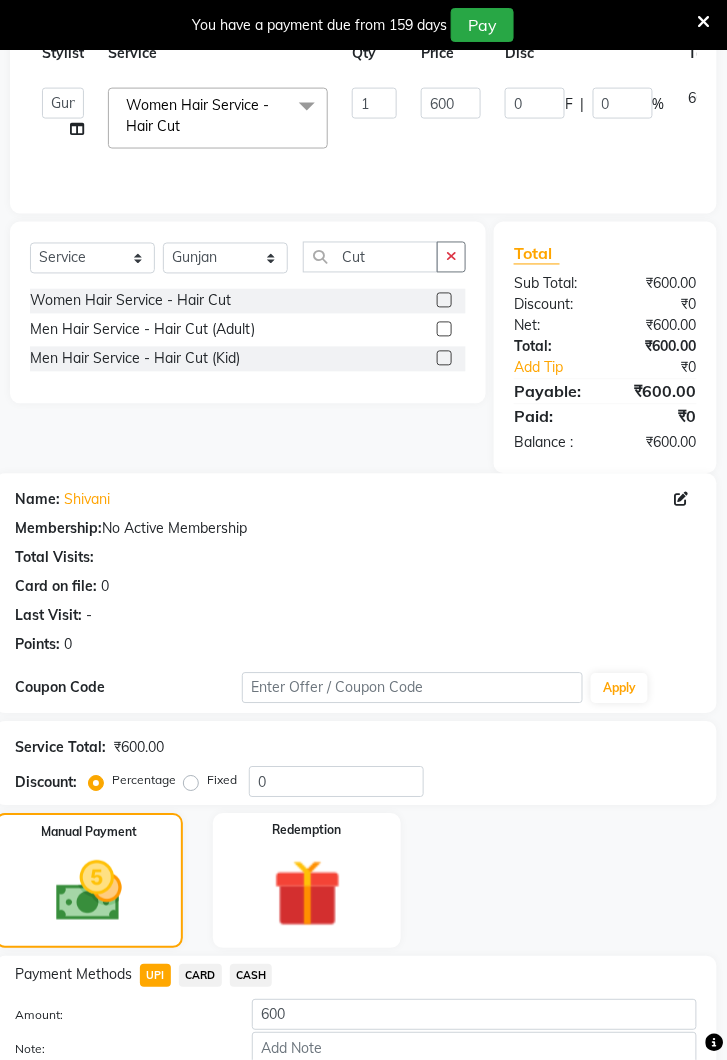 click on "Add Payment" 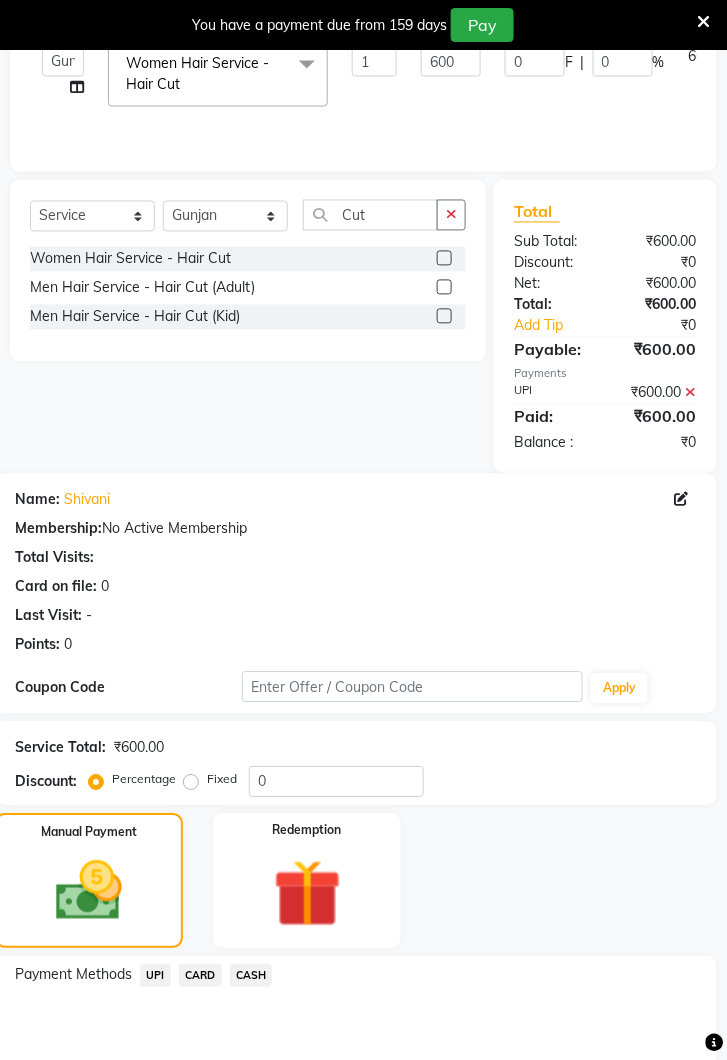 scroll, scrollTop: 523, scrollLeft: 0, axis: vertical 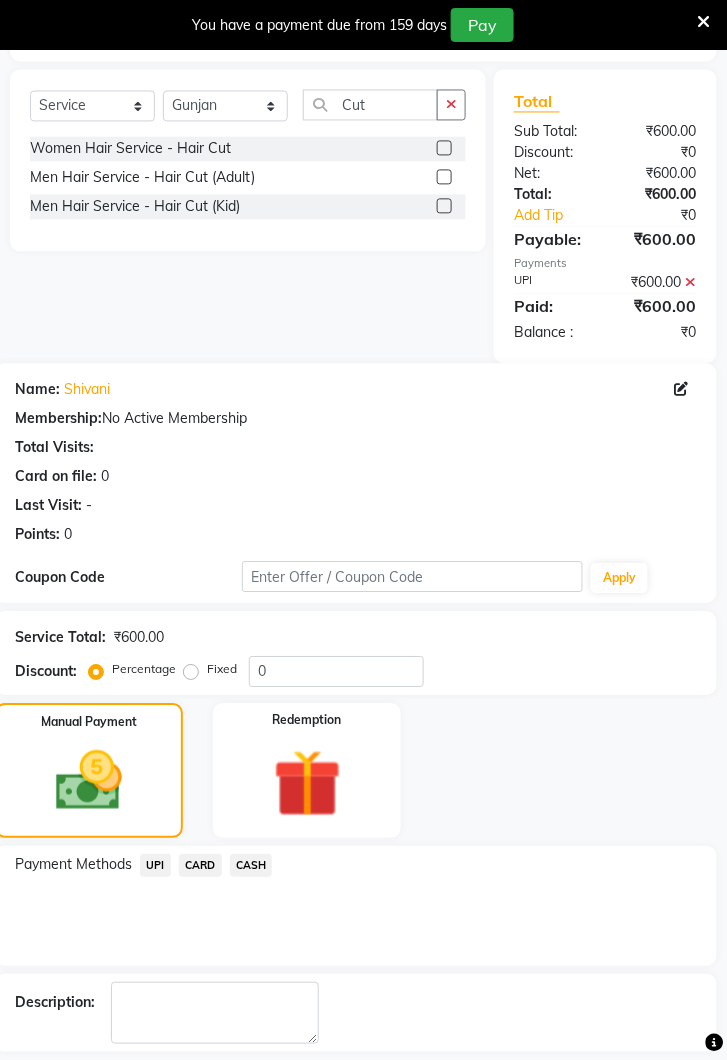 click on "Checkout" 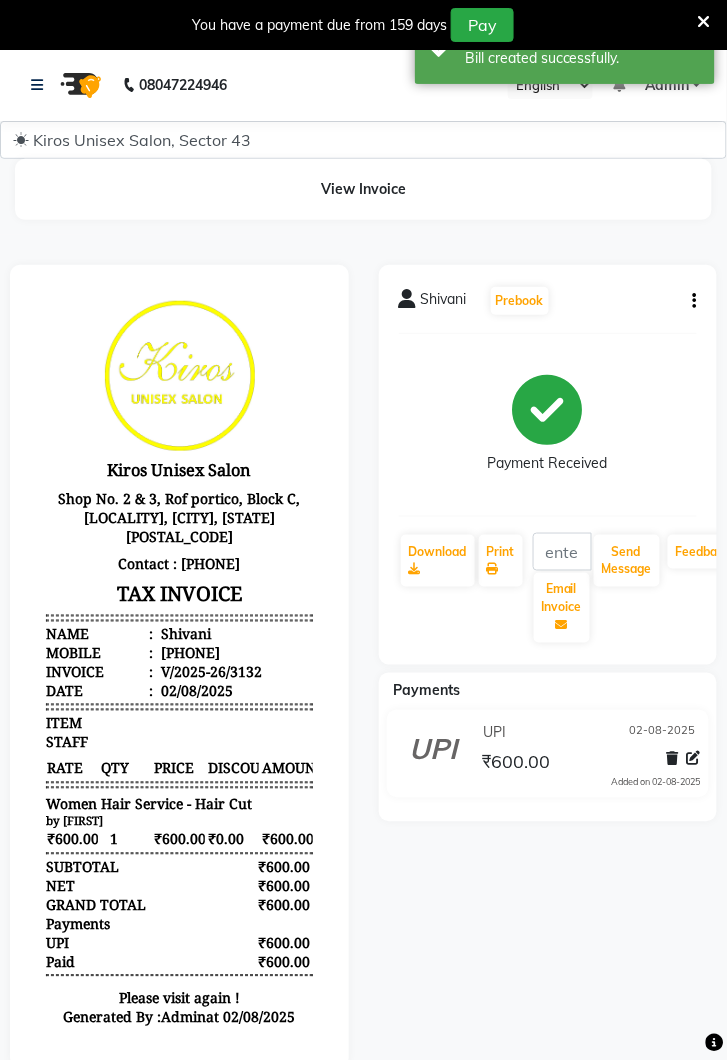 scroll, scrollTop: 0, scrollLeft: 0, axis: both 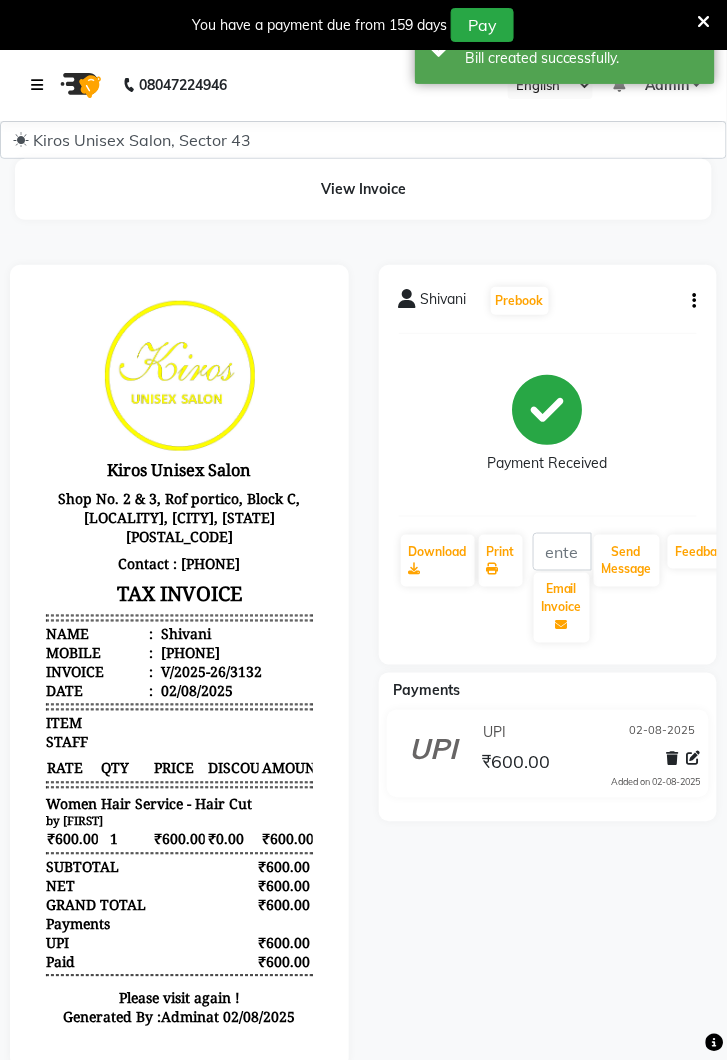 click at bounding box center (41, 85) 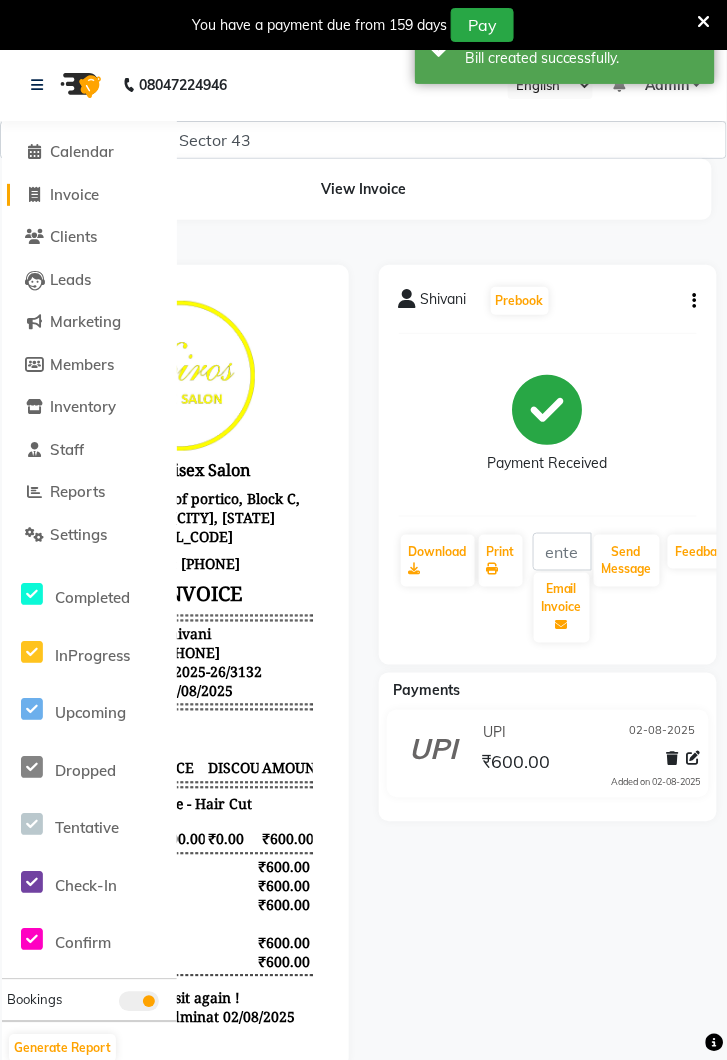 click on "Invoice" 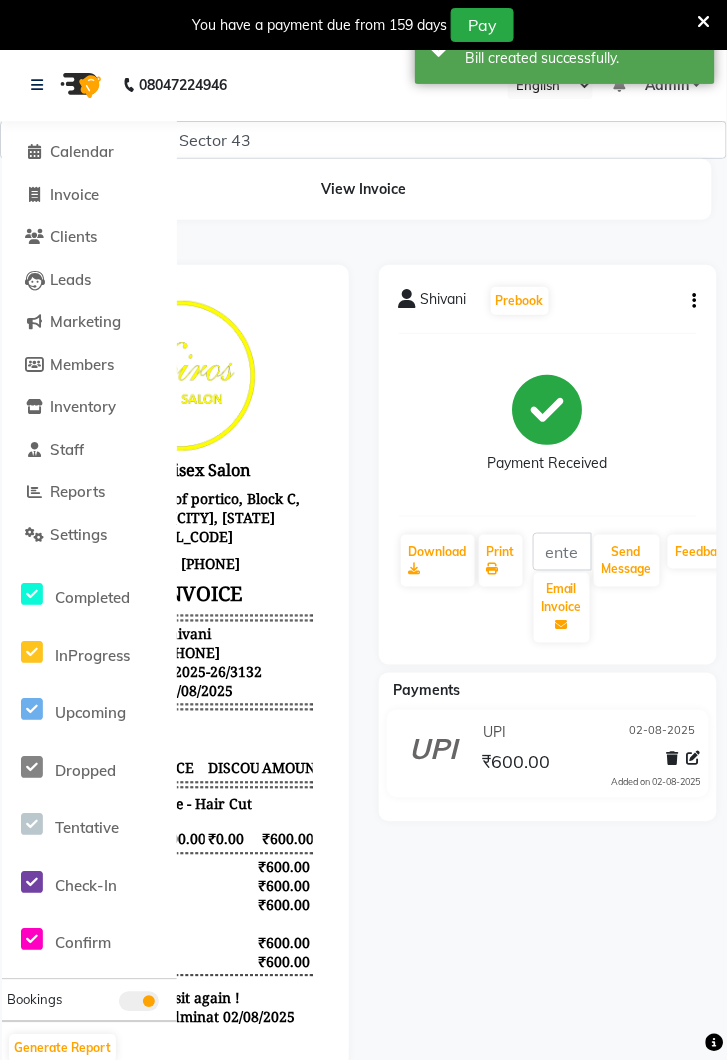 select on "service" 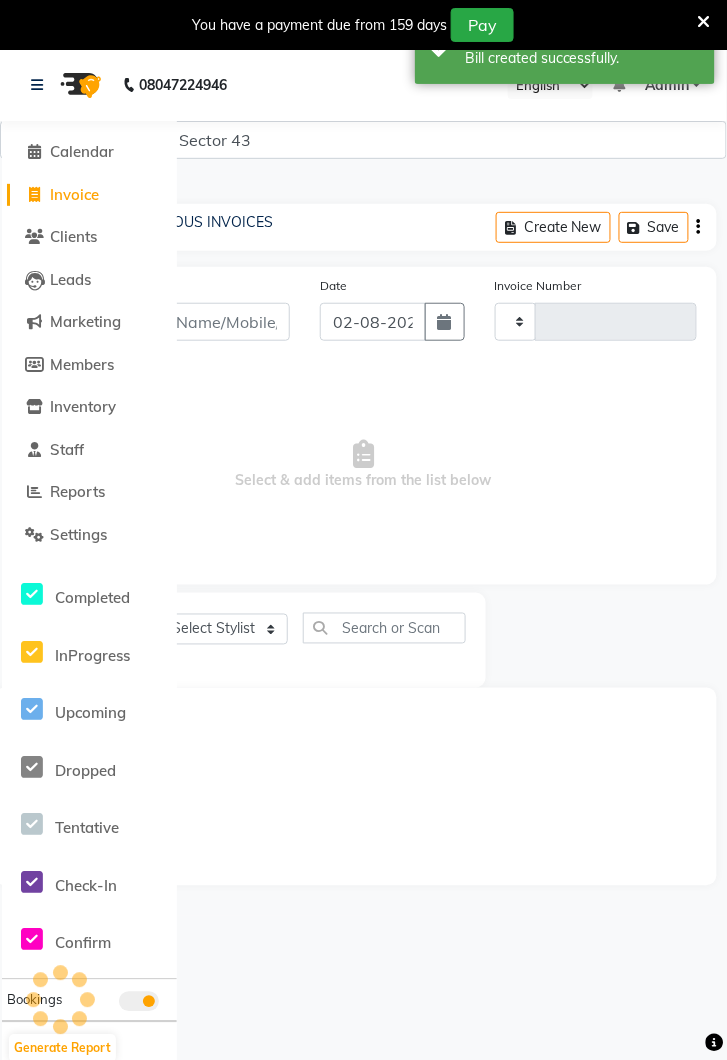 type on "3133" 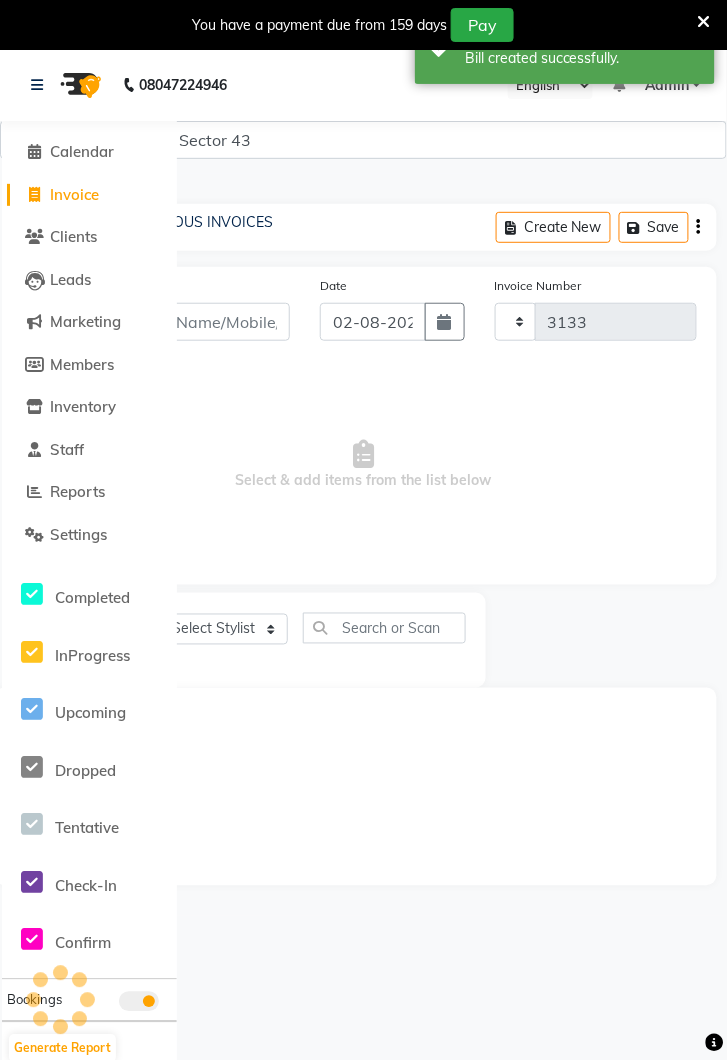 scroll, scrollTop: 49, scrollLeft: 0, axis: vertical 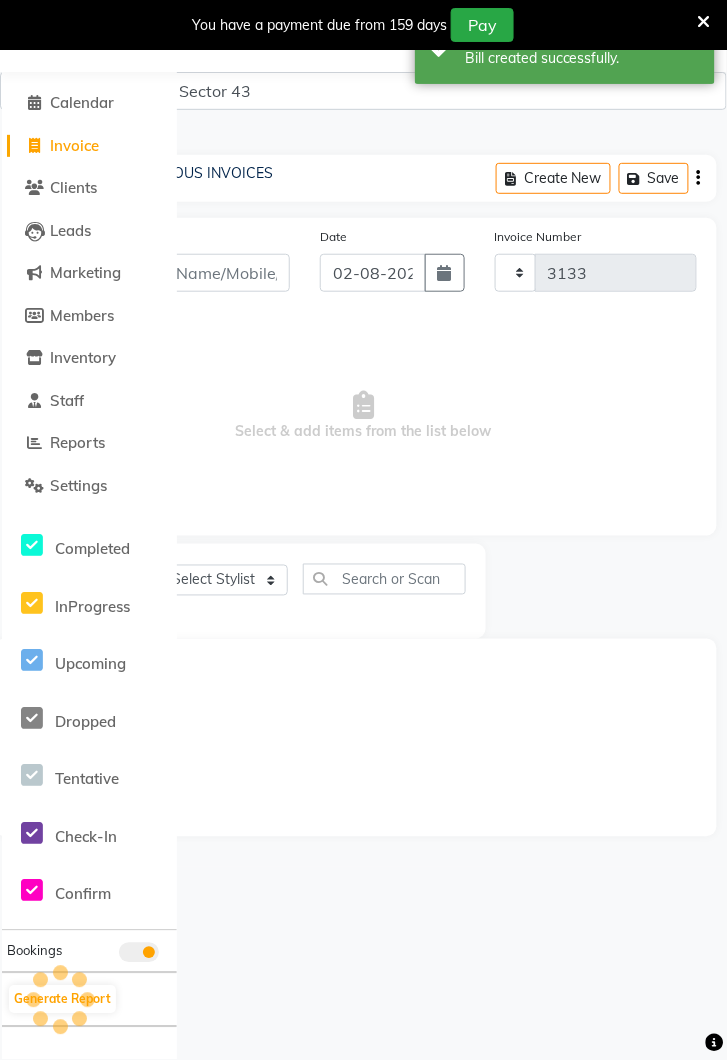 select on "5694" 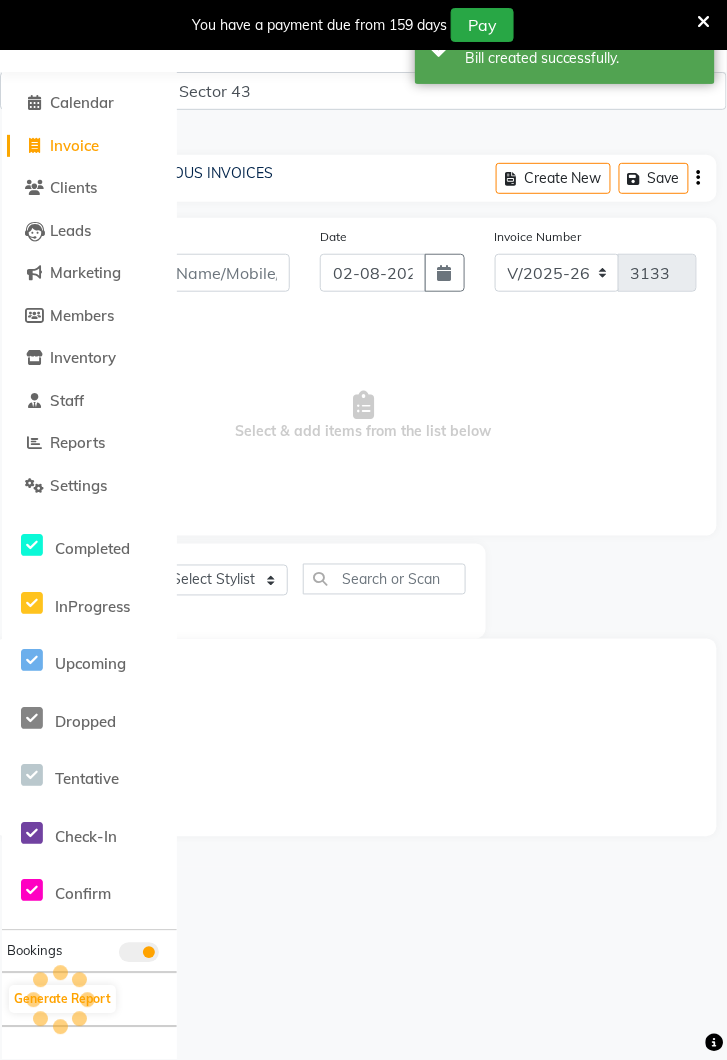 scroll, scrollTop: 0, scrollLeft: 0, axis: both 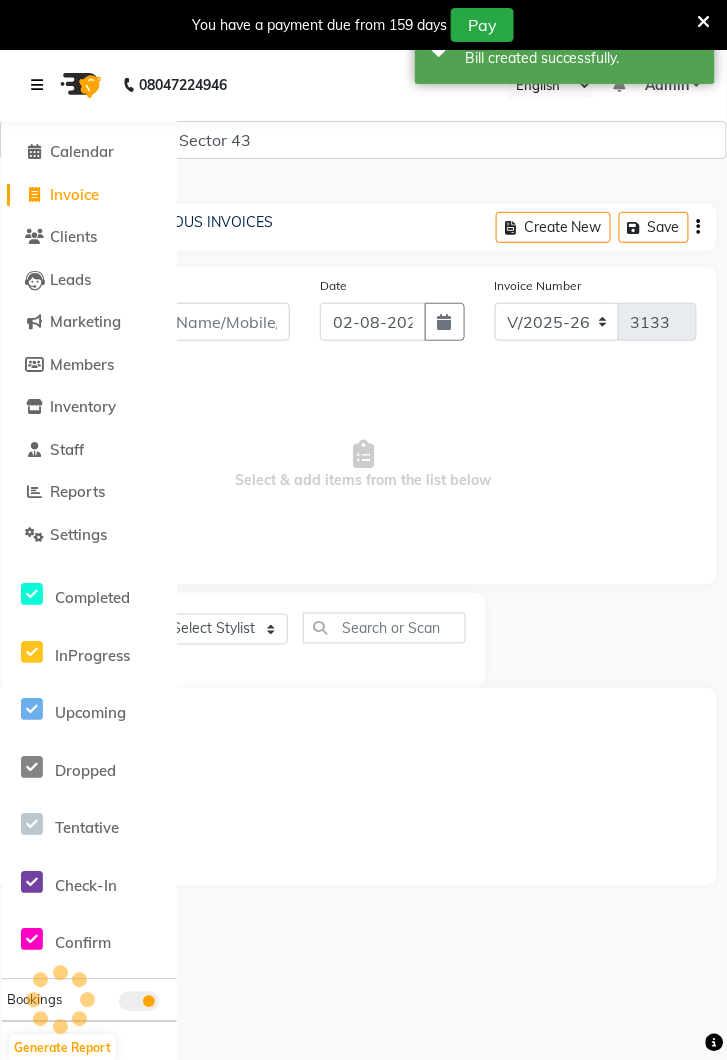 click at bounding box center [37, 85] 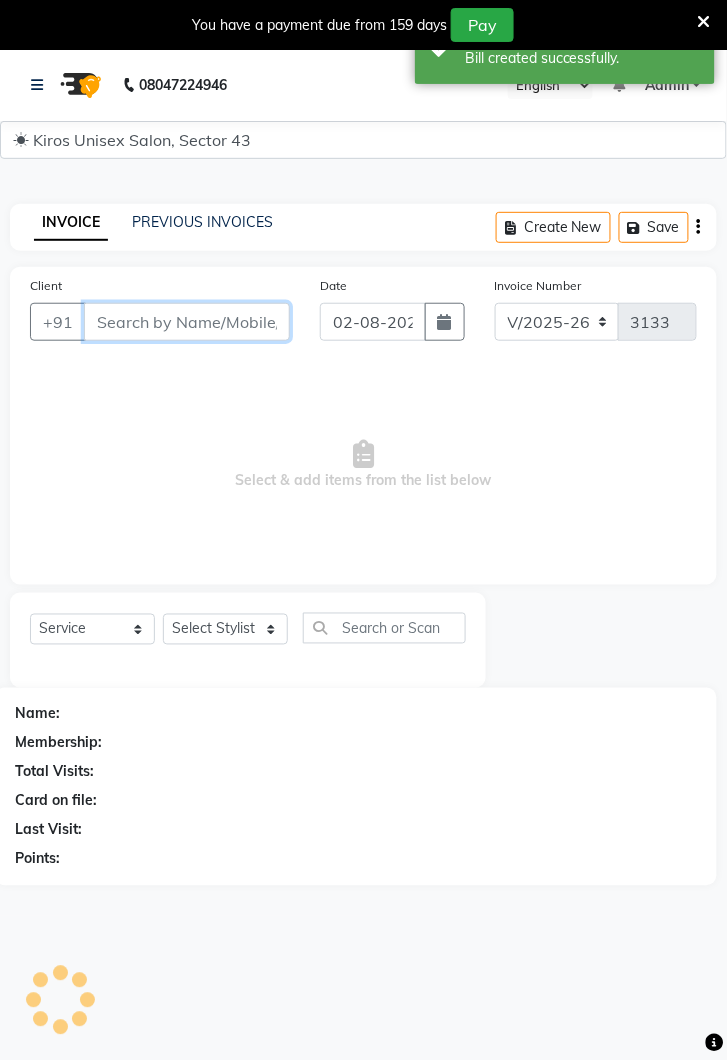 click on "Client" at bounding box center [187, 322] 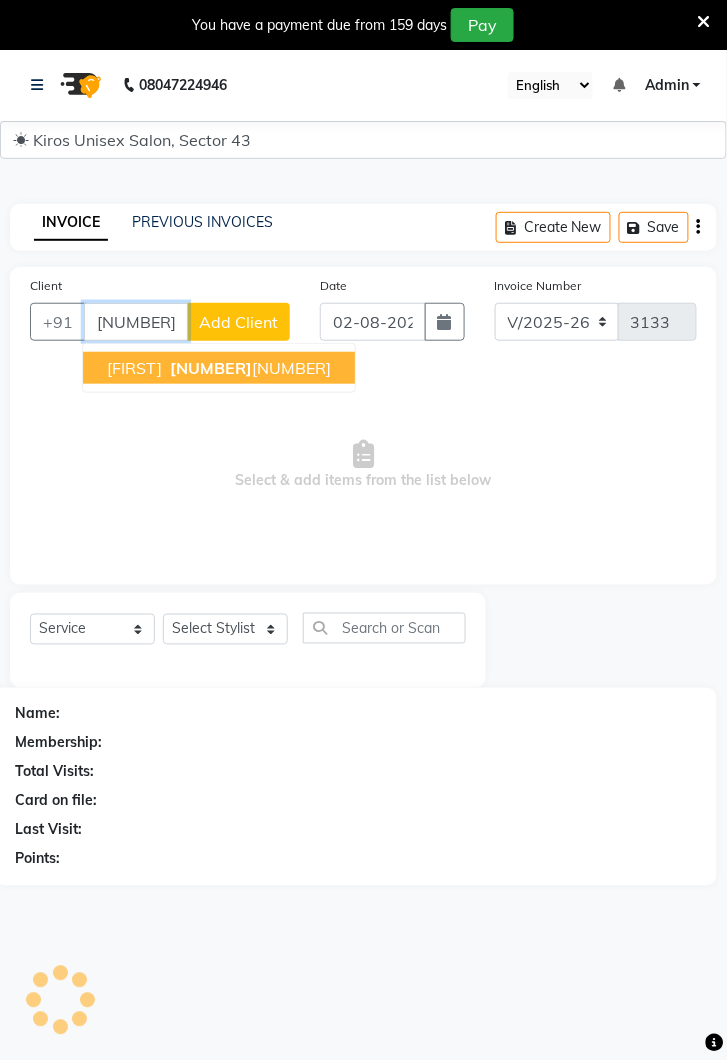 click on "70510 77135" at bounding box center [248, 368] 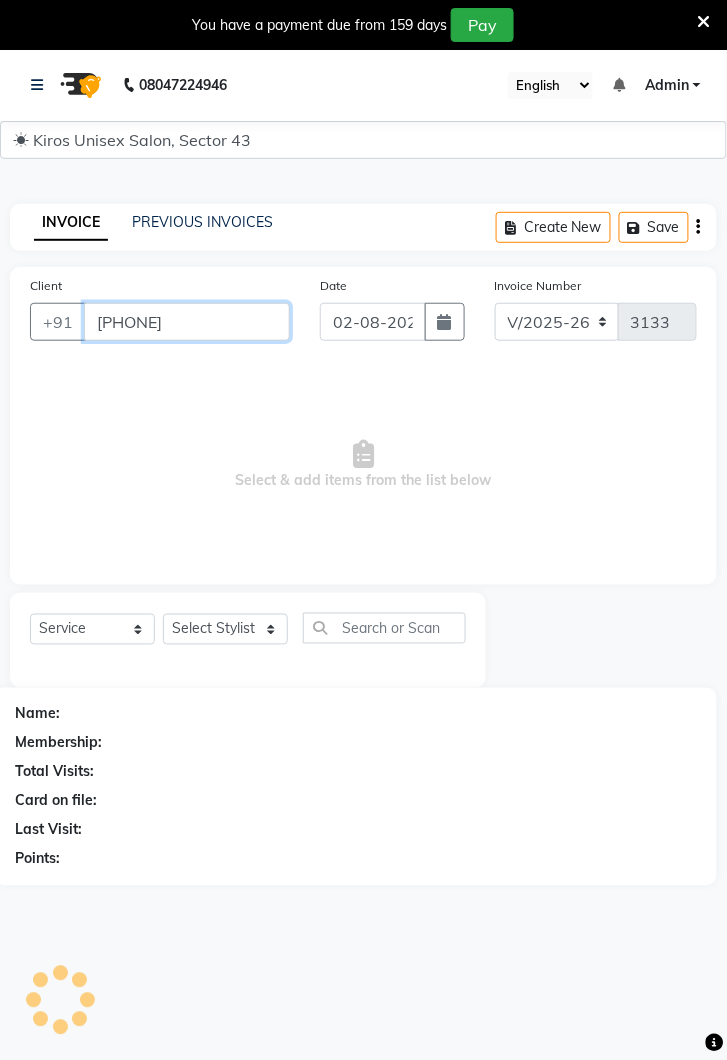 type on "[PHONE]" 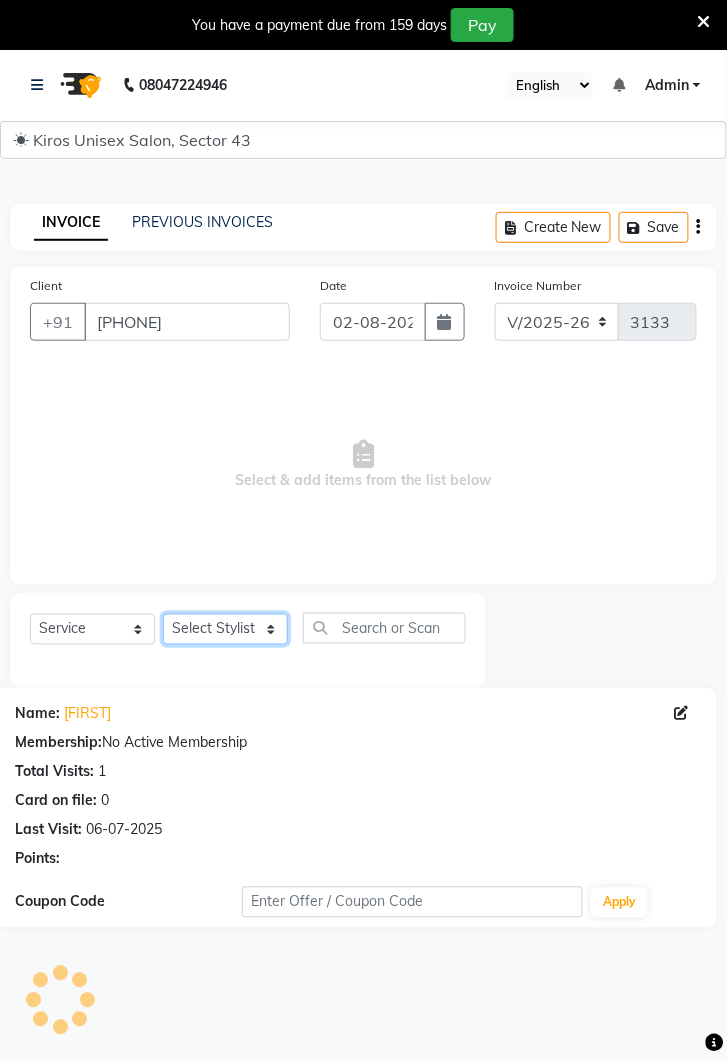 click on "Select Stylist Deepak Gunjan Habil Jeet Lalit Lamu Raj Rashmi Rony Sagar Suraj" 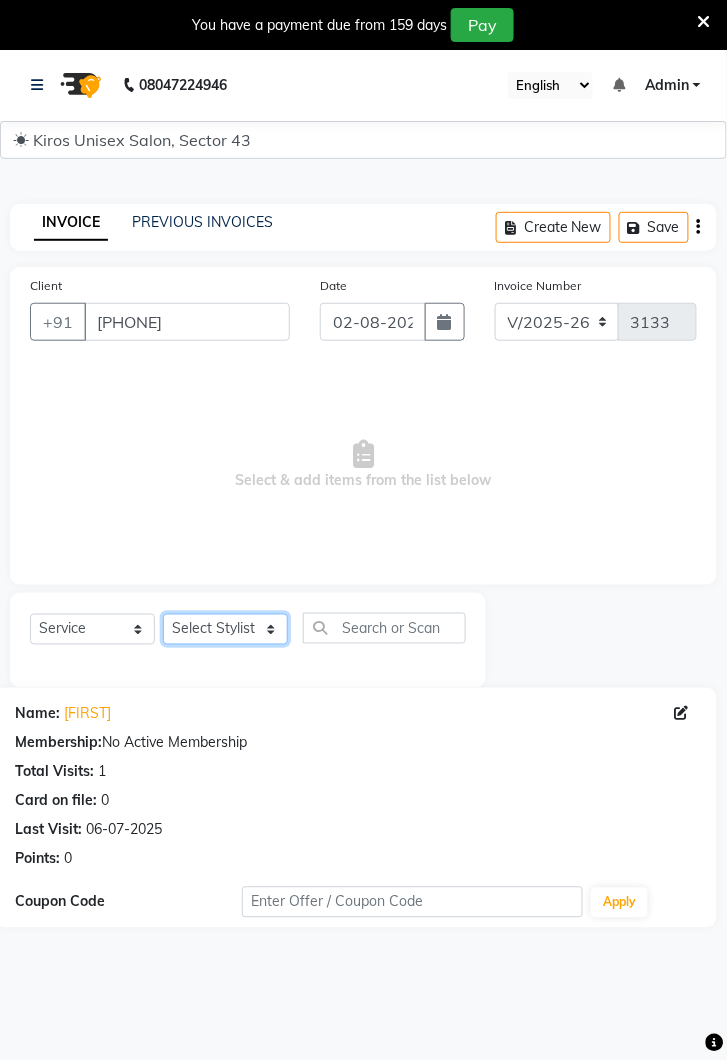 select on "67564" 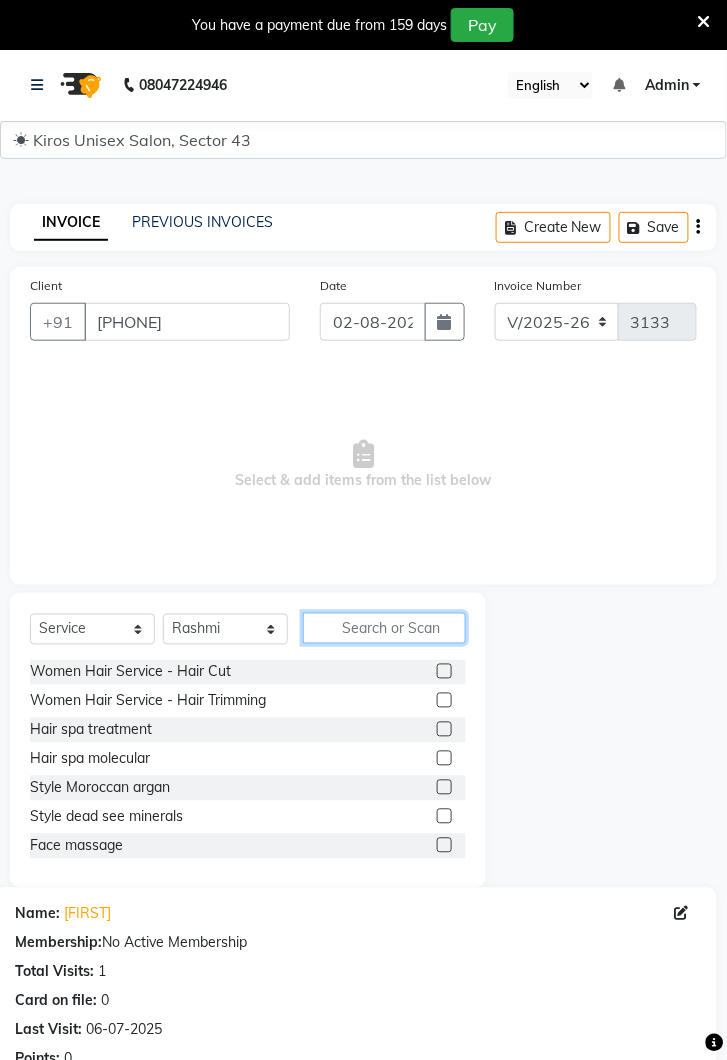 click 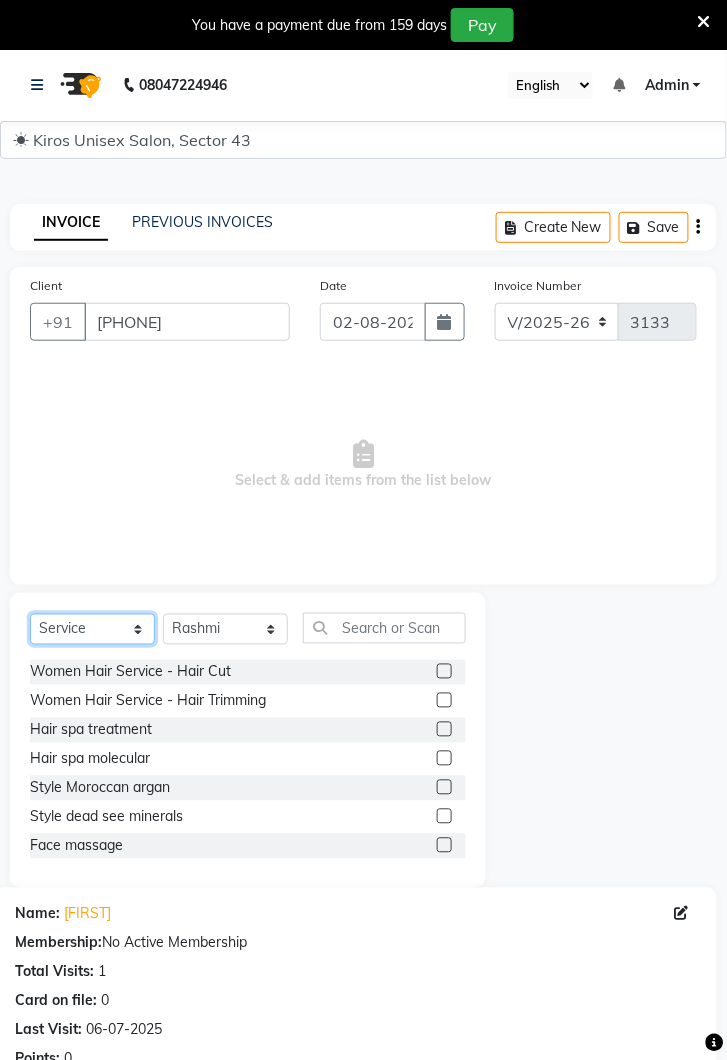 click on "Select  Service  Product  Membership  Package Voucher Prepaid Gift Card" 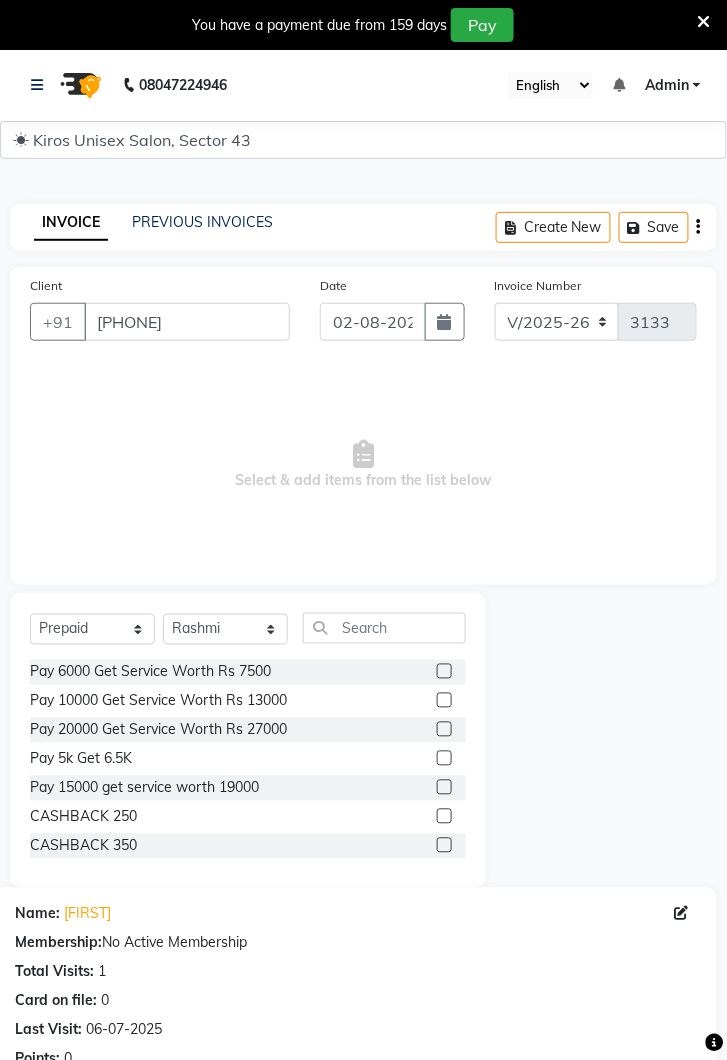 click 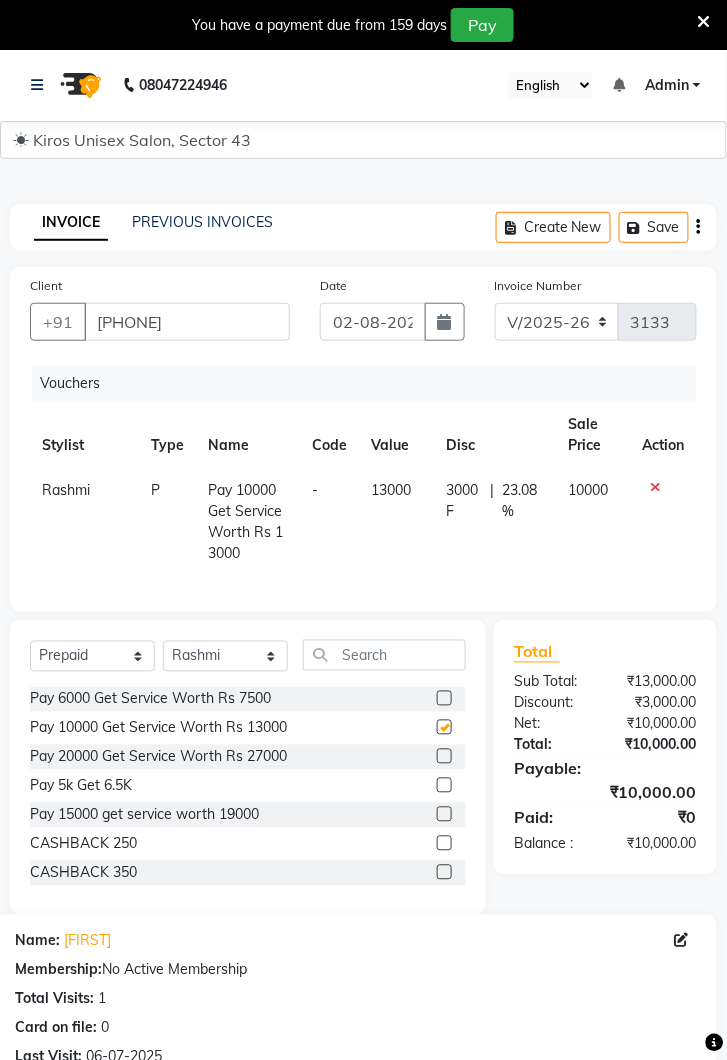 checkbox on "false" 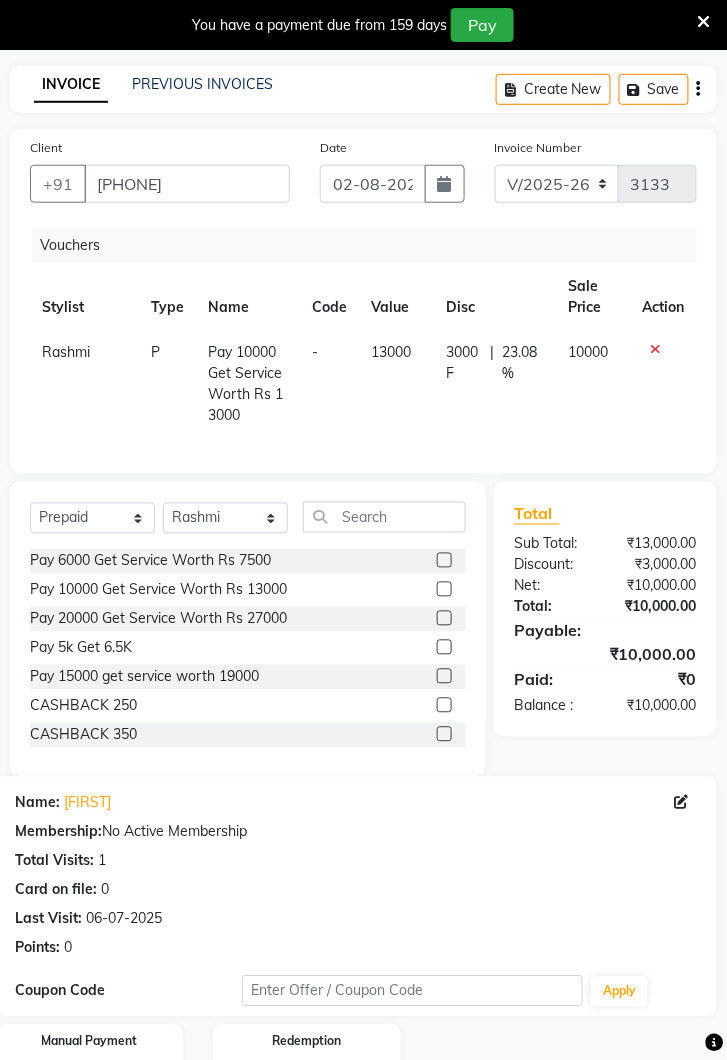 scroll, scrollTop: 220, scrollLeft: 0, axis: vertical 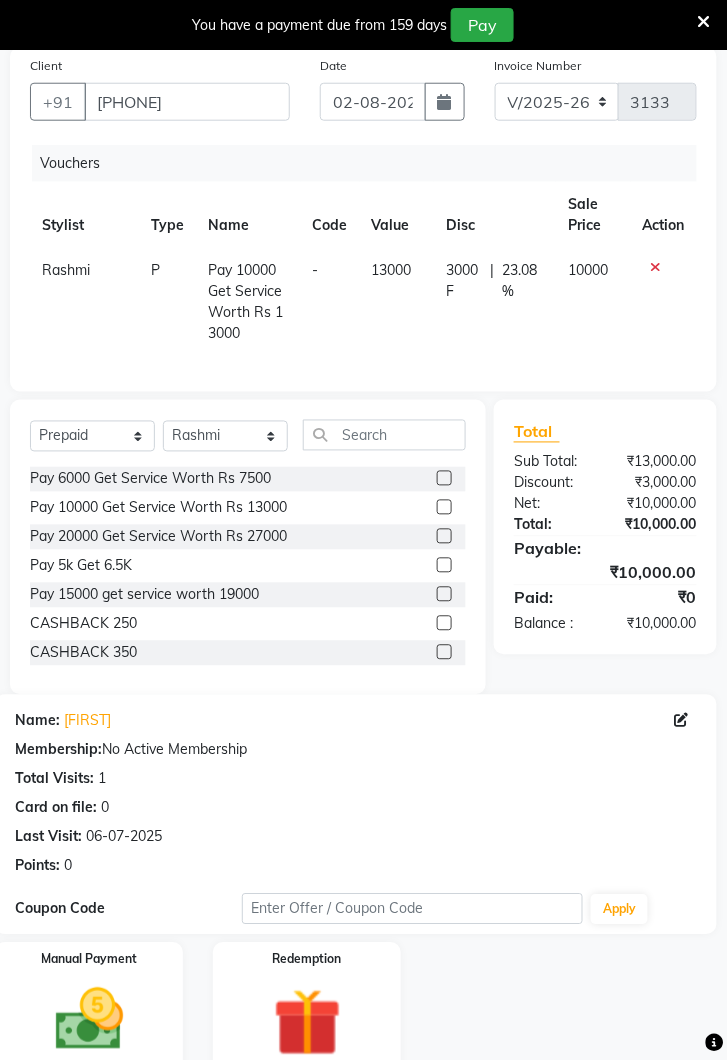click 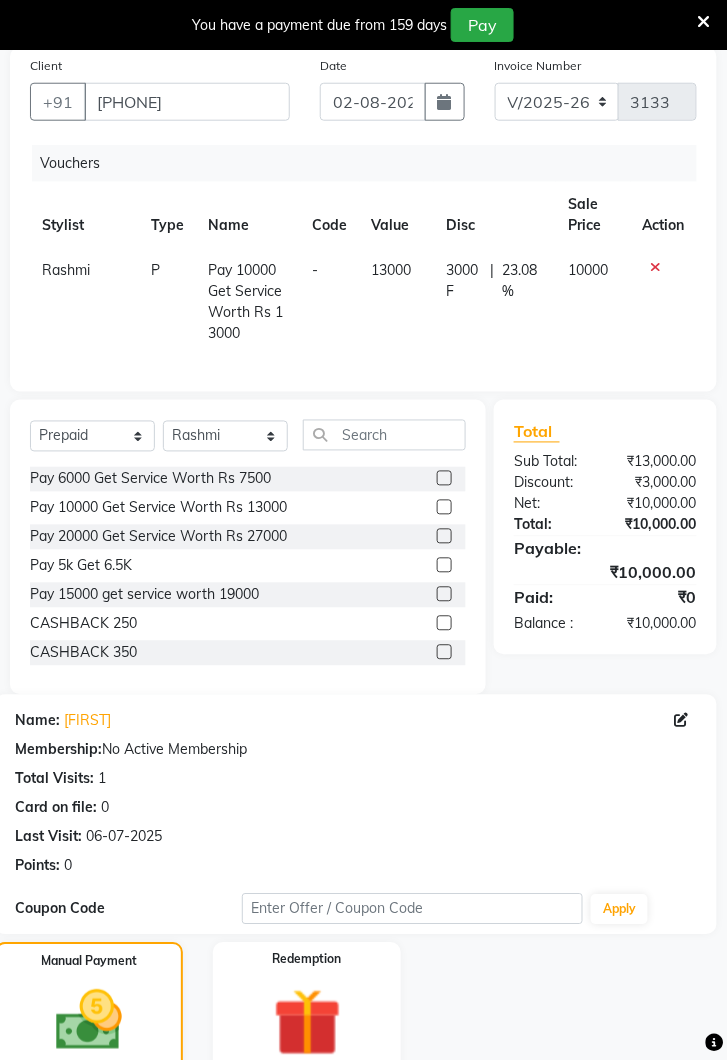 click on "UPI" 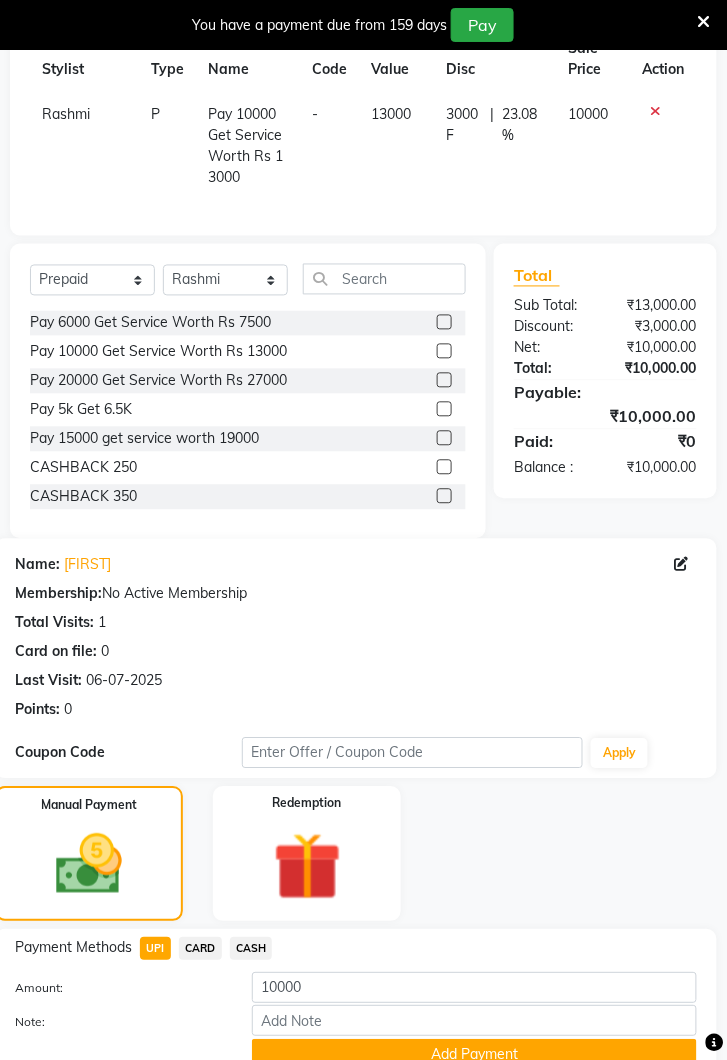 click on "Add Payment" 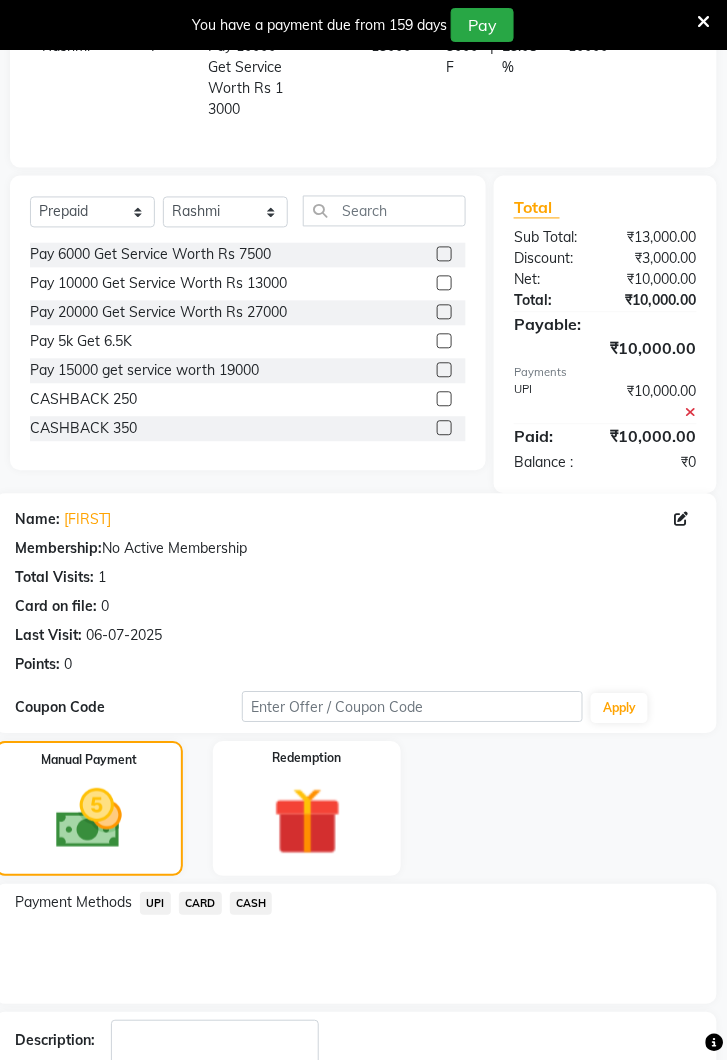 scroll, scrollTop: 460, scrollLeft: 0, axis: vertical 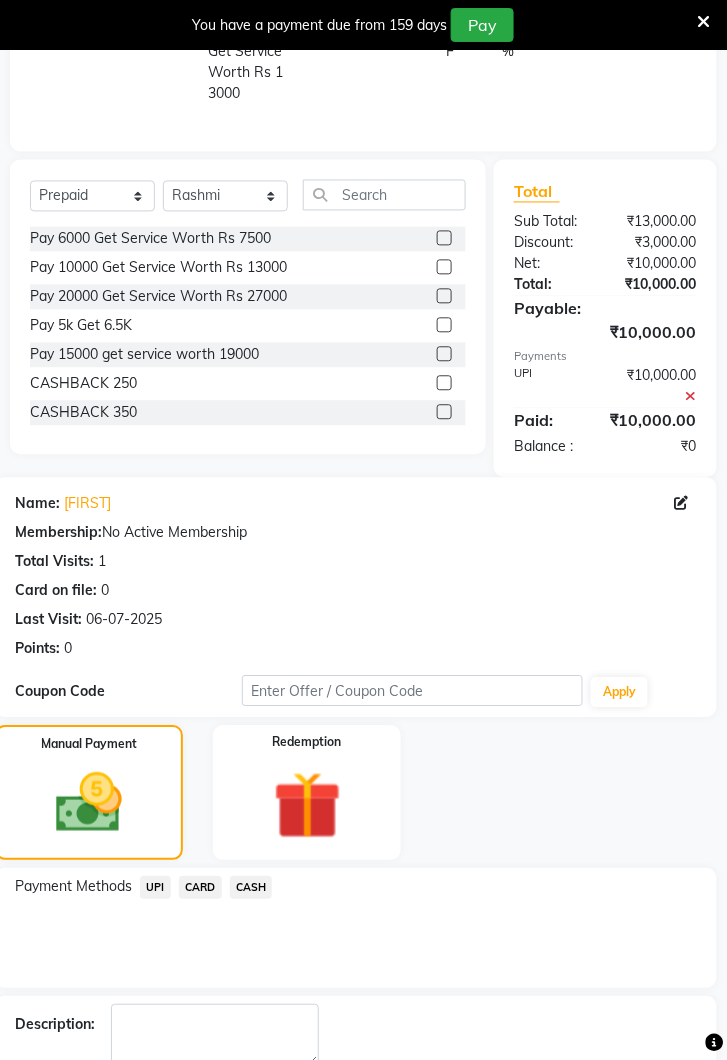 click on "Checkout" 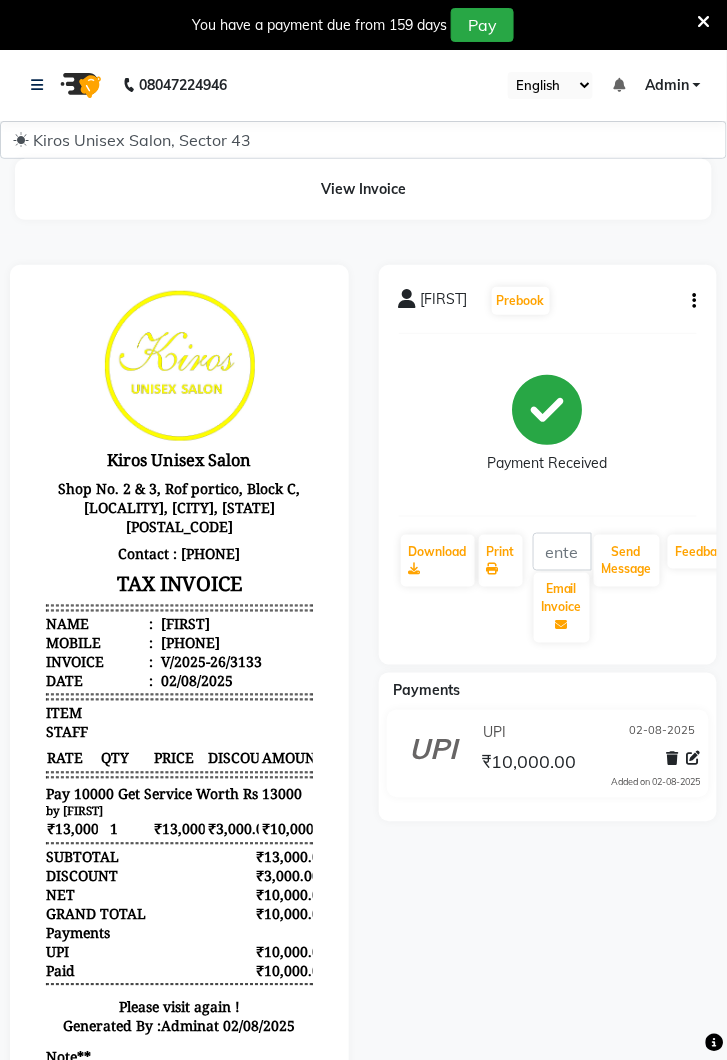 scroll, scrollTop: 56, scrollLeft: 0, axis: vertical 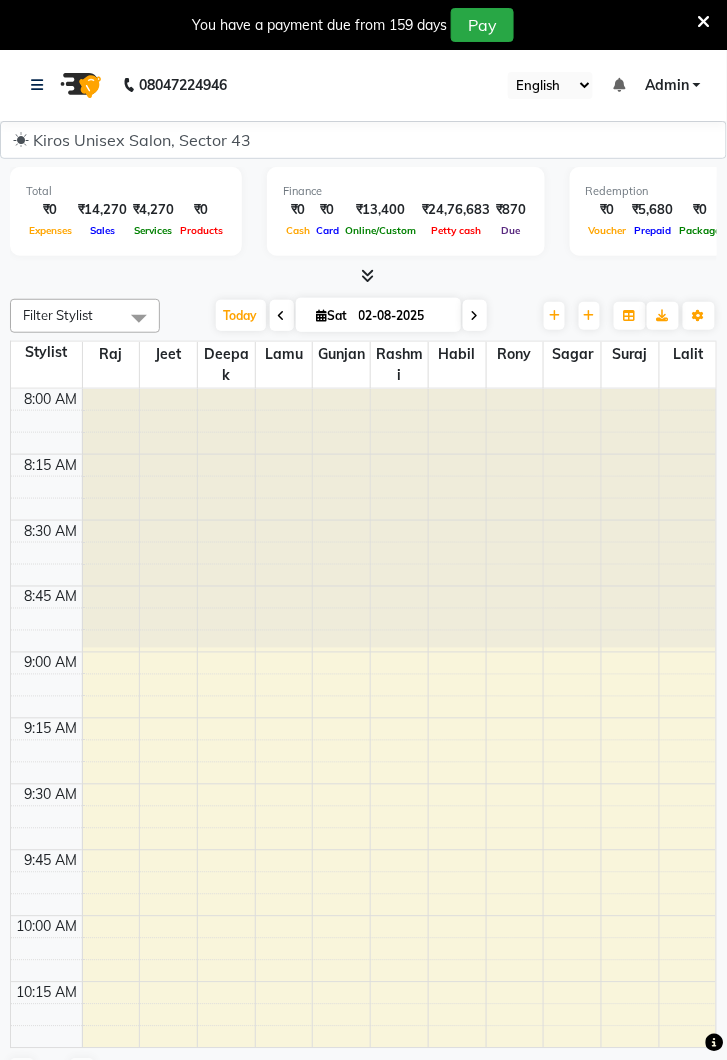 click at bounding box center (399, 773) 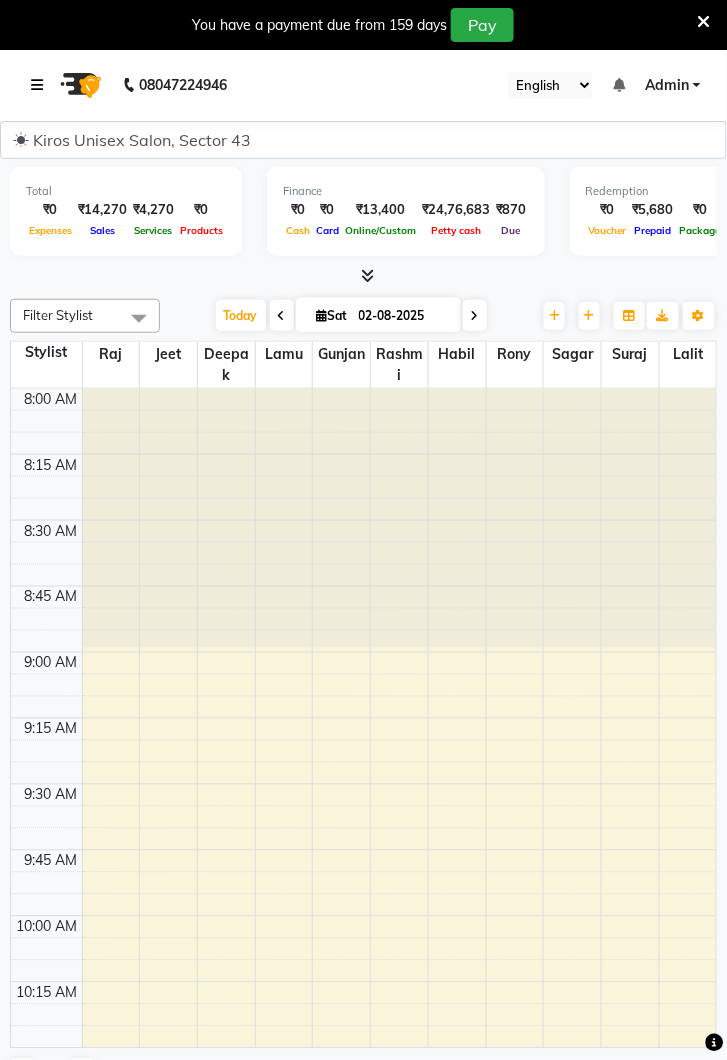 click at bounding box center (41, 85) 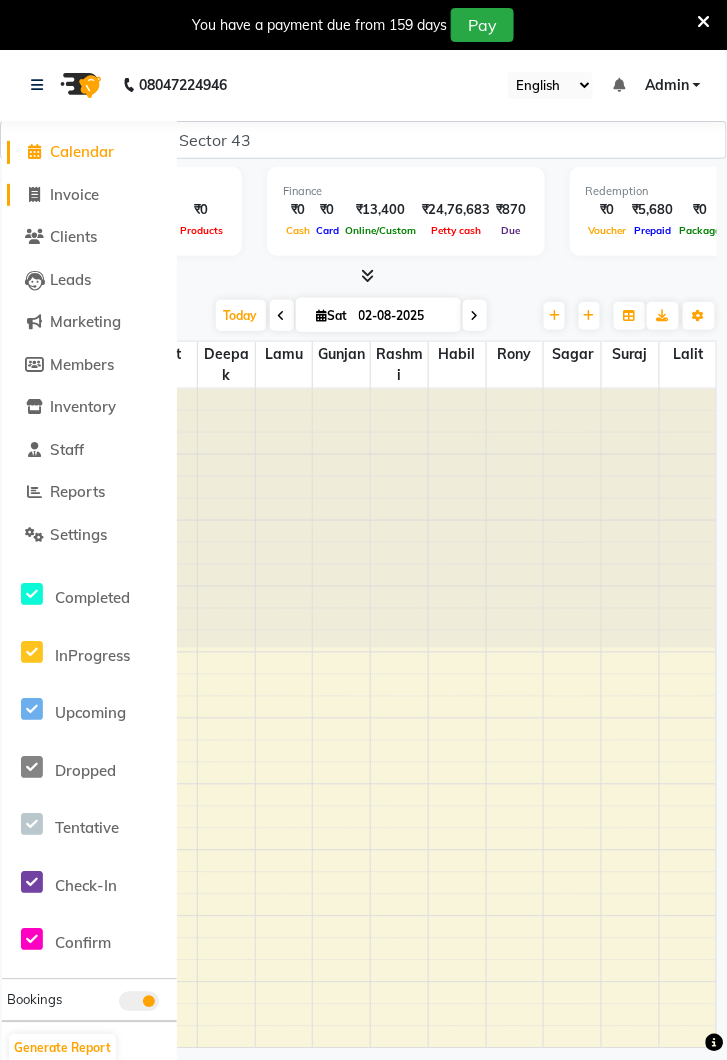 click on "Invoice" 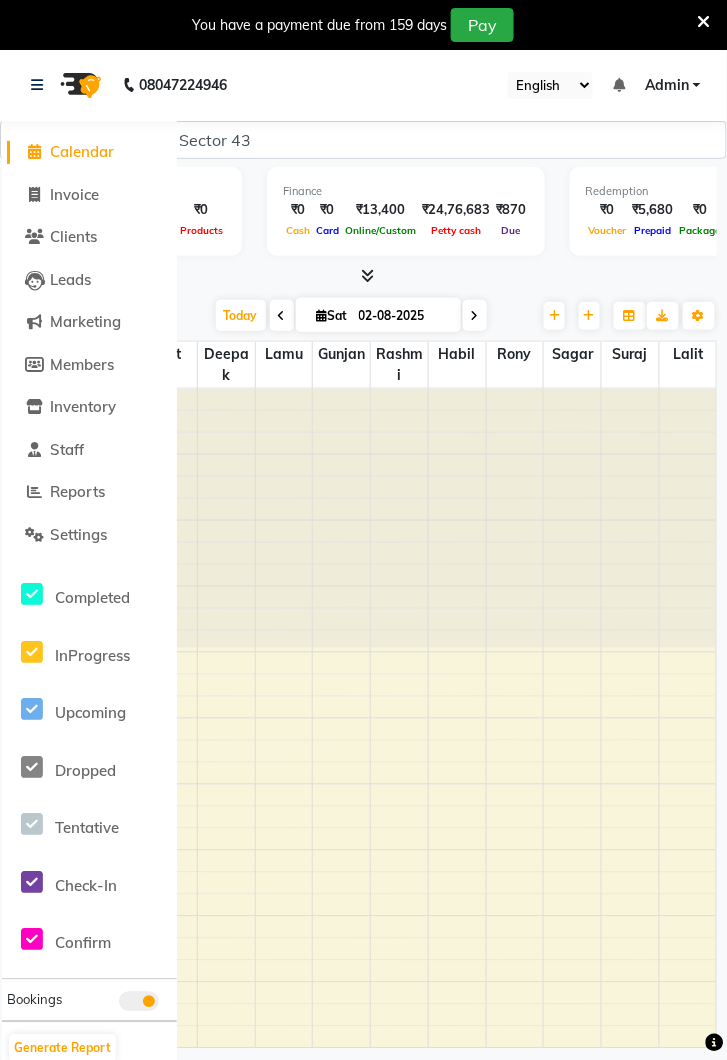 select on "service" 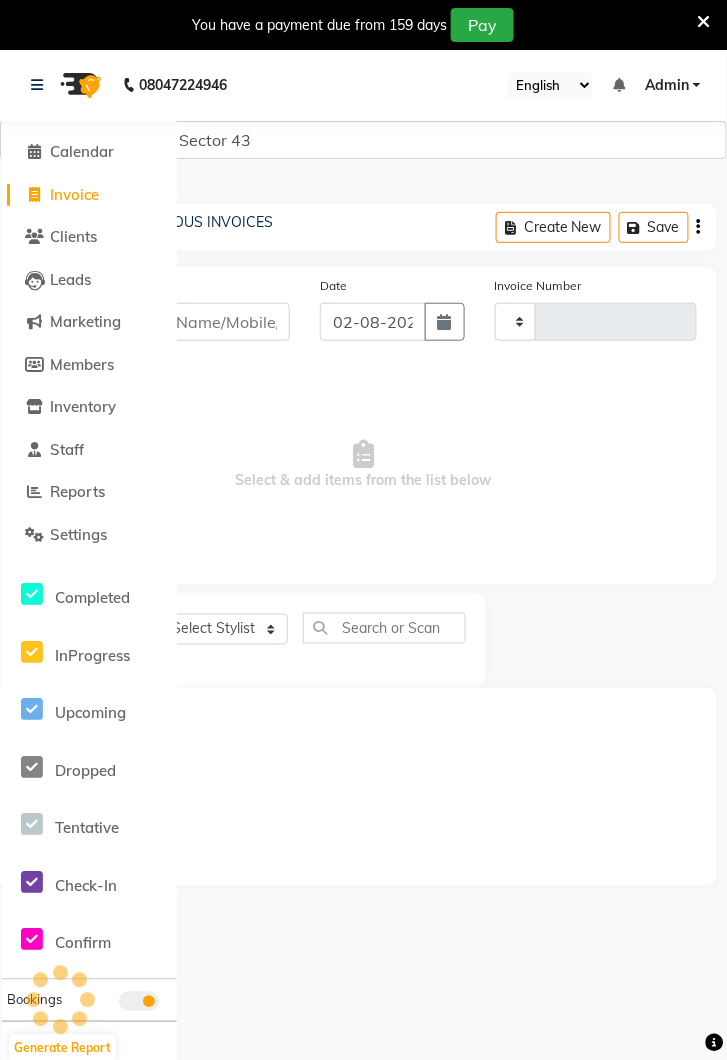 type on "3134" 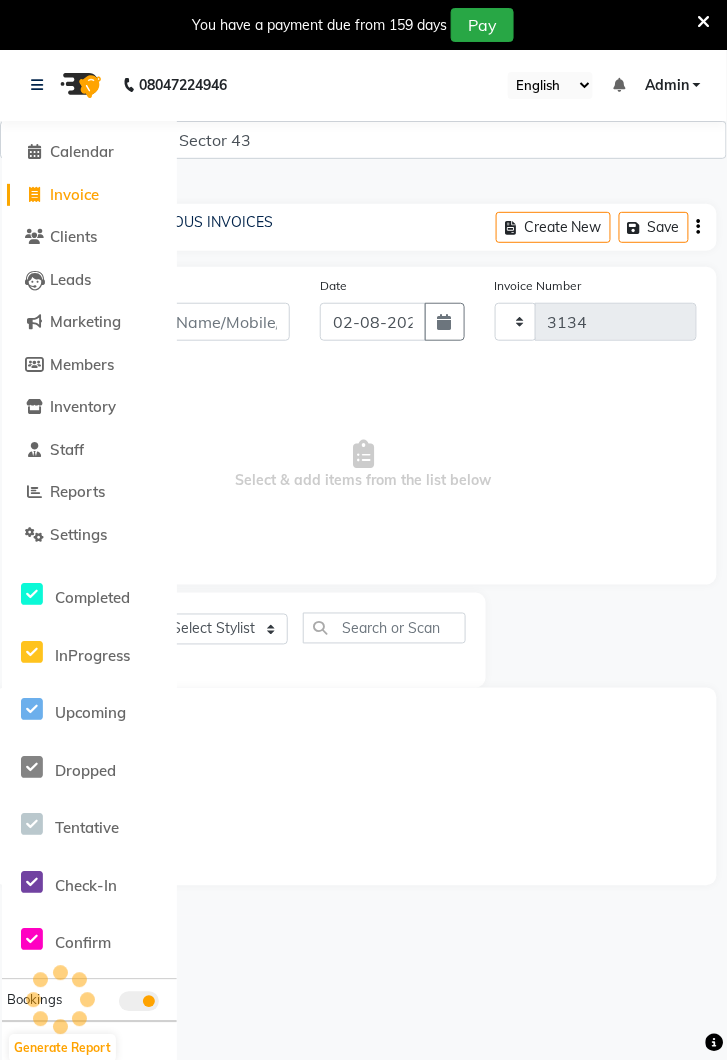 select on "5694" 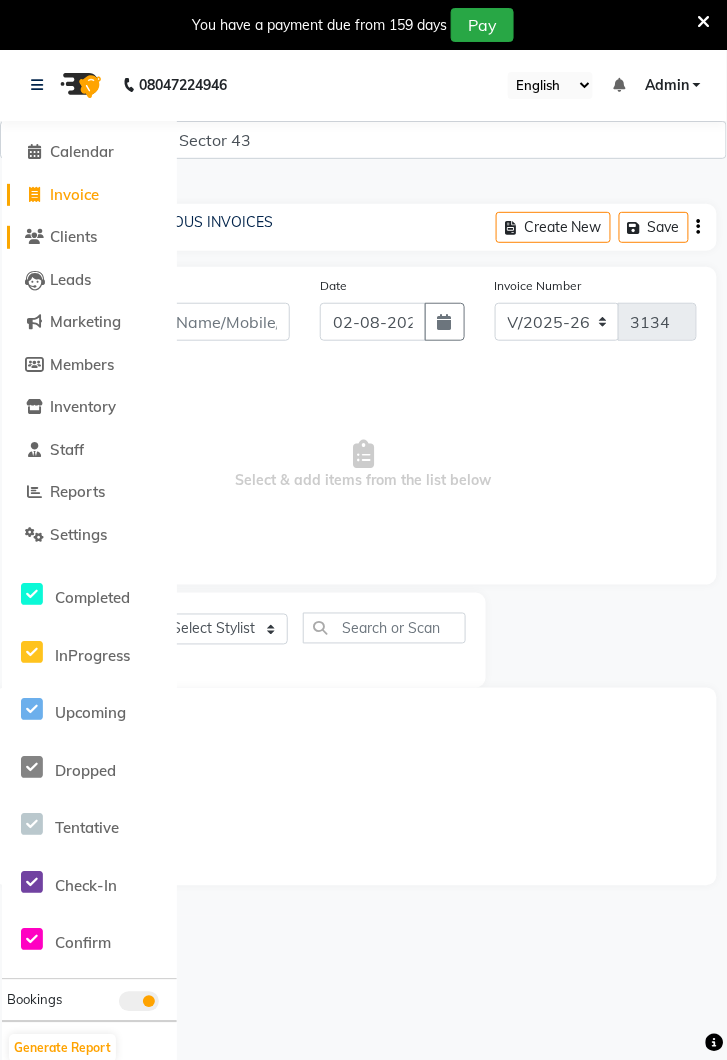 click on "Clients" 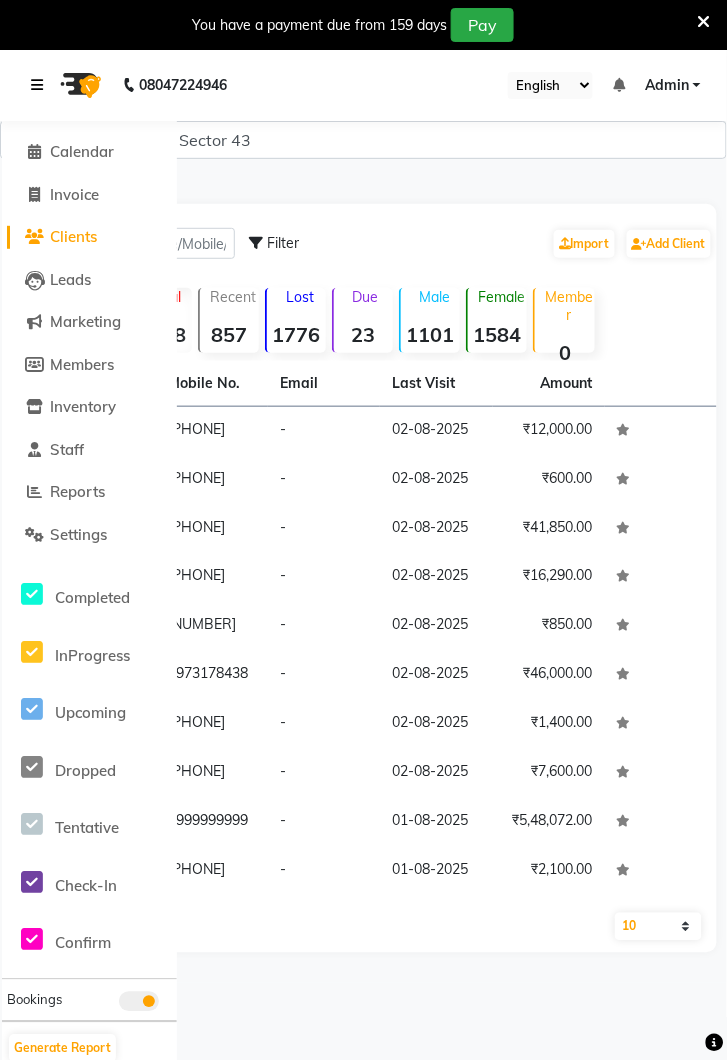 click at bounding box center [37, 85] 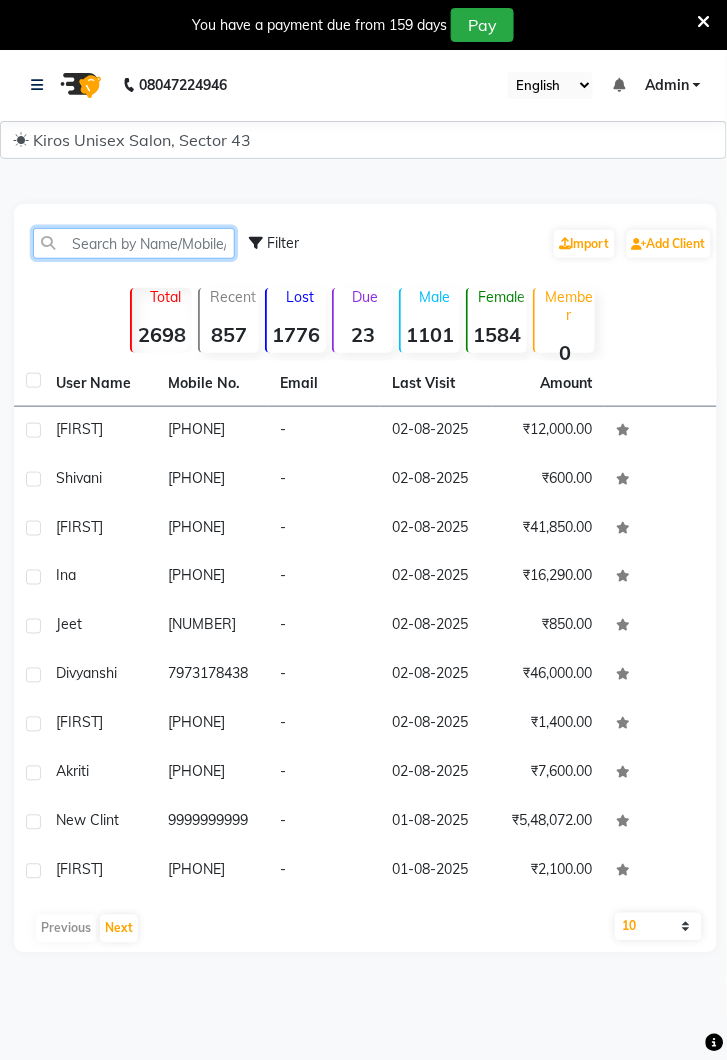 click 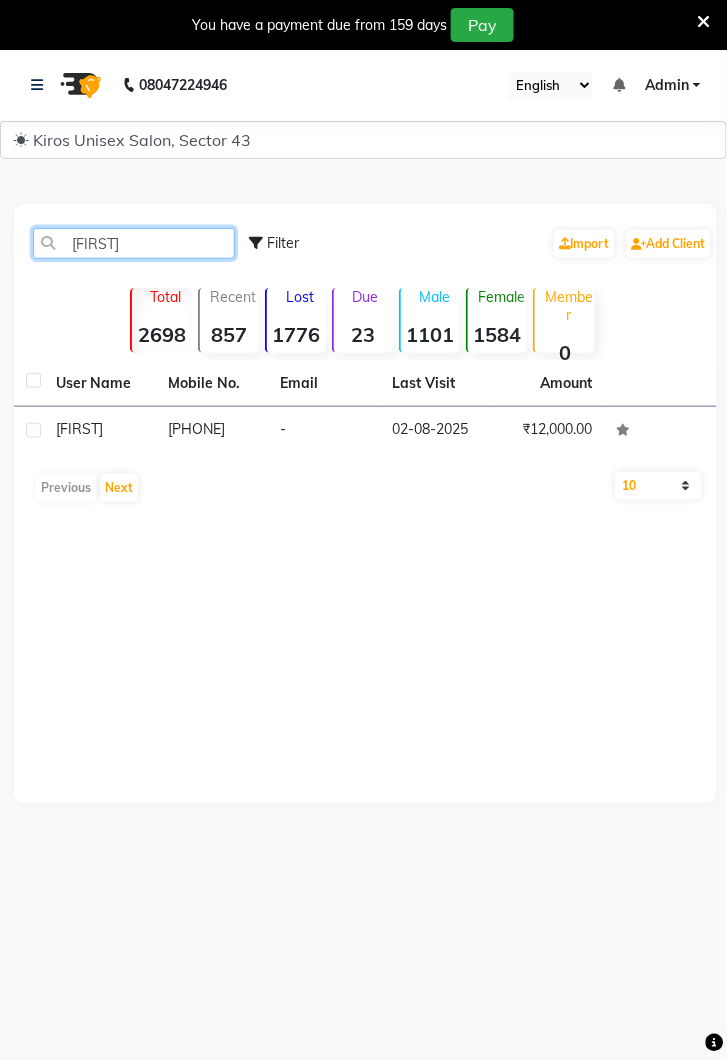 type on "[FIRST]" 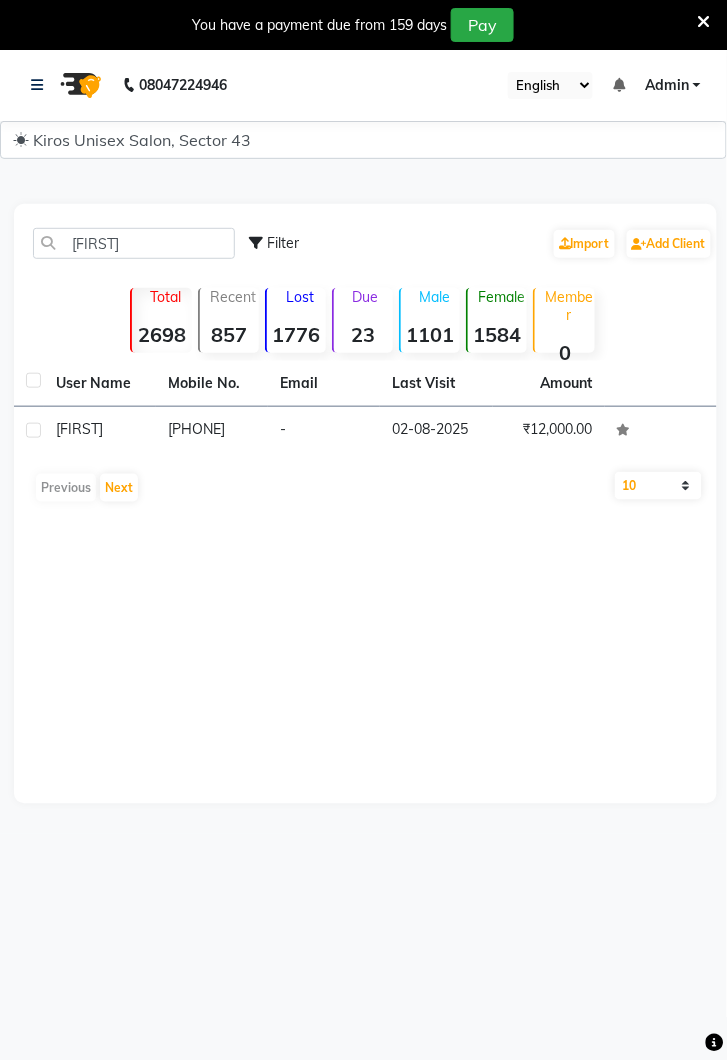 click on "-" 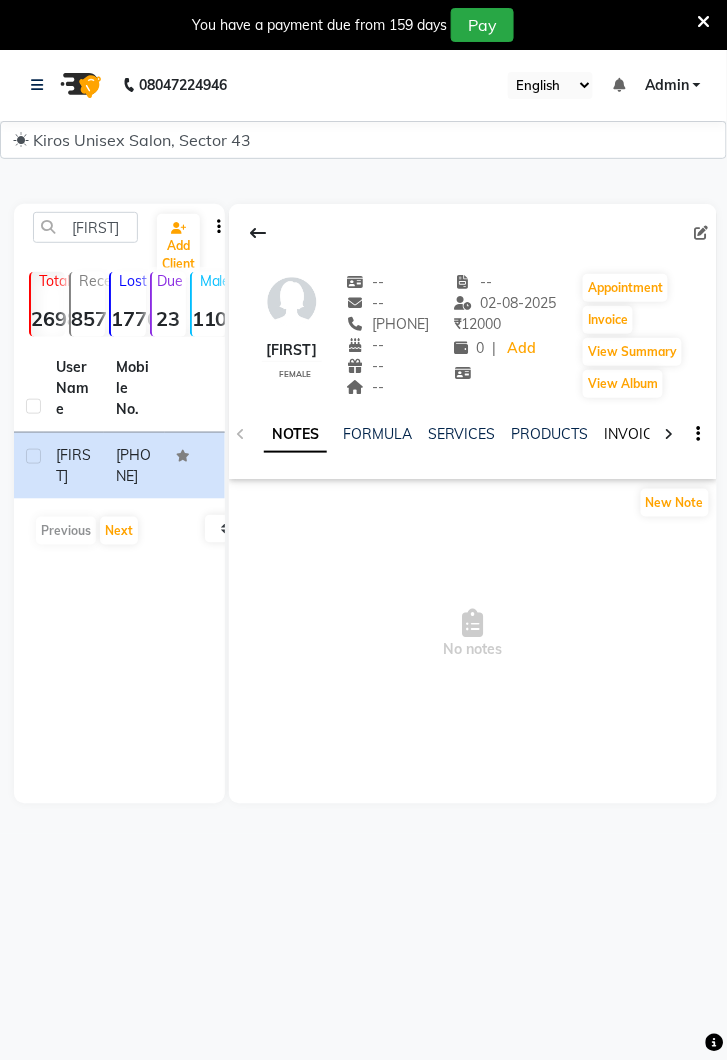 click on "INVOICES" 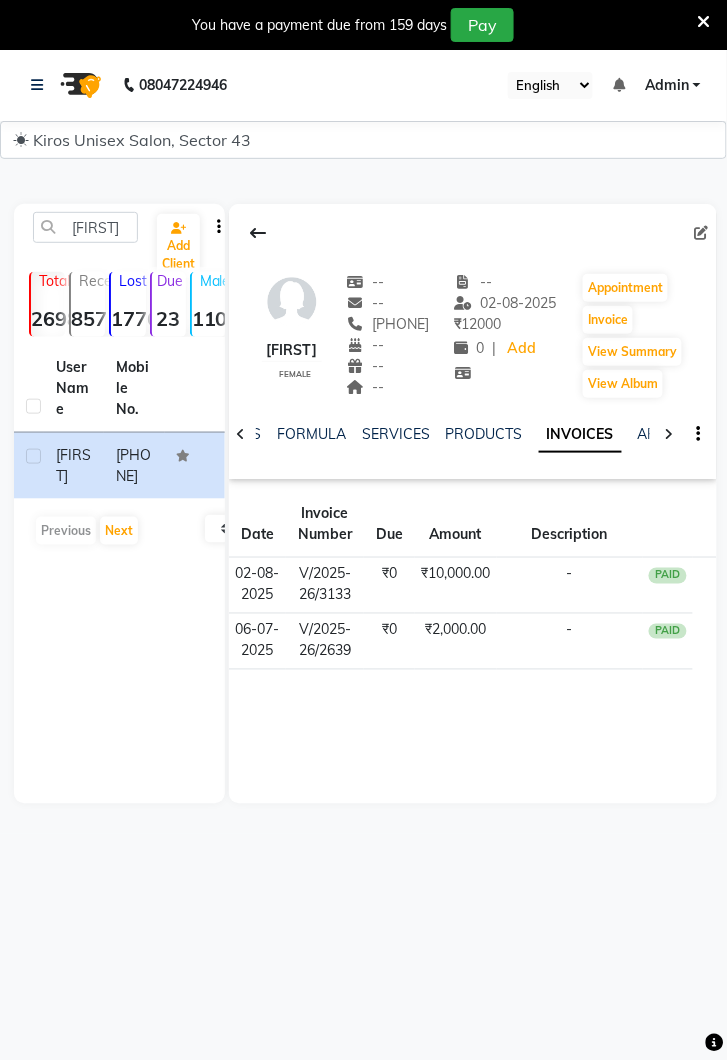 click on "₹10,000.00" 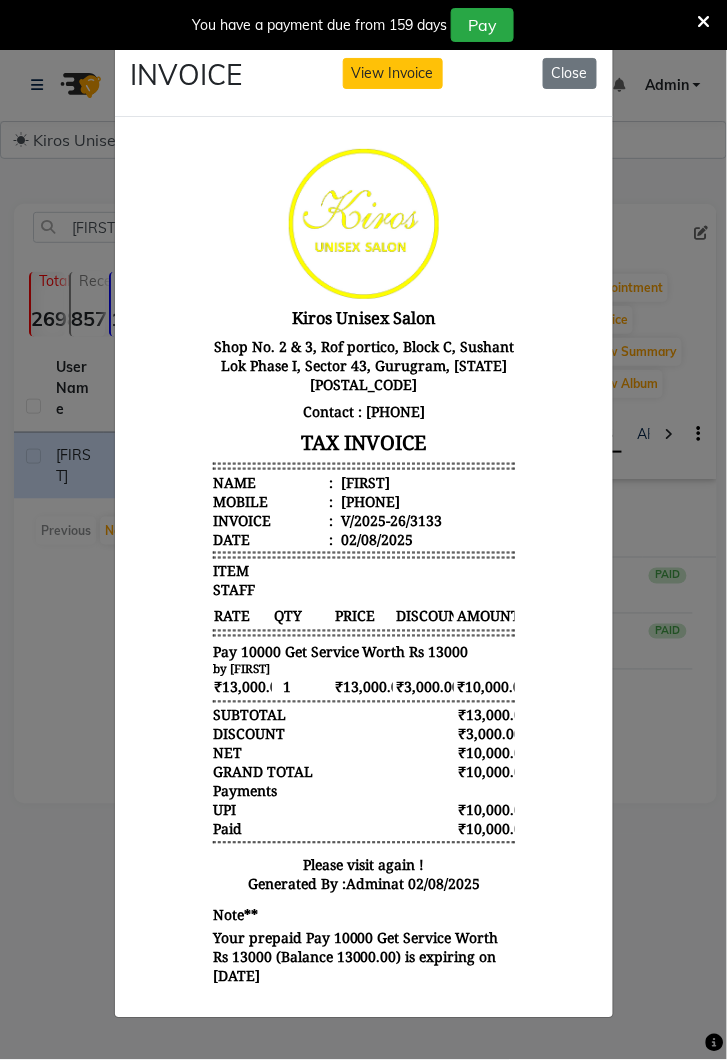scroll, scrollTop: 16, scrollLeft: 0, axis: vertical 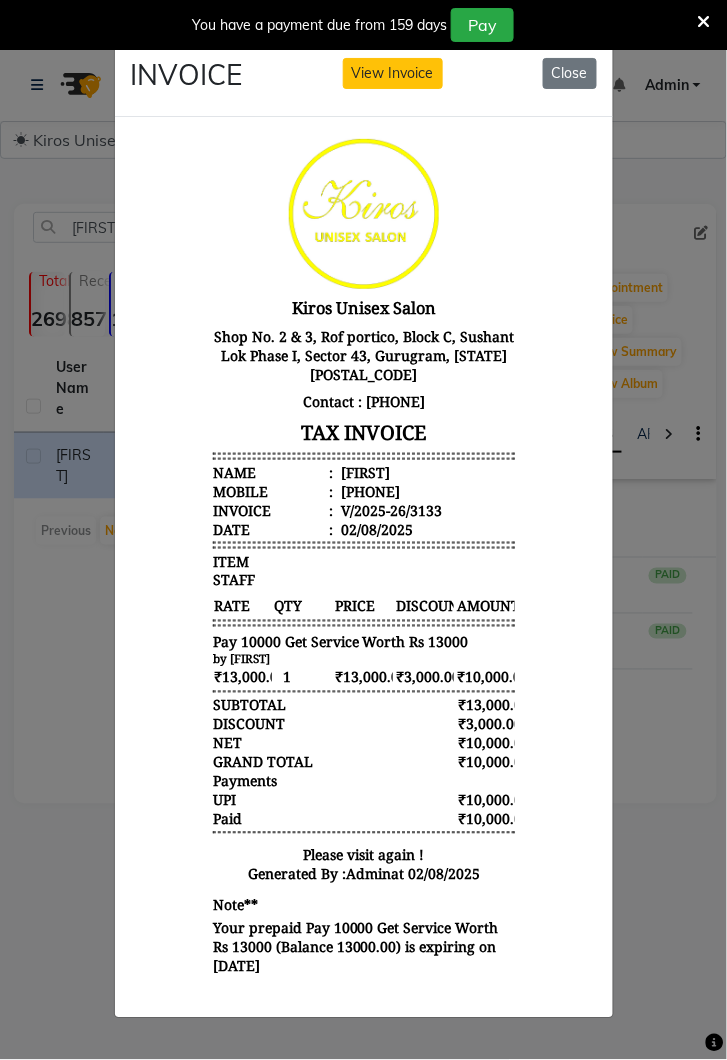 click on "Close" 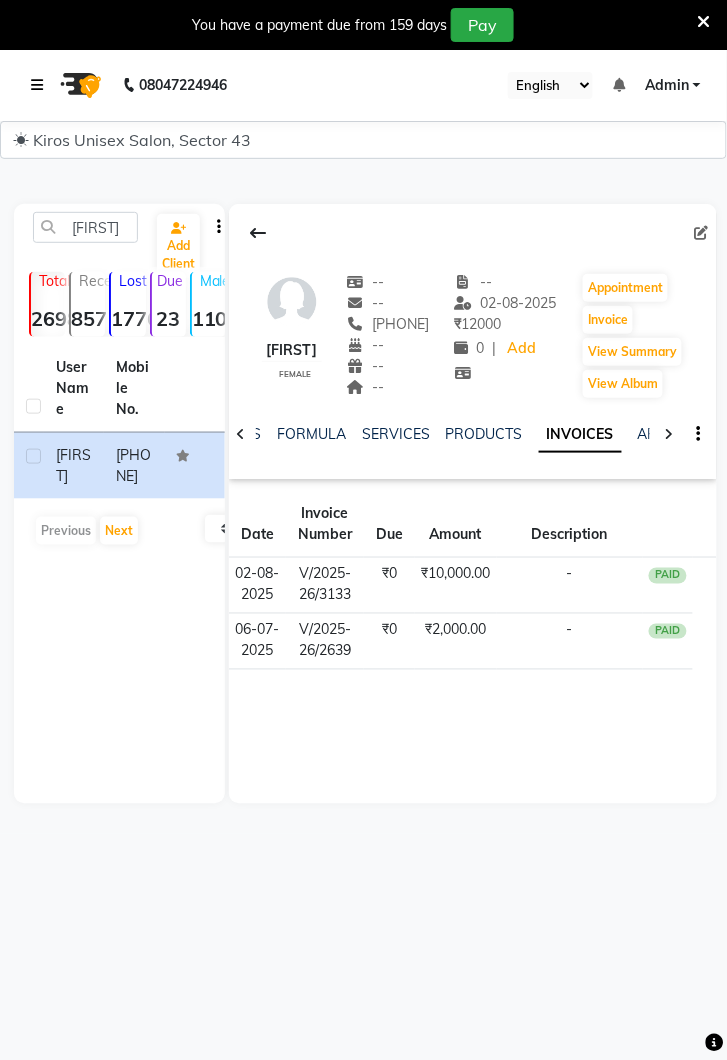 click at bounding box center [41, 85] 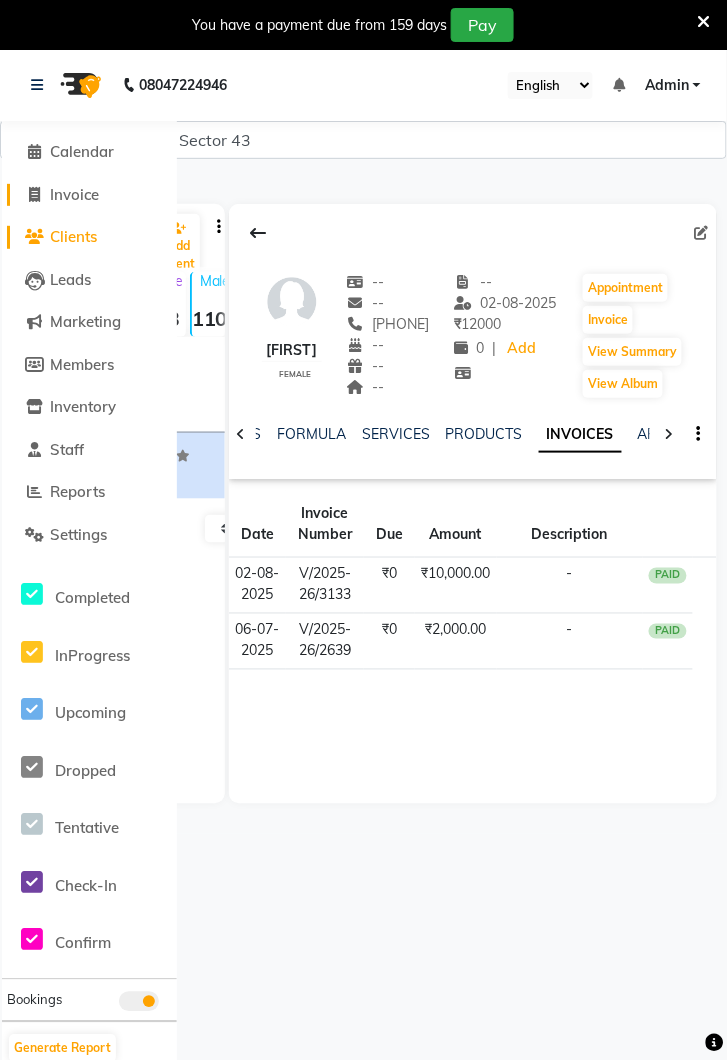 click on "Invoice" 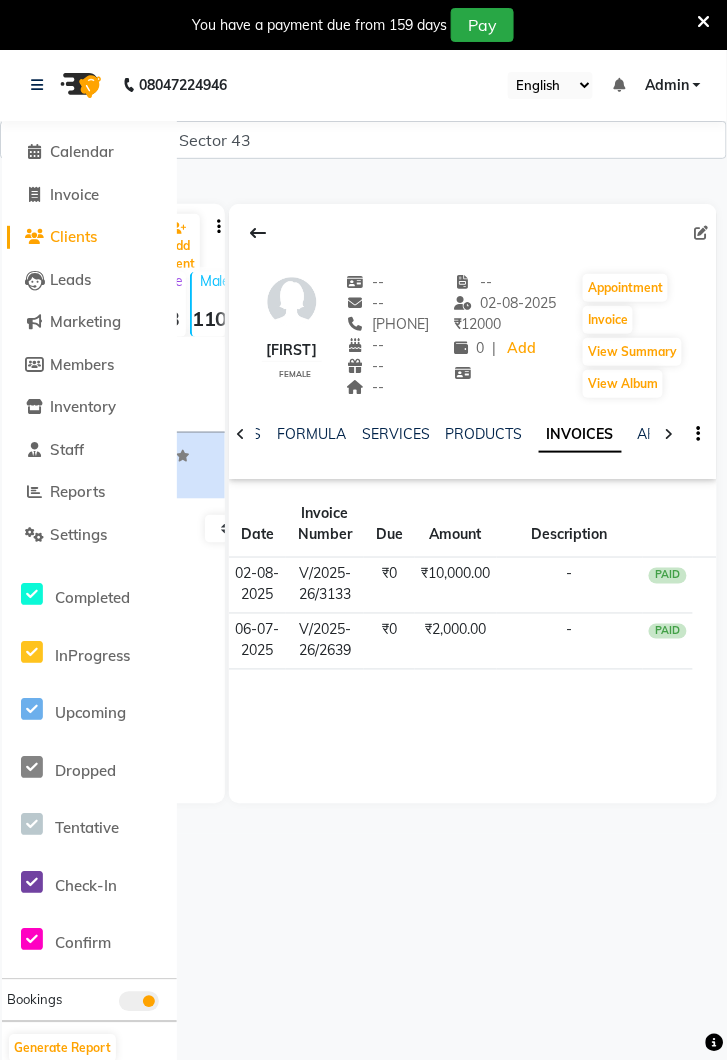 select on "service" 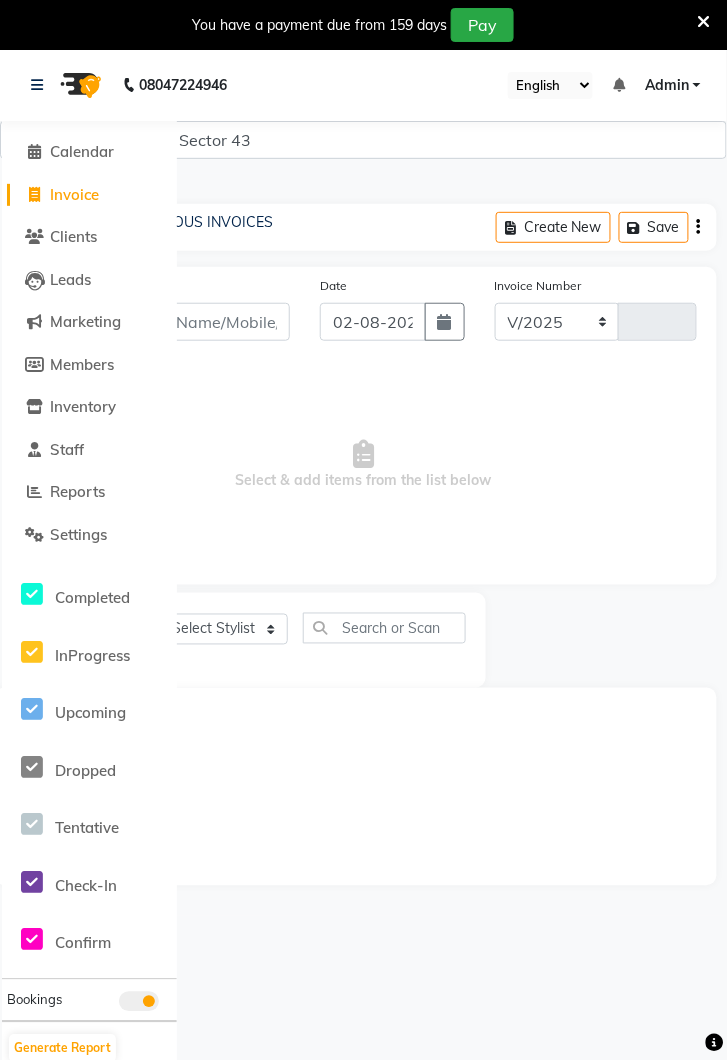 select on "5694" 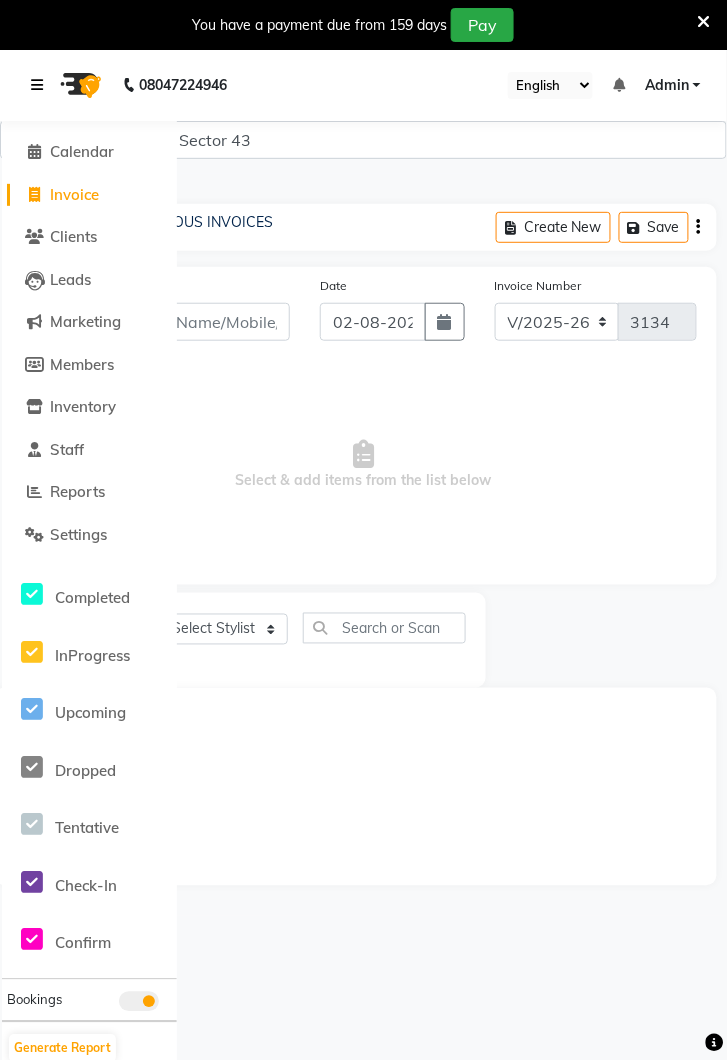 click at bounding box center (37, 85) 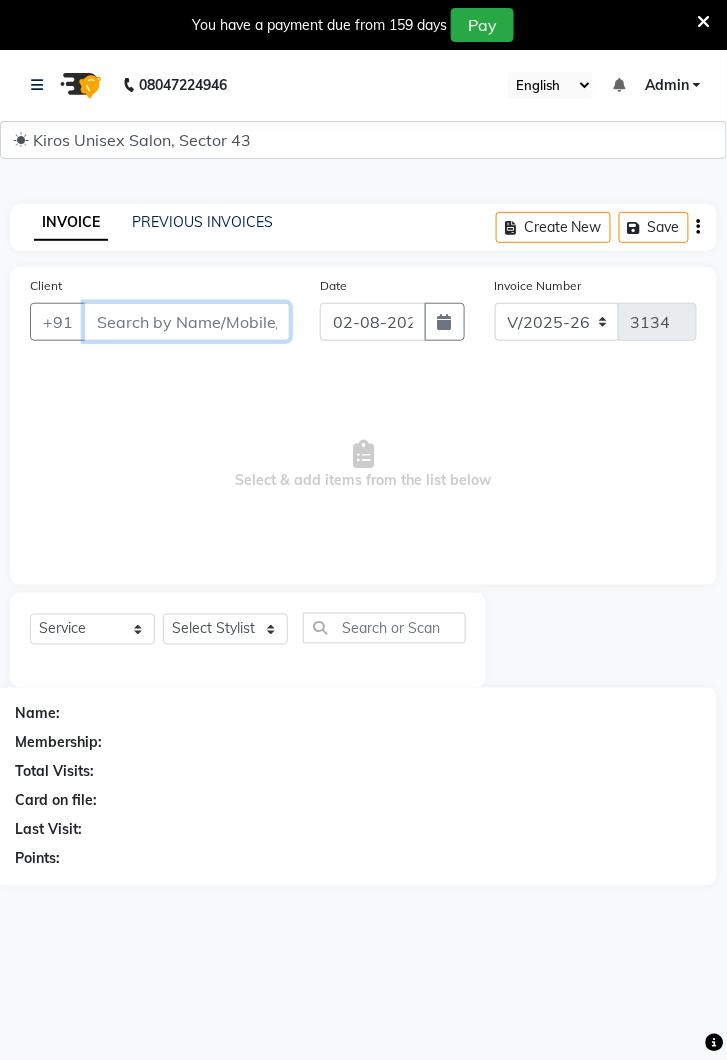click on "Client" at bounding box center (187, 322) 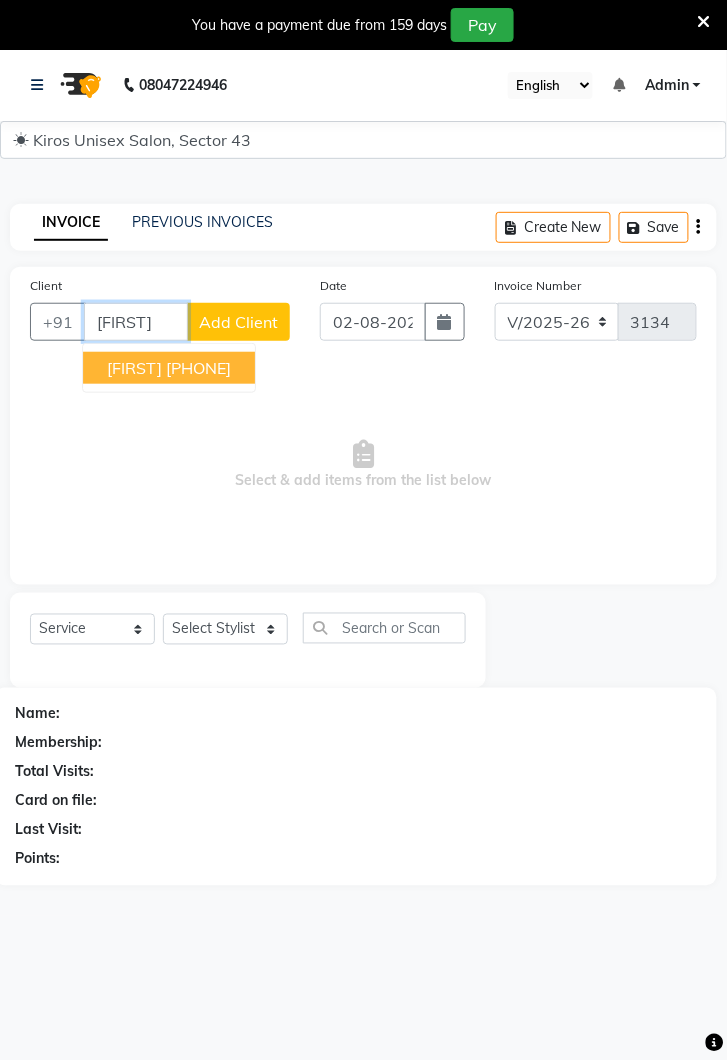 click on "[PHONE]" at bounding box center (198, 368) 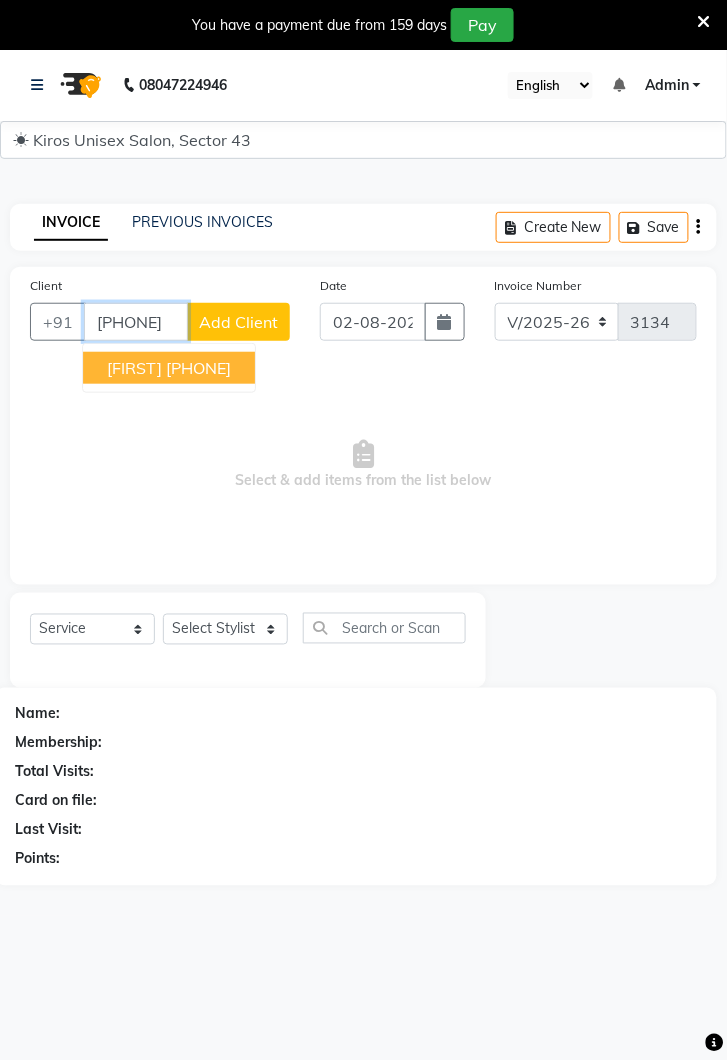 type on "[PHONE]" 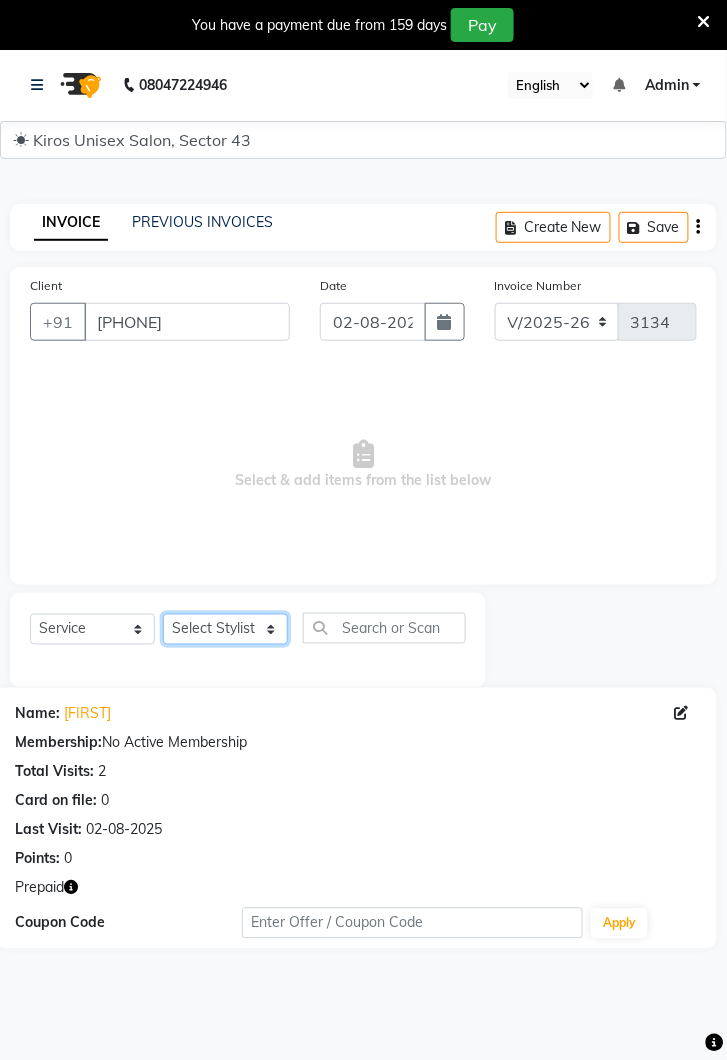 click on "Select Stylist Deepak Gunjan Habil Jeet Lalit Lamu Raj Rashmi Rony Sagar Suraj" 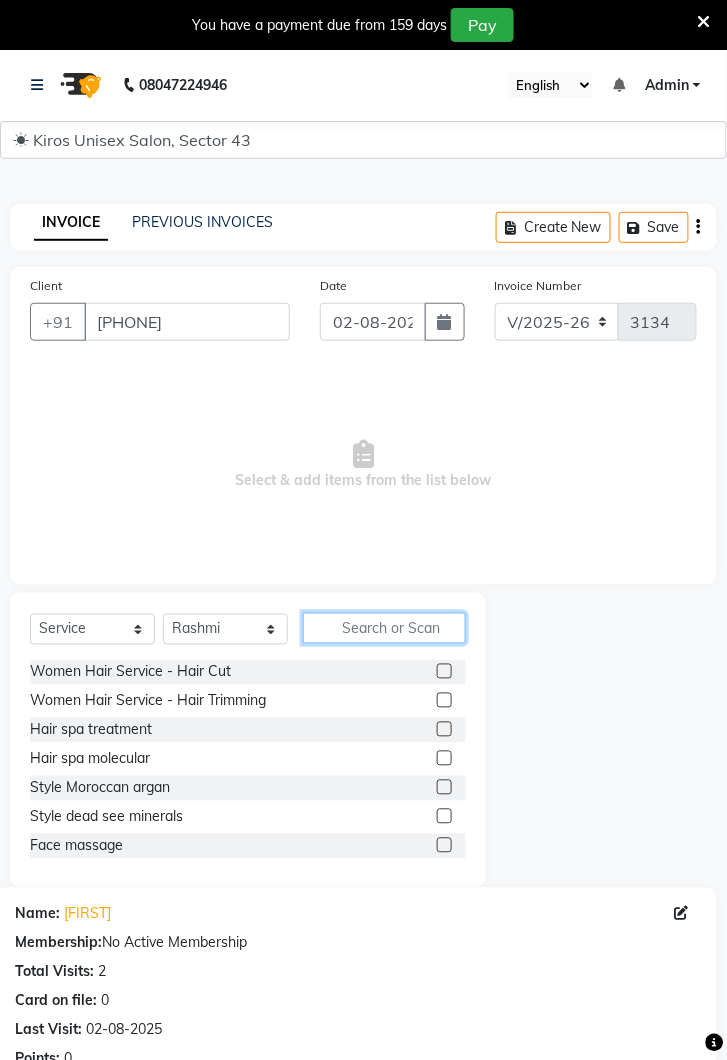 click 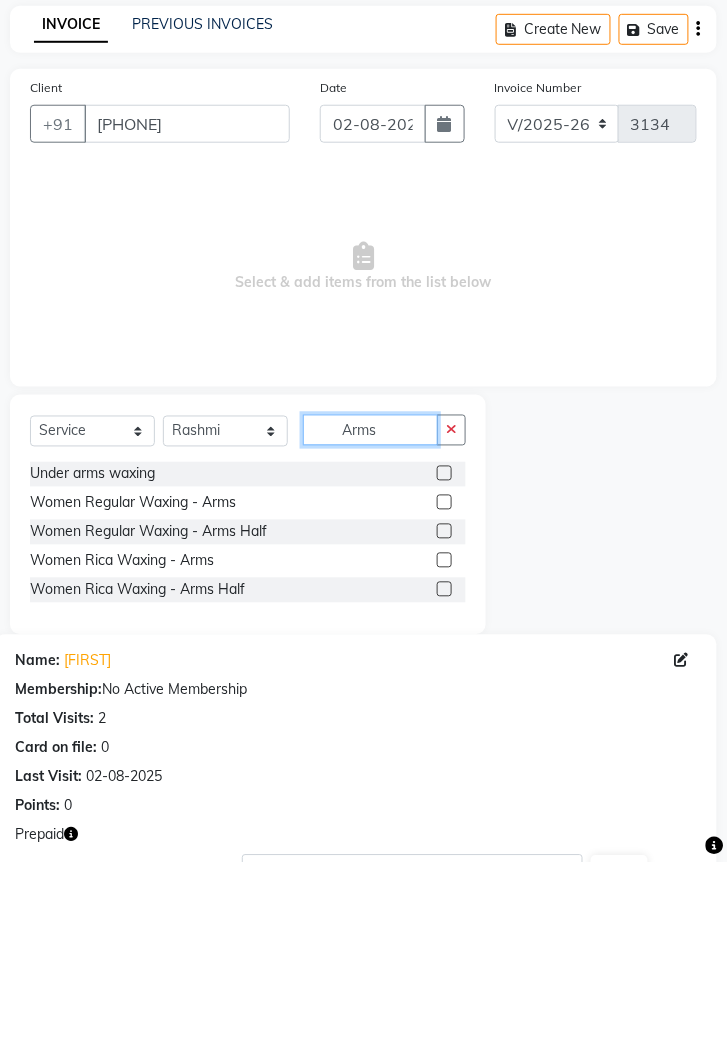 type on "Arms" 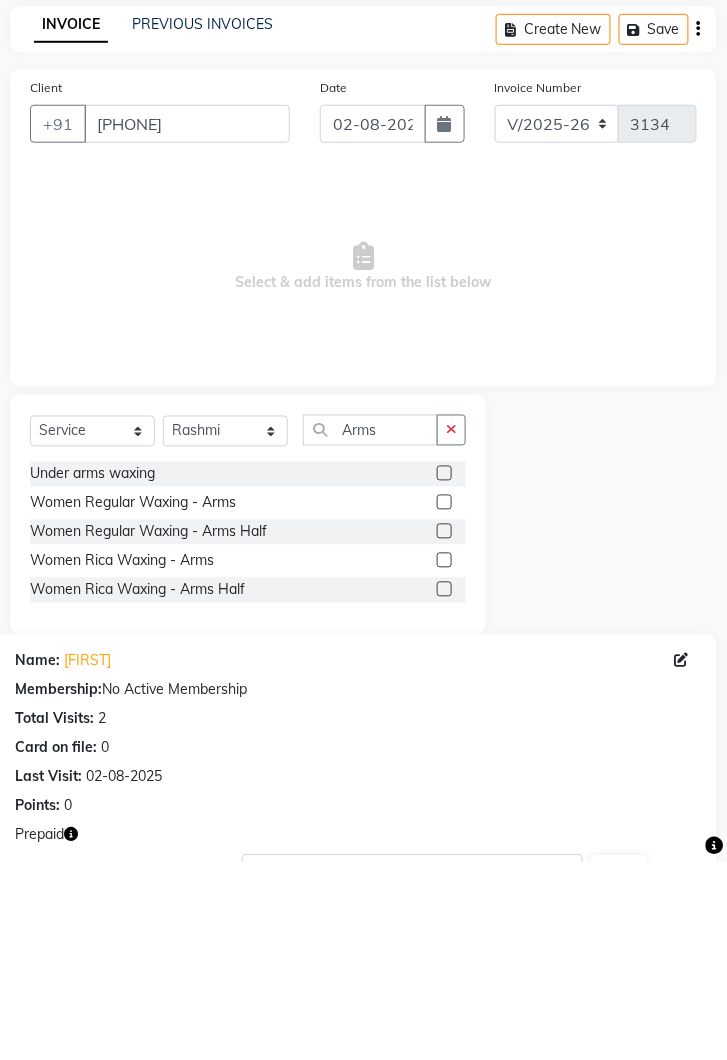 click 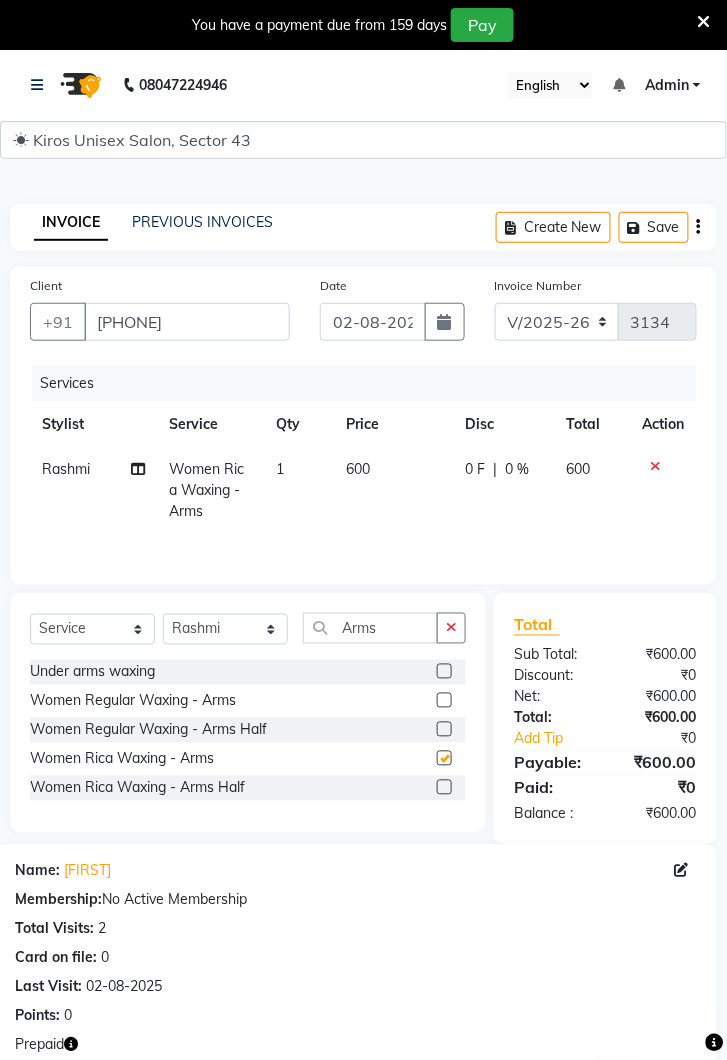 checkbox on "false" 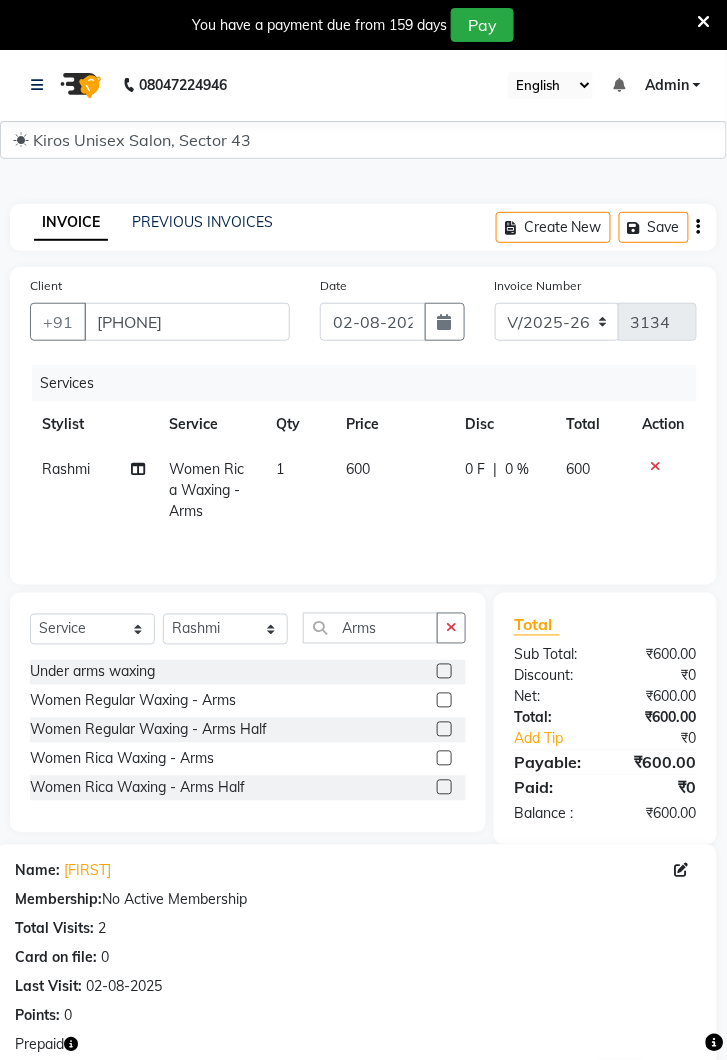 click 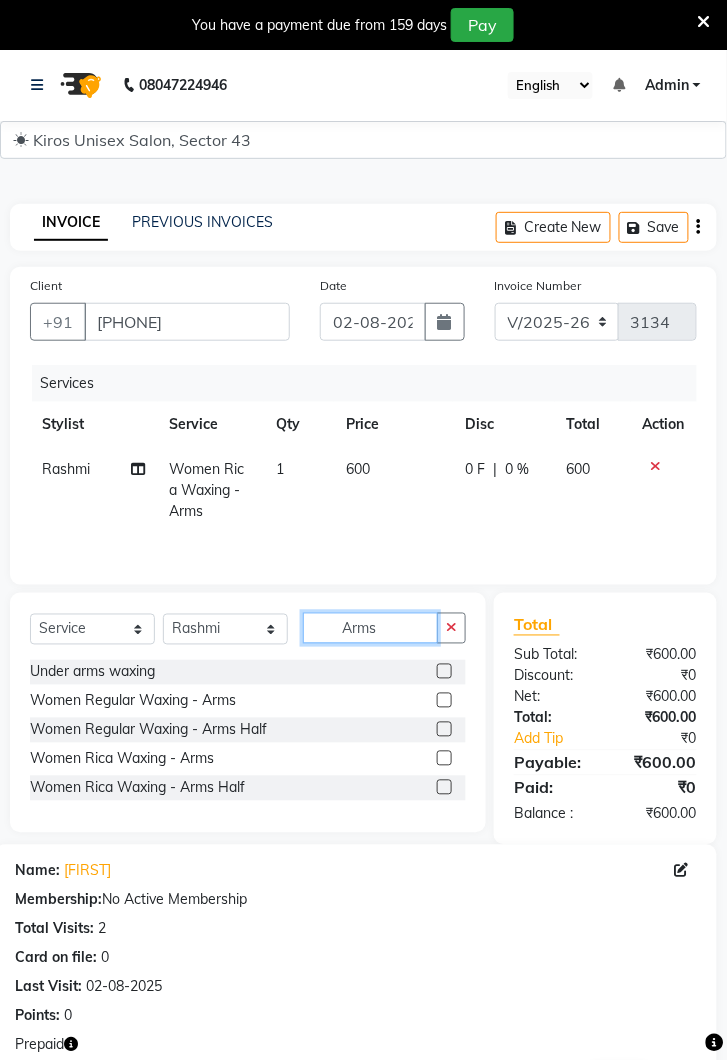 type 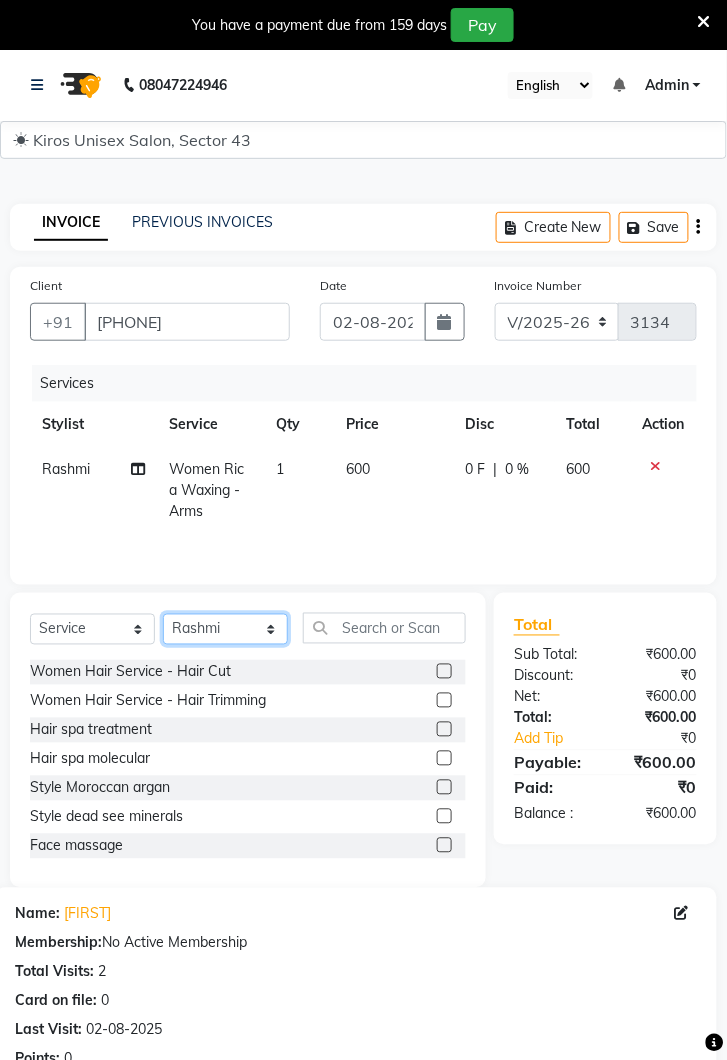 click on "Select Stylist Deepak Gunjan Habil Jeet Lalit Lamu Raj Rashmi Rony Sagar Suraj" 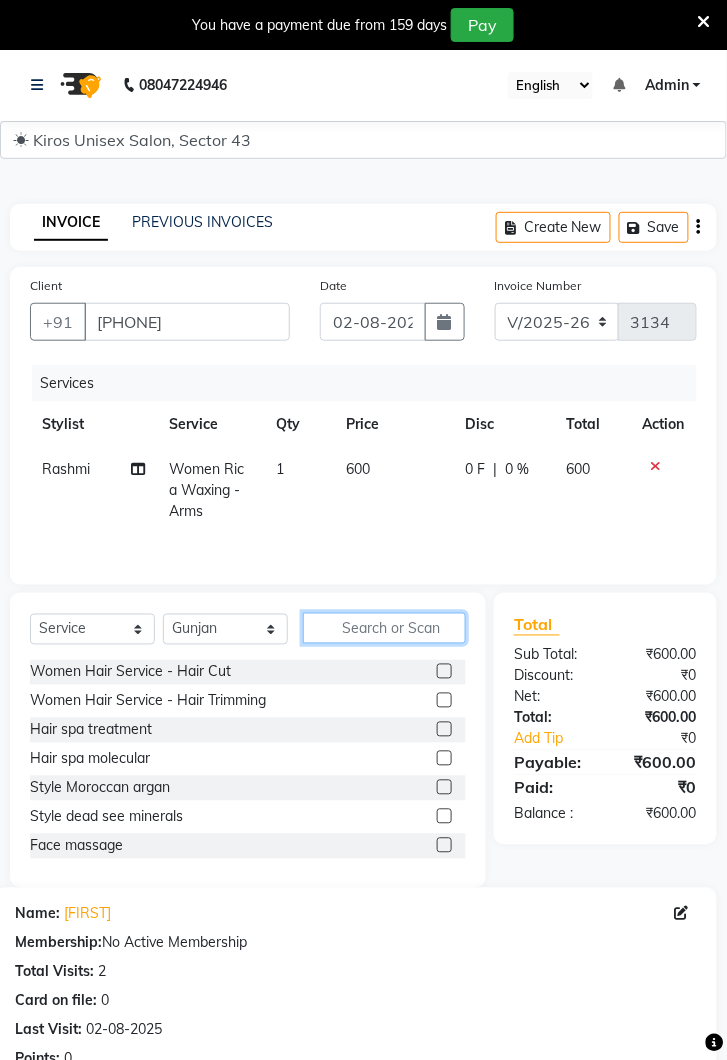 click 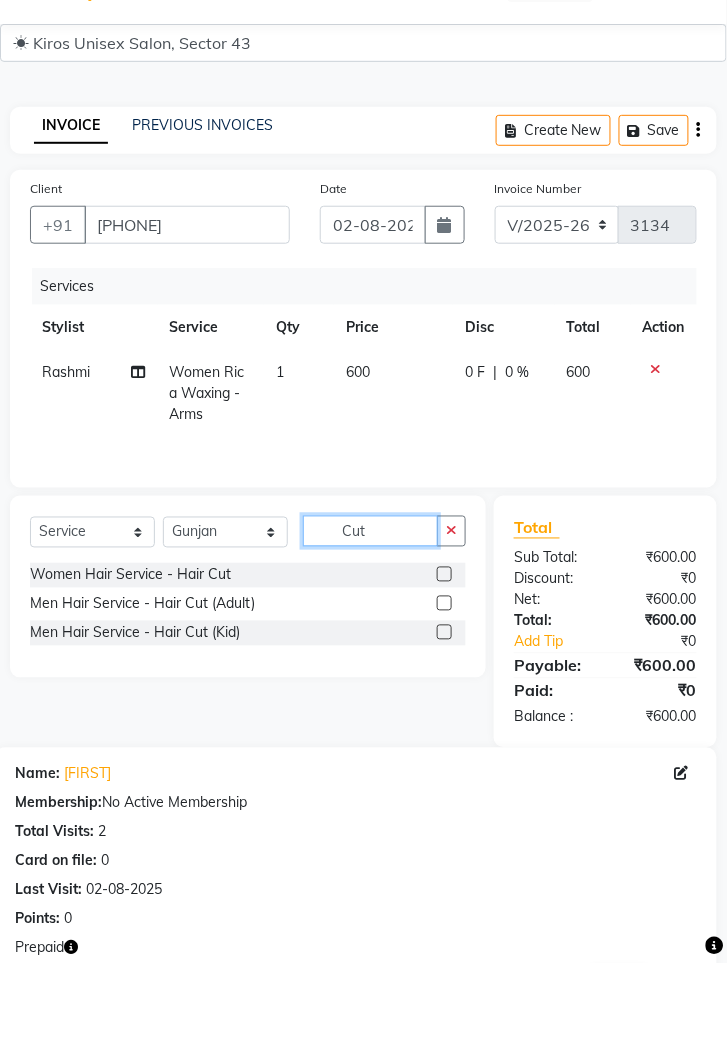type on "Cut" 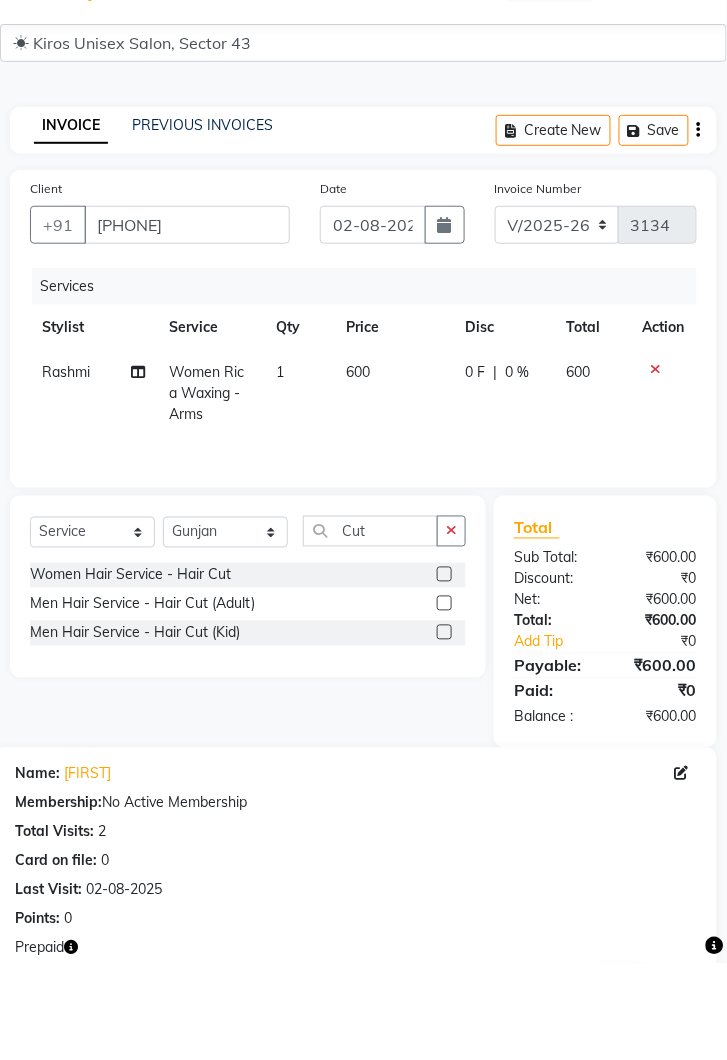 click 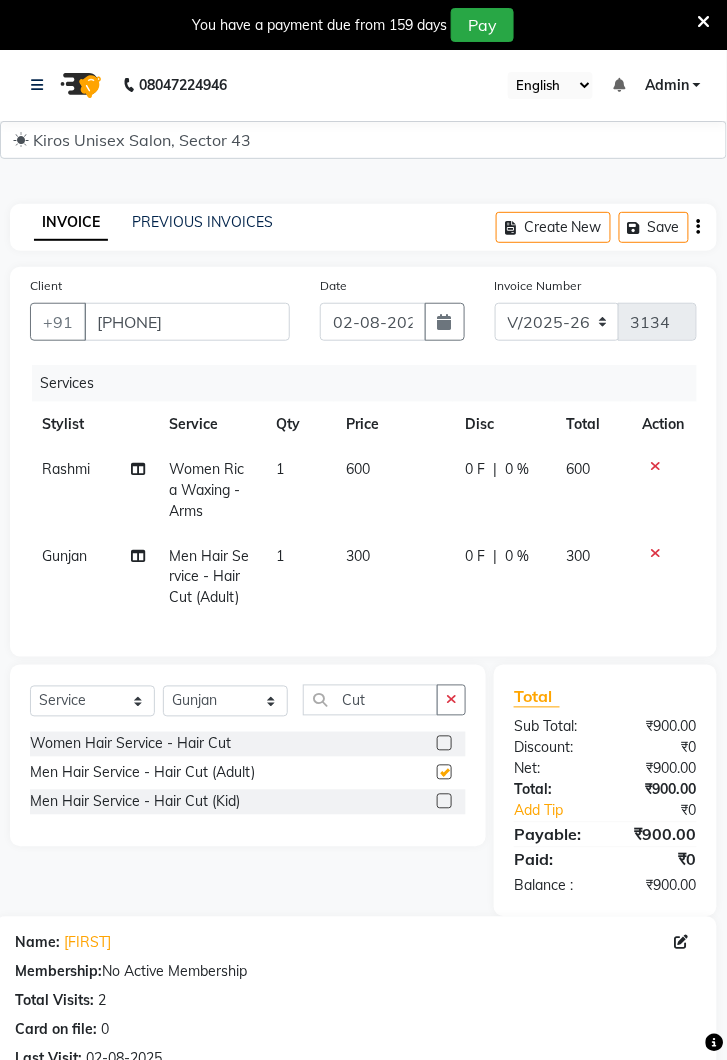 checkbox on "false" 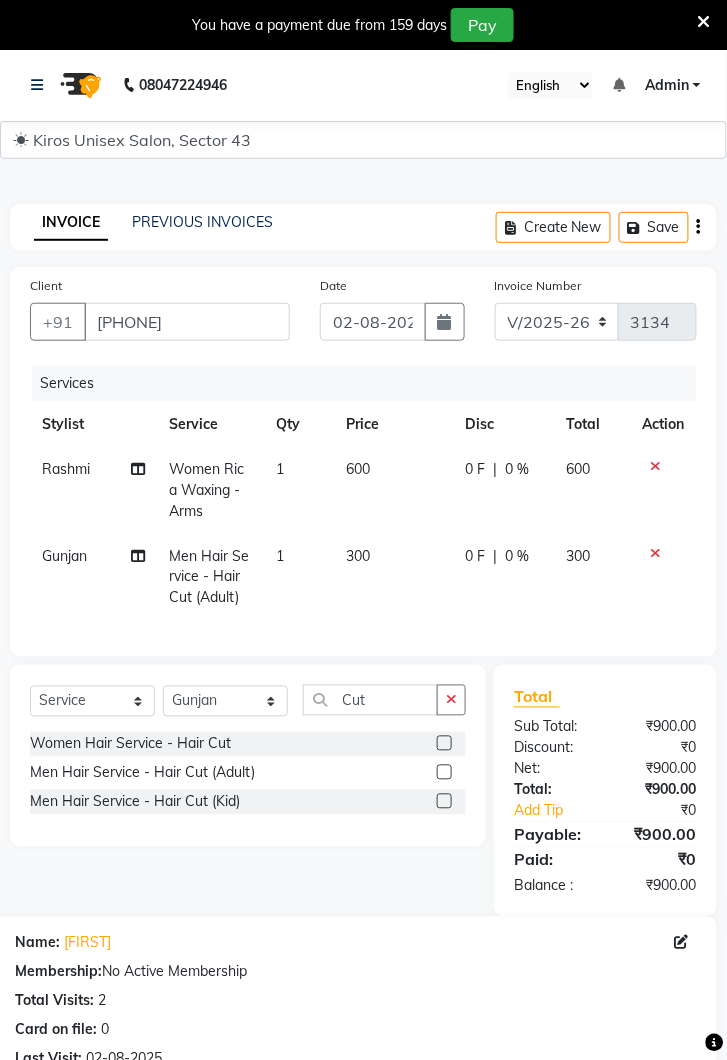 click 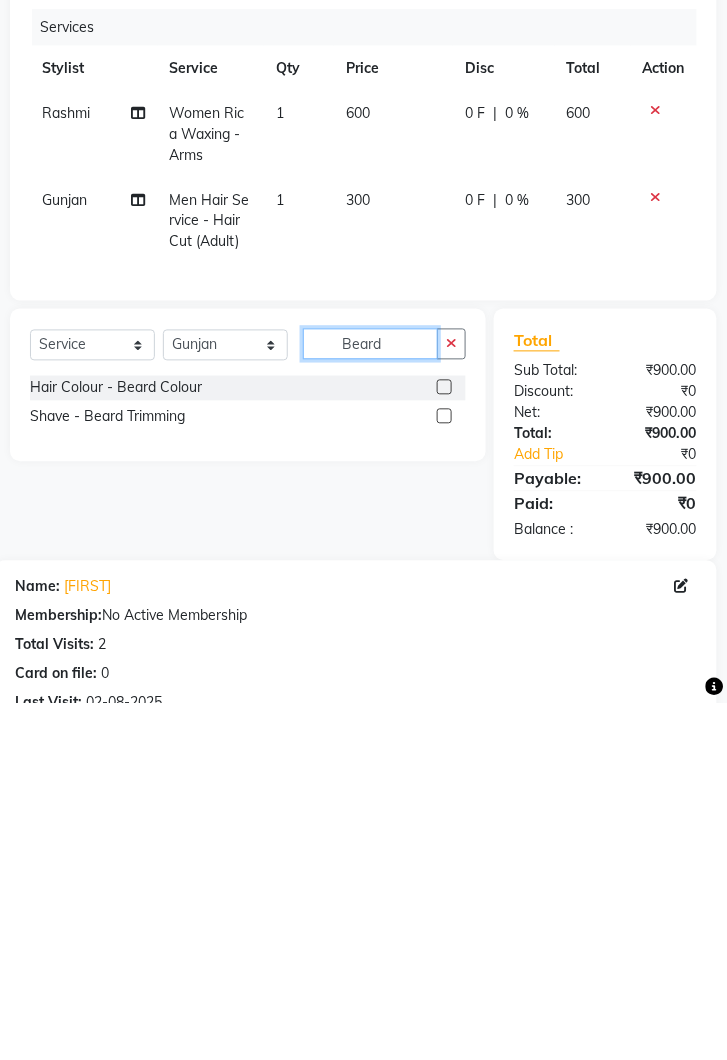 type on "Beard" 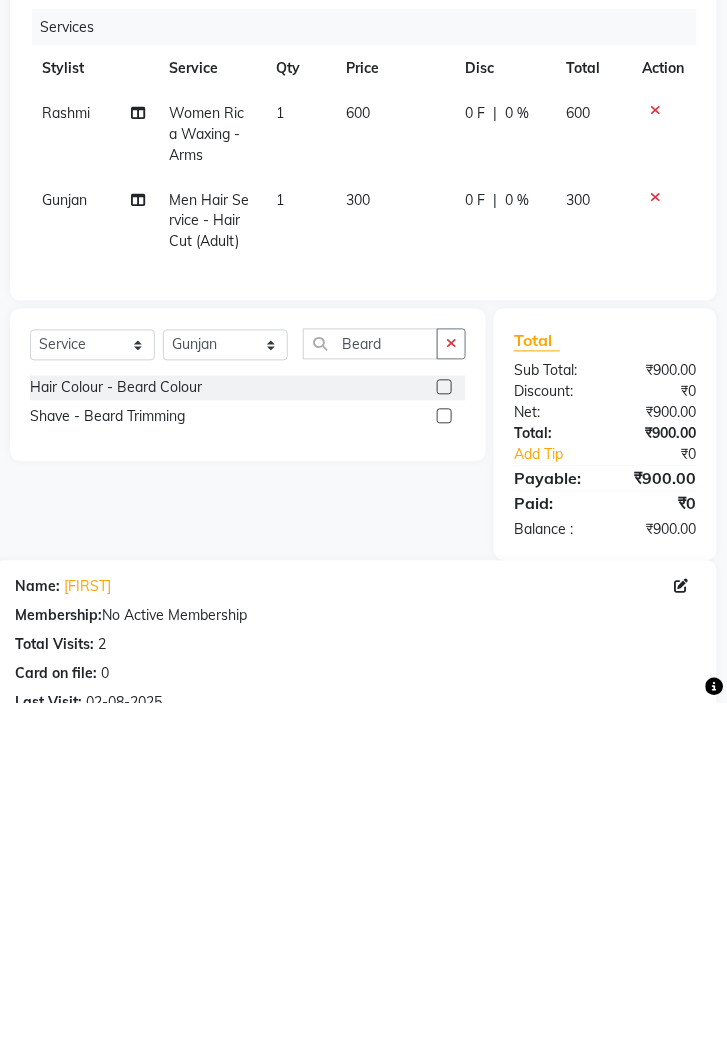 click 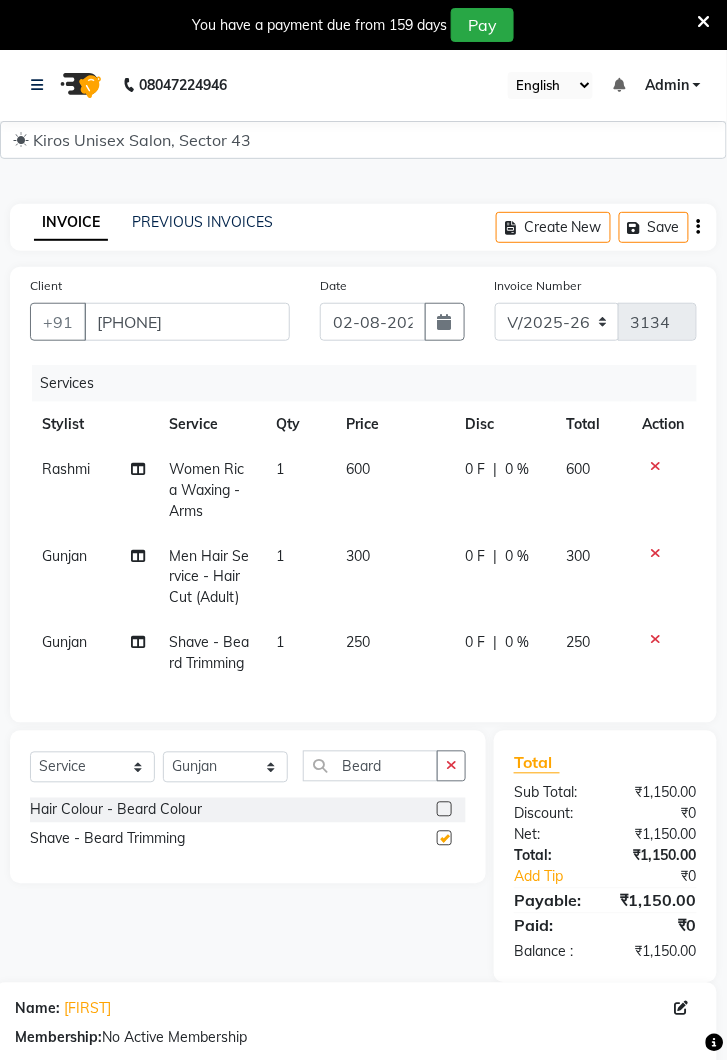 checkbox on "false" 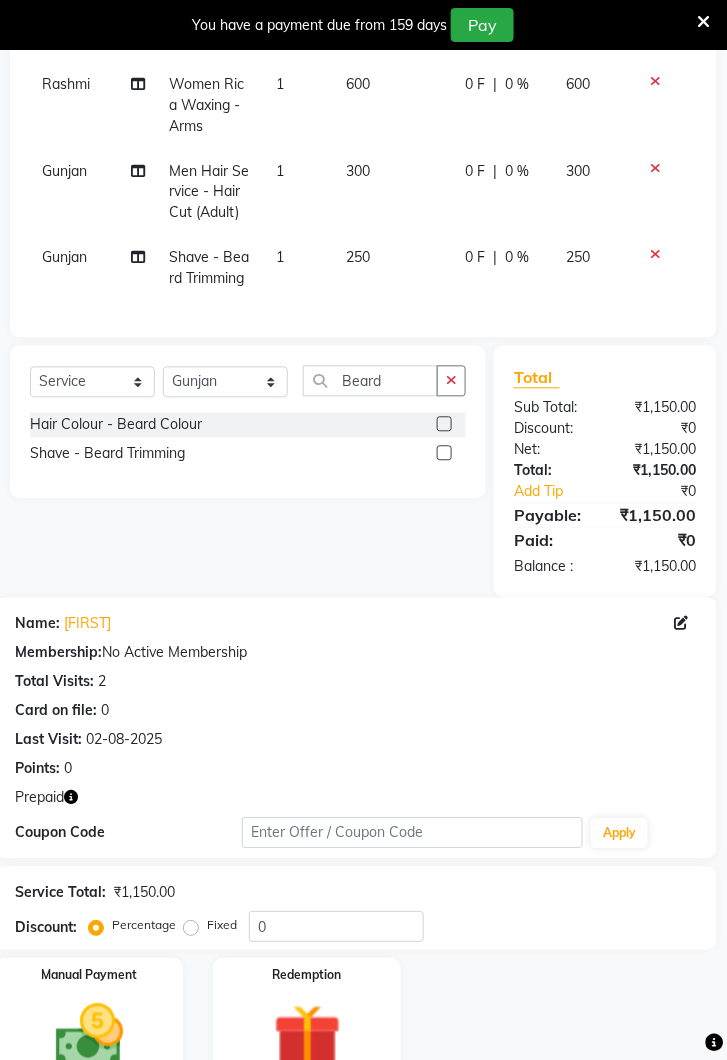 scroll, scrollTop: 400, scrollLeft: 0, axis: vertical 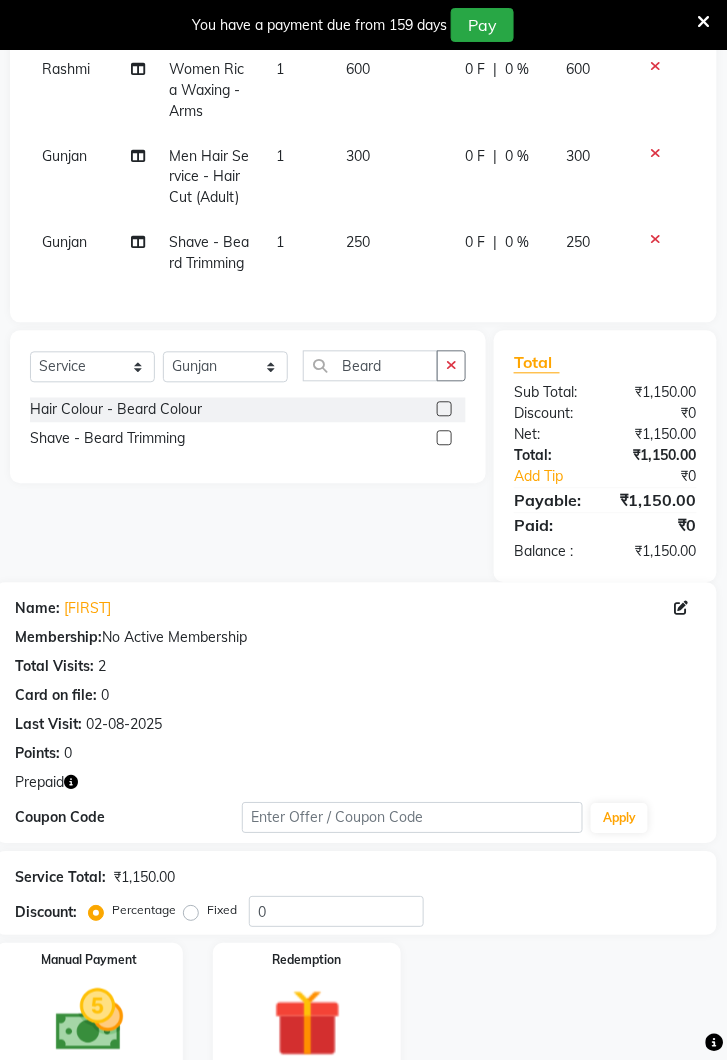 click 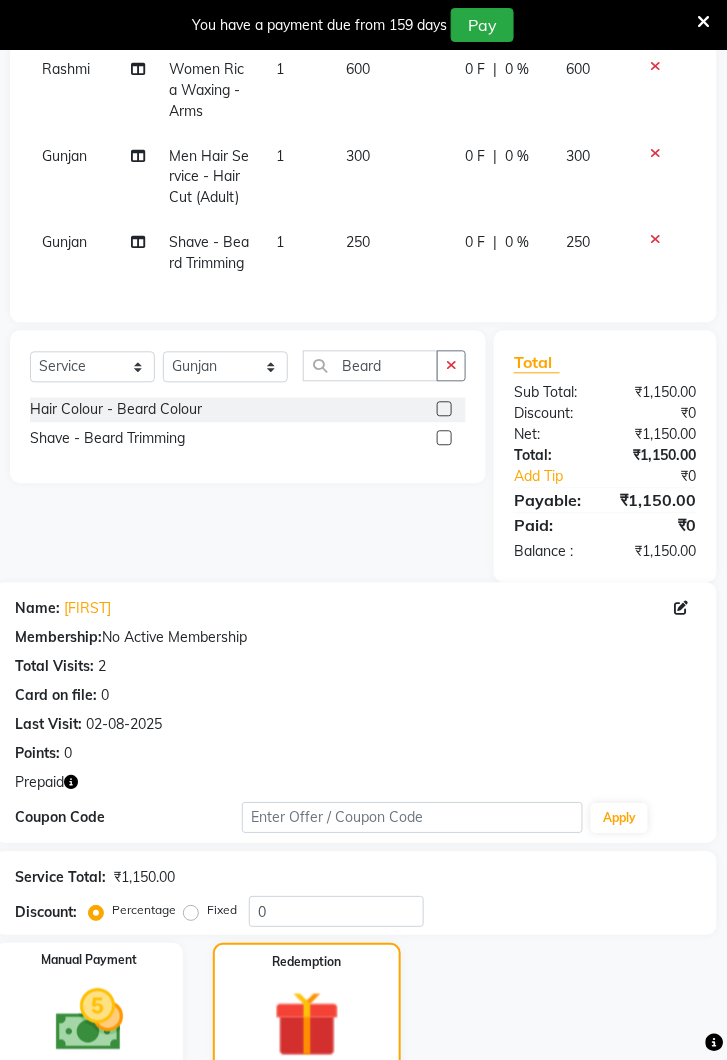 click on "1" 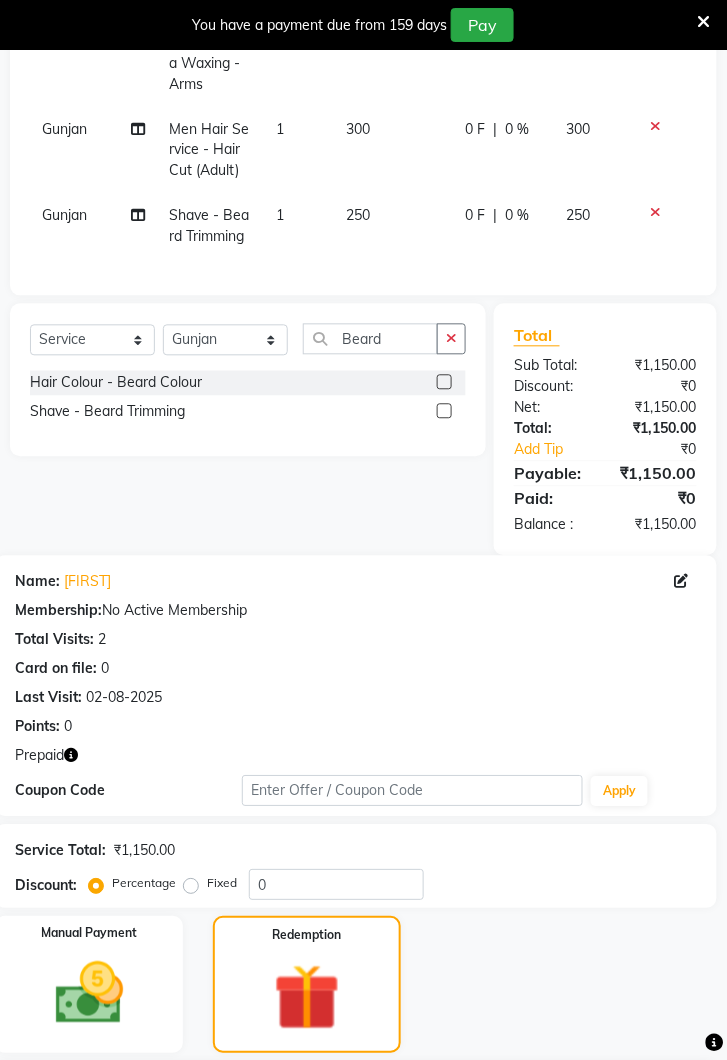 scroll, scrollTop: 545, scrollLeft: 0, axis: vertical 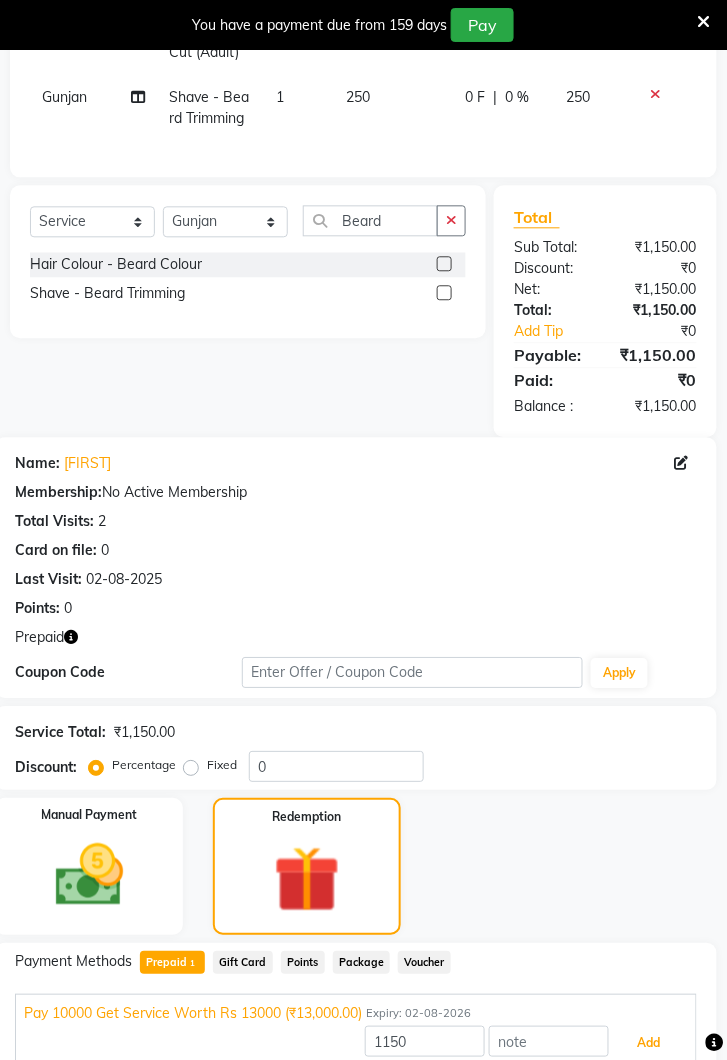 click on "Add" at bounding box center [649, 1044] 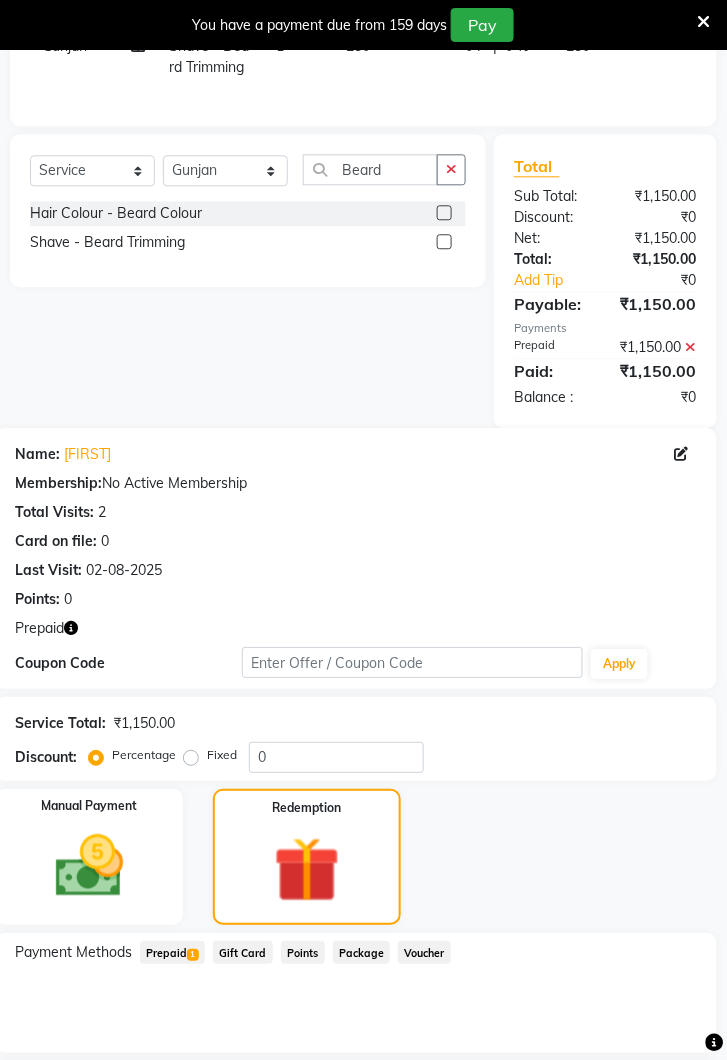 scroll, scrollTop: 705, scrollLeft: 0, axis: vertical 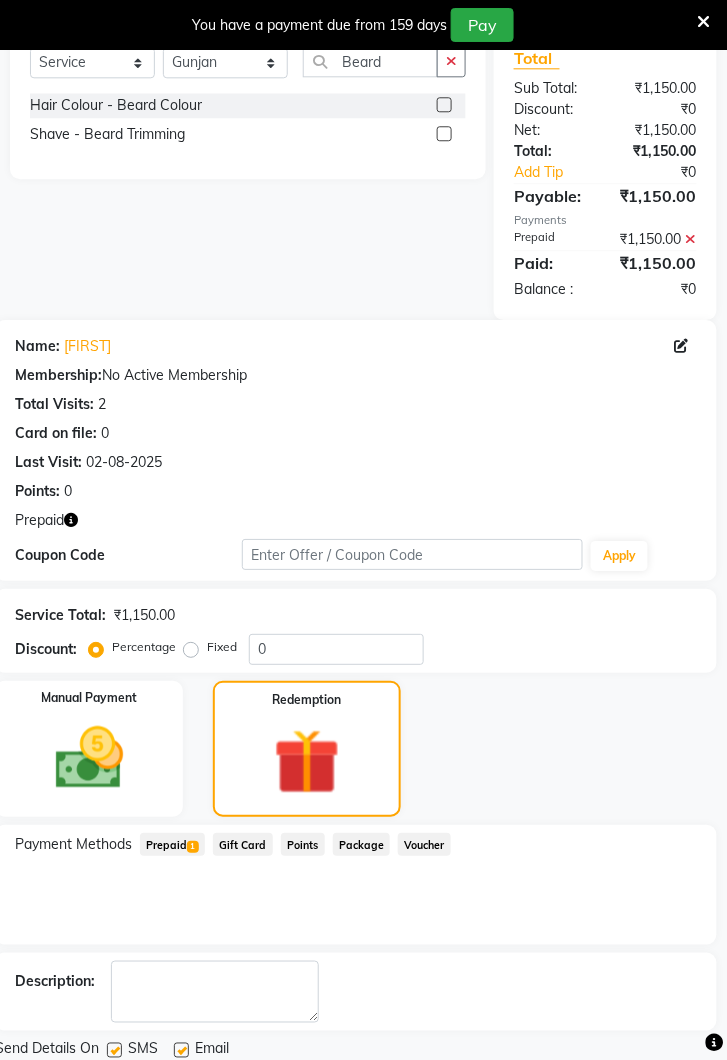 click on "Checkout" 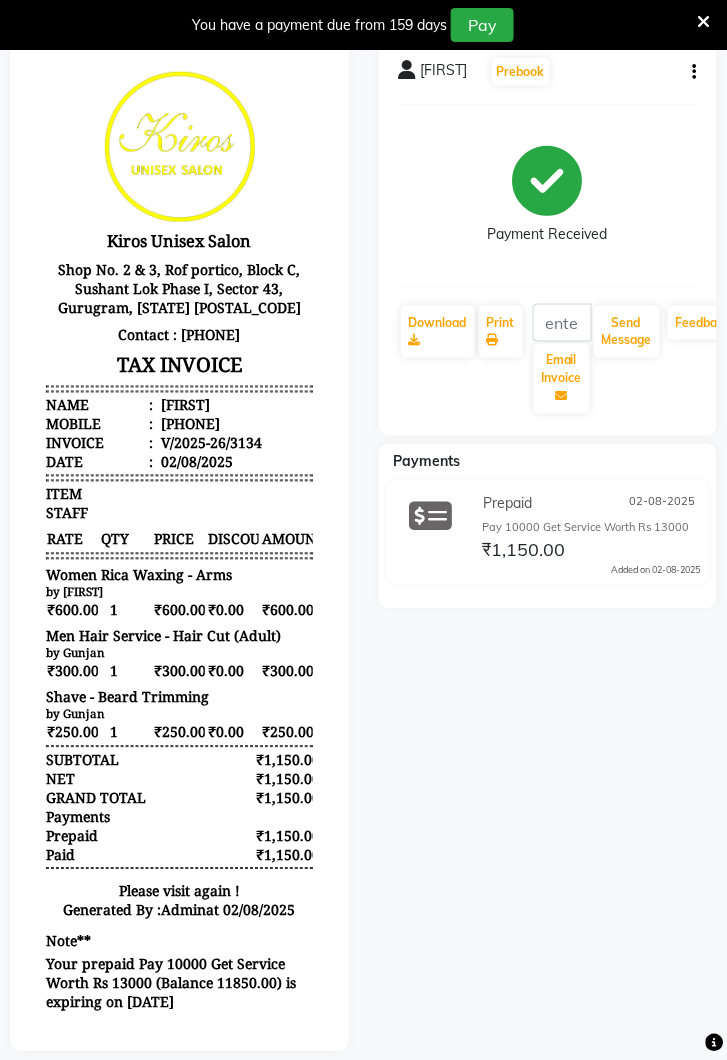 scroll, scrollTop: 0, scrollLeft: 0, axis: both 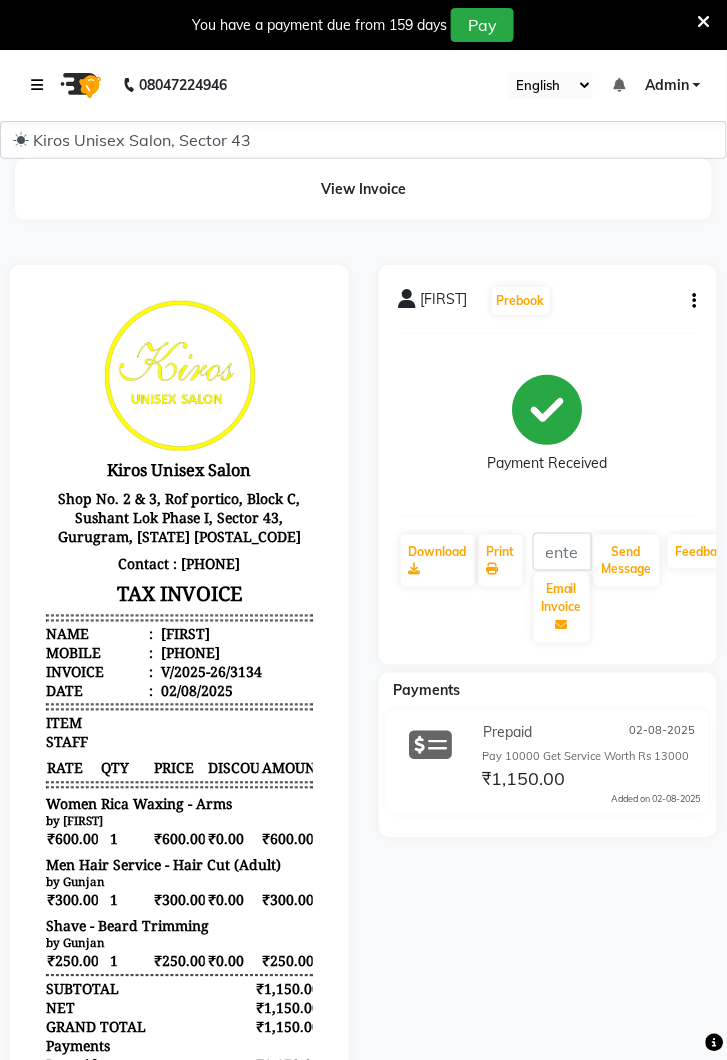 click at bounding box center (41, 85) 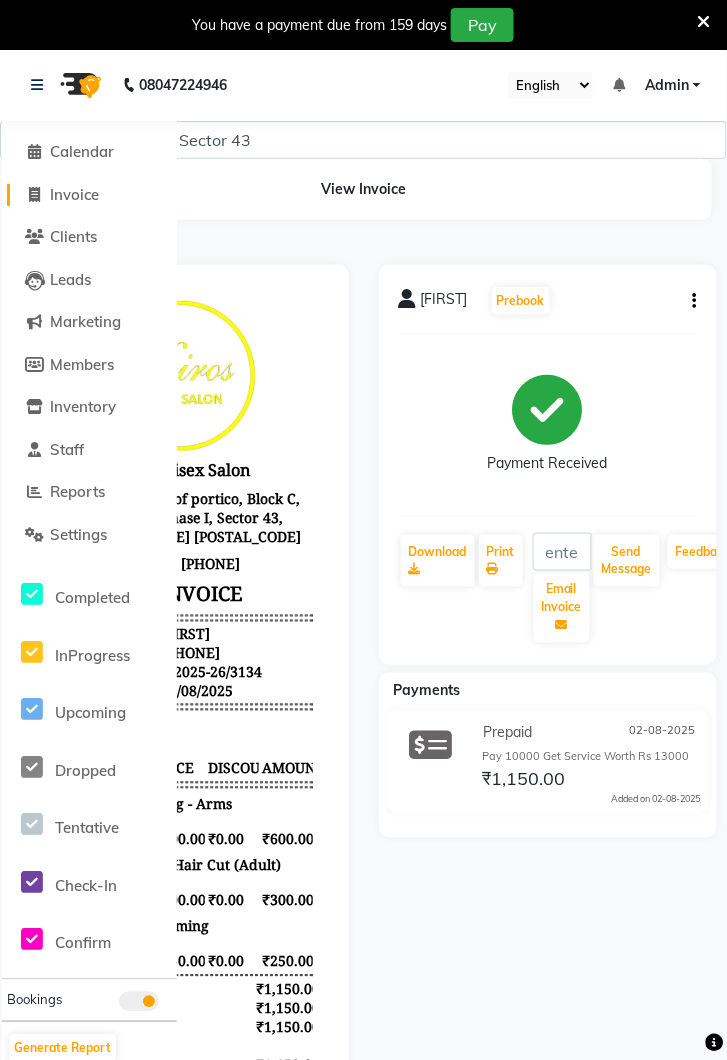 click on "Invoice" 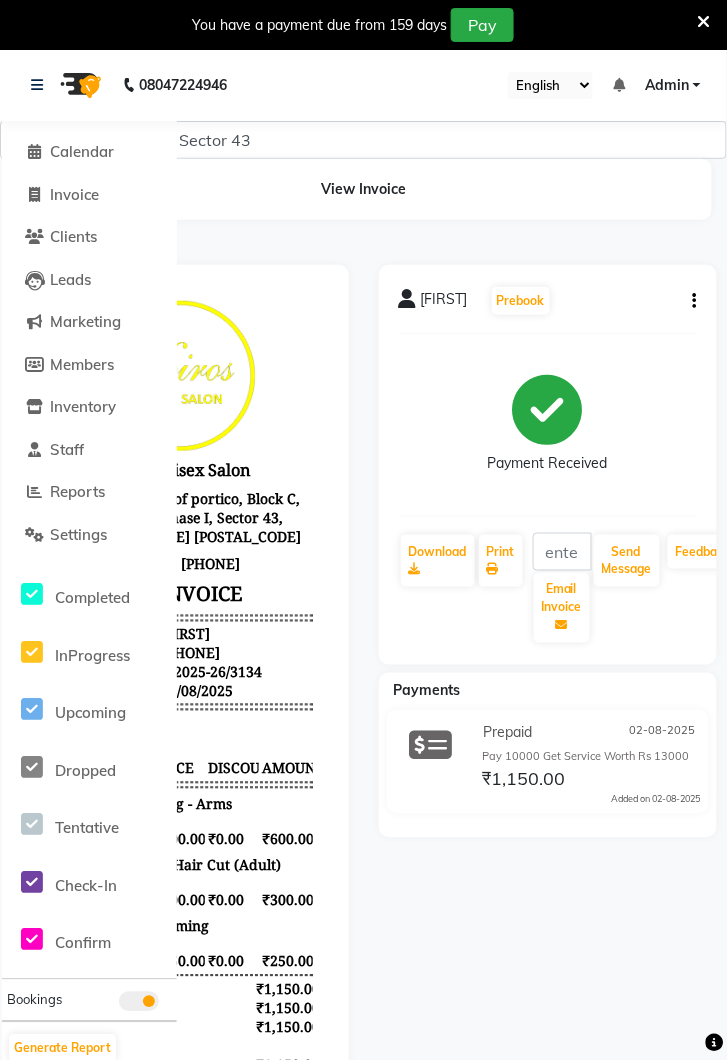 select on "5694" 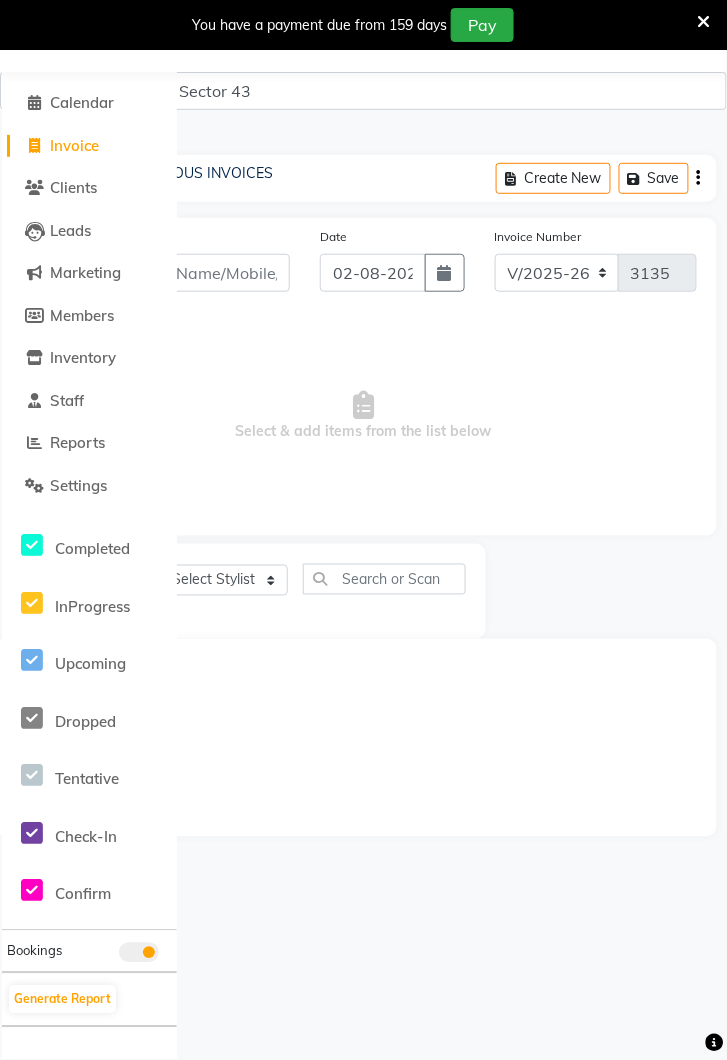scroll, scrollTop: 0, scrollLeft: 0, axis: both 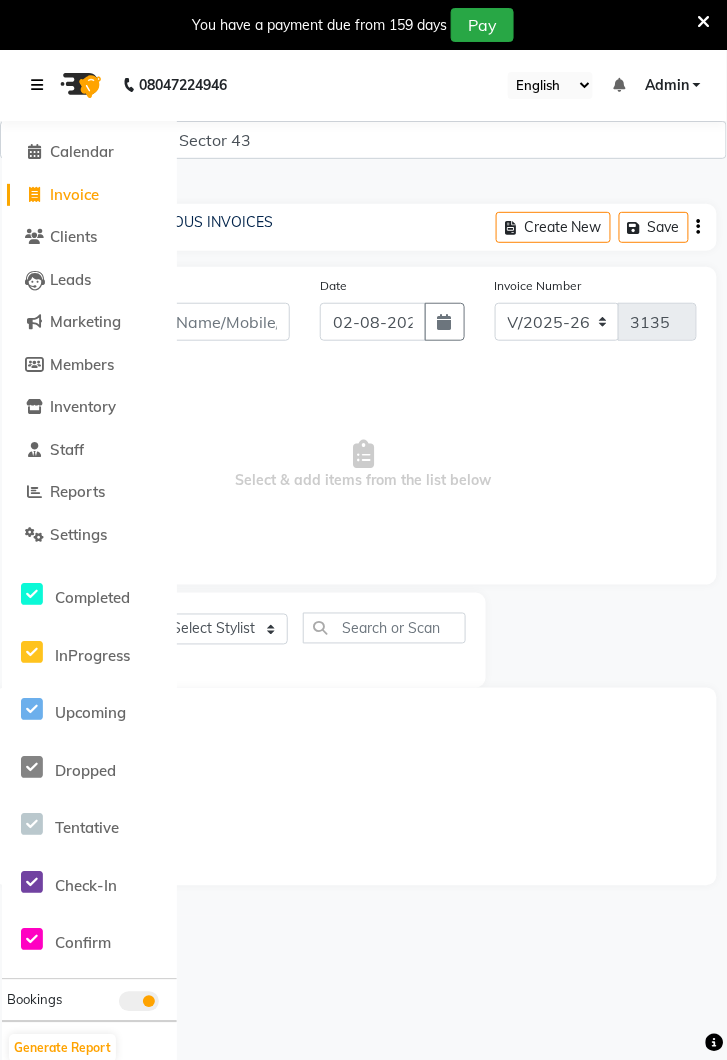 click at bounding box center (37, 85) 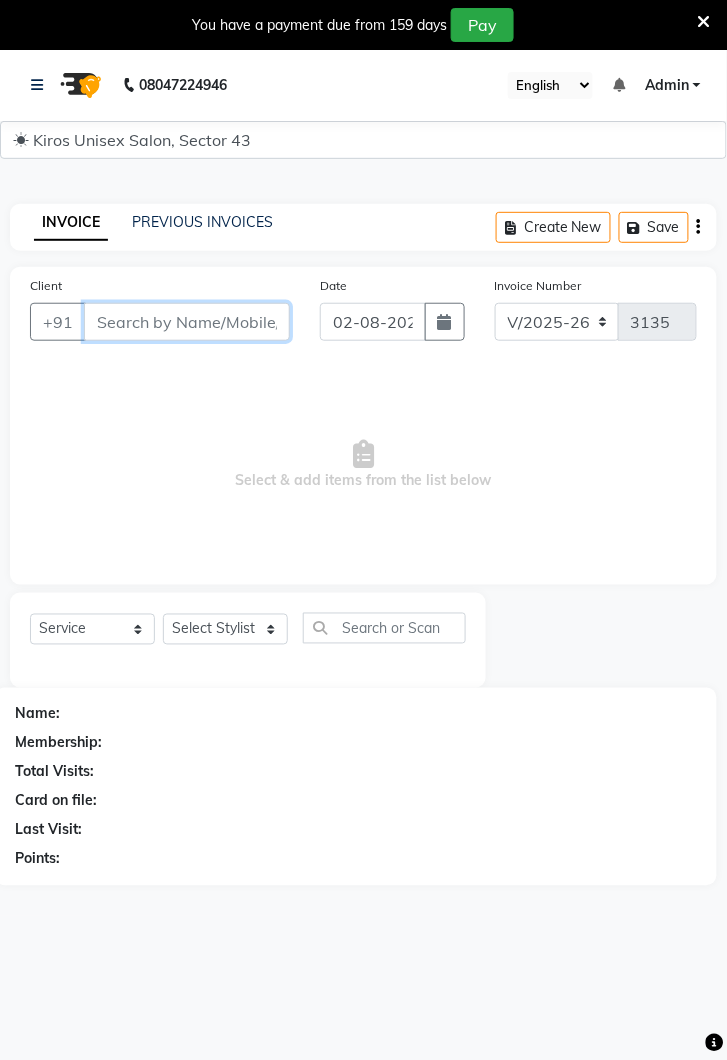 click on "Client" at bounding box center [187, 322] 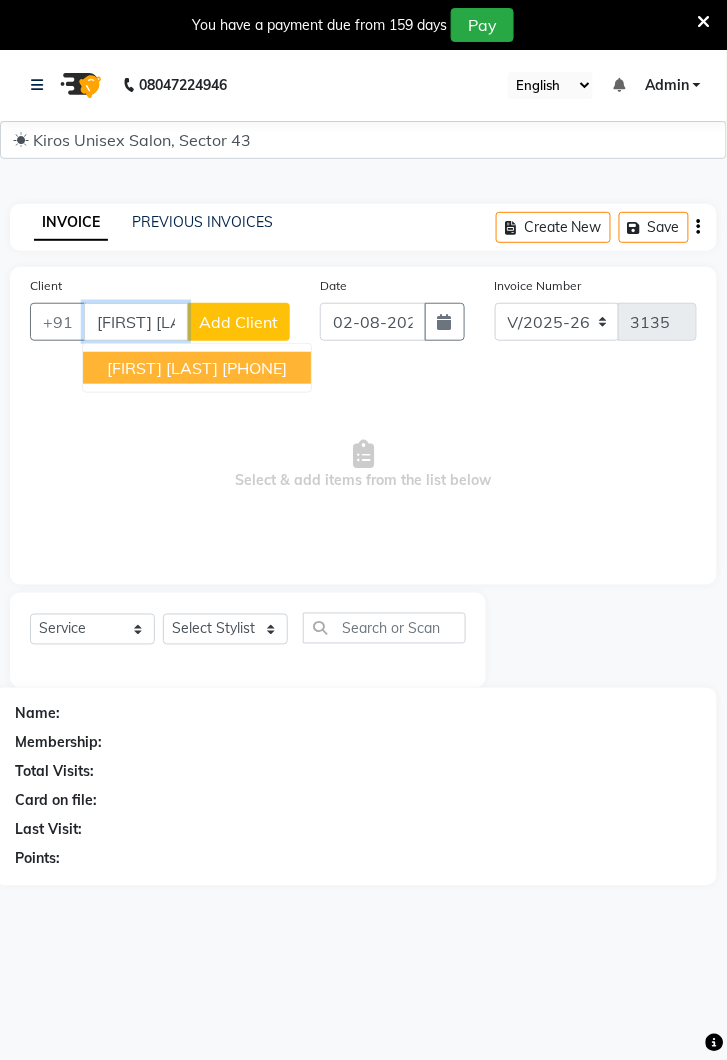 click on "[PHONE]" at bounding box center (254, 368) 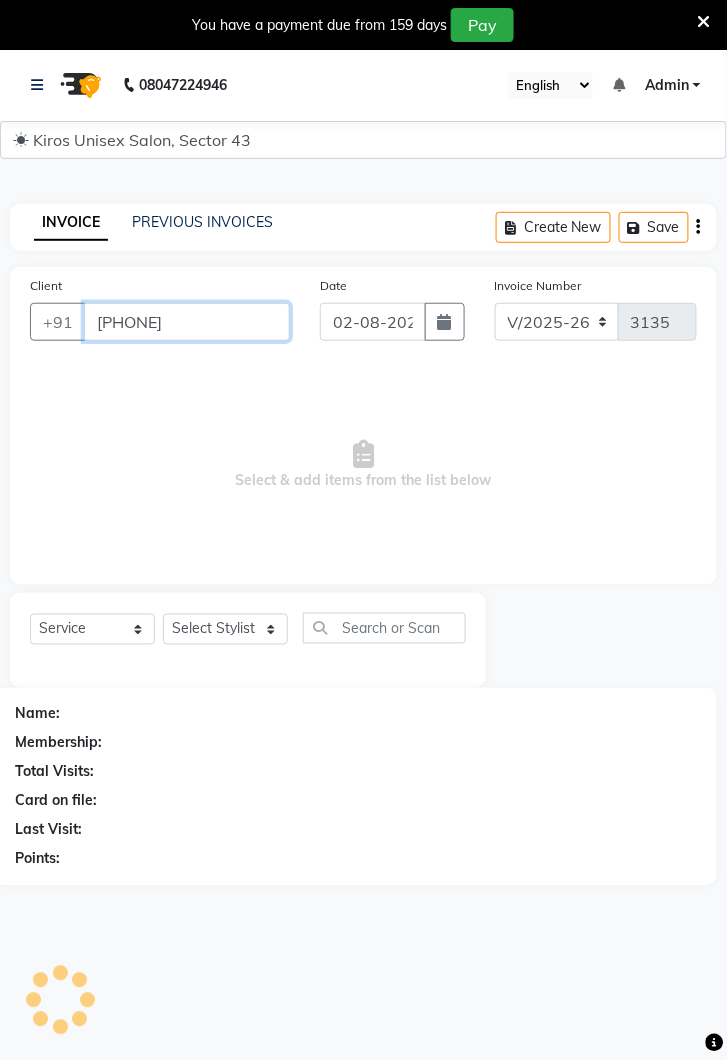 type on "[PHONE]" 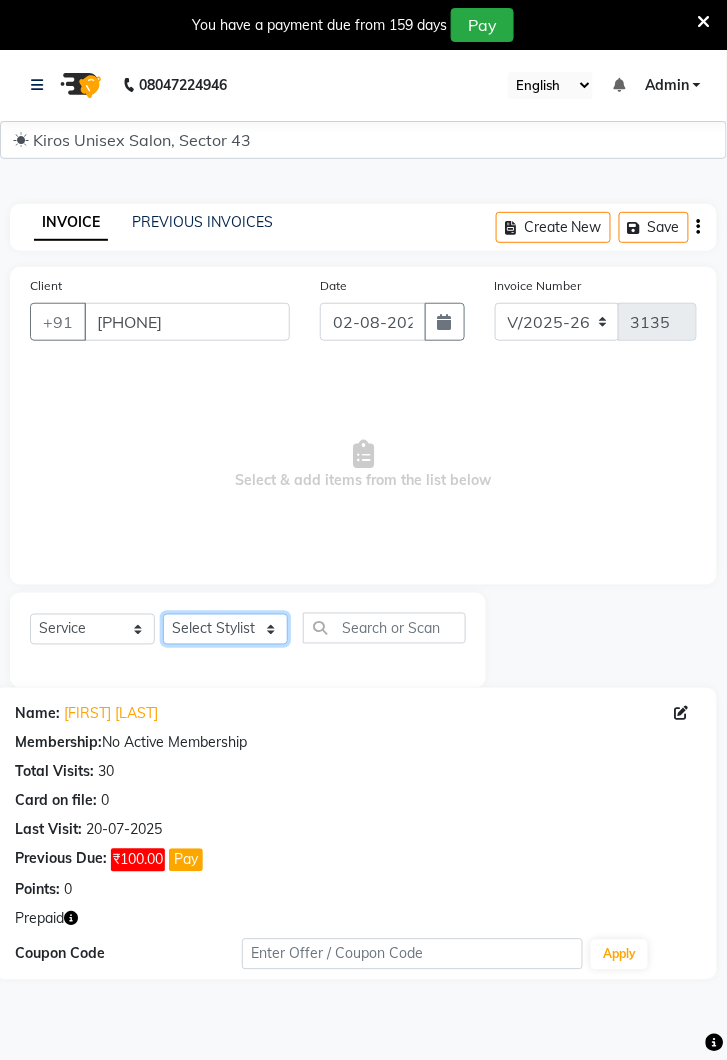 click on "Select Stylist Deepak Gunjan Habil Jeet Lalit Lamu Raj Rashmi Rony Sagar Suraj" 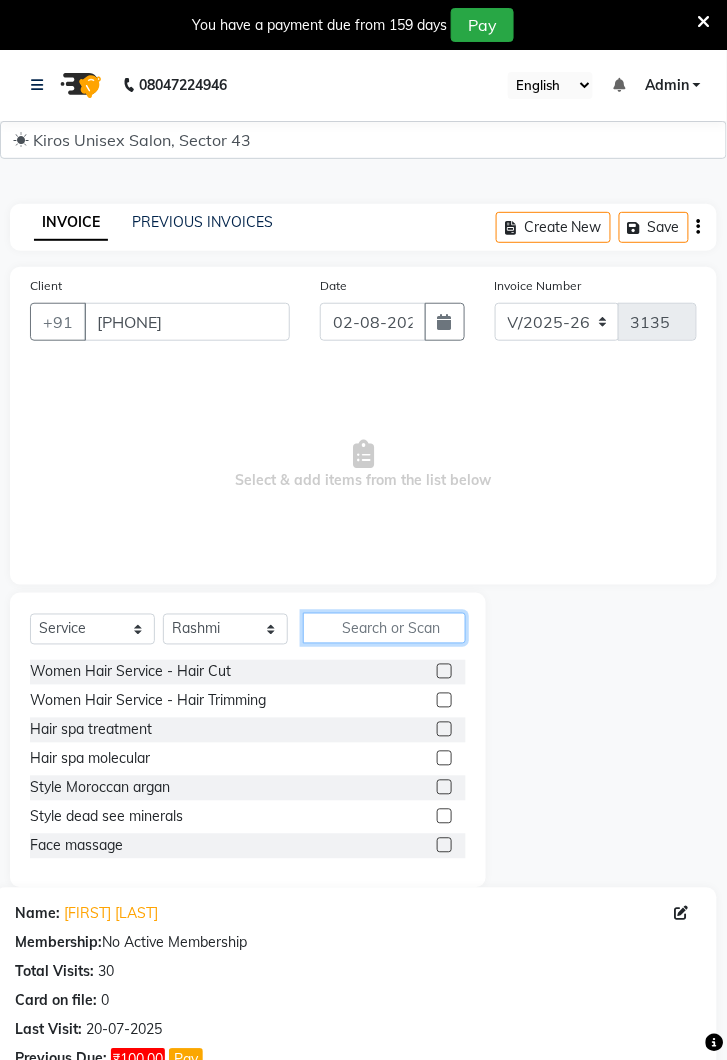 click 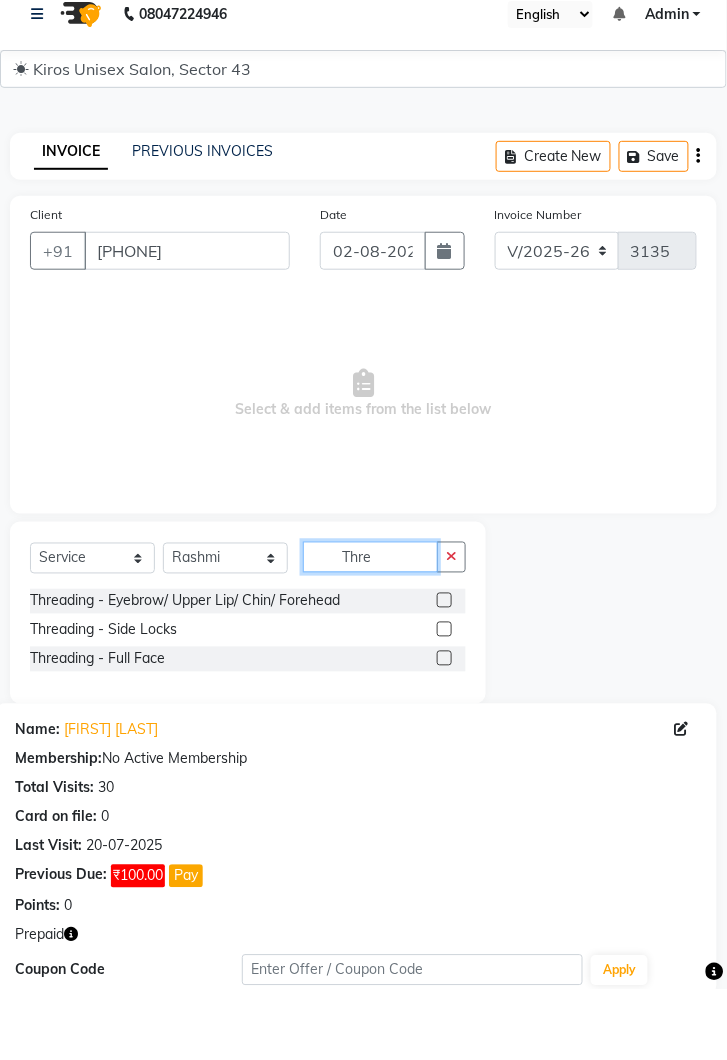 type on "Thre" 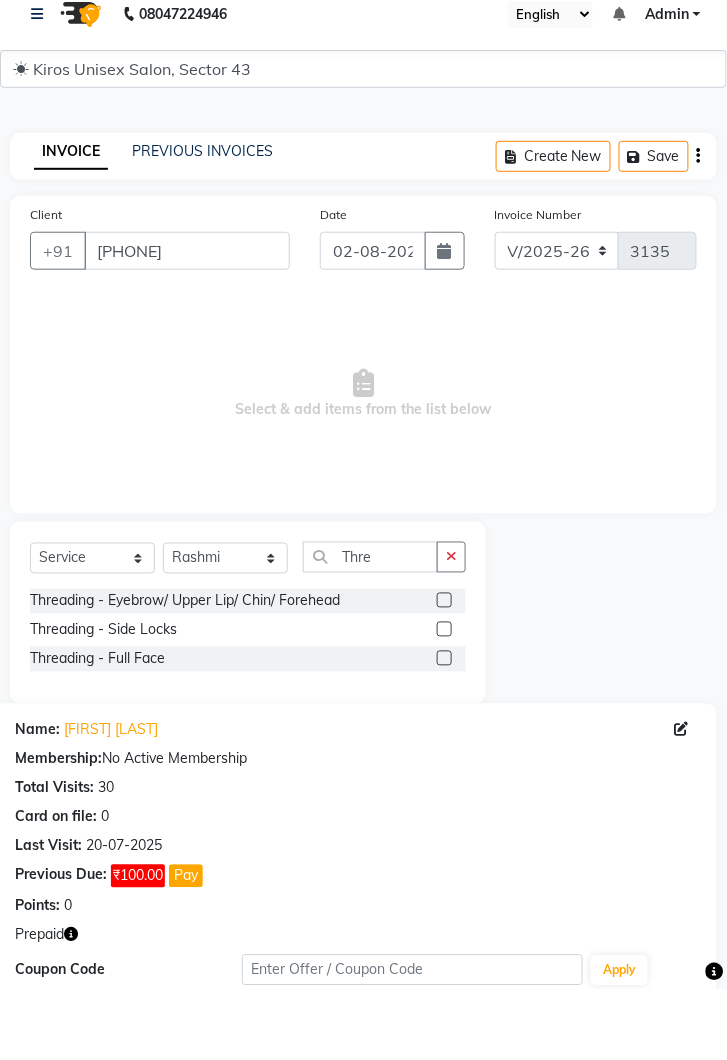 click 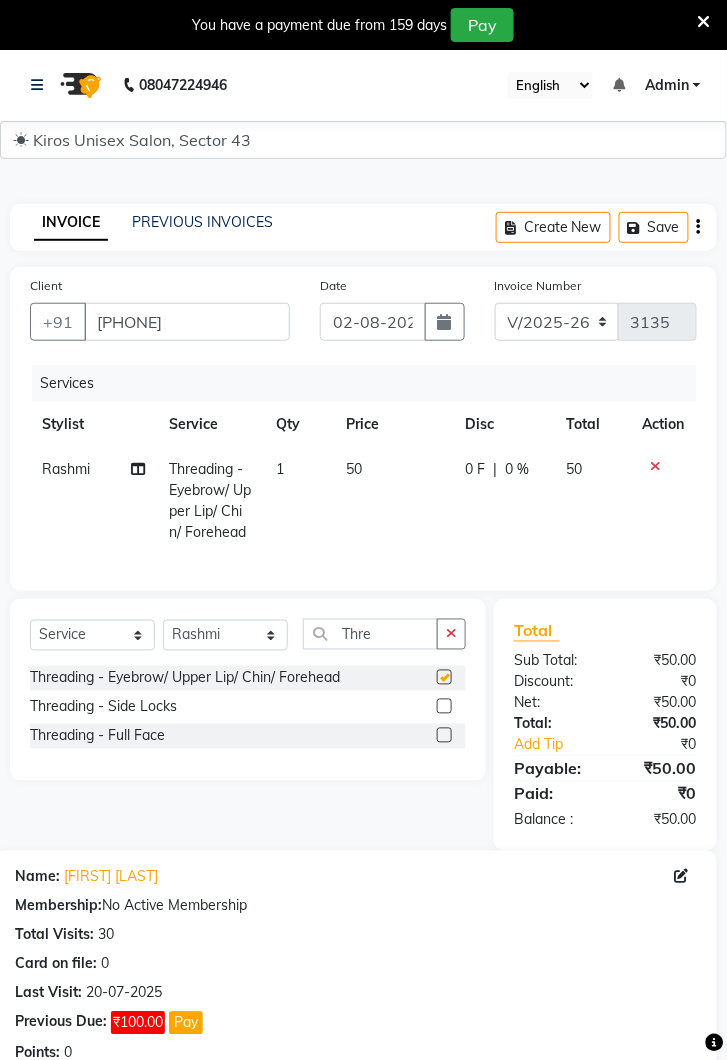 checkbox on "false" 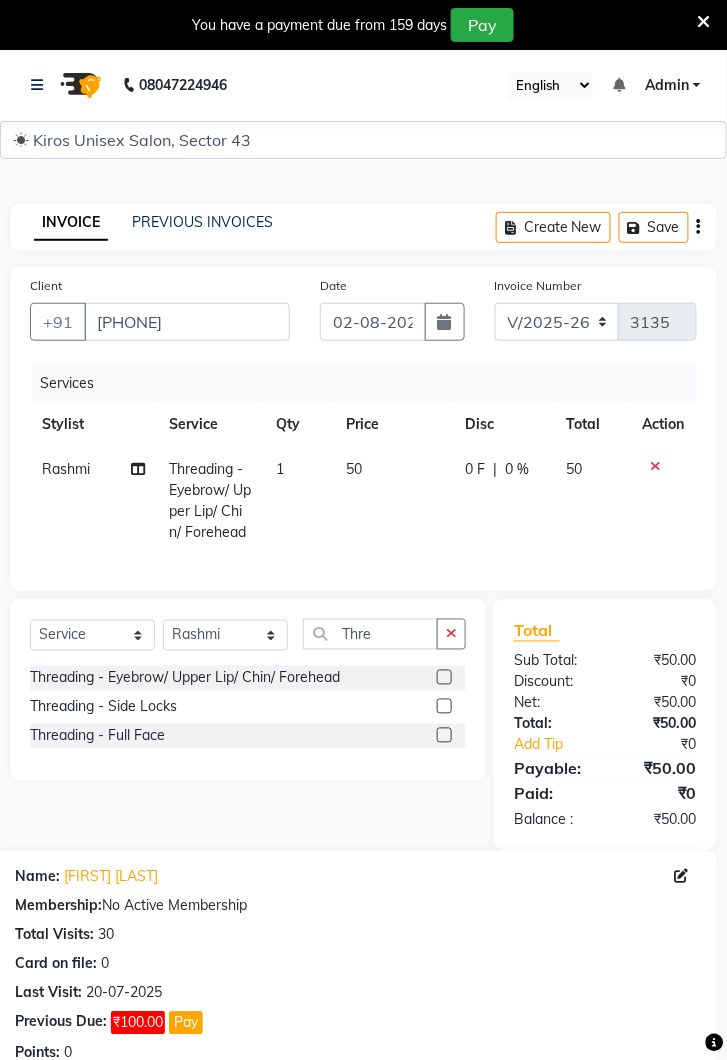 click on "50" 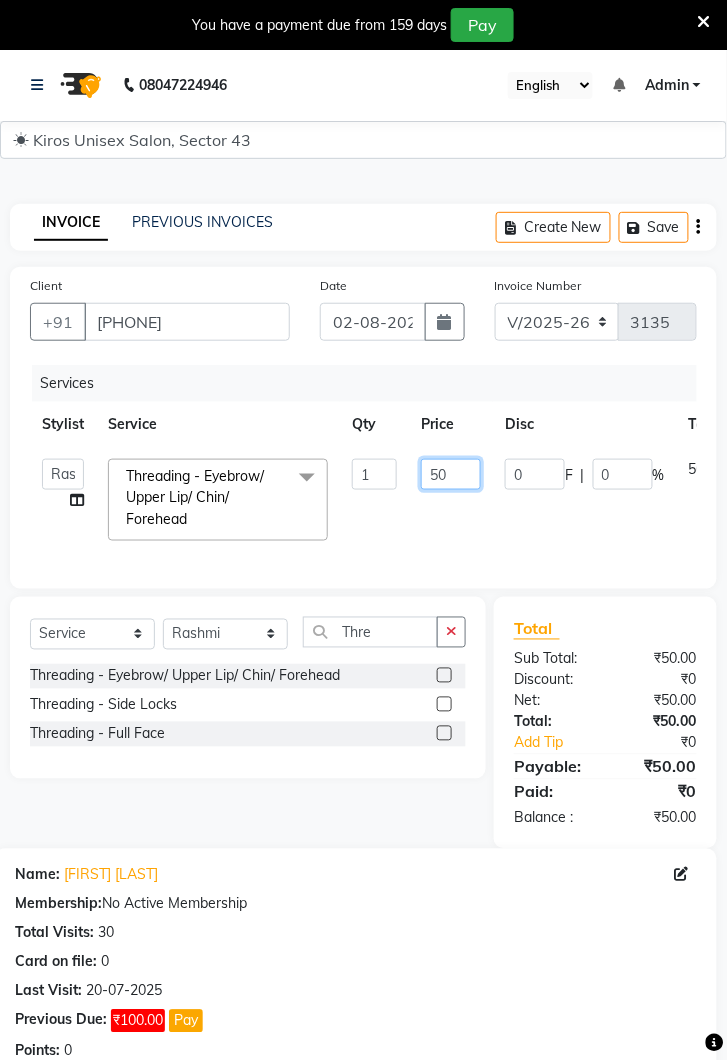 click on "50" 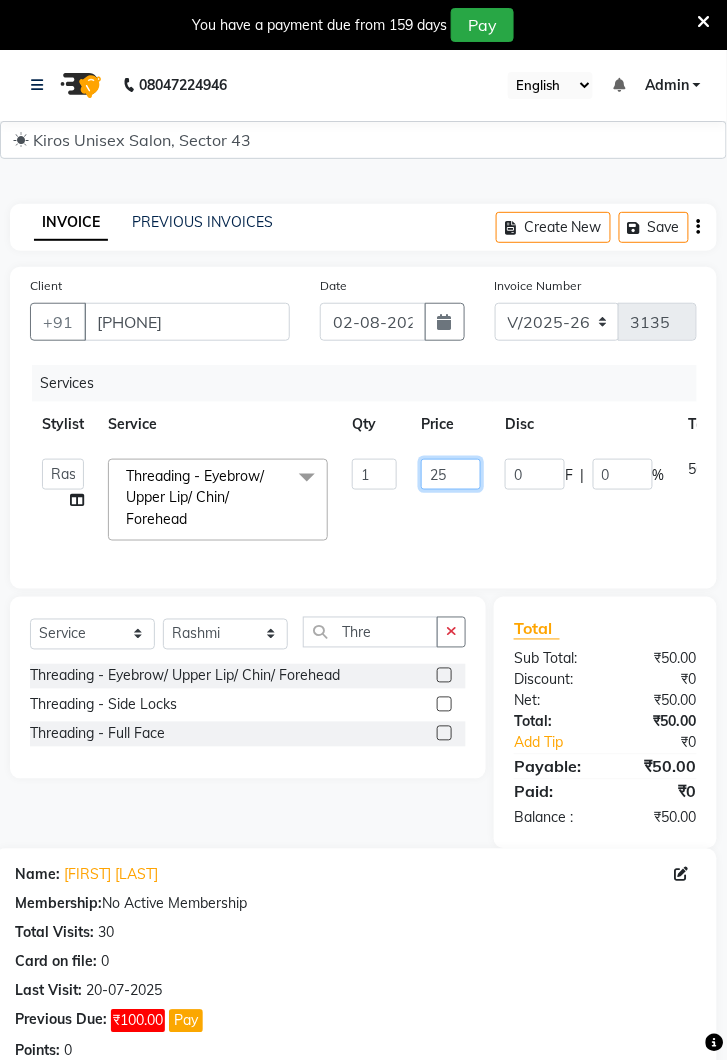type on "250" 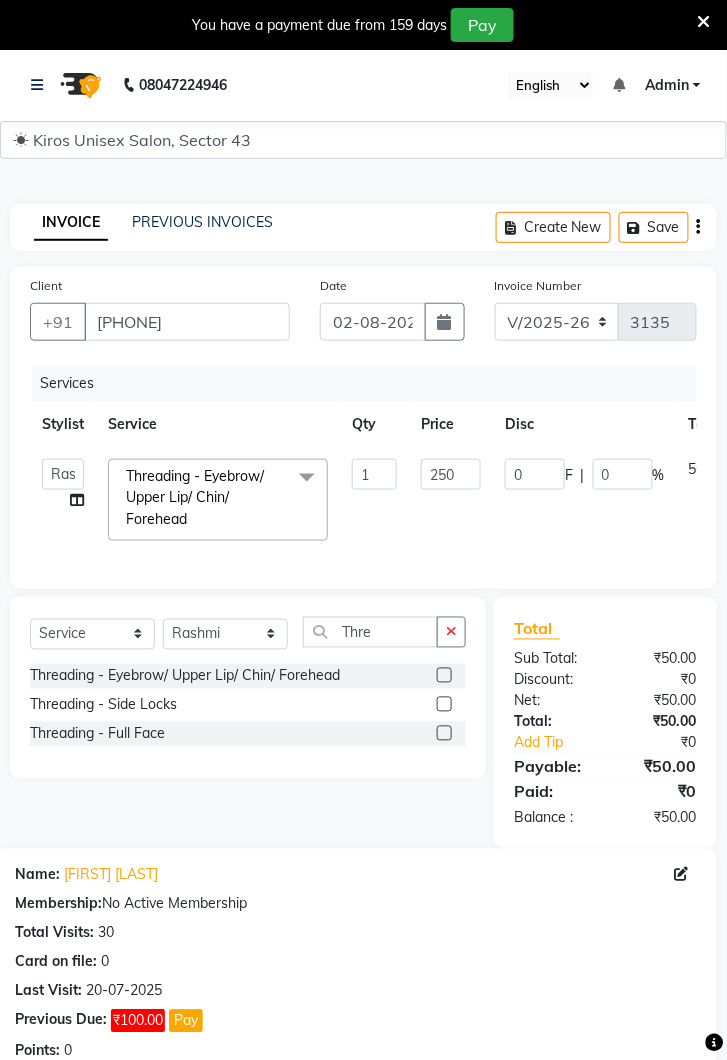 click on "0 F | 0 %" 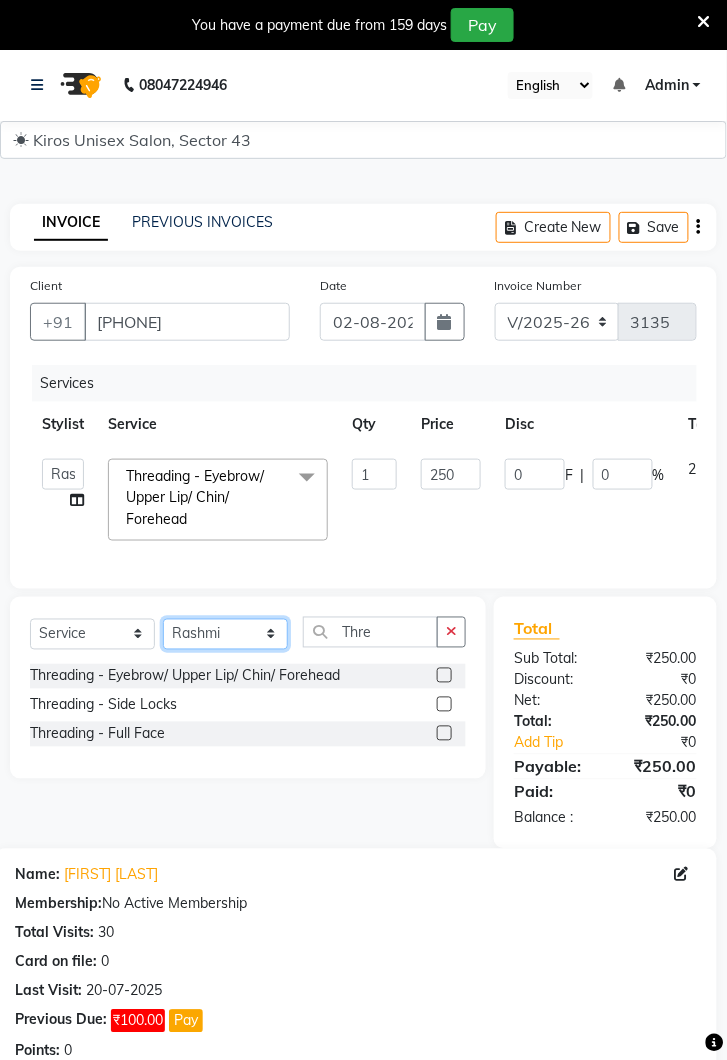 click on "Select Stylist Deepak Gunjan Habil Jeet Lalit Lamu Raj Rashmi Rony Sagar Suraj" 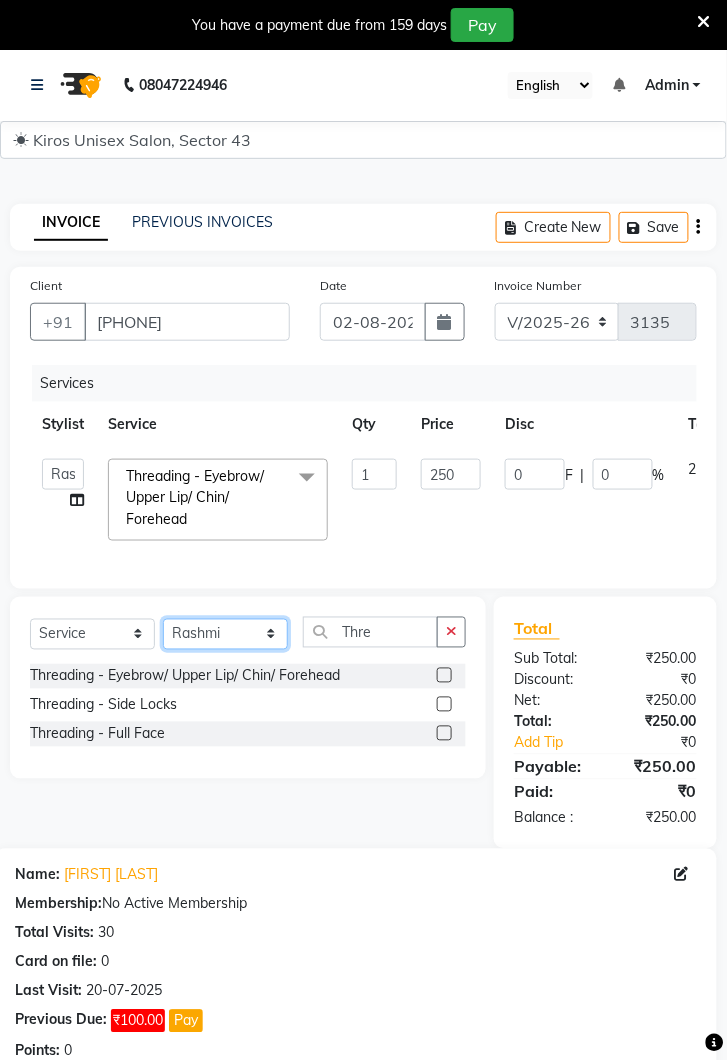 select on "78251" 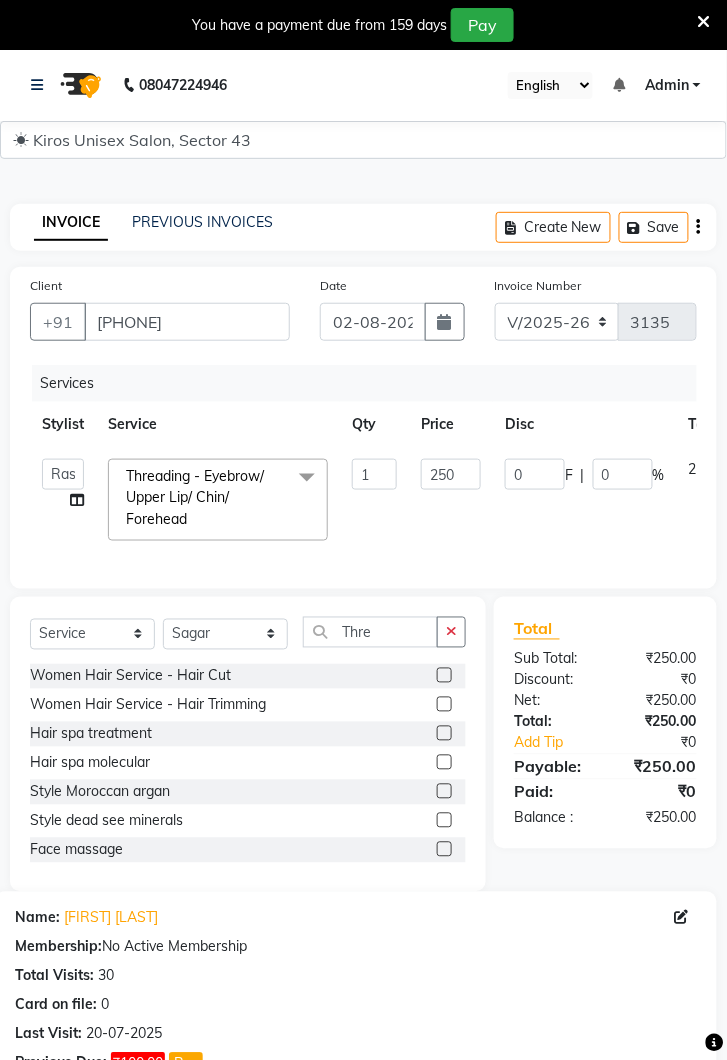 click 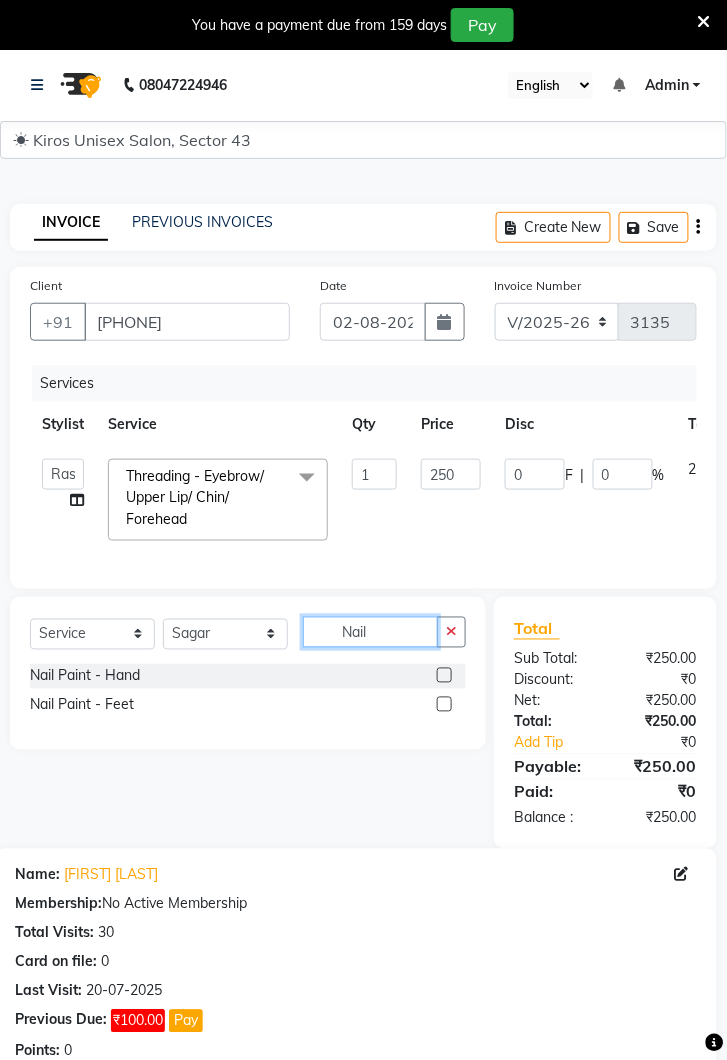 type on "Nail" 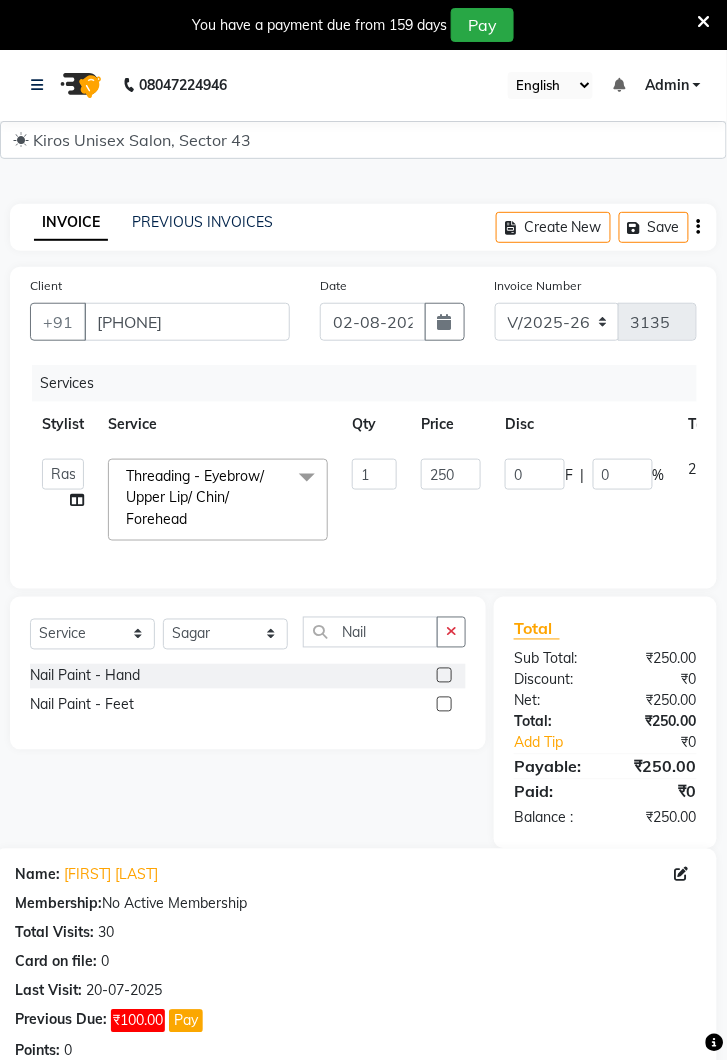 click 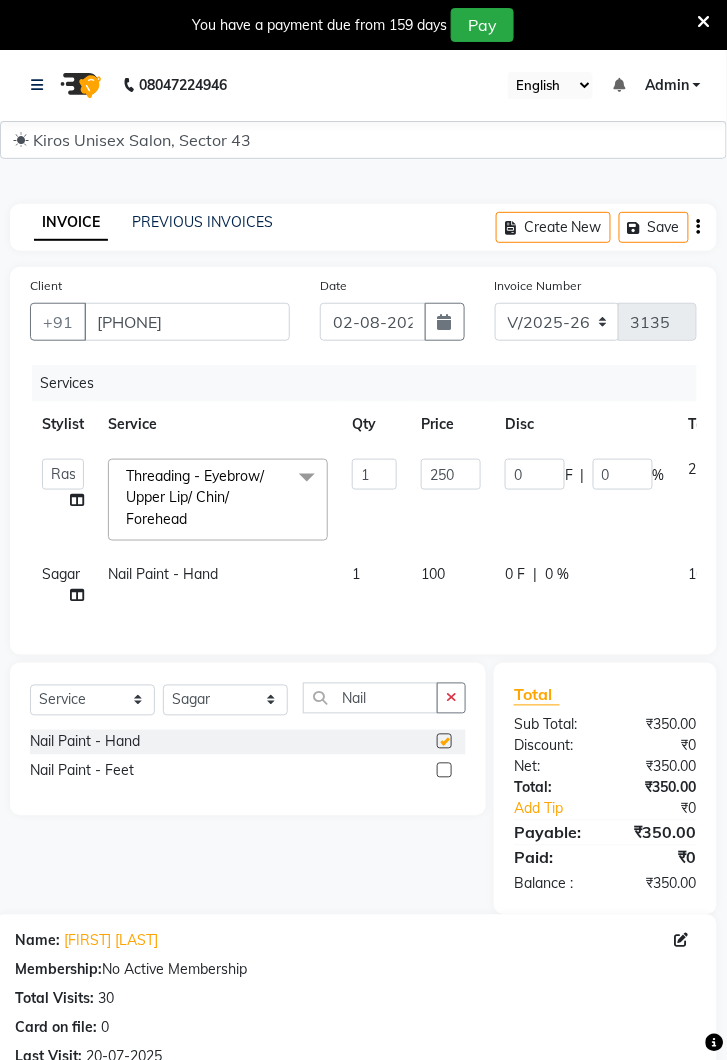 checkbox on "false" 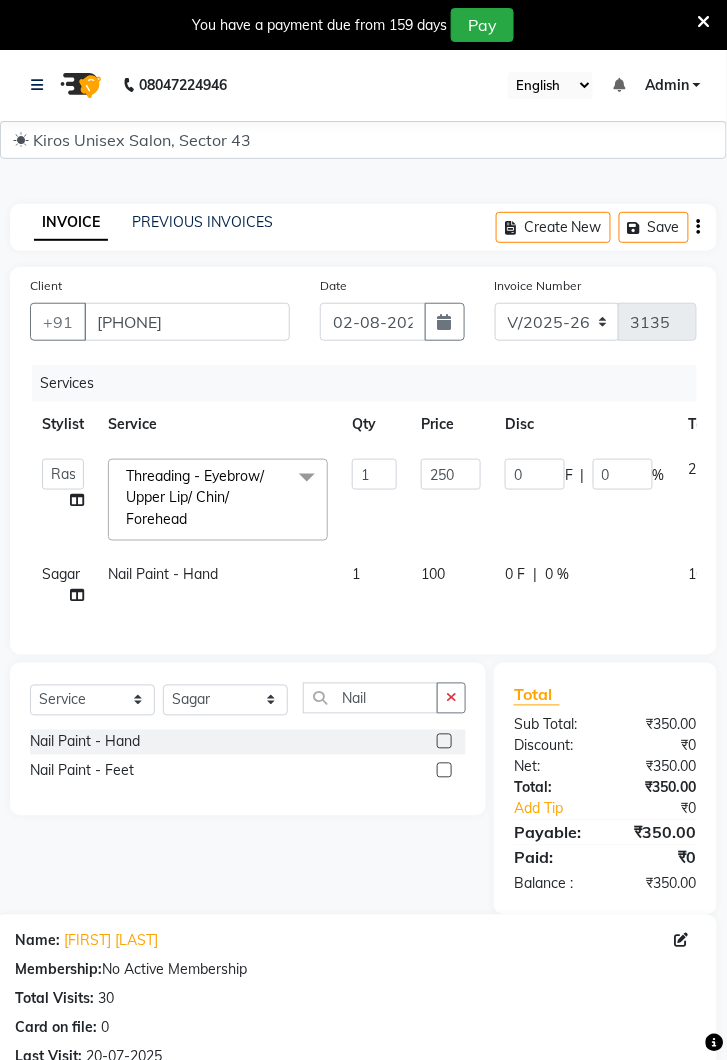click on "100" 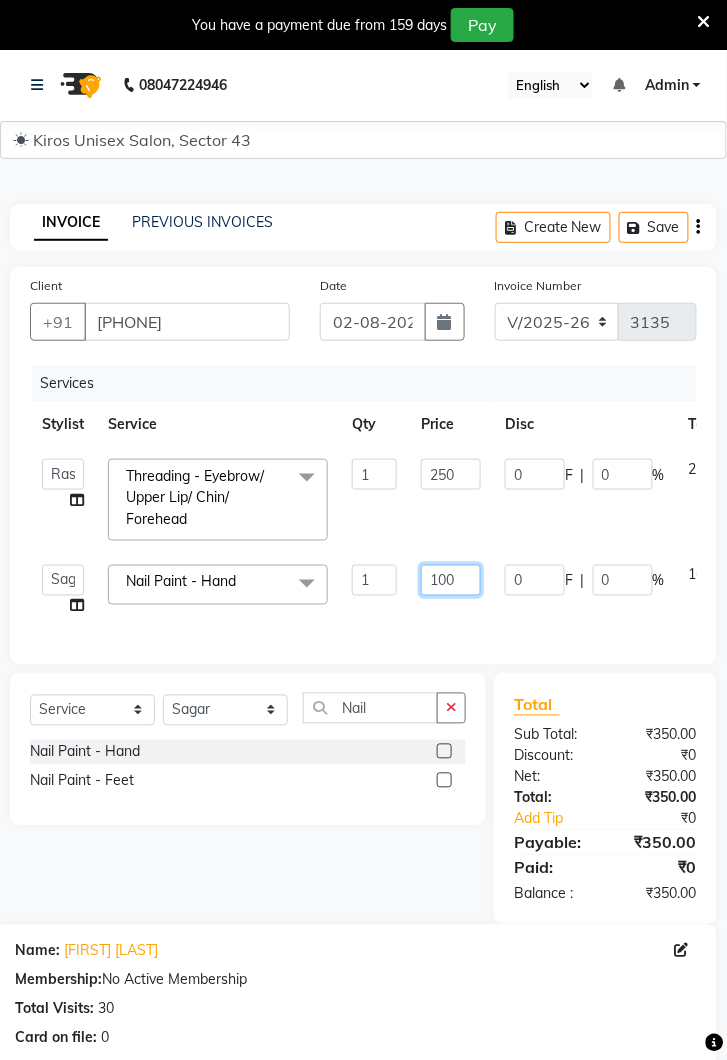 click on "100" 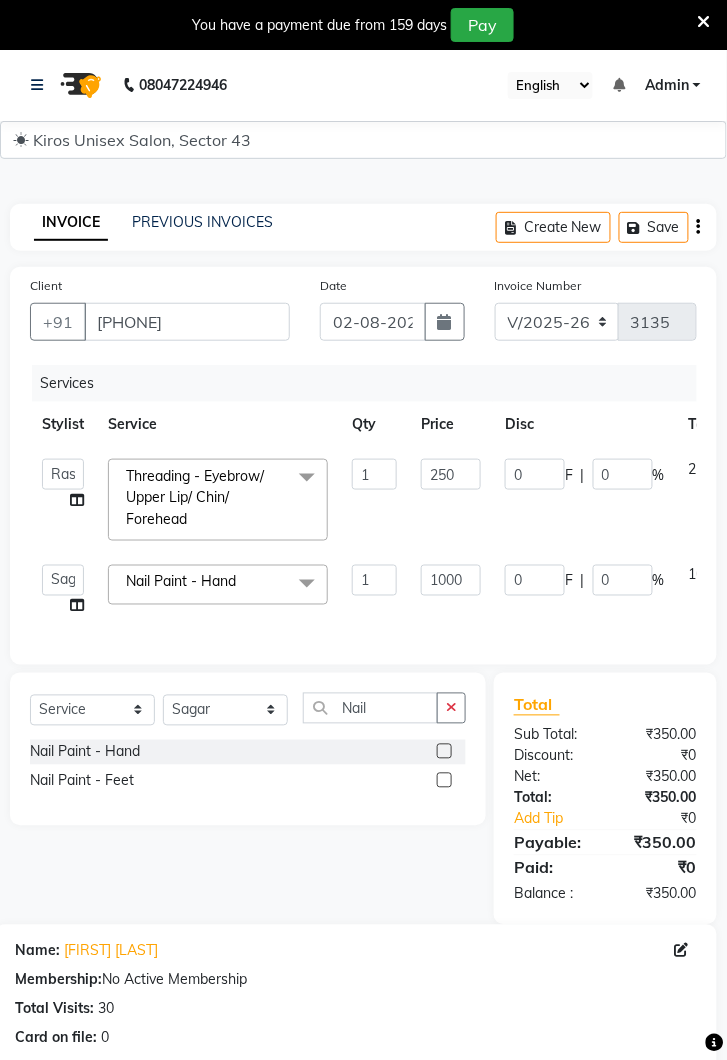 click on "Services Stylist Service Qty Price Disc Total Action  [NAME]   [NAME]   [NAME]   [NAME]   [NAME]   [NAME]   [NAME]   [NAME]   [NAME]   [NAME]   [NAME]  Threading - Eyebrow/ Upper Lip/ Chin/ Forehead  x Women Hair Service - Hair Cut Women Hair Service - Hair Trimming Hair spa treatment Hair spa molecular  Style Moroccan argan Style dead see minerals Face massage Under arms waxing Head Wash - L’Oréal Head Wash - Sulphate Free Head Wash - Gk Styling - Blow Dry Styling - Ironing Styling - Curls Styling - Combo: Head Wash (L’Oréal) And Blow Dry Threading - Eyebrow/ Upper Lip/ Chin/ Forehead Threading - Side Locks Threading - Full Face Hair Colour - Majirel Female Hair Colour - Inoa Female Hair Colour - Application Female Hair Colour - Majirel Hair Colour - Inoa Hair Colour - Application Hair Colour - Beard Colour Hair Spa - L’Oréal Basic Hair Spa - Mythic Spa Hair Spa - Macadamia Spa / Moroccan Hair Treatment Hair Spa - Ola Plex Hair Treatment - Dandruff/ Hair Fall Treatment Hair Treatment - Smoothening Shave - Clean" 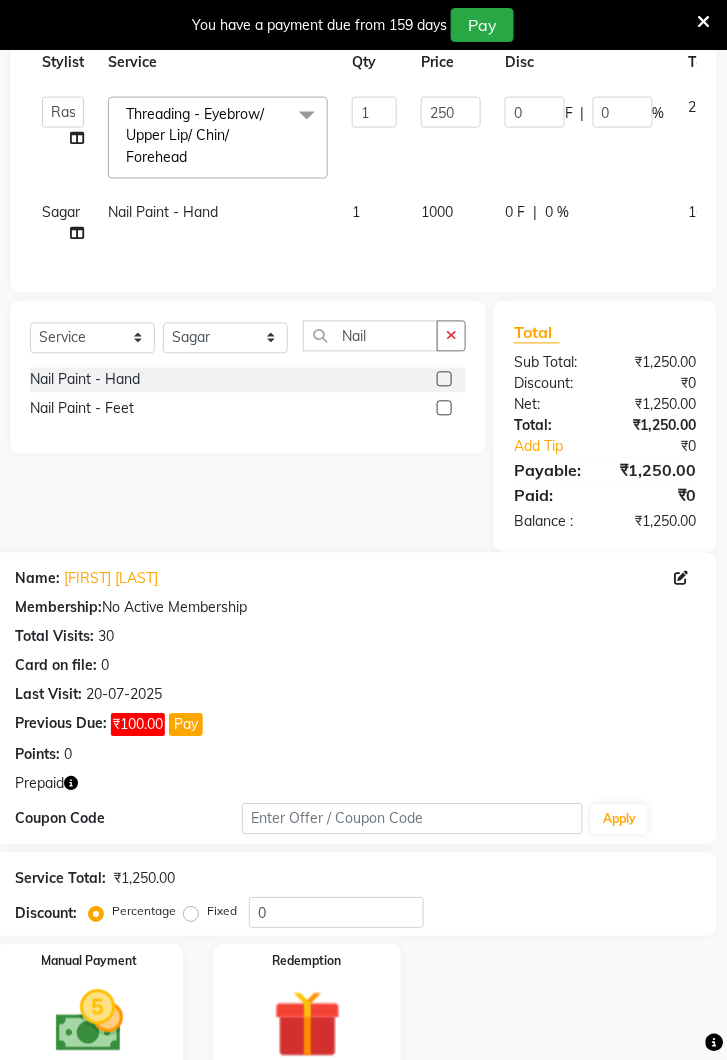scroll, scrollTop: 363, scrollLeft: 0, axis: vertical 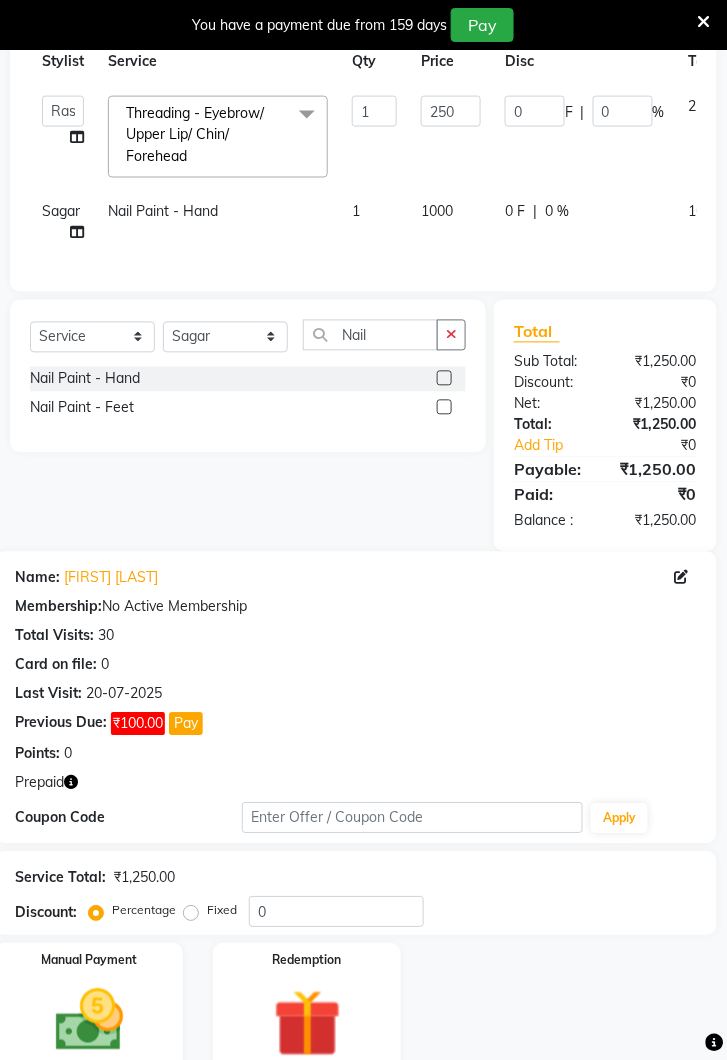 click 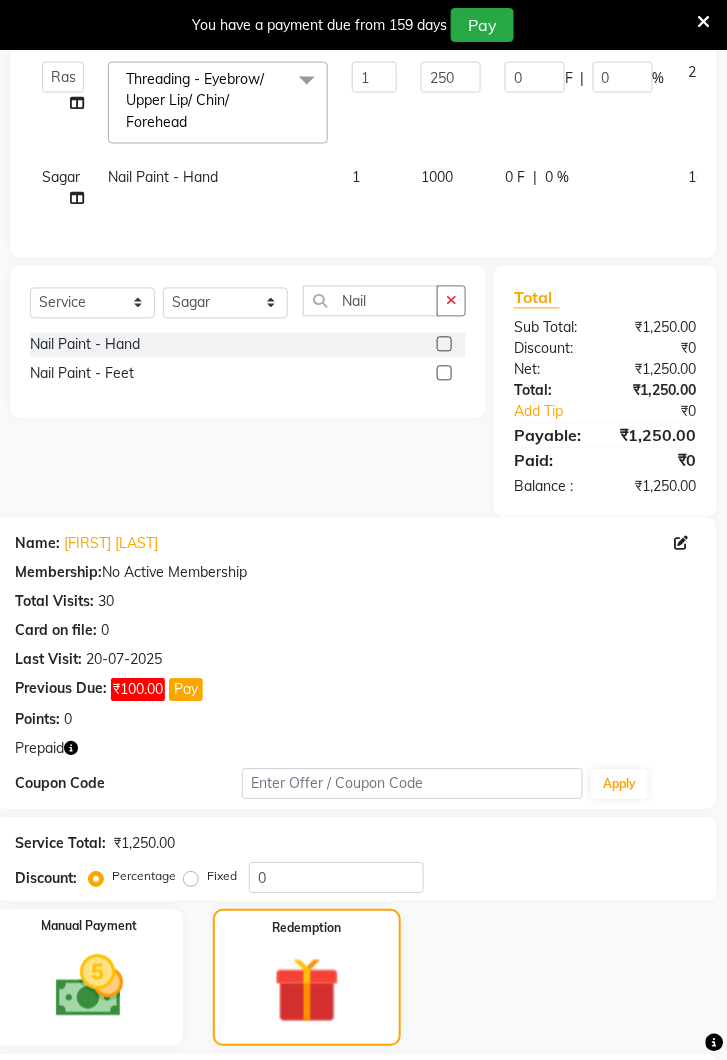 scroll, scrollTop: 492, scrollLeft: 0, axis: vertical 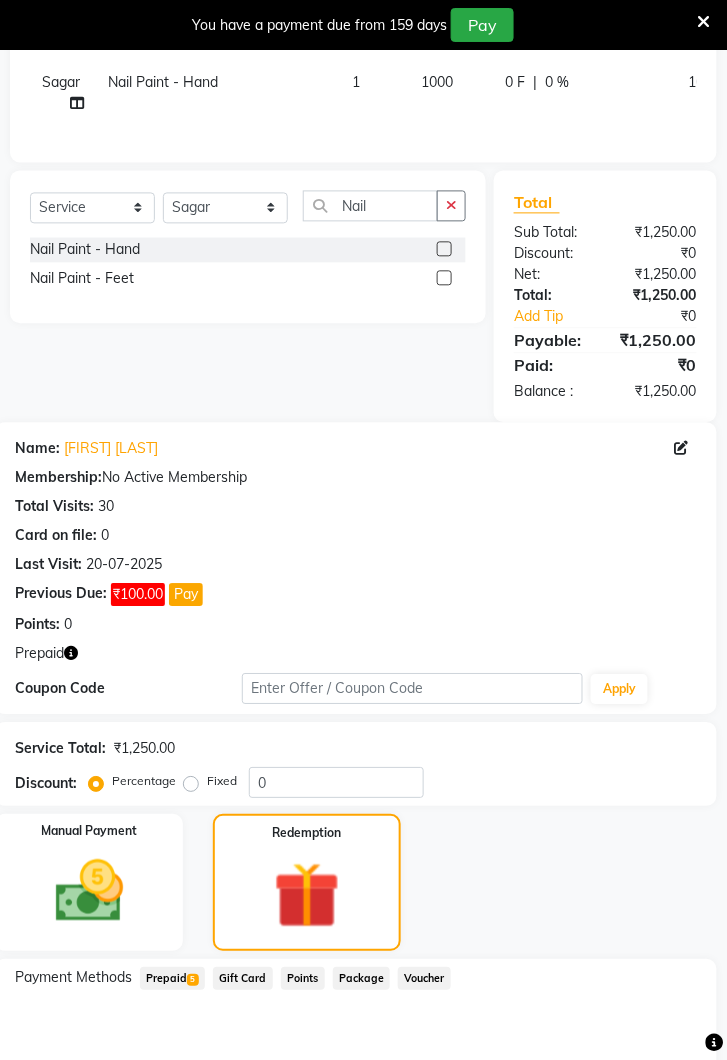click on "5" 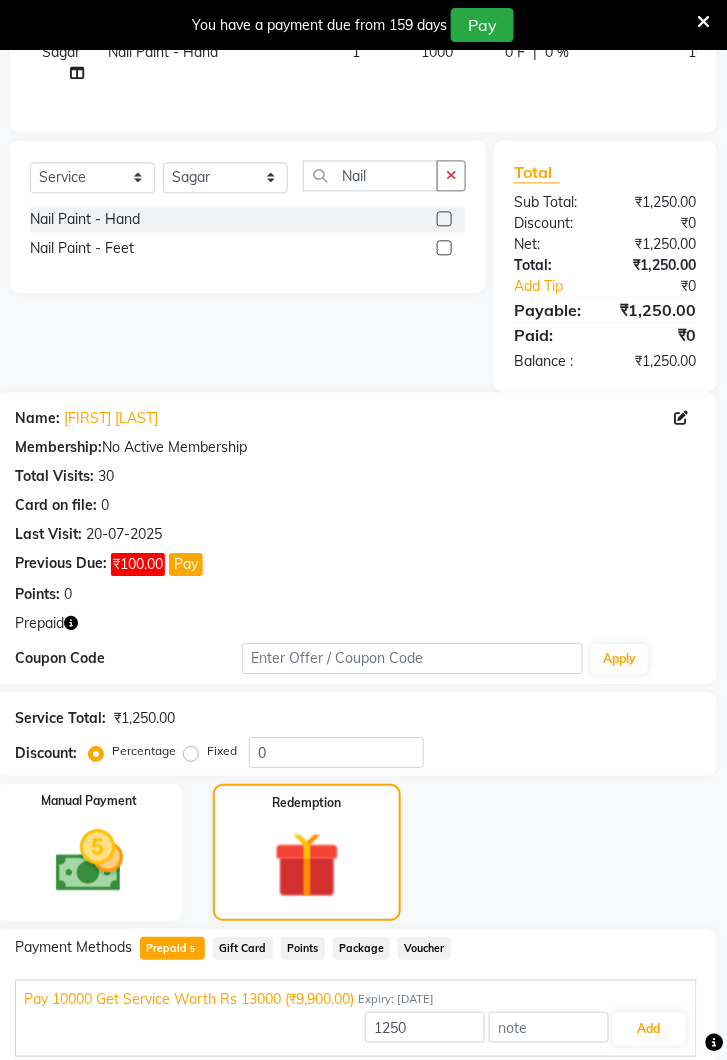 scroll, scrollTop: 654, scrollLeft: 0, axis: vertical 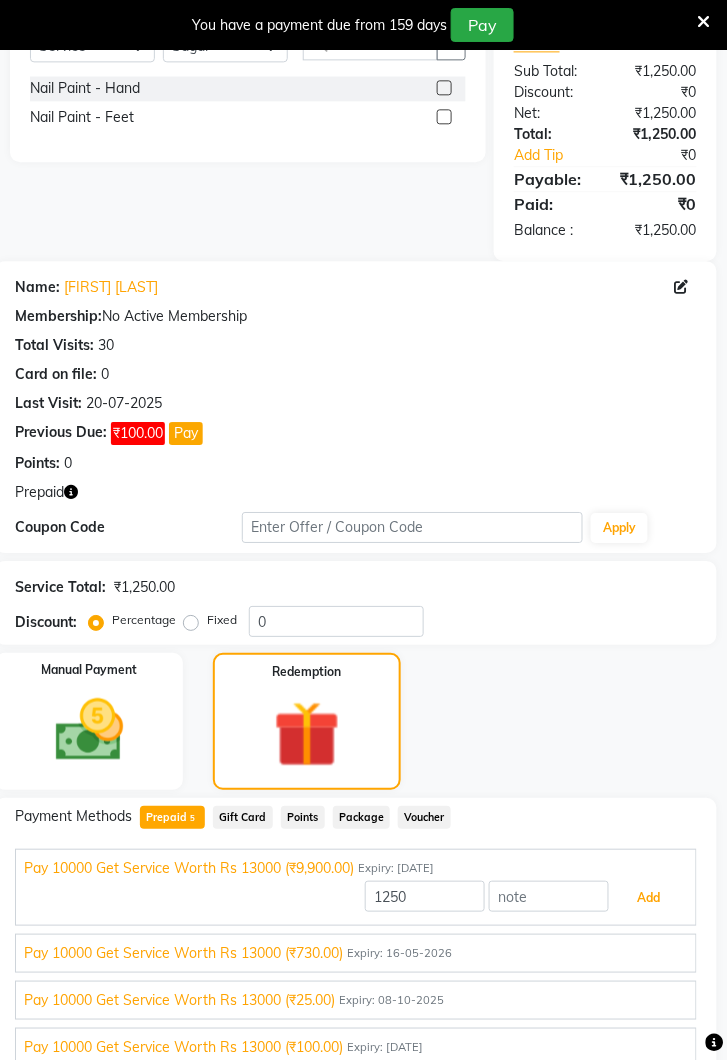 click on "Add" at bounding box center (649, 898) 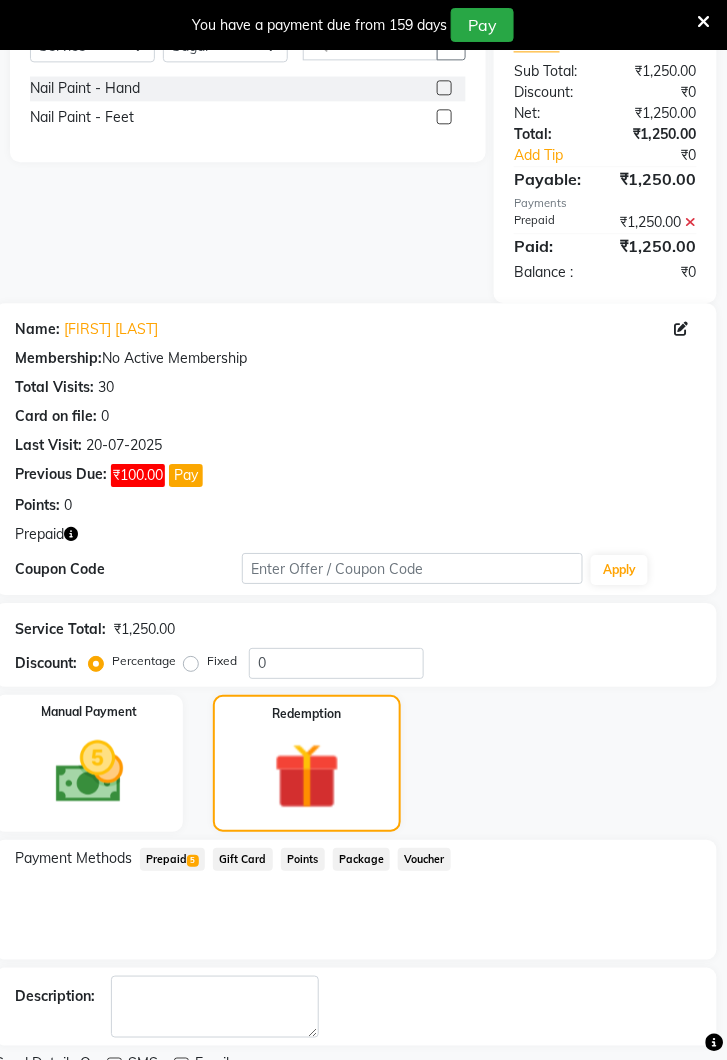 scroll, scrollTop: 667, scrollLeft: 0, axis: vertical 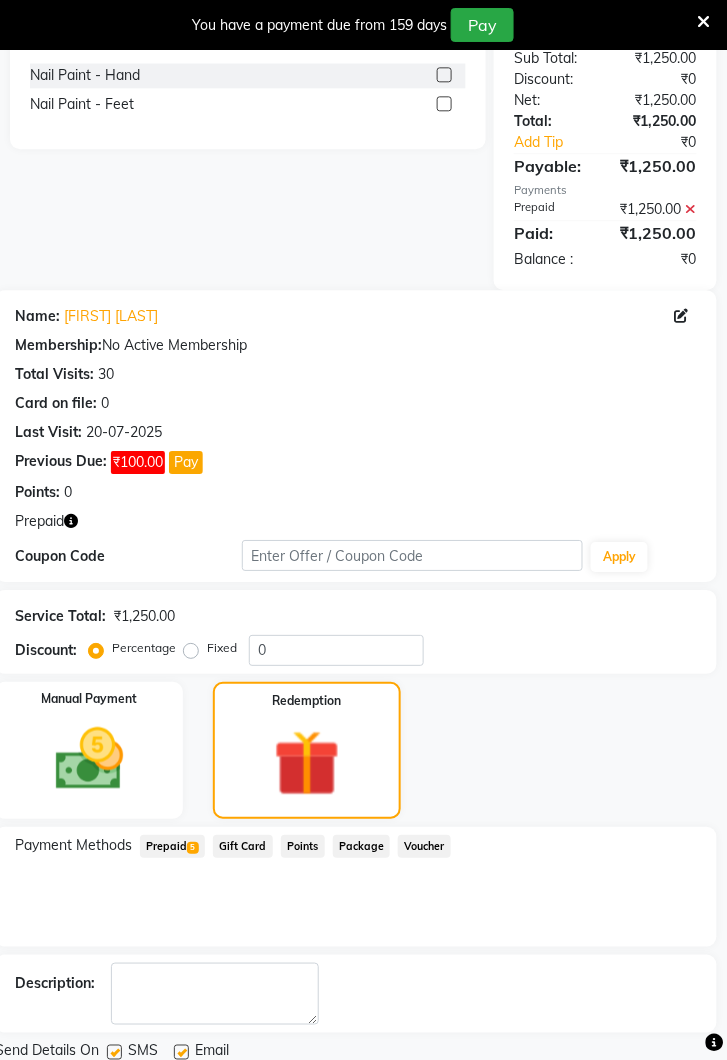 click on "Checkout" 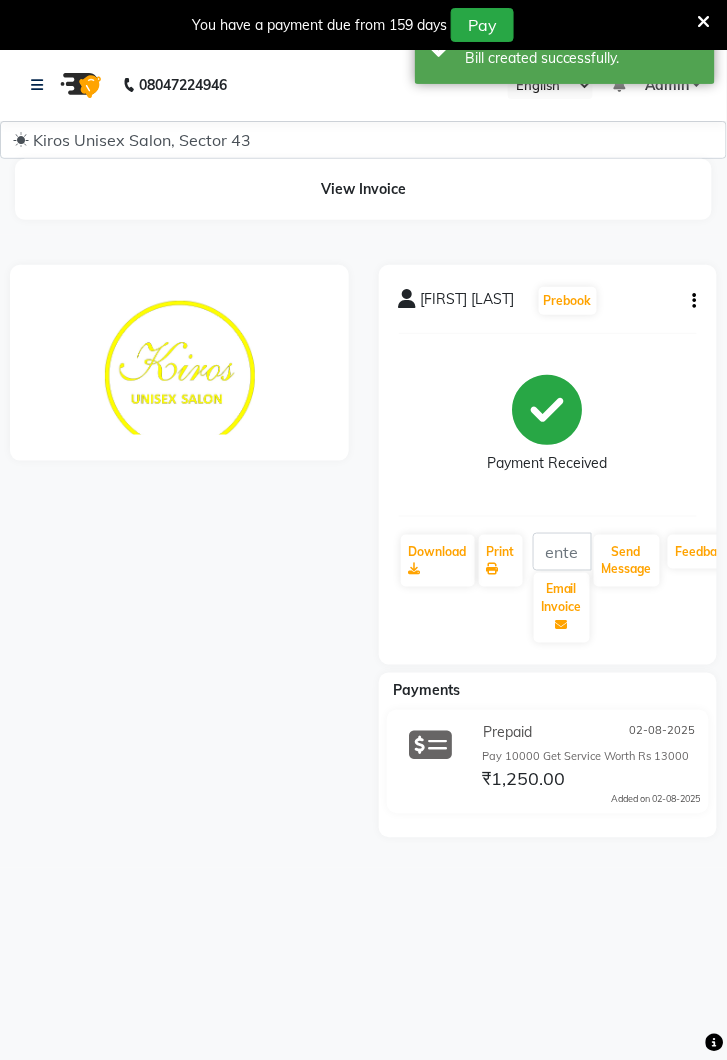 scroll, scrollTop: 0, scrollLeft: 0, axis: both 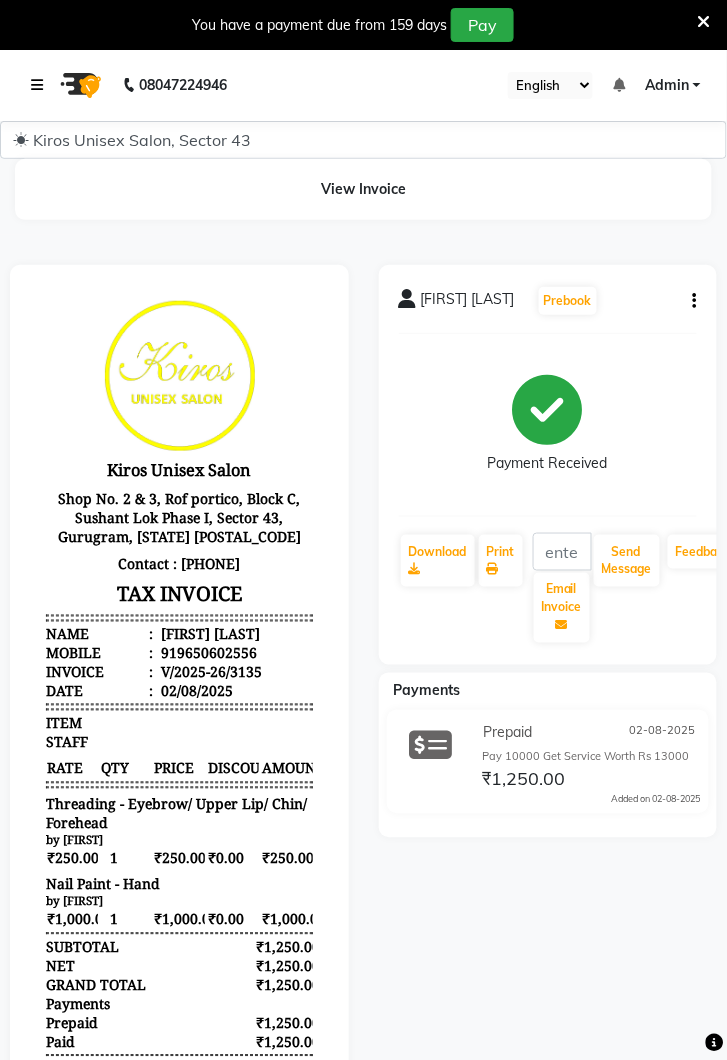 click at bounding box center [41, 85] 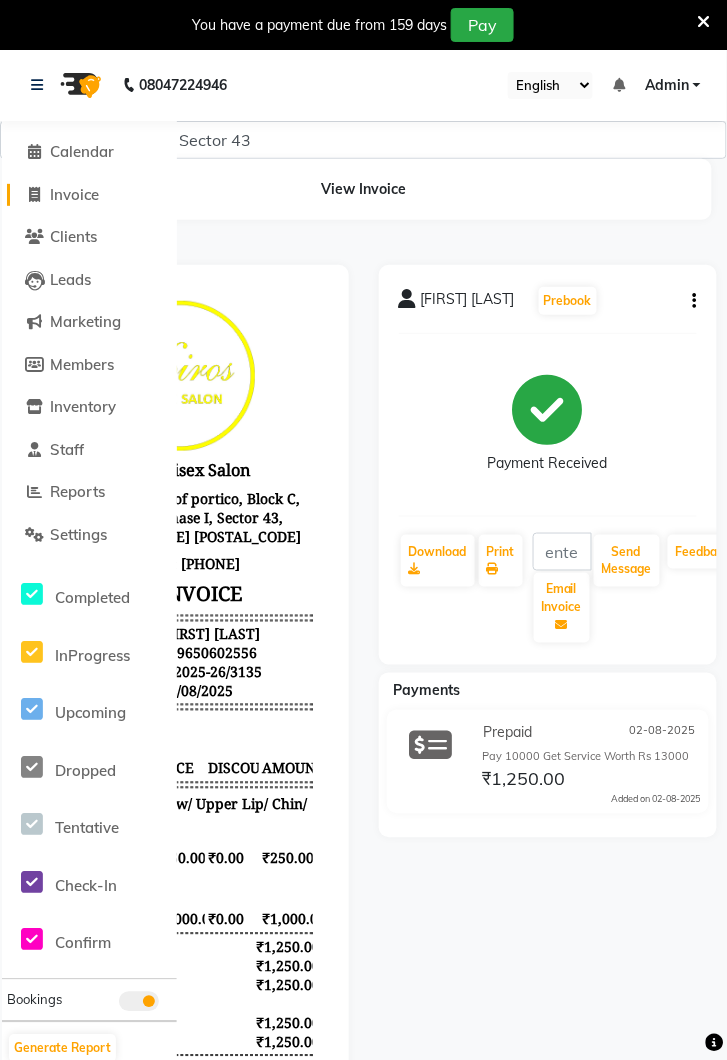click on "Invoice" 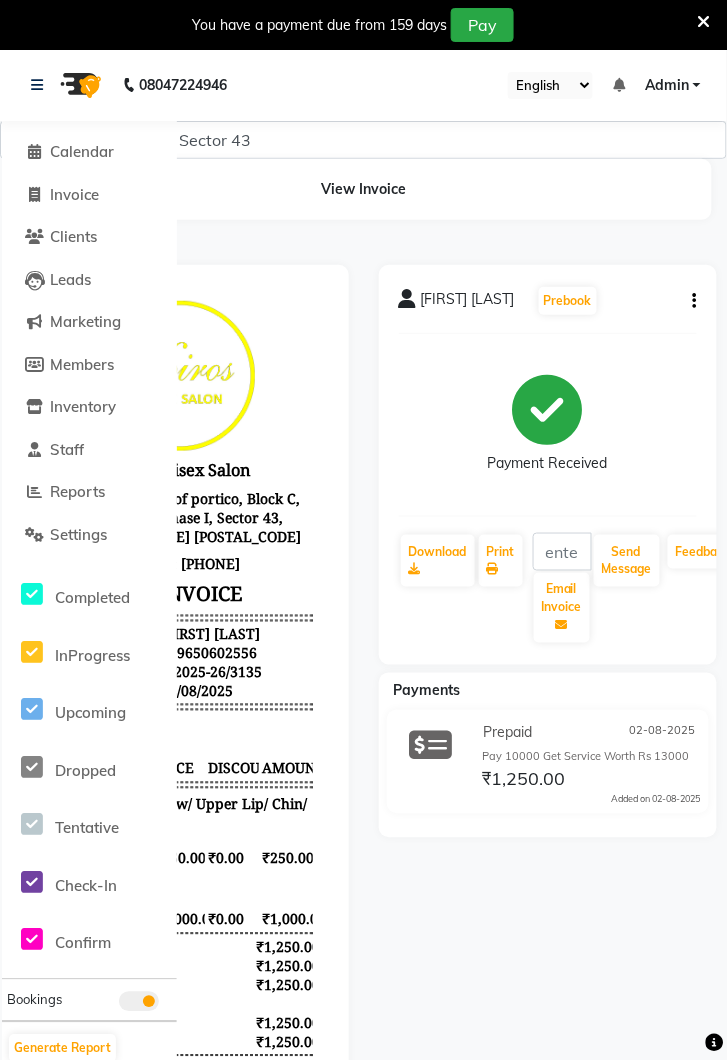 select on "service" 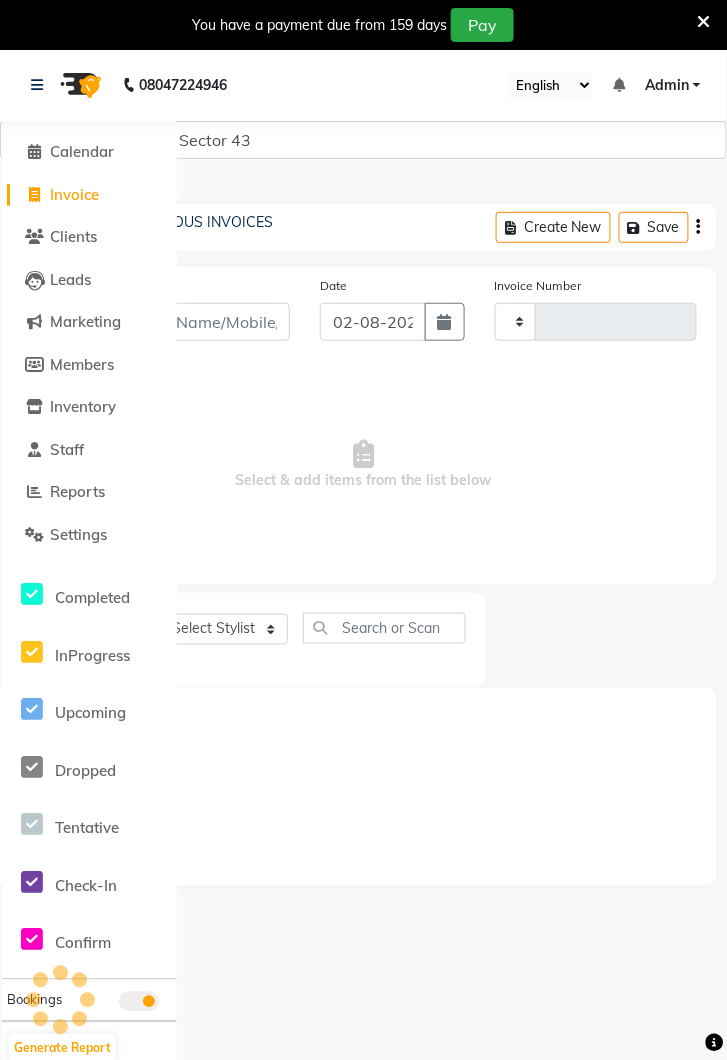 type on "3136" 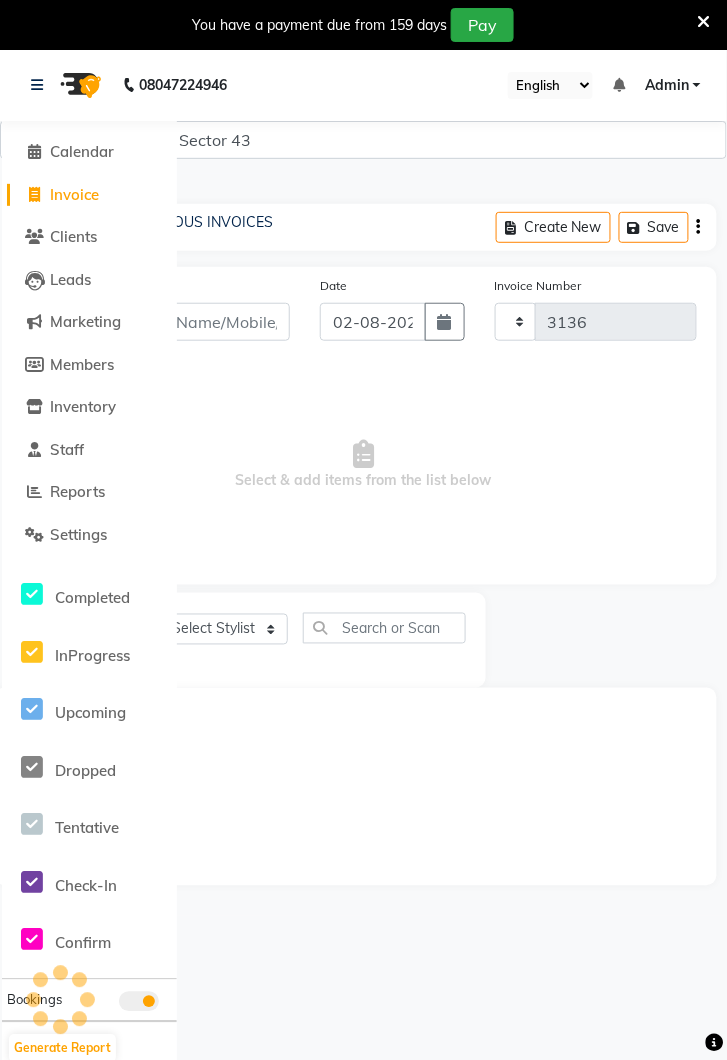 scroll, scrollTop: 49, scrollLeft: 0, axis: vertical 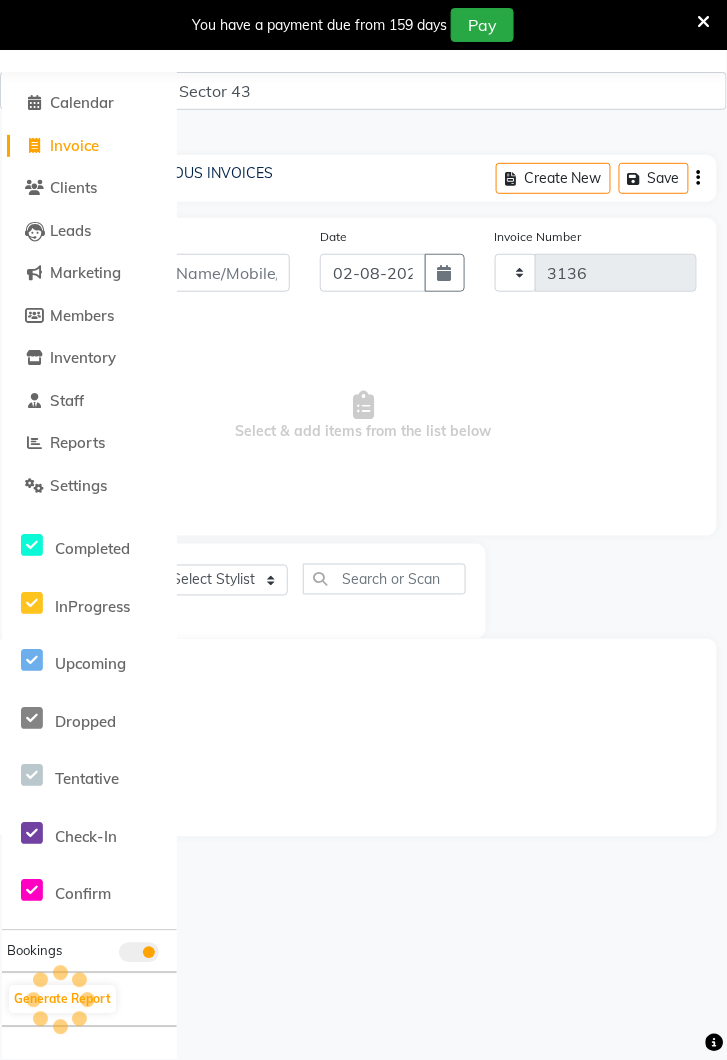 select on "5694" 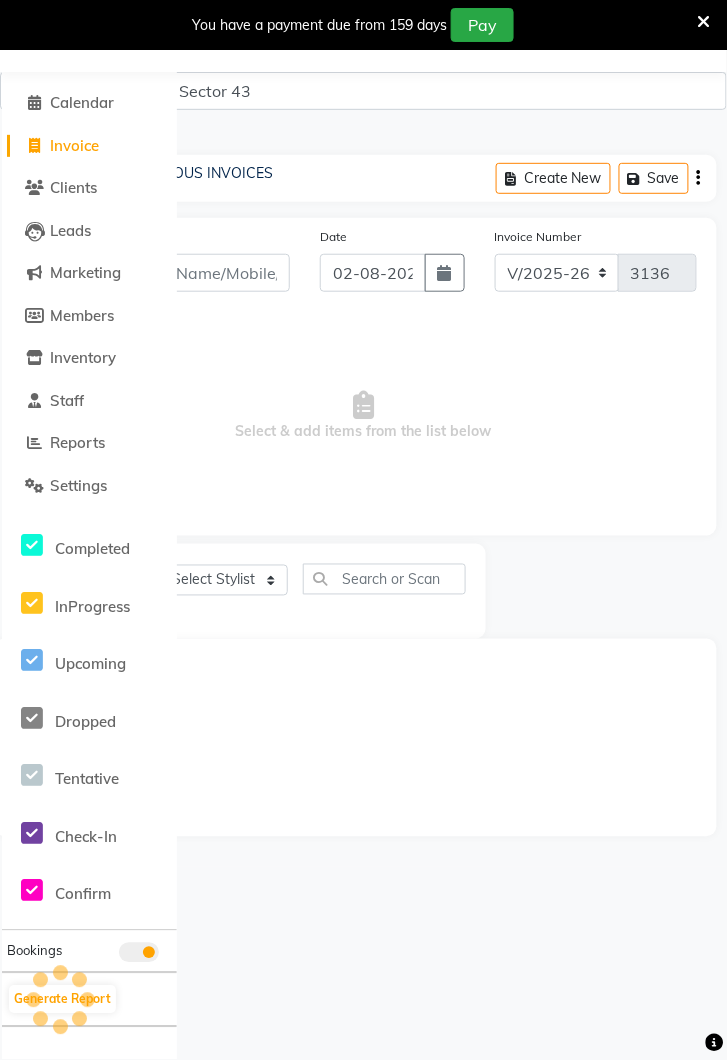 scroll, scrollTop: 0, scrollLeft: 0, axis: both 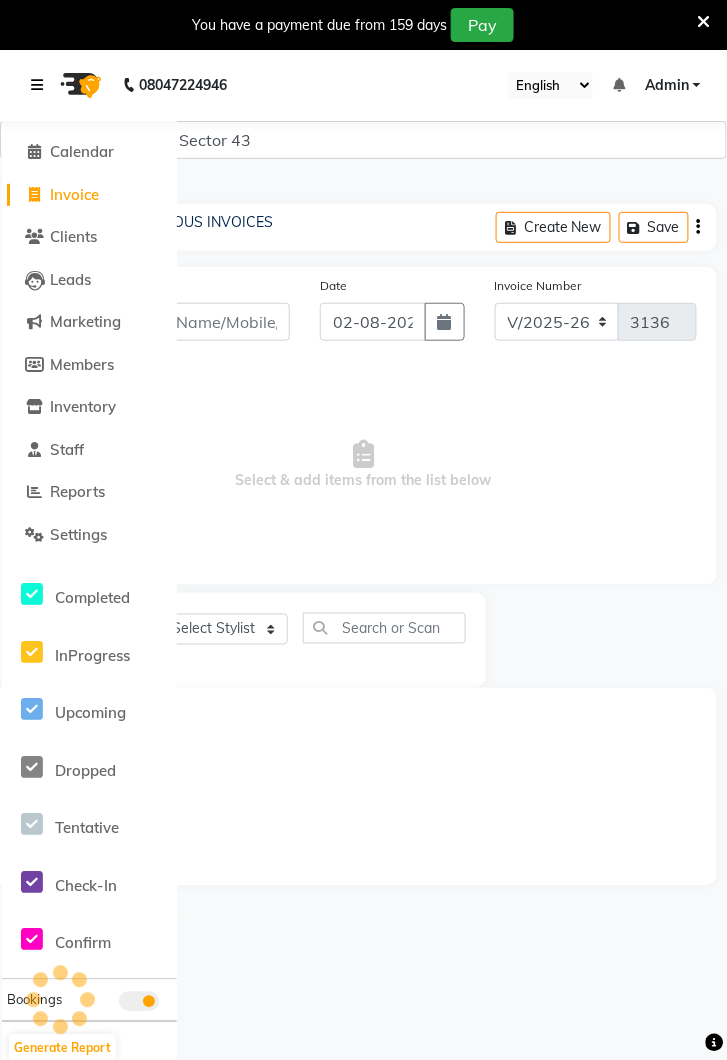 click at bounding box center (37, 85) 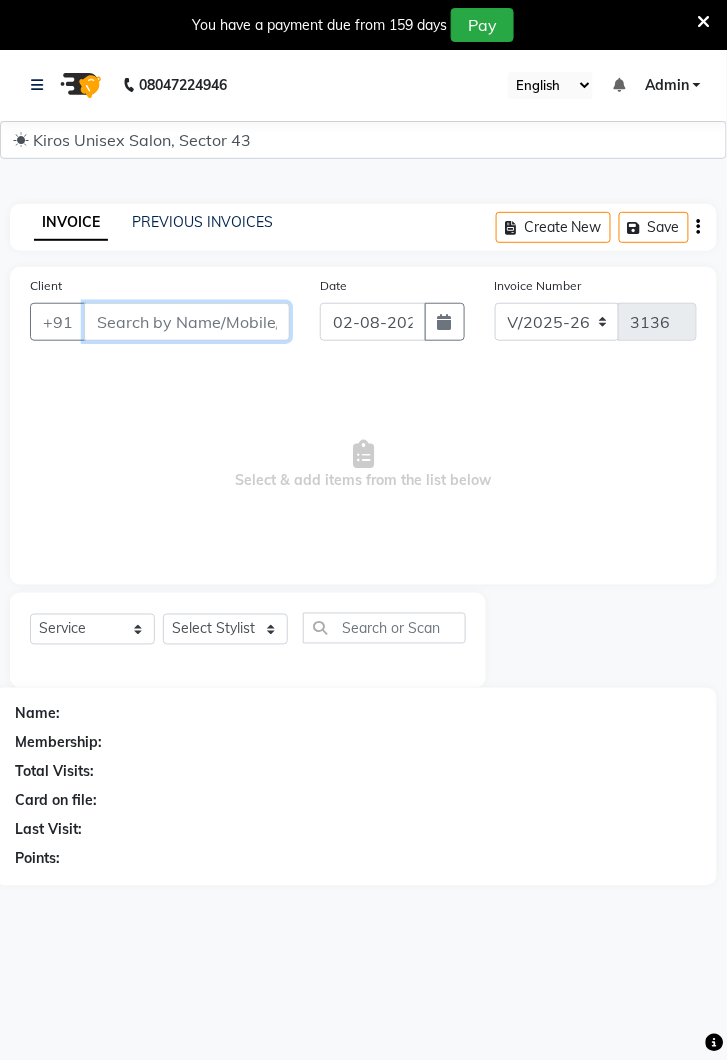 click on "Client" at bounding box center [187, 322] 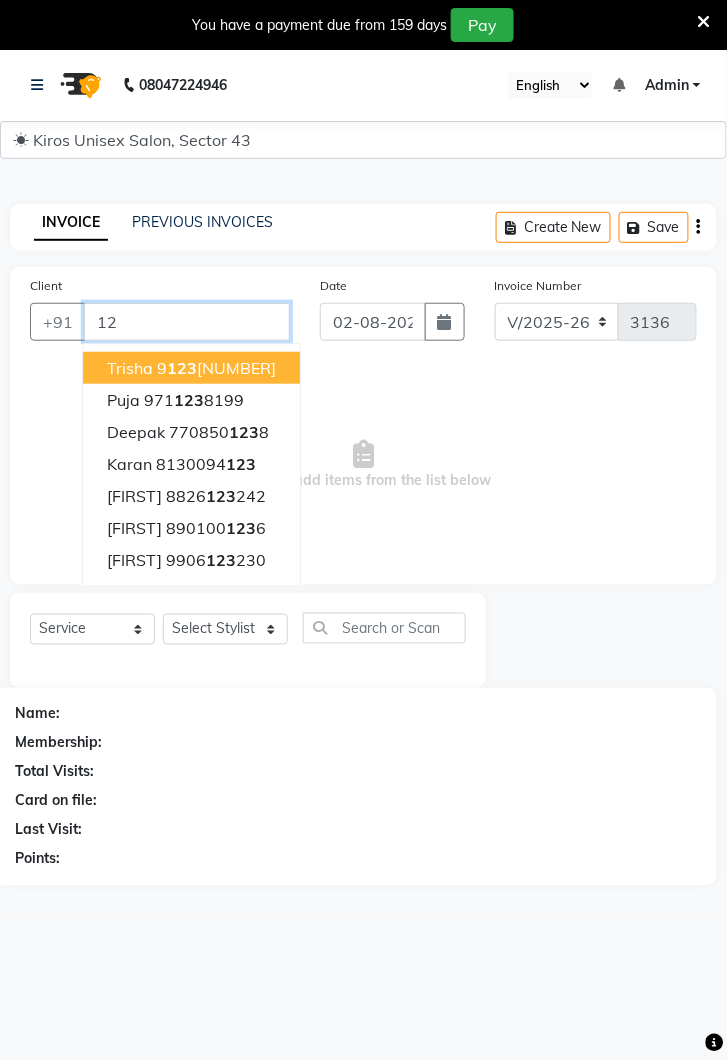 type on "1" 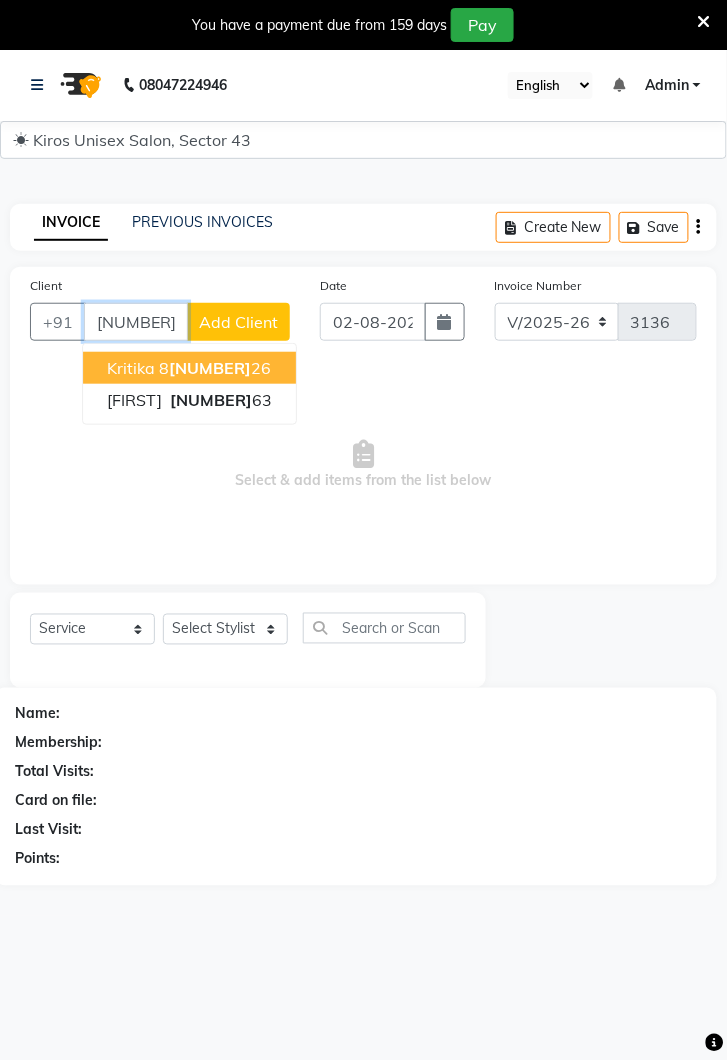 scroll, scrollTop: 0, scrollLeft: 0, axis: both 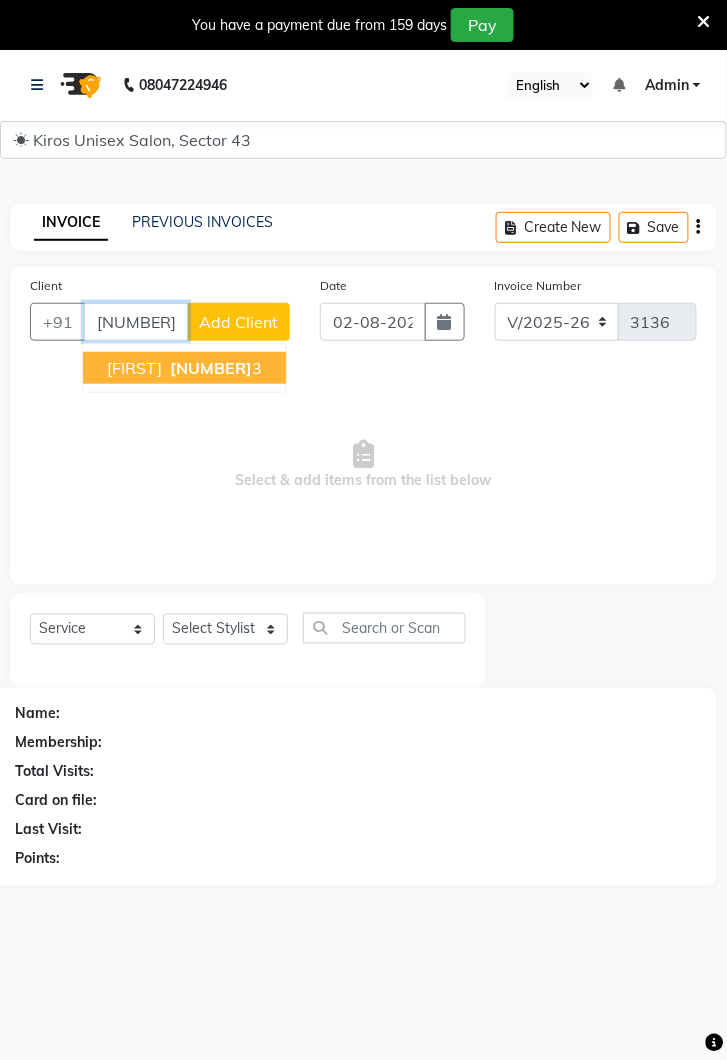 click on "[NUMBER]" at bounding box center (214, 368) 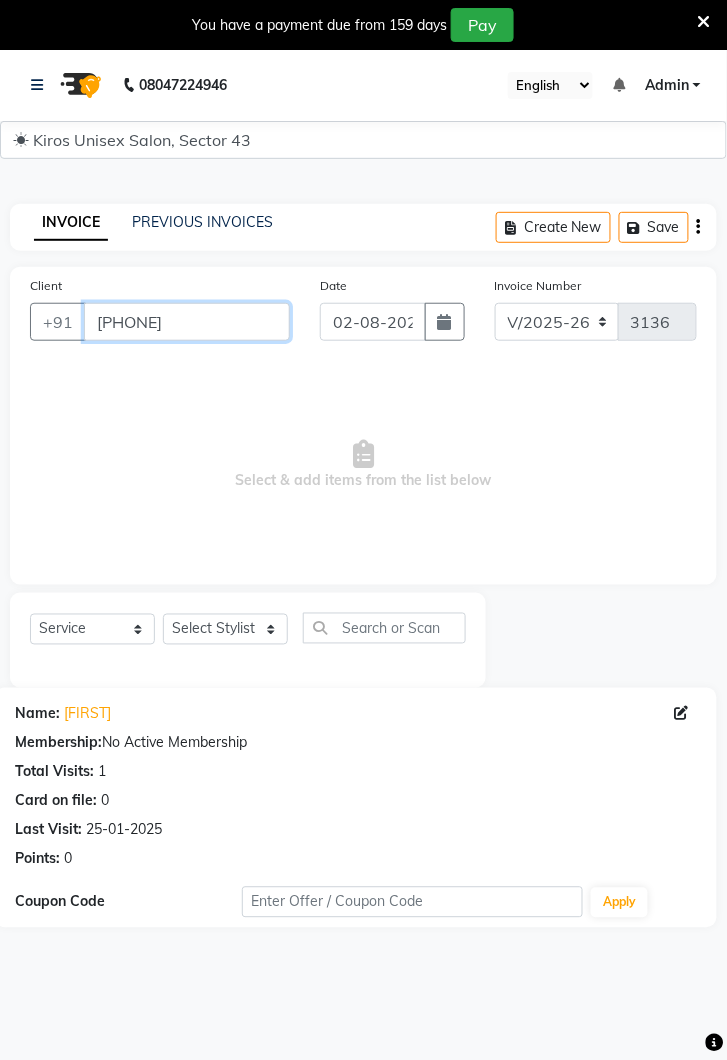 click on "[PHONE]" at bounding box center [187, 322] 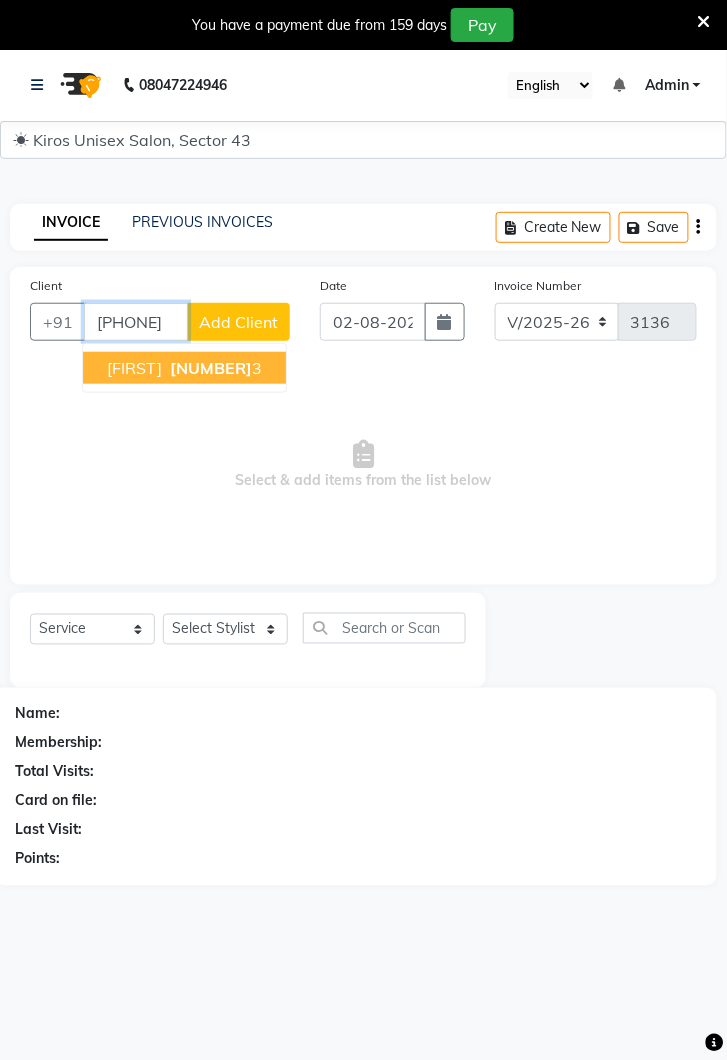 scroll, scrollTop: 0, scrollLeft: 0, axis: both 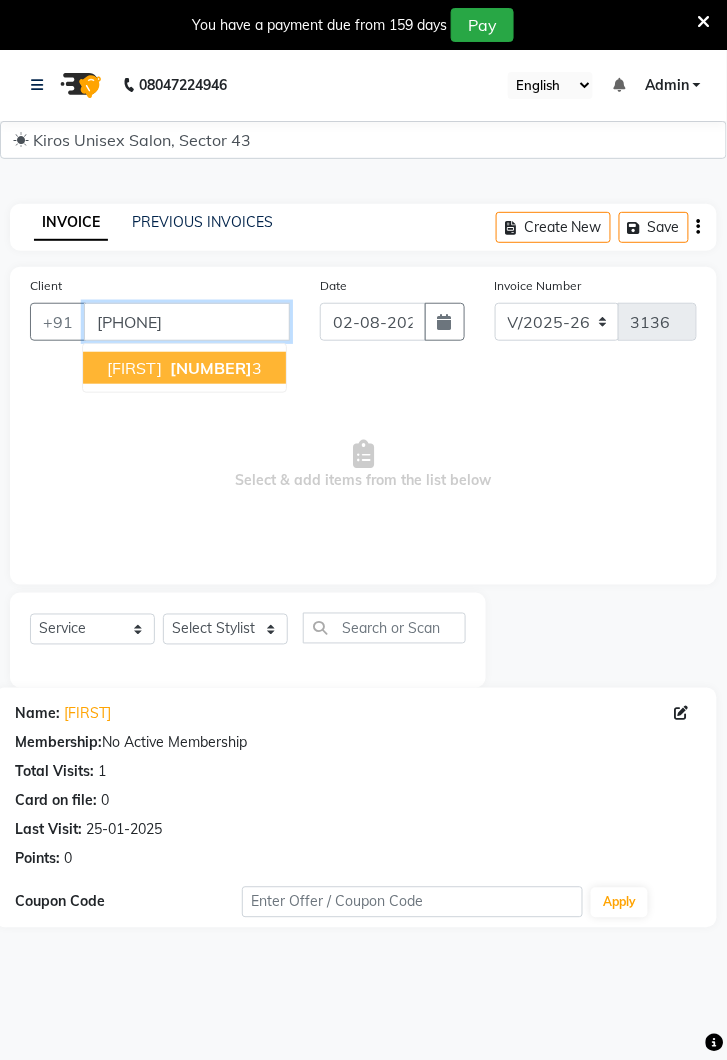 click on "[PHONE]" at bounding box center [187, 322] 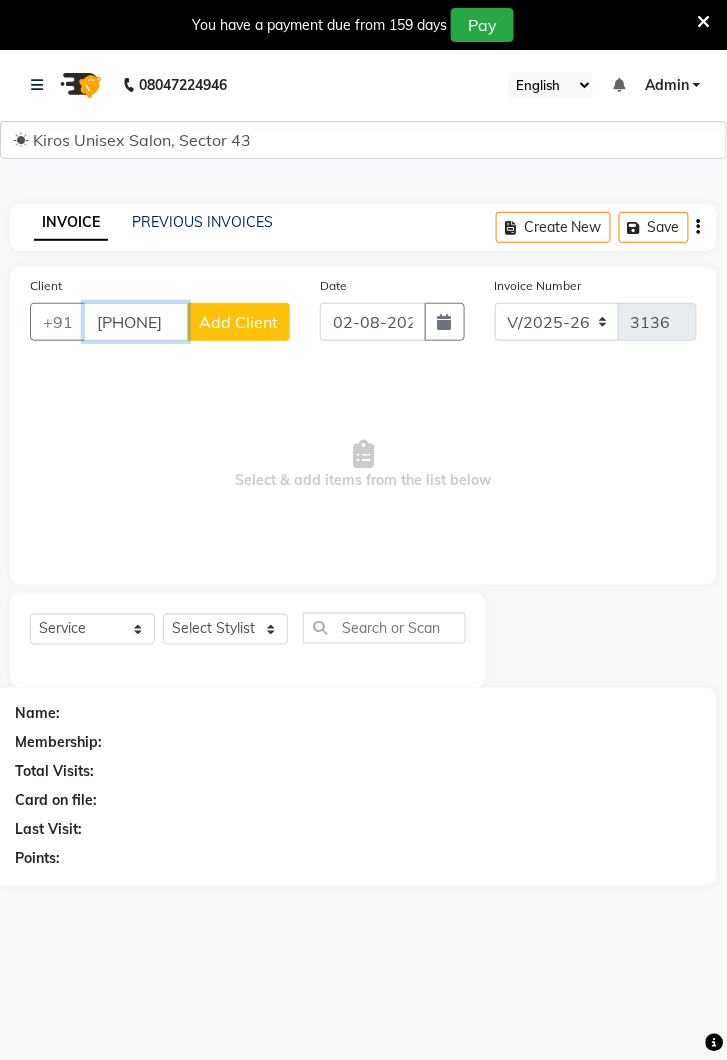 type on "[PHONE]" 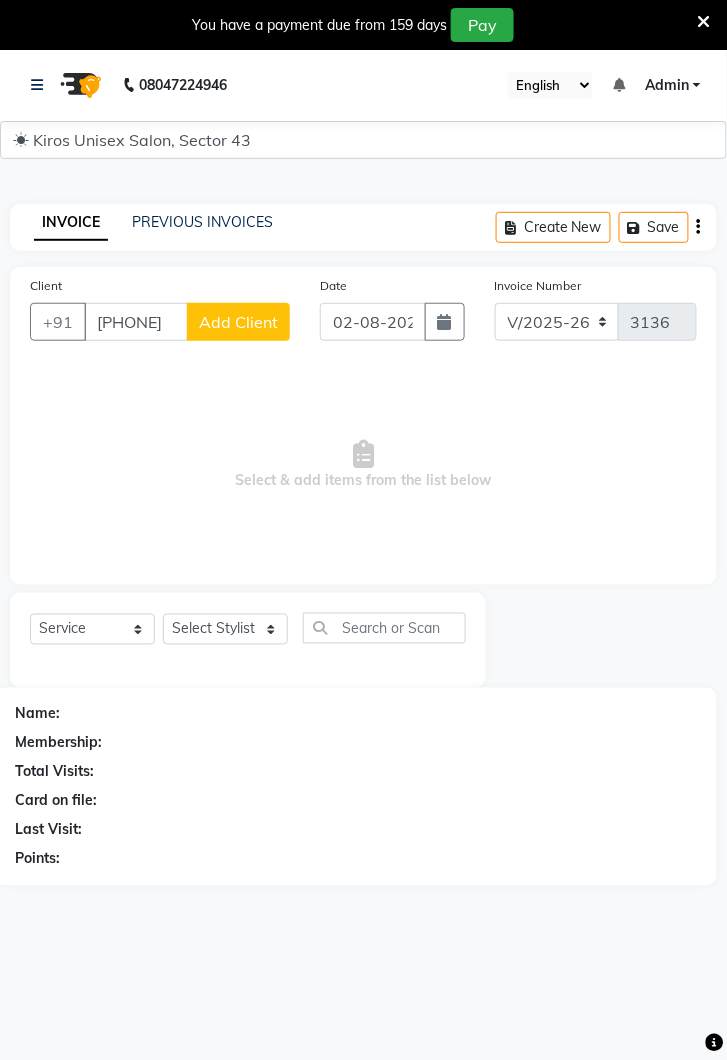 click on "Add Client" 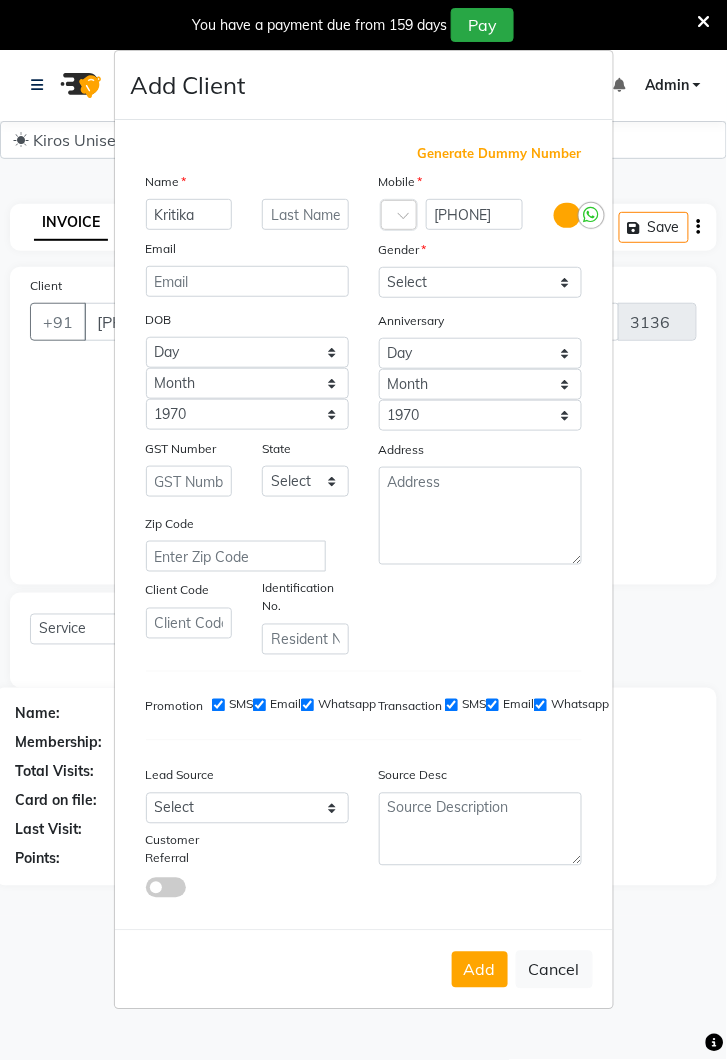 type on "Kritika" 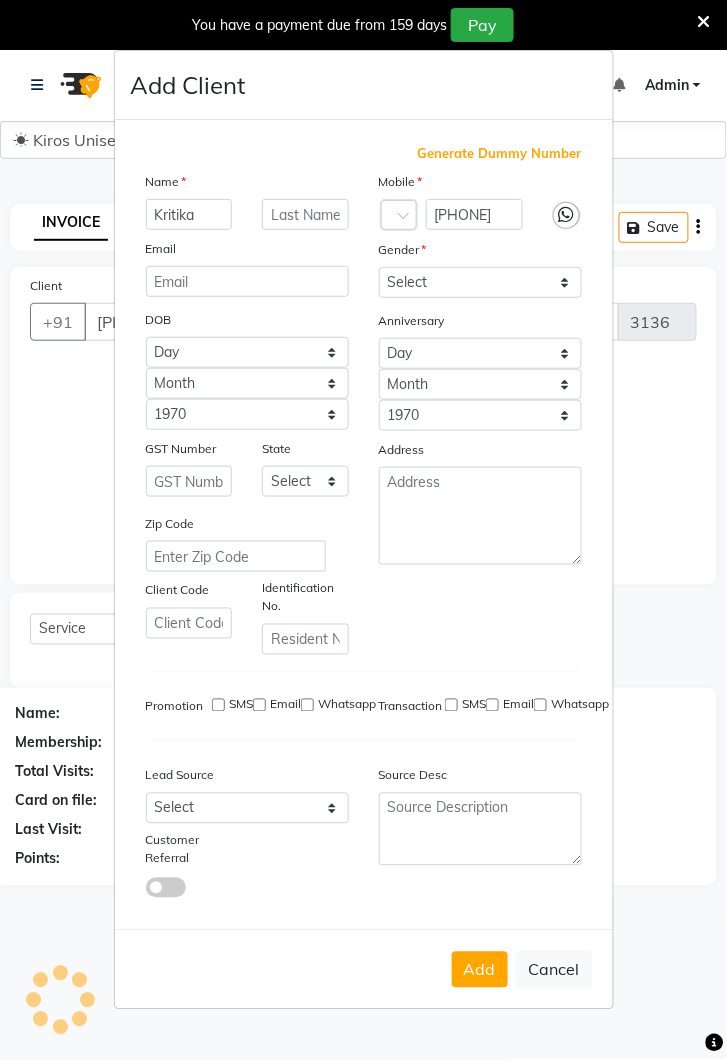 type on "[NUMBER]" 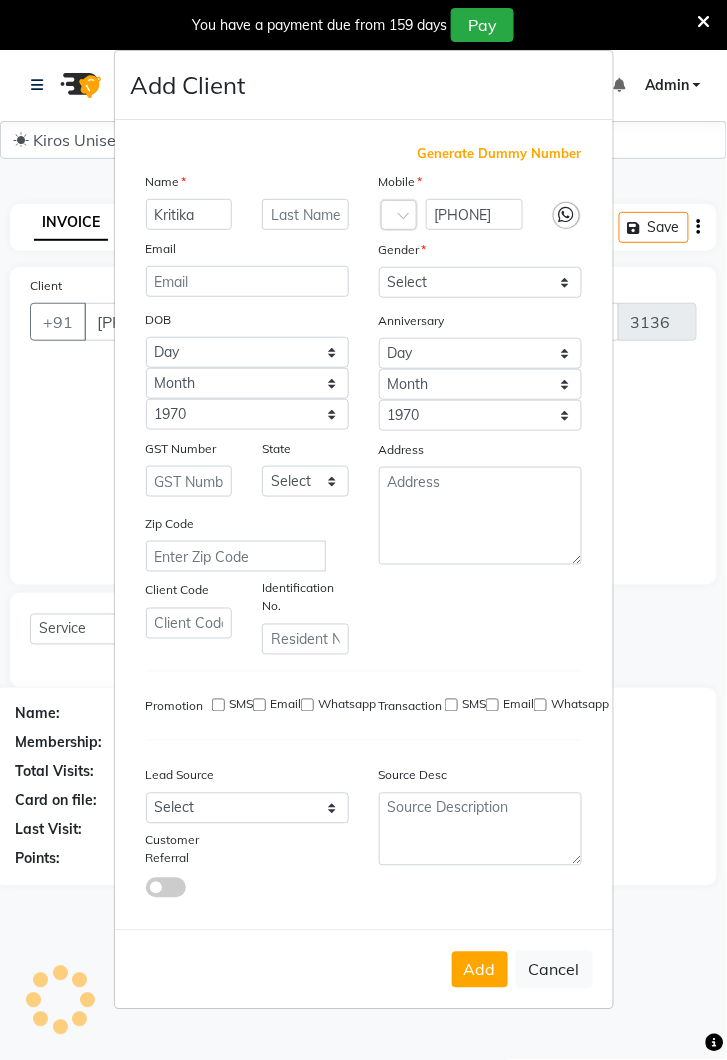 checkbox on "false" 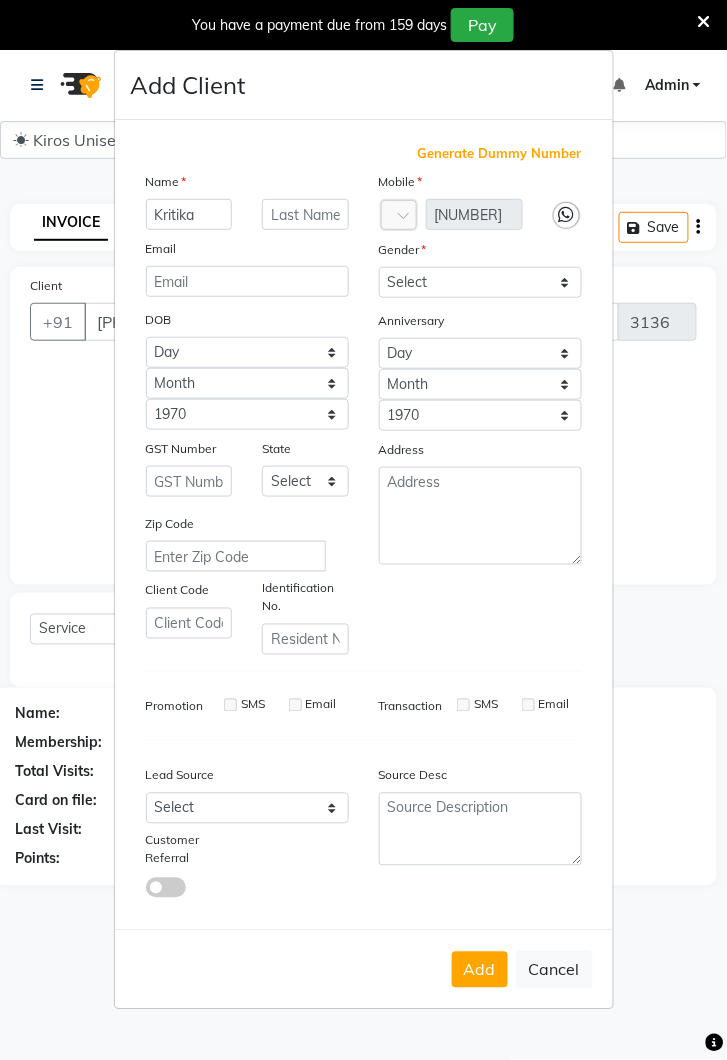 click on "Cancel" at bounding box center [554, 970] 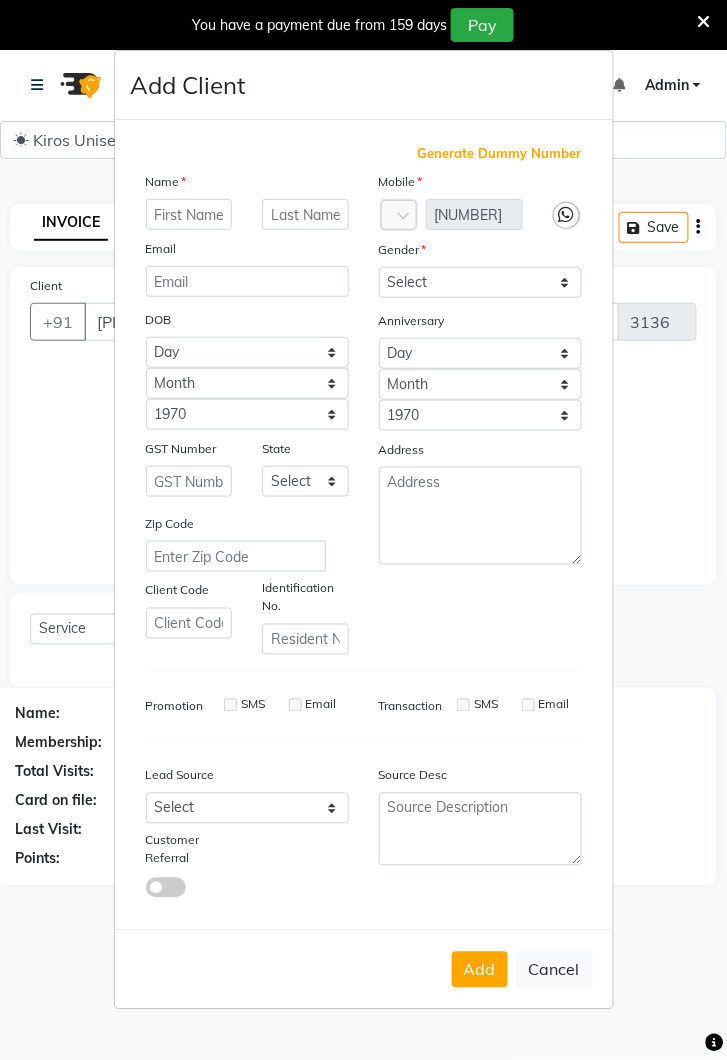 select 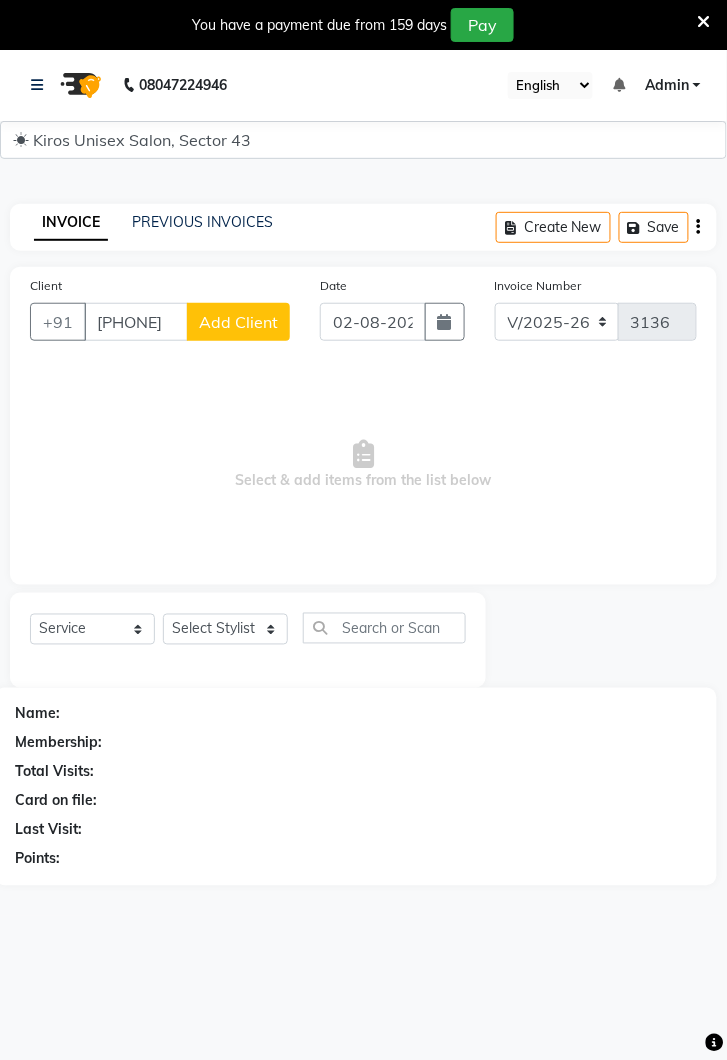 click on "Add Client" 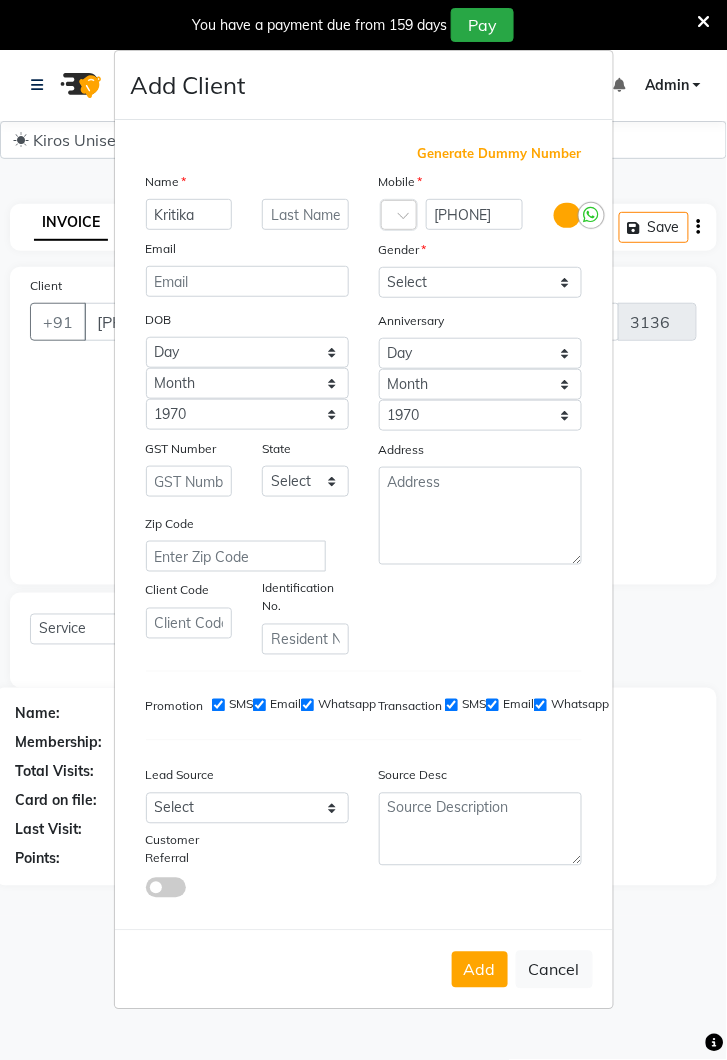 type on "Kritika" 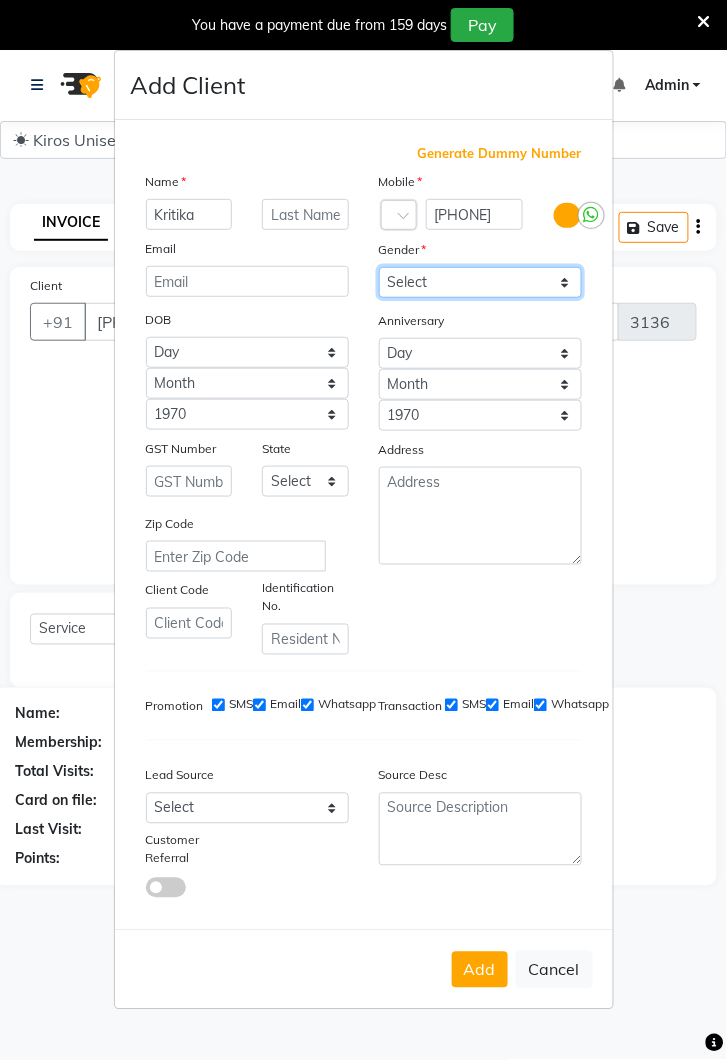 click on "Select Male Female Other Prefer Not To Say" at bounding box center (480, 282) 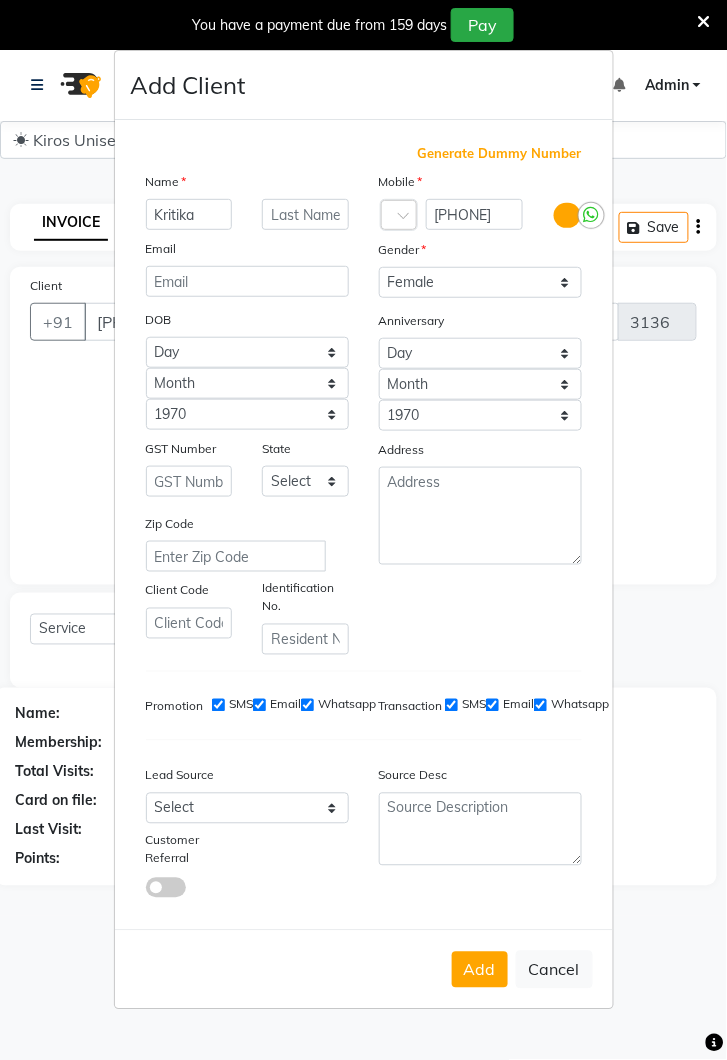 click on "Add" at bounding box center [480, 970] 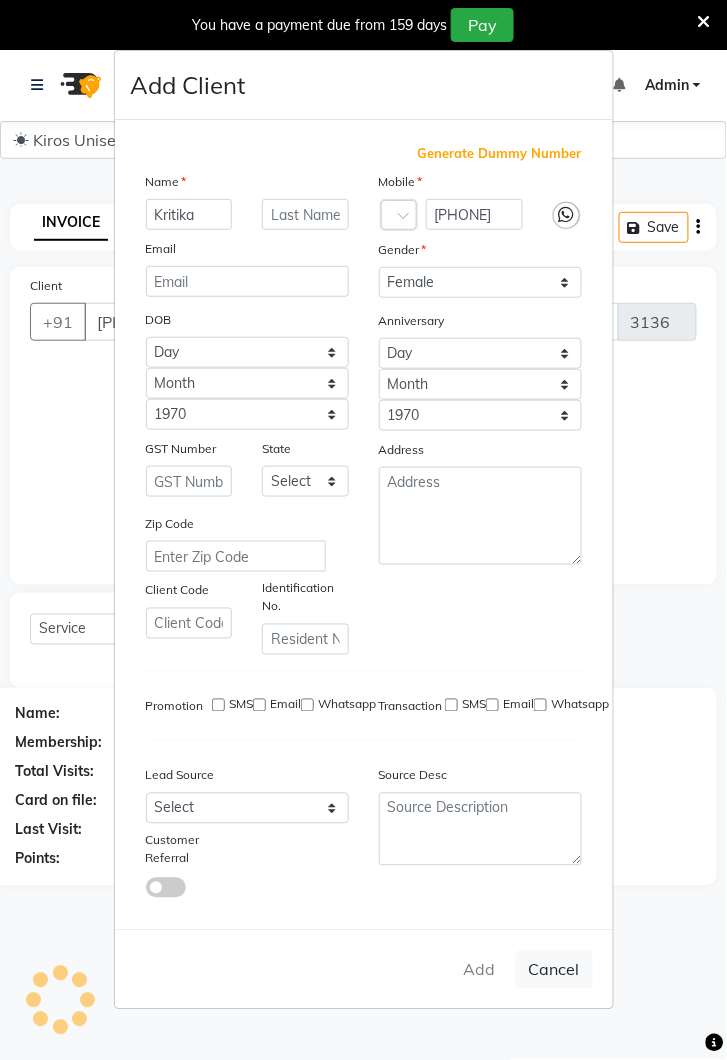 type 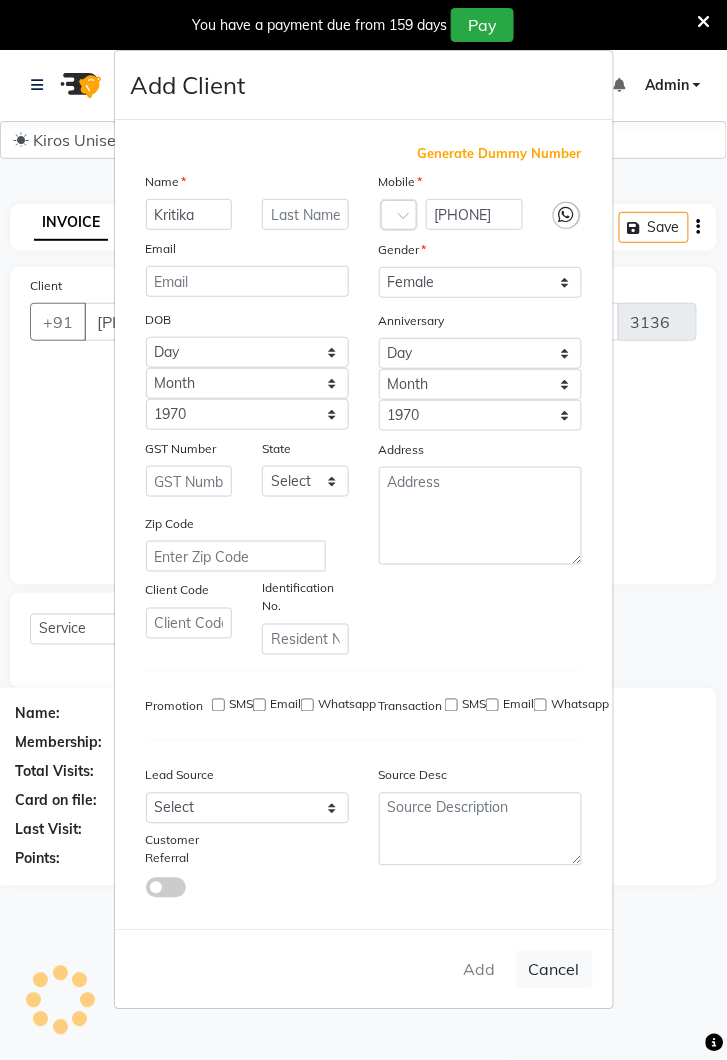 select 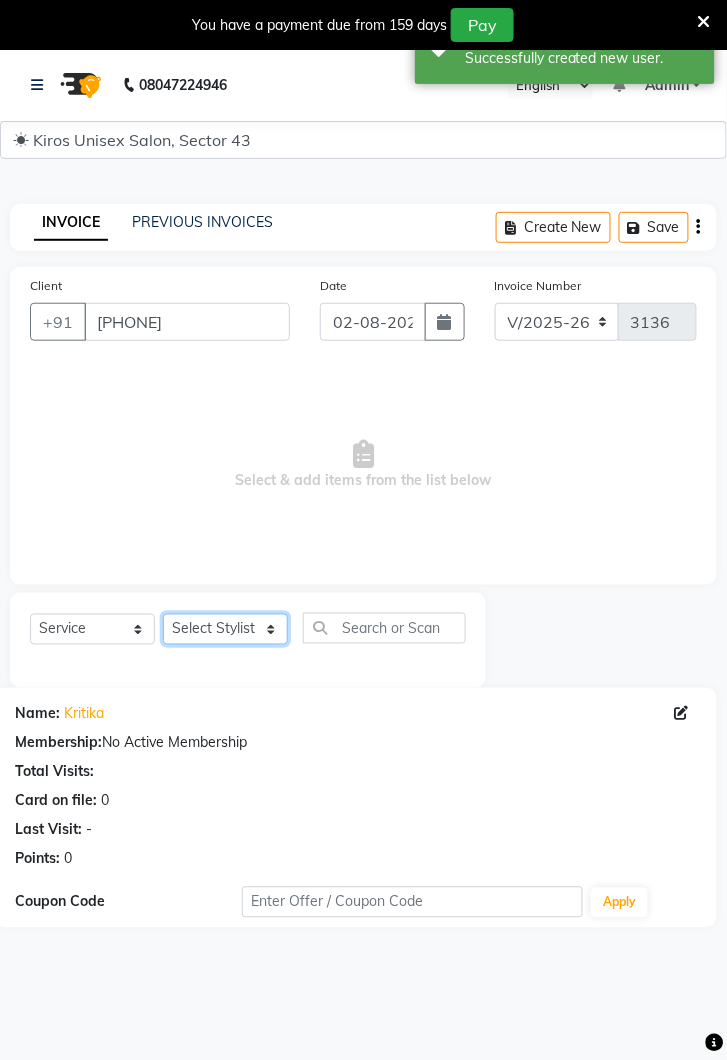 click on "Select Stylist Deepak Gunjan Habil Jeet Lalit Lamu Raj Rashmi Rony Sagar Suraj" 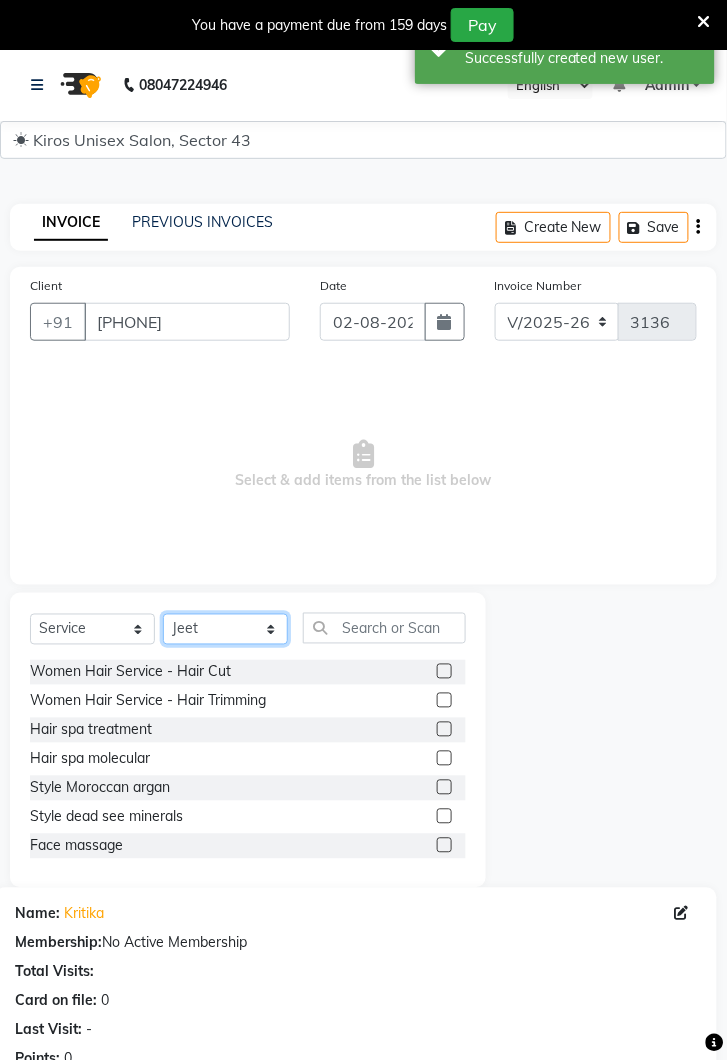 click on "Select Stylist Deepak Gunjan Habil Jeet Lalit Lamu Raj Rashmi Rony Sagar Suraj" 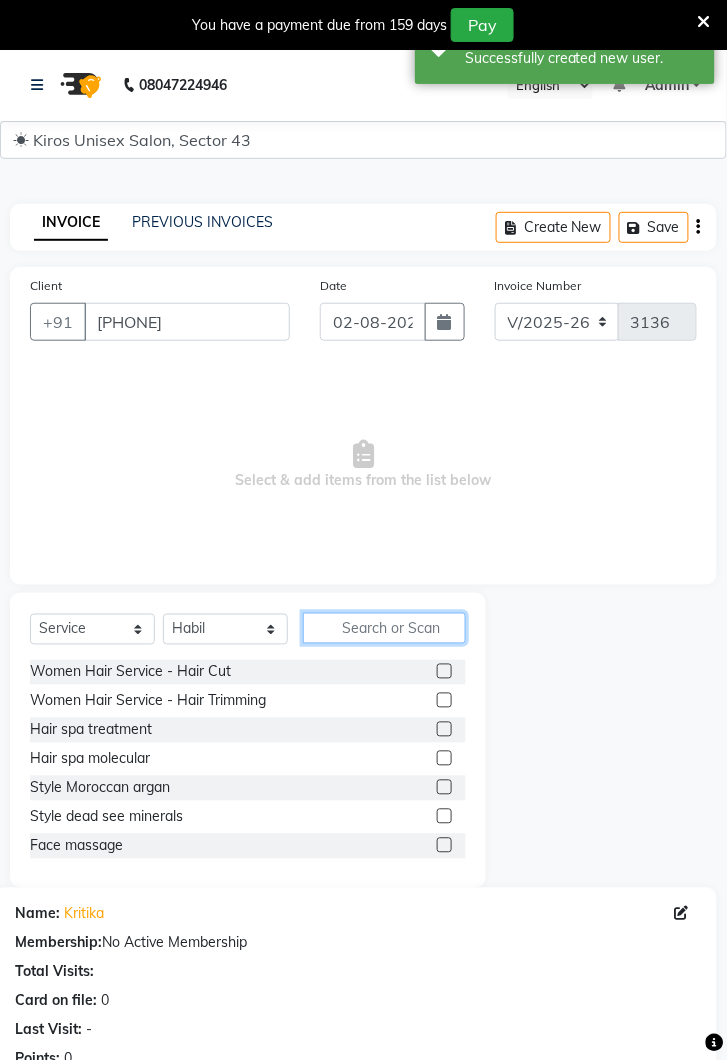 click 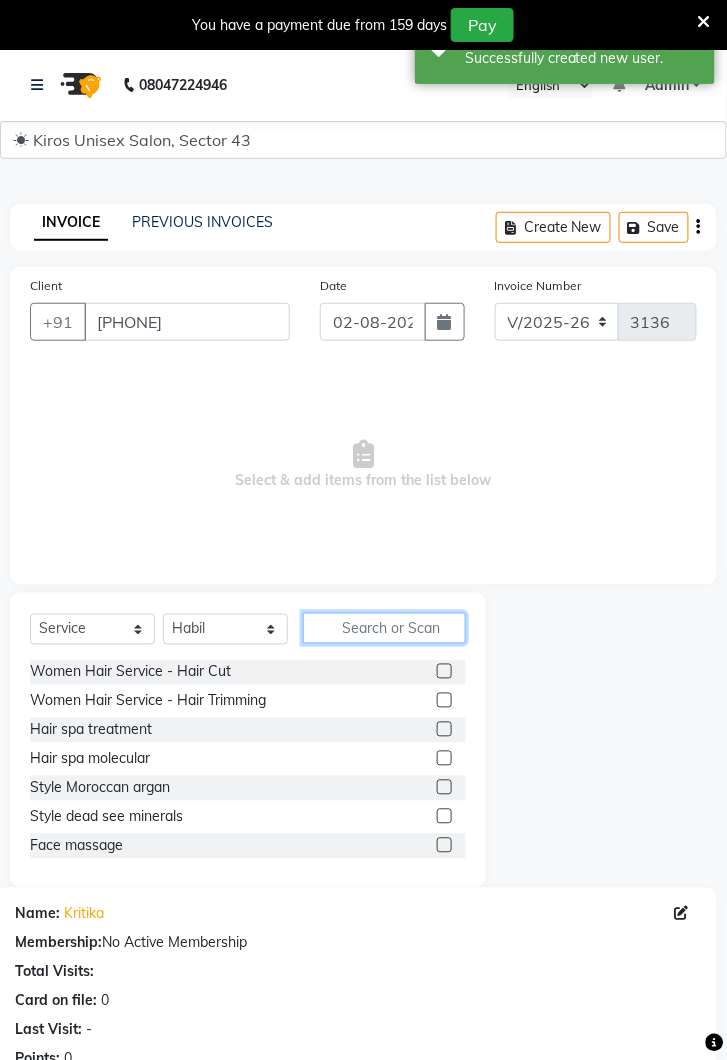 type on "H" 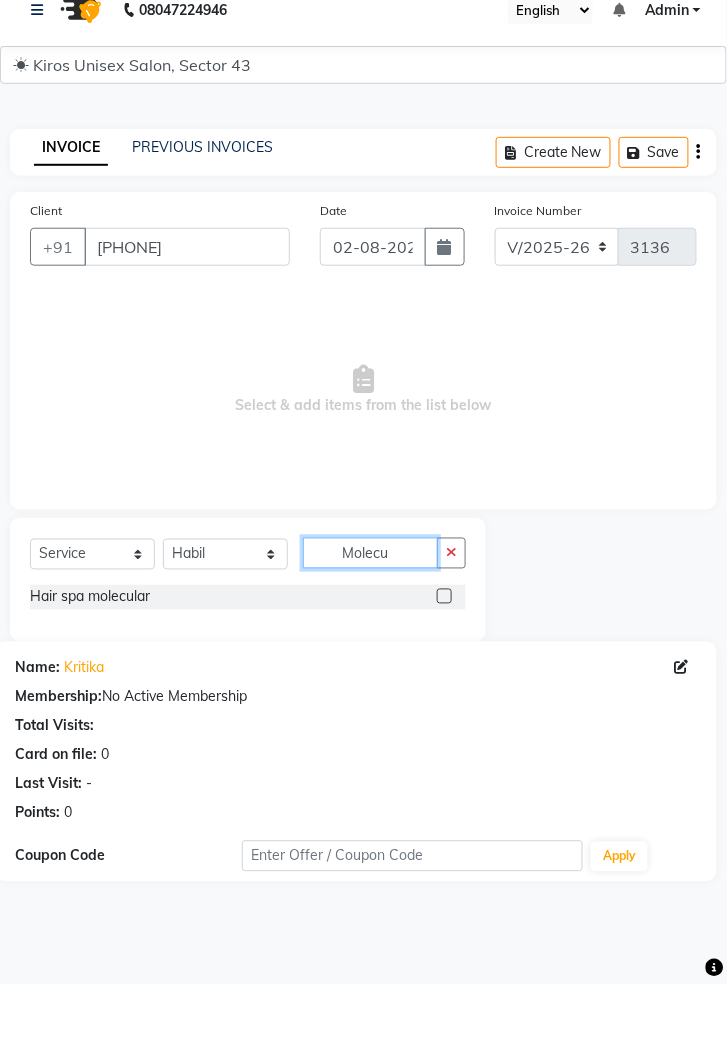 type on "Molecu" 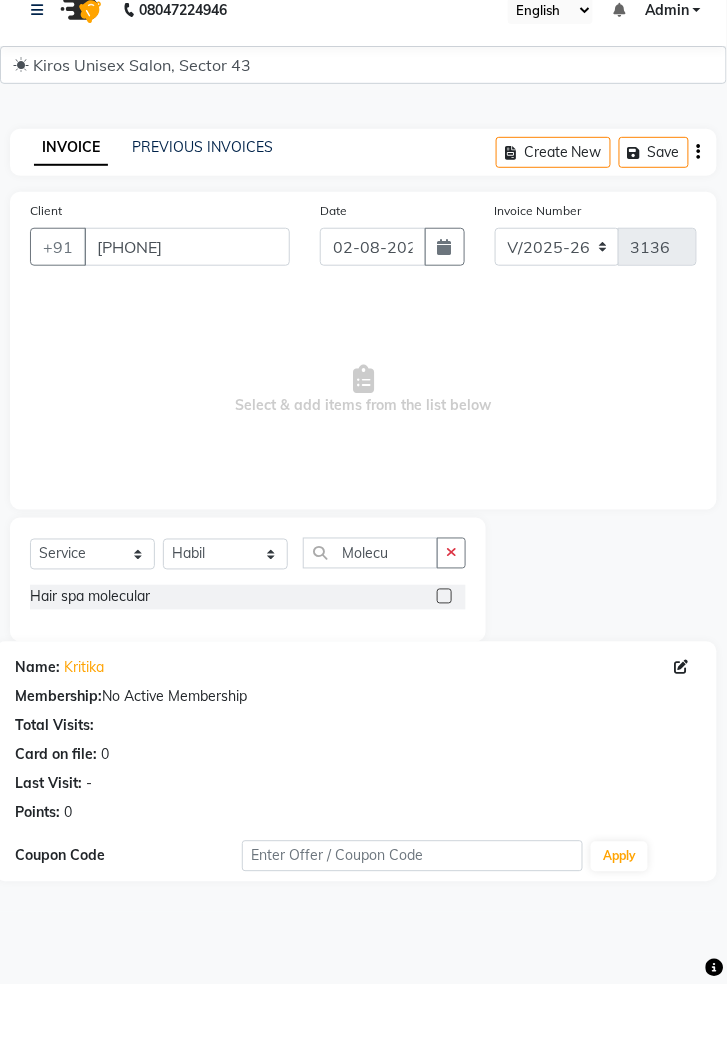 click 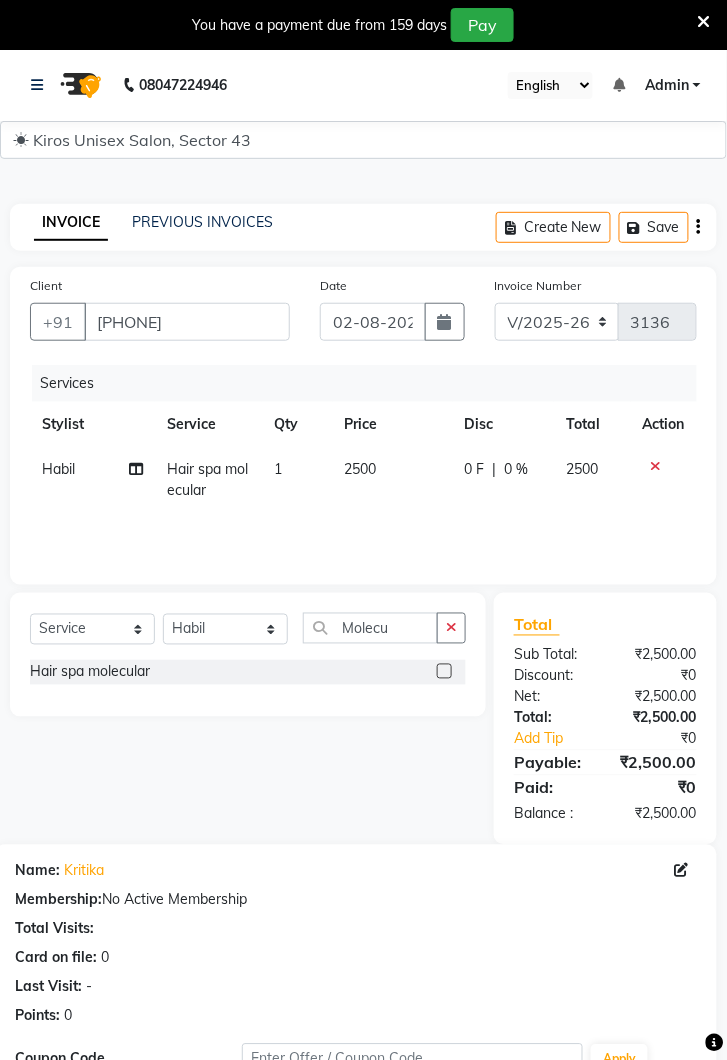 scroll, scrollTop: 241, scrollLeft: 0, axis: vertical 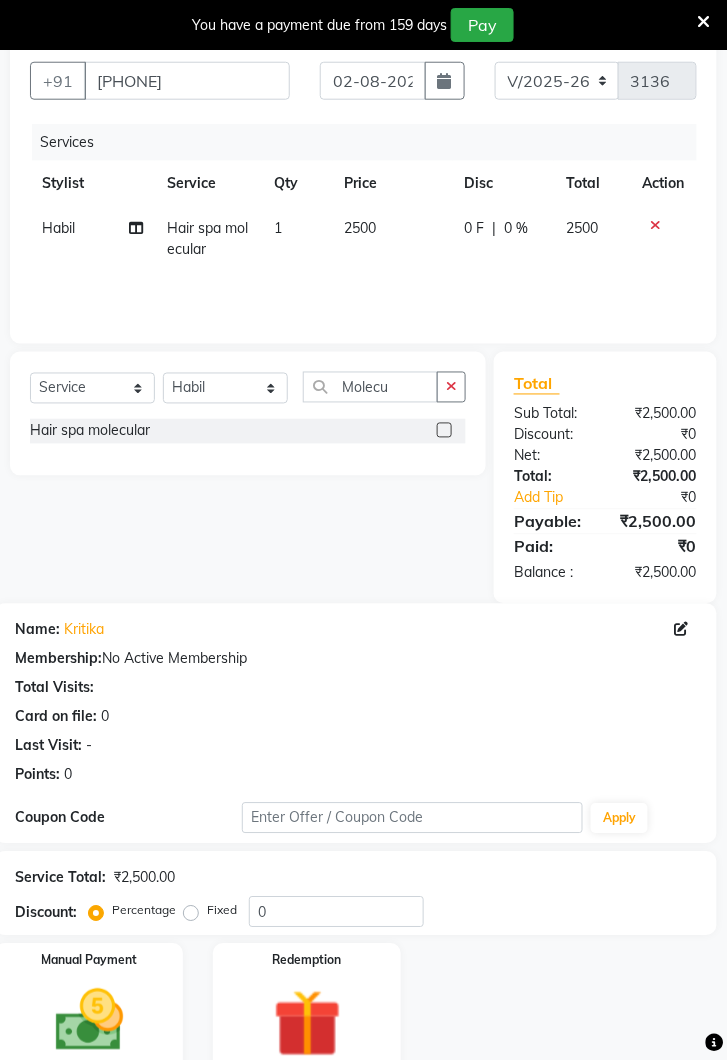 click 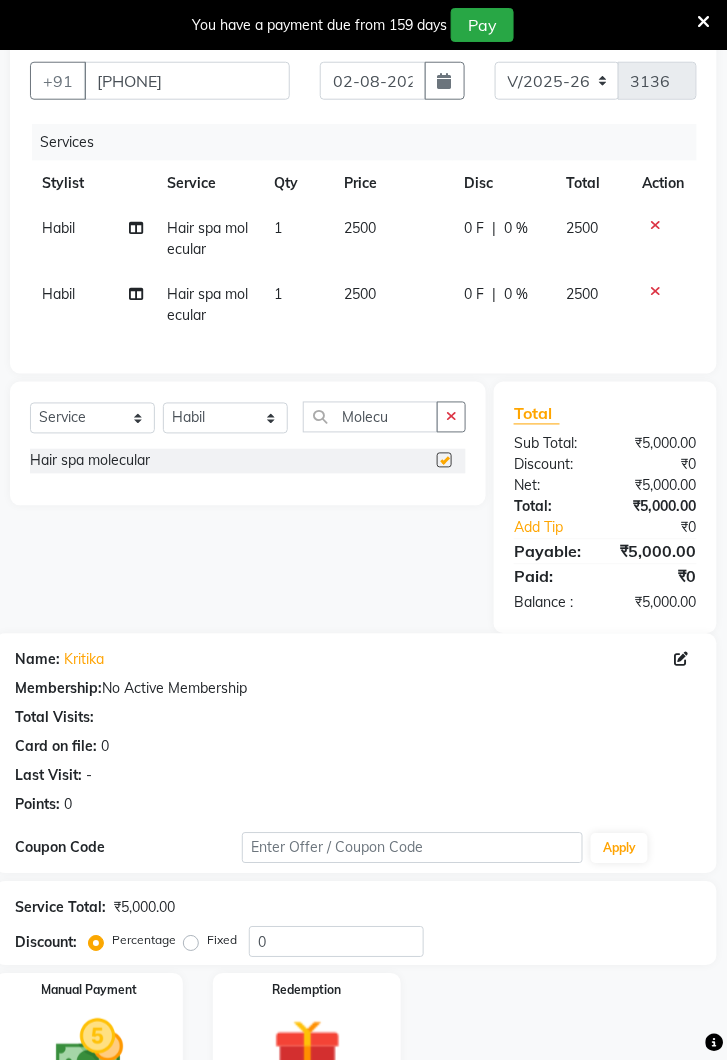 checkbox on "false" 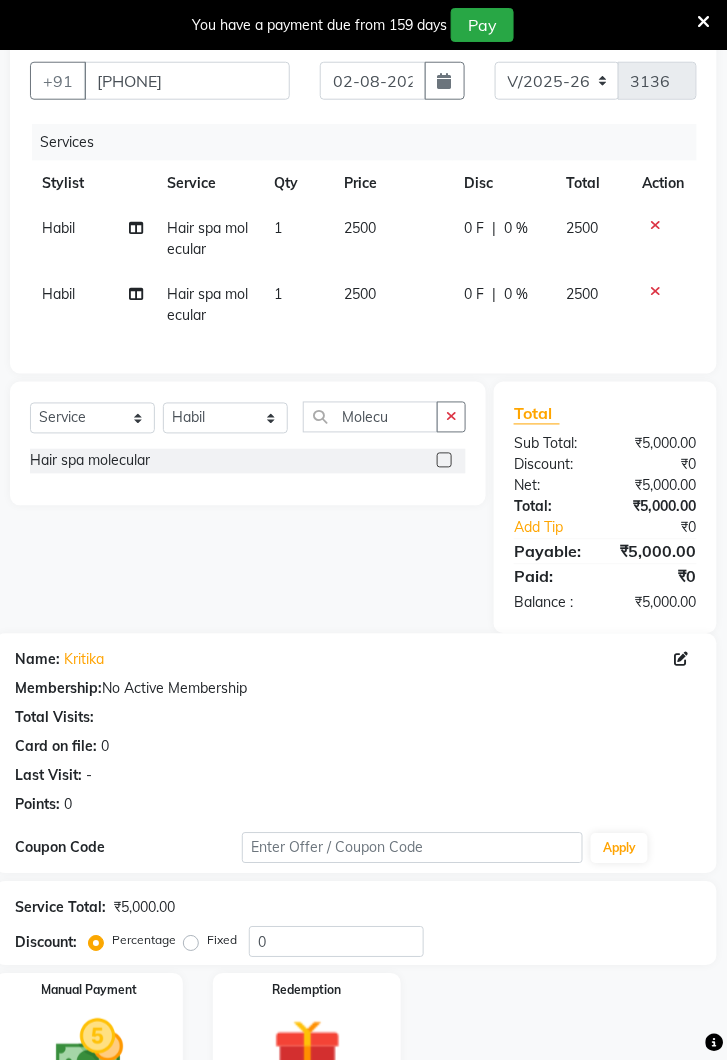 click 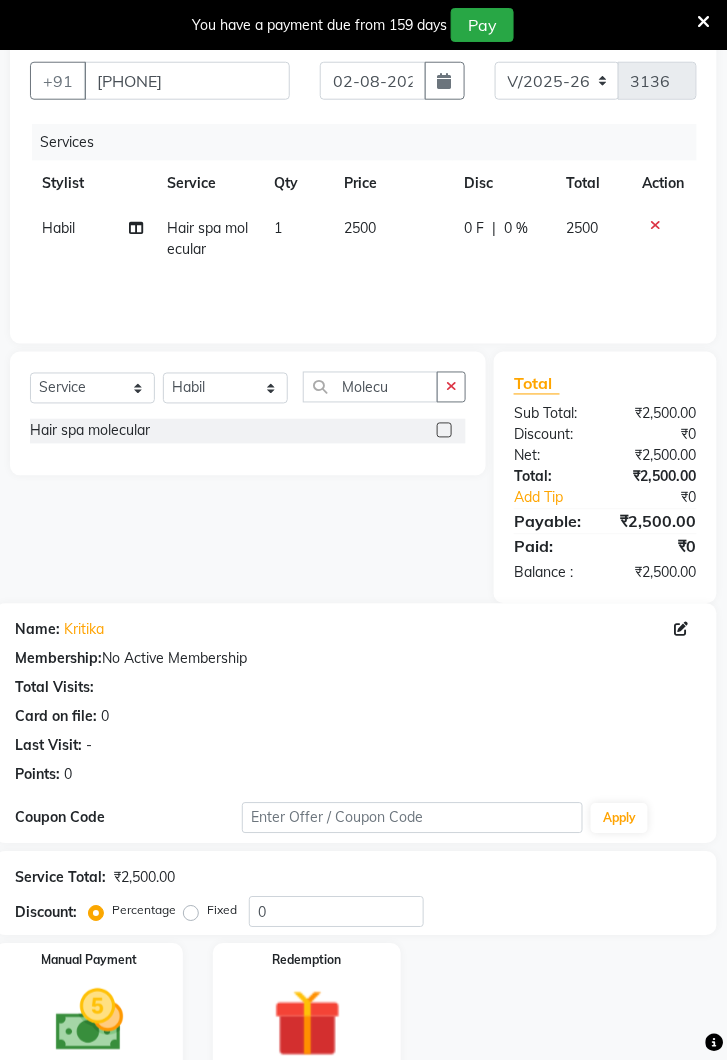 click 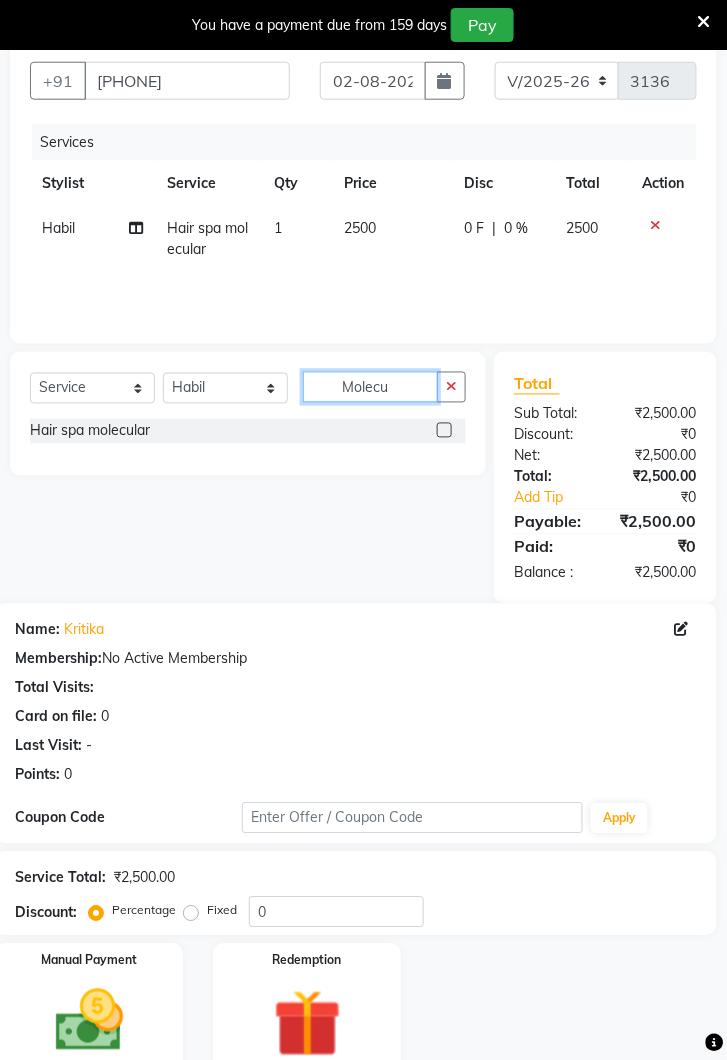 type 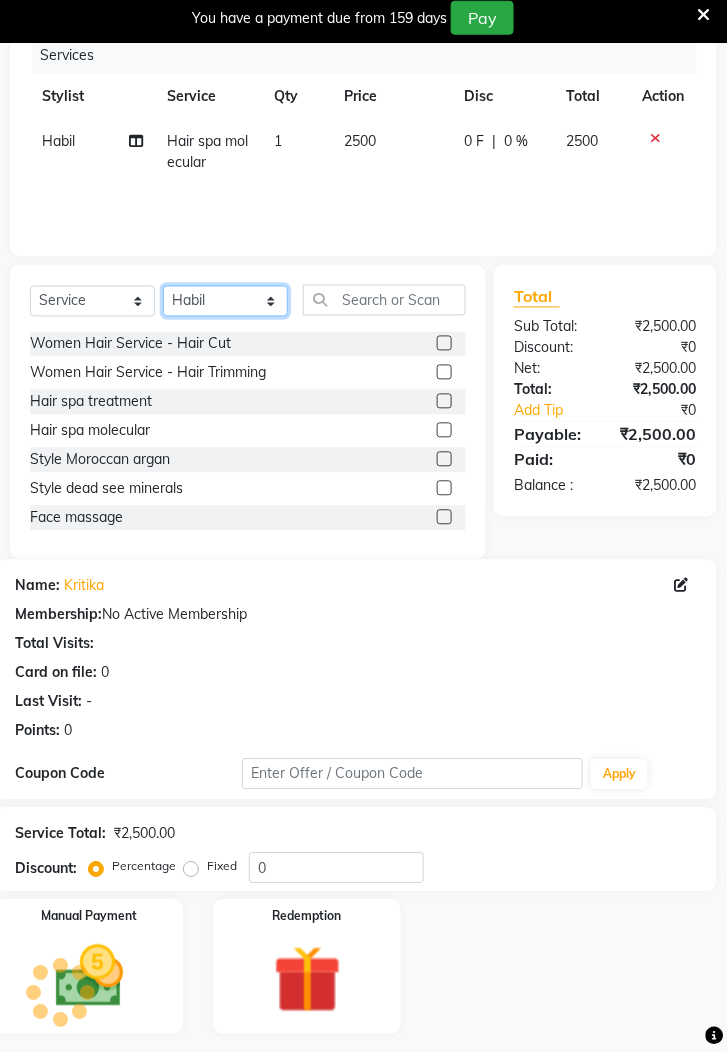 click on "Select Stylist Deepak Gunjan Habil Jeet Lalit Lamu Raj Rashmi Rony Sagar Suraj" 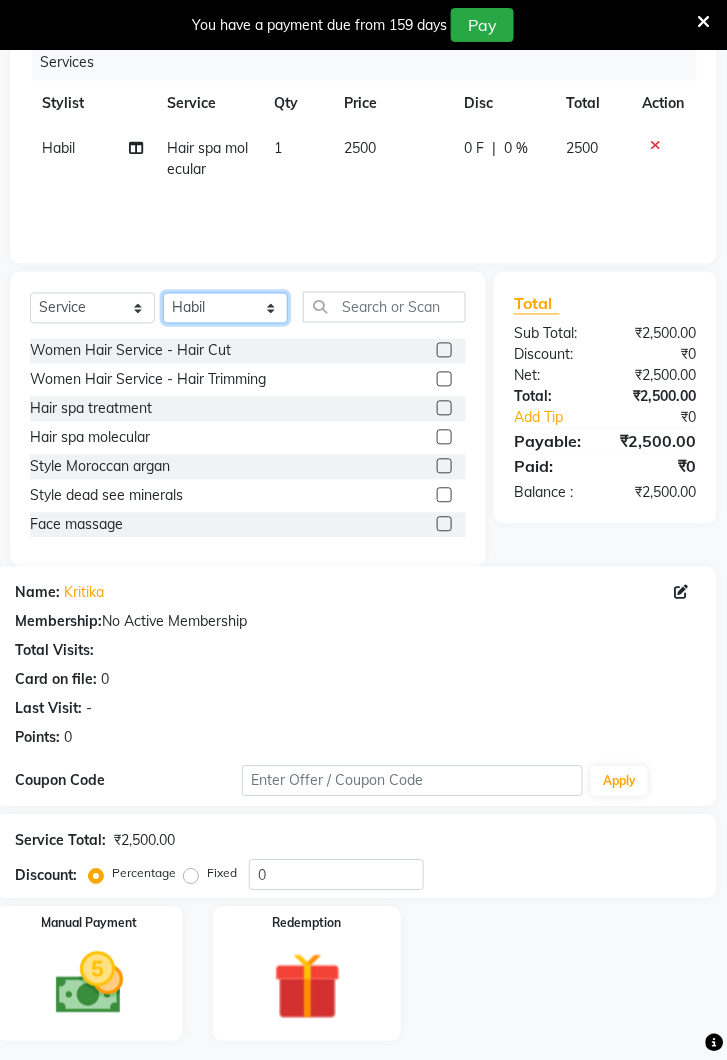 select on "78659" 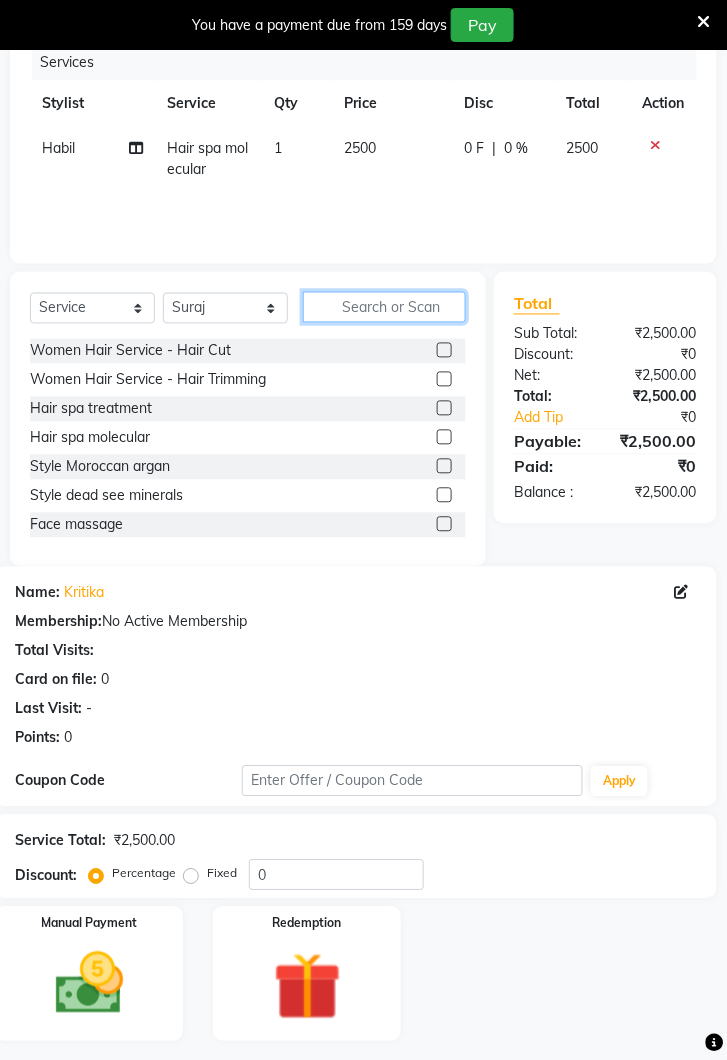 click 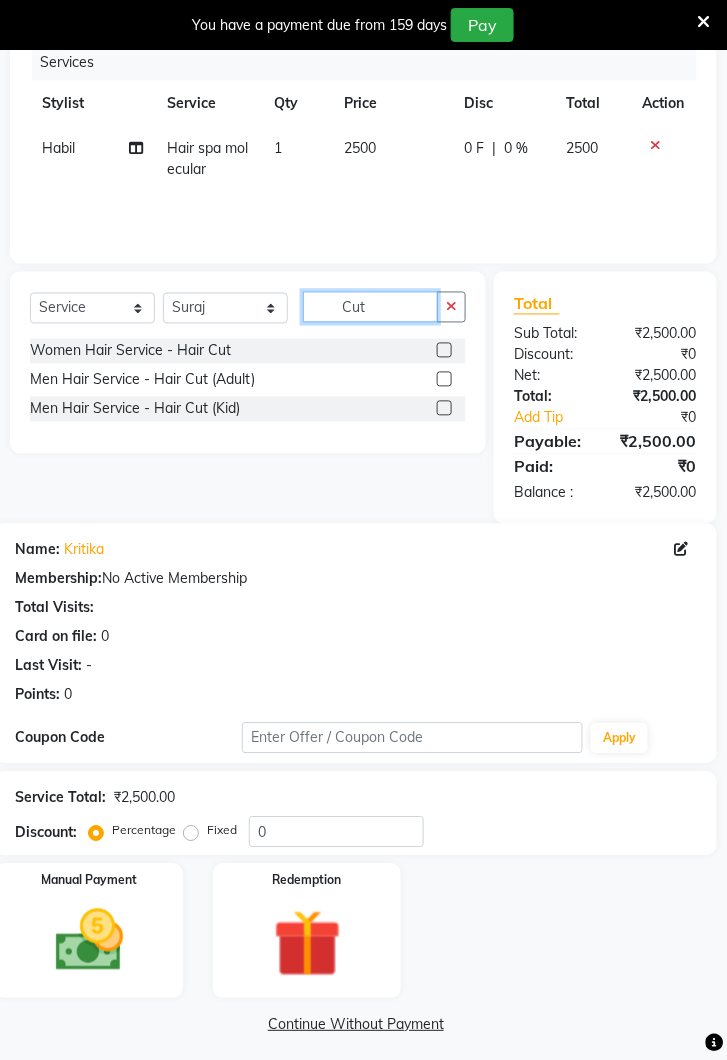 type on "Cut" 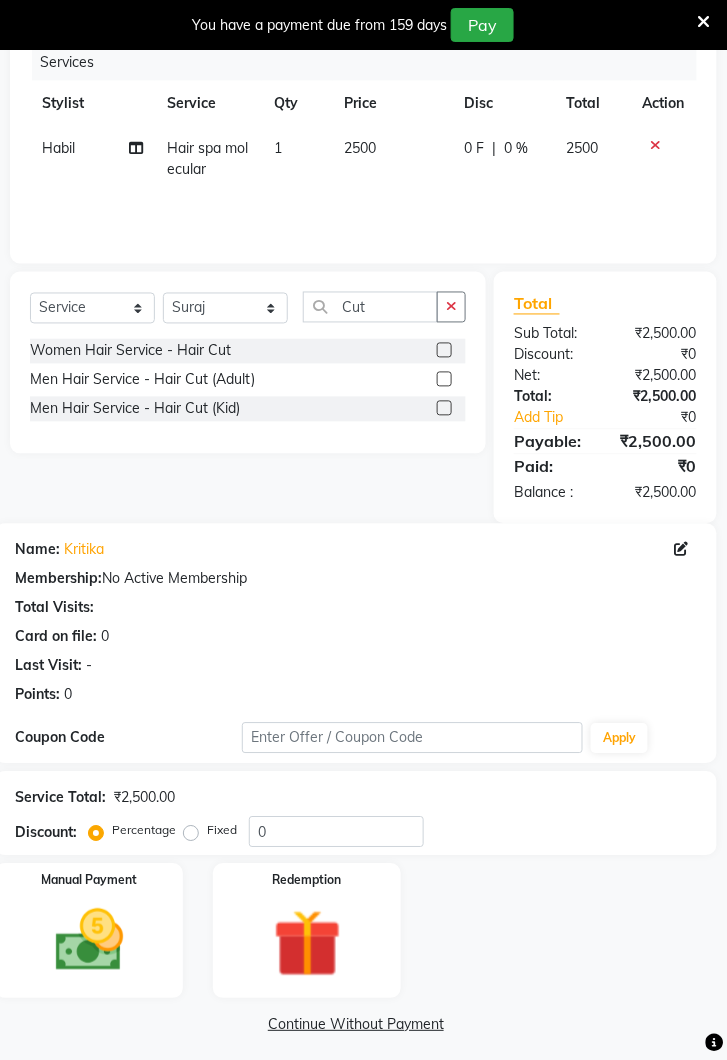 click 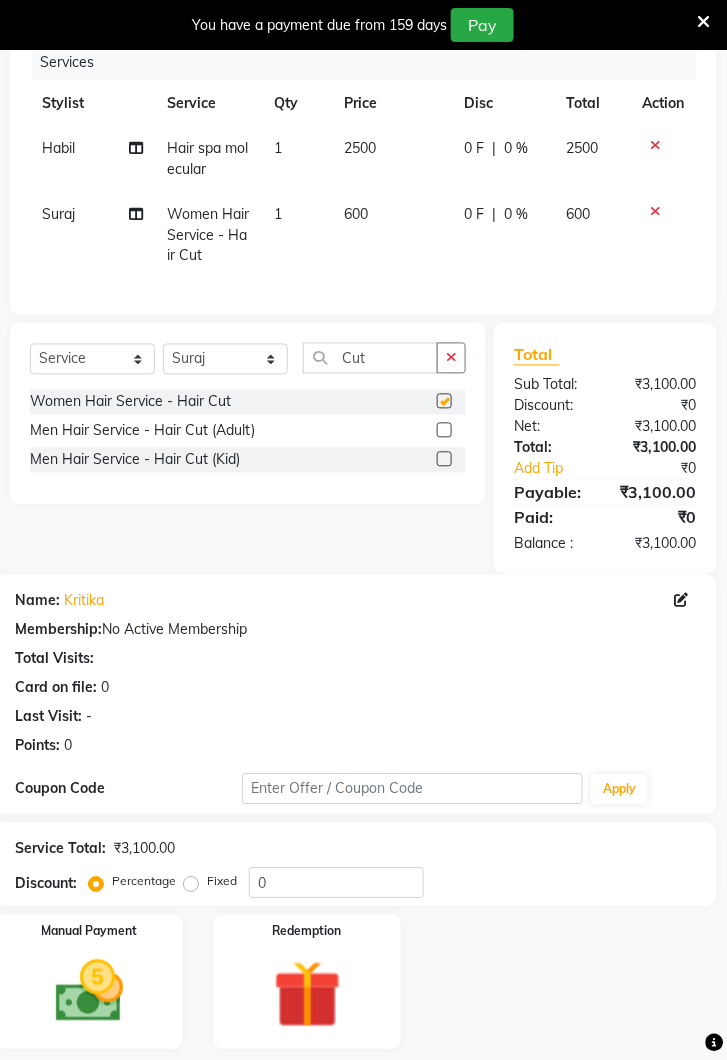 checkbox on "false" 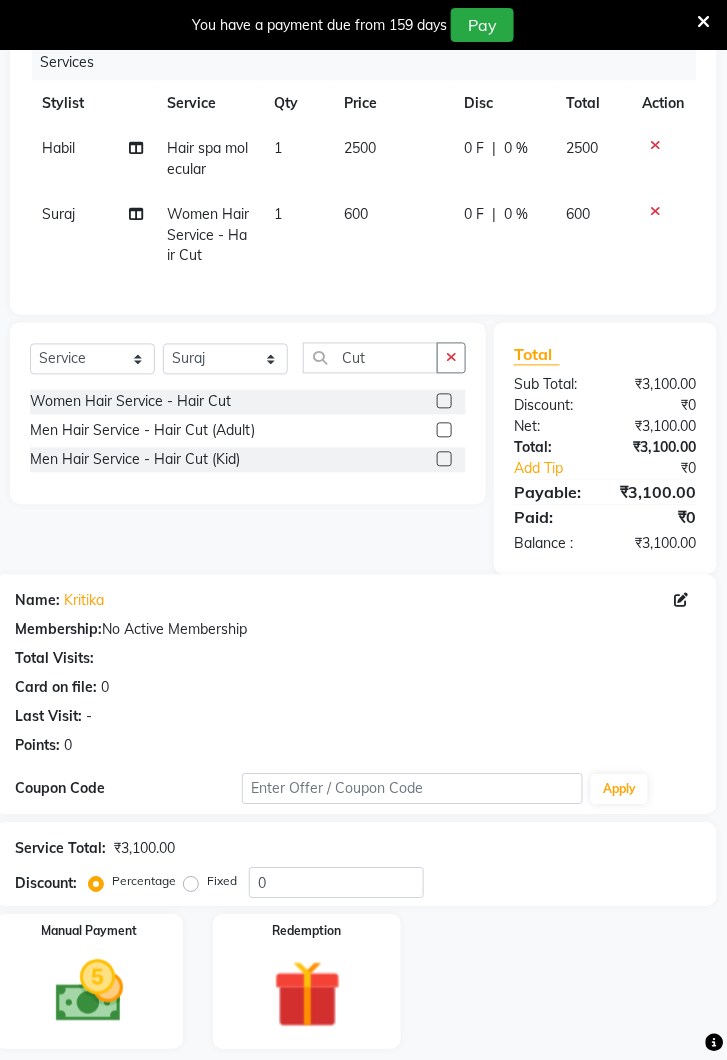 click on "600" 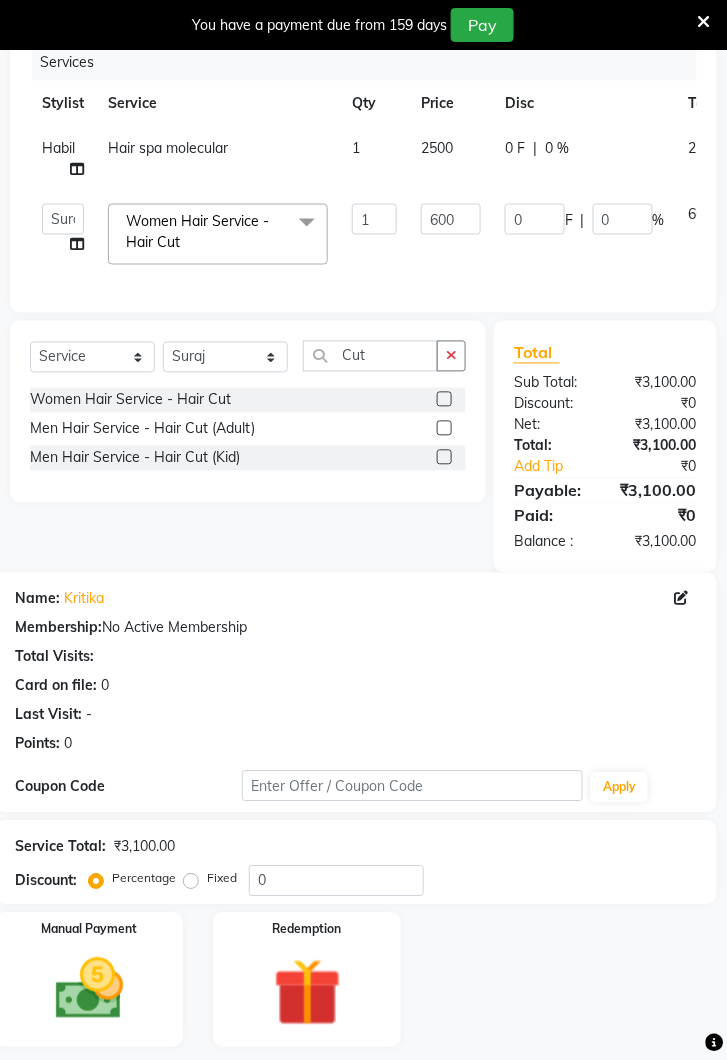 click 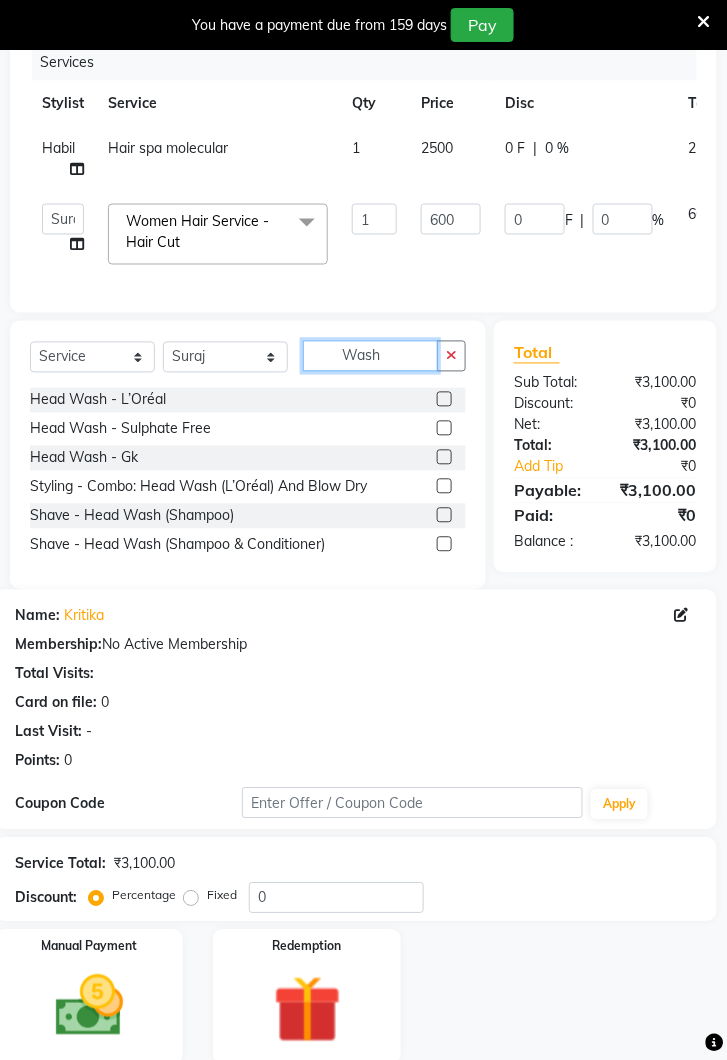type on "Wash" 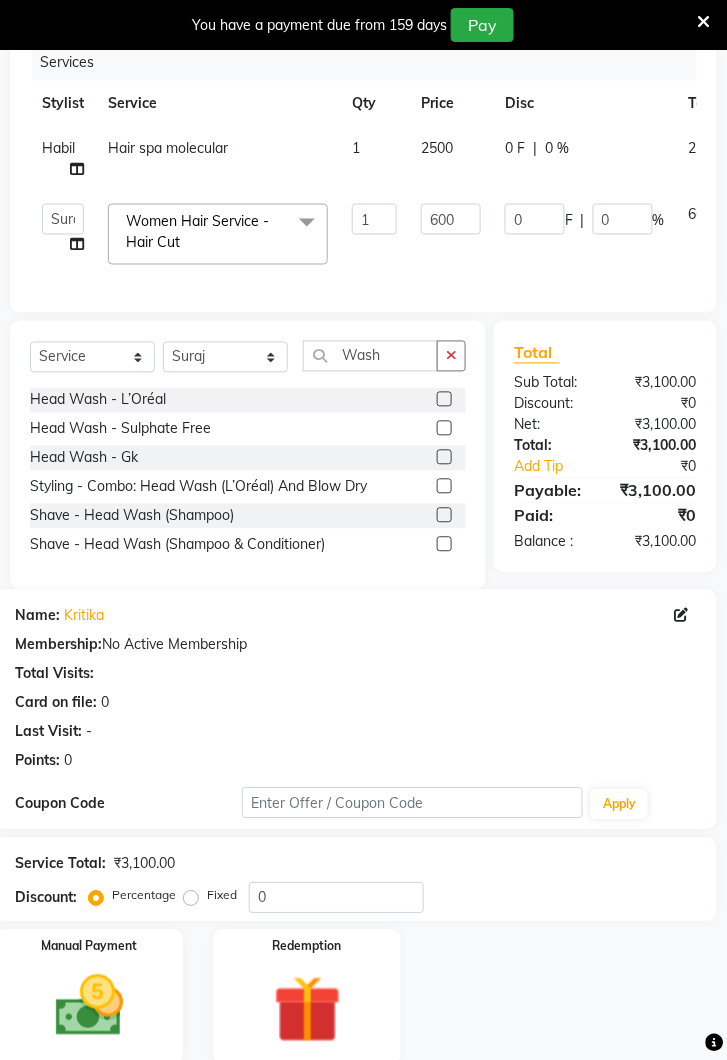 click 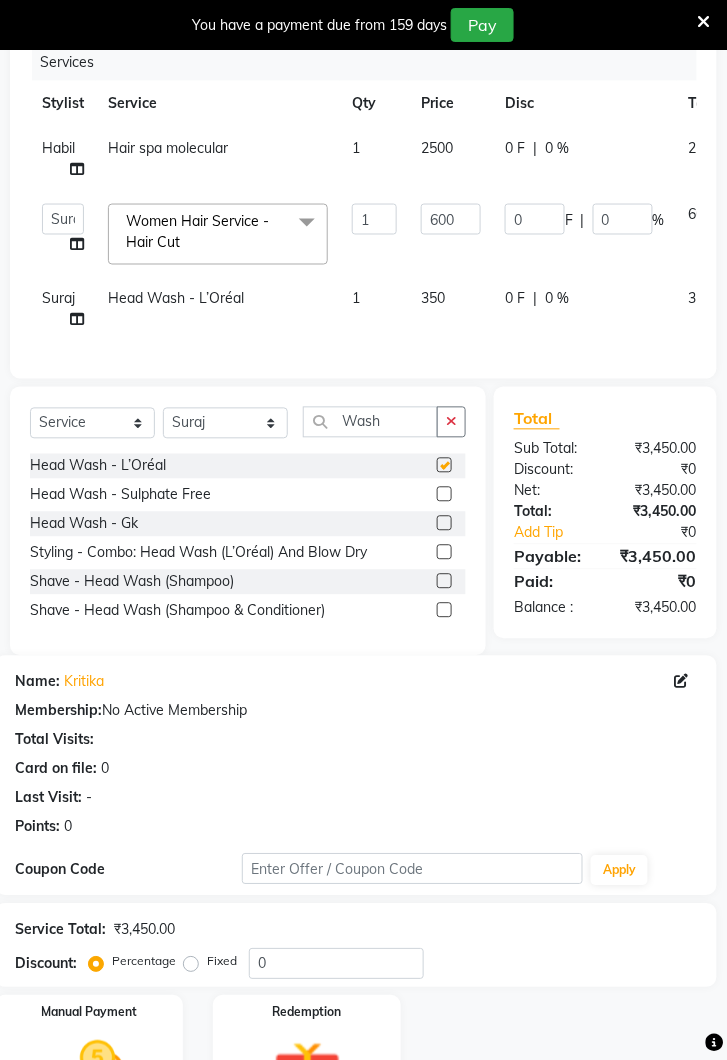 checkbox on "false" 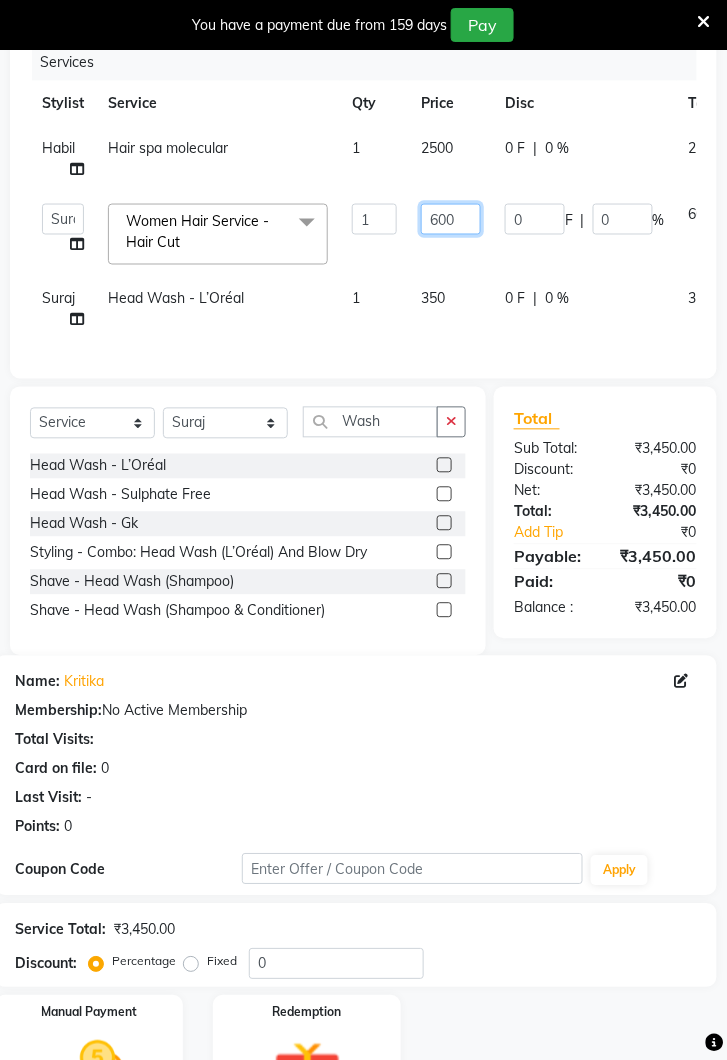 click on "600" 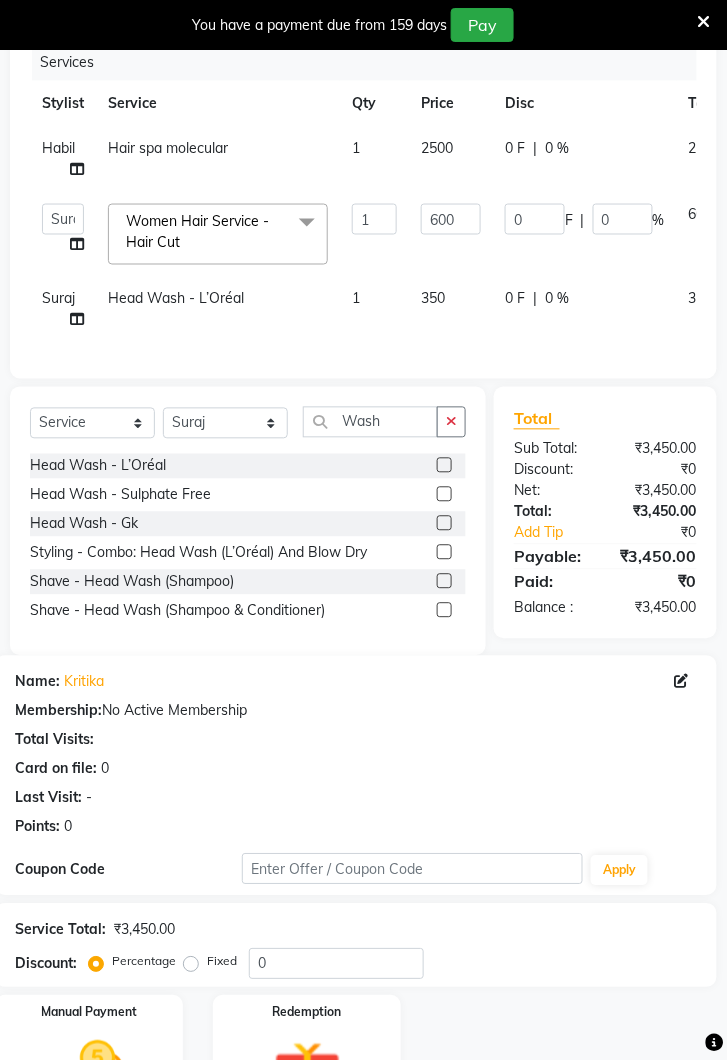 click on "[FIRST] Head Wash - L’Oréal 1 350 0 F | 0 % 350" 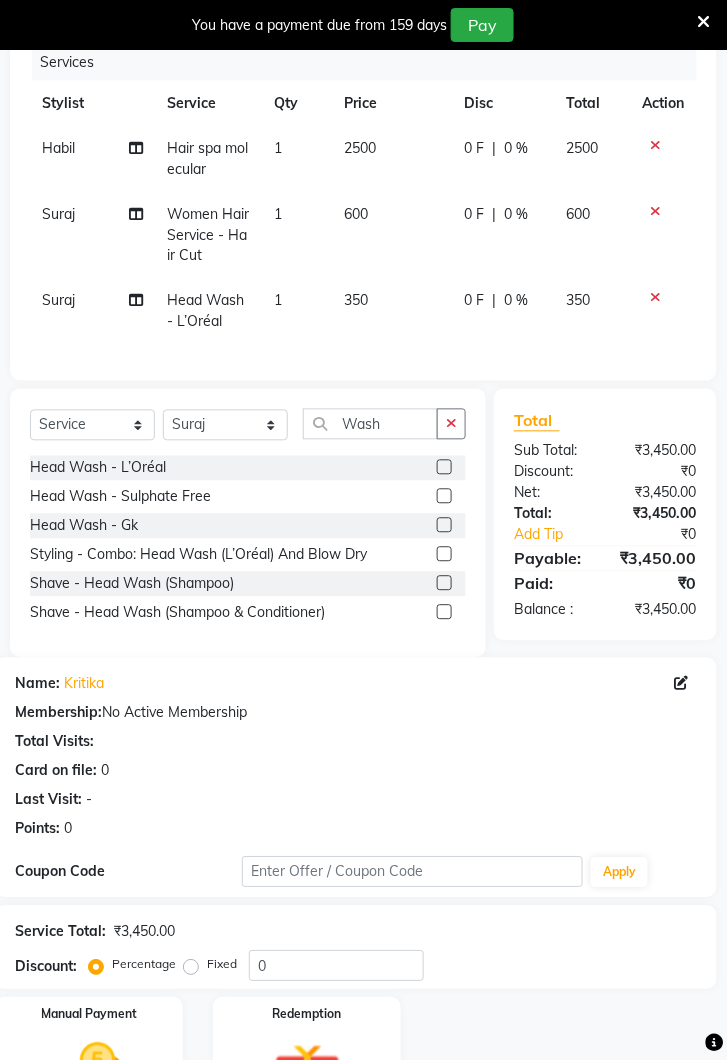 click on "600" 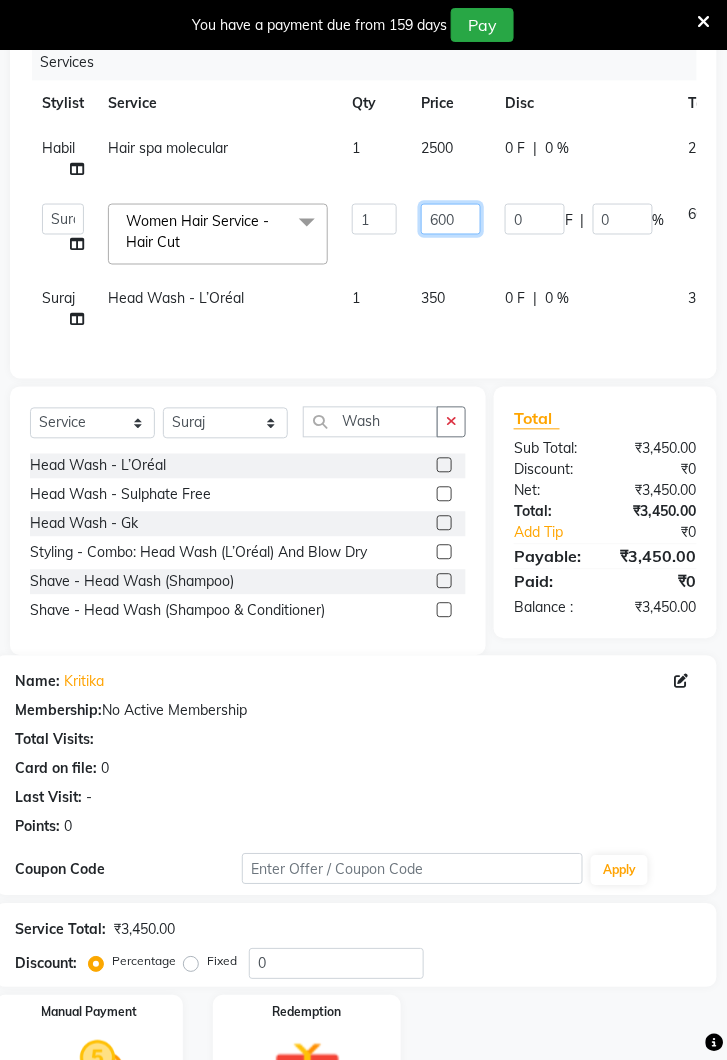 click on "600" 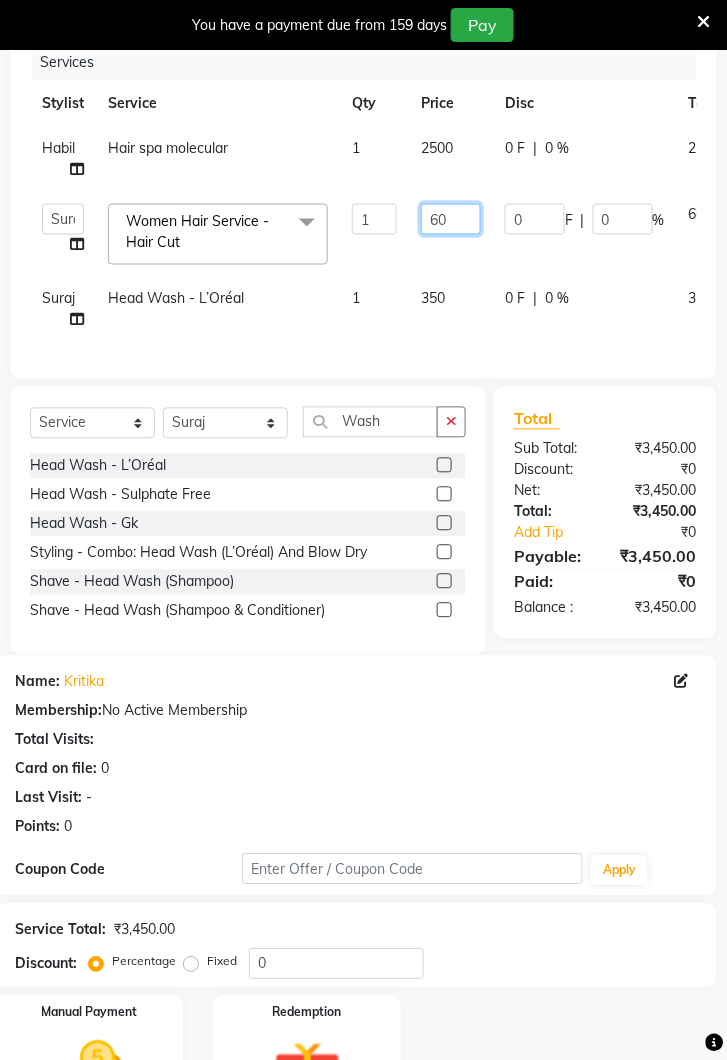 type on "6" 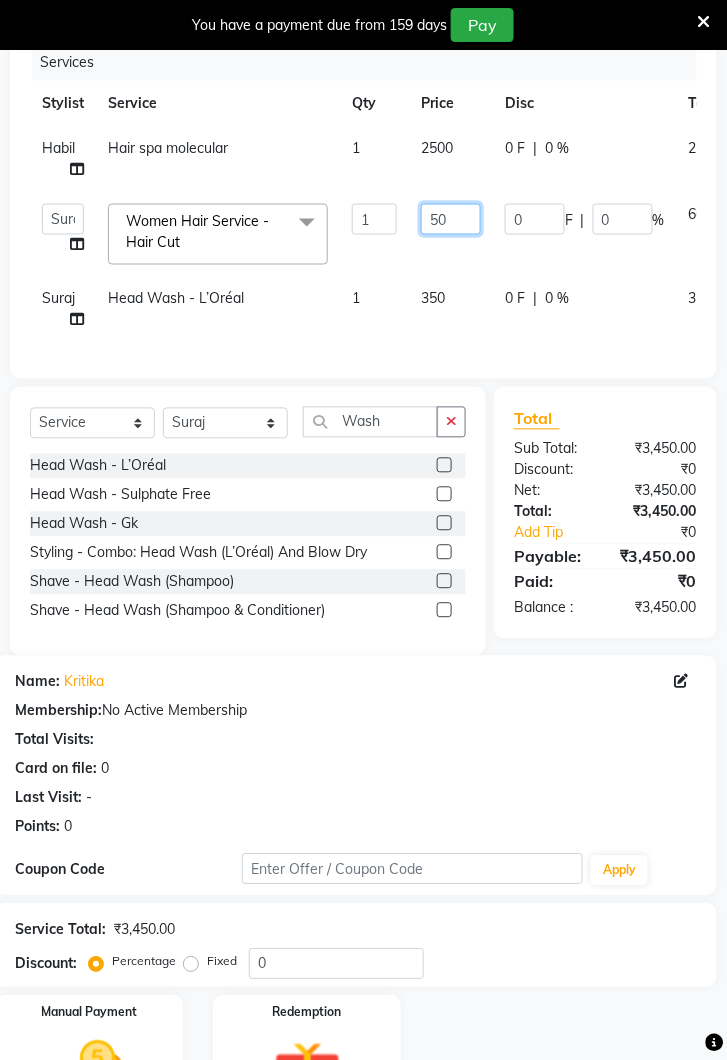 type on "500" 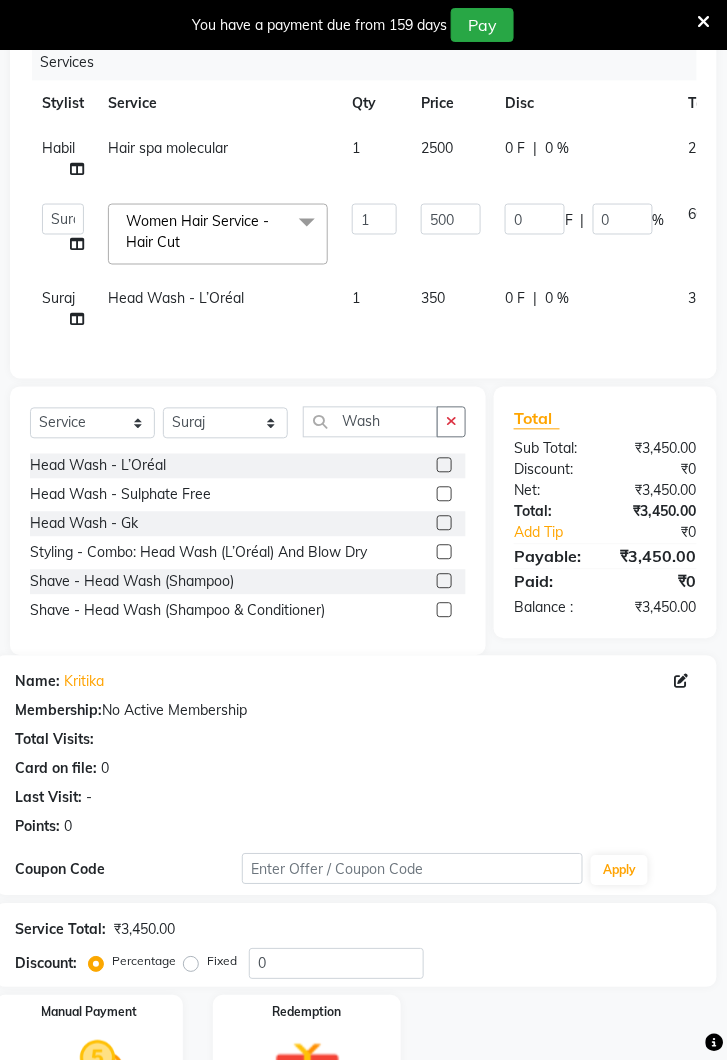 click on "350" 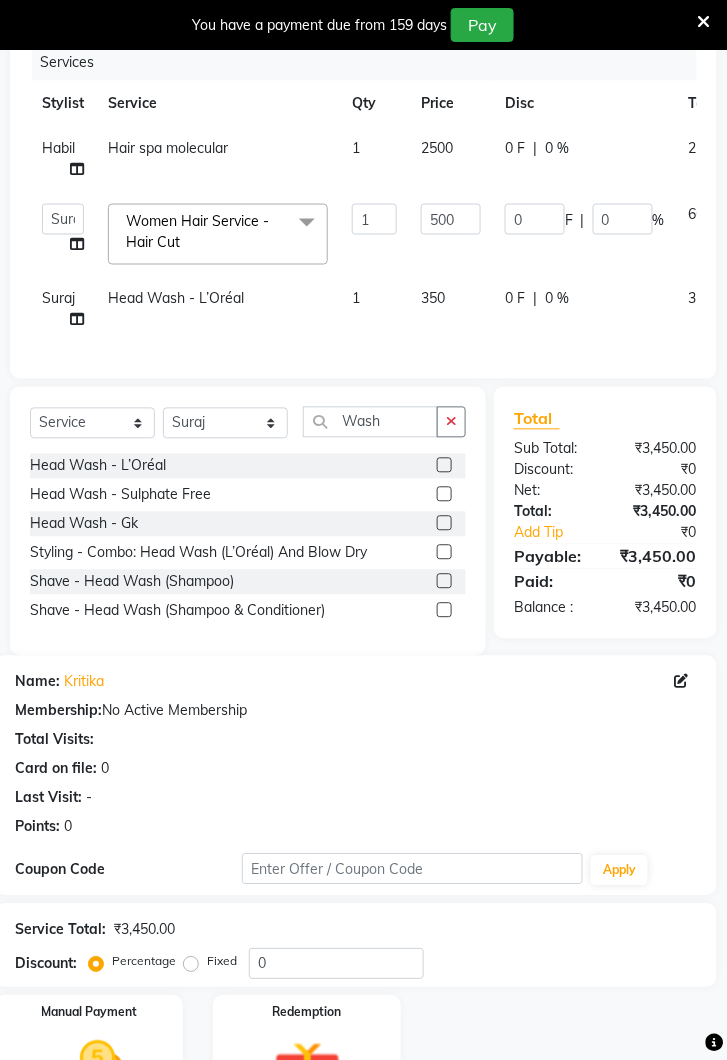 select on "78659" 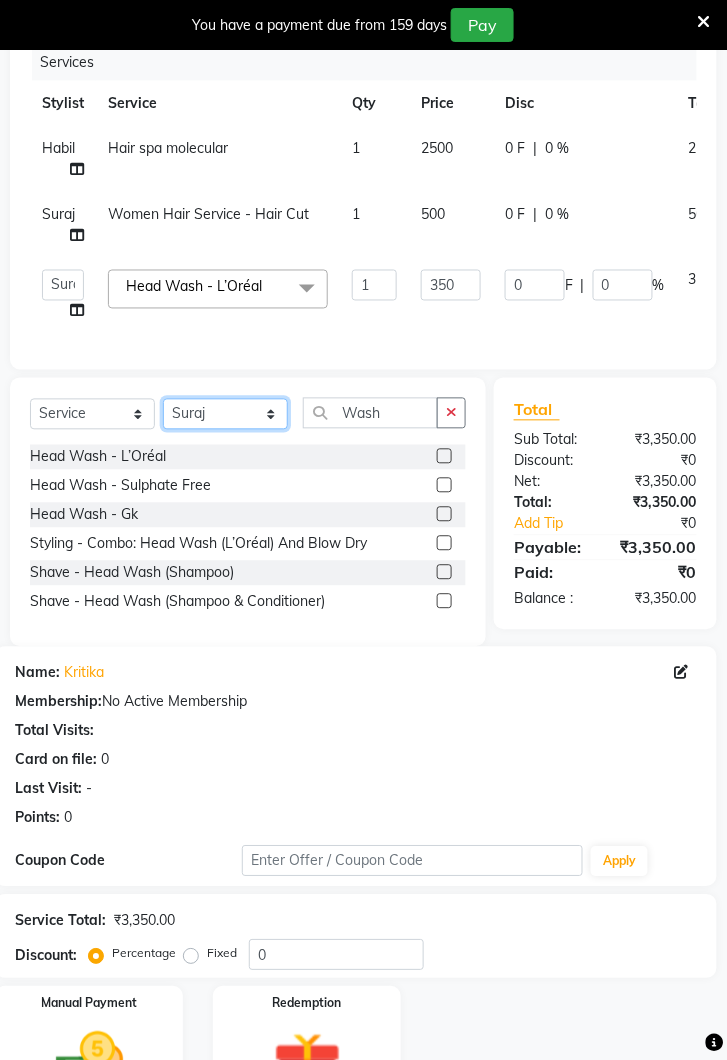click on "Select Stylist Deepak Gunjan Habil Jeet Lalit Lamu Raj Rashmi Rony Sagar Suraj" 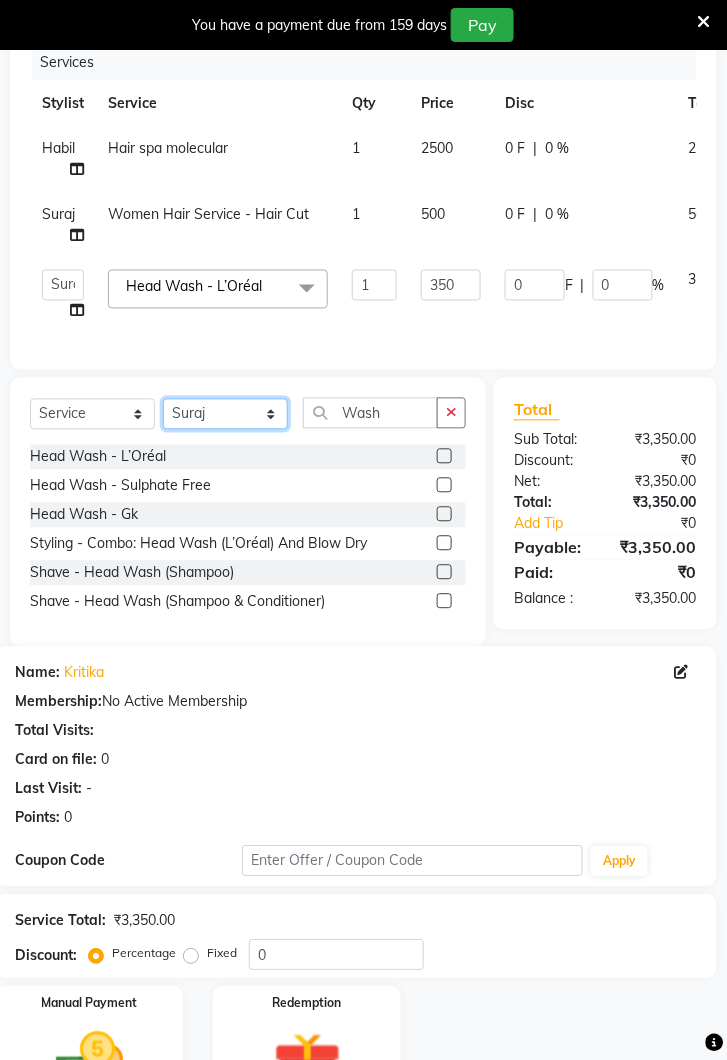 select on "39650" 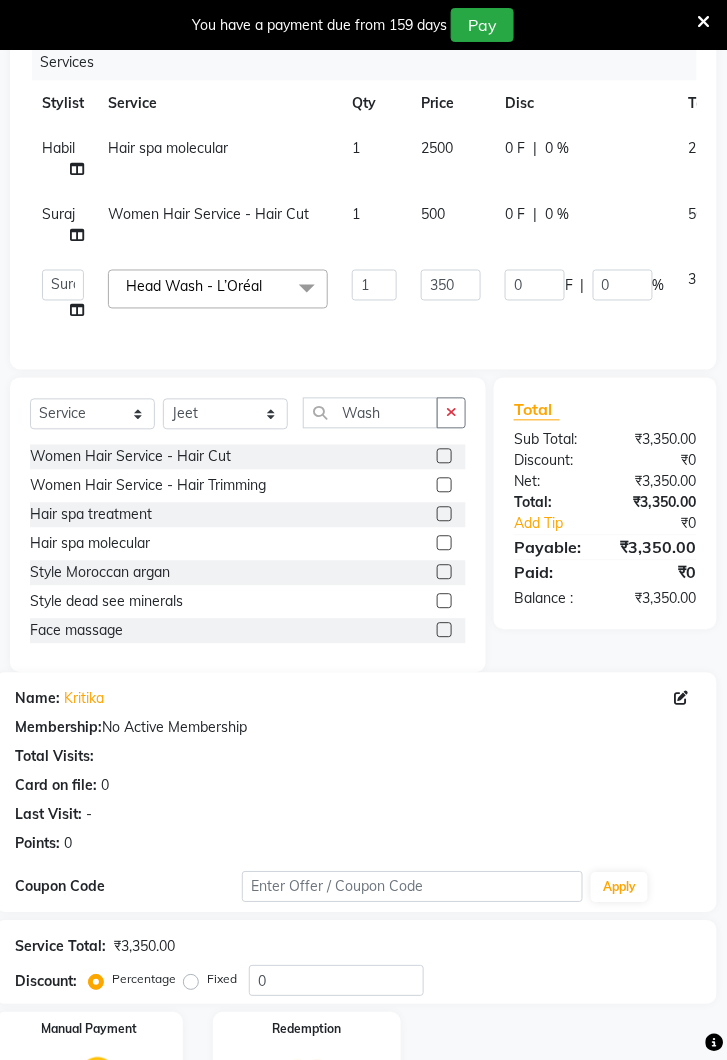 click 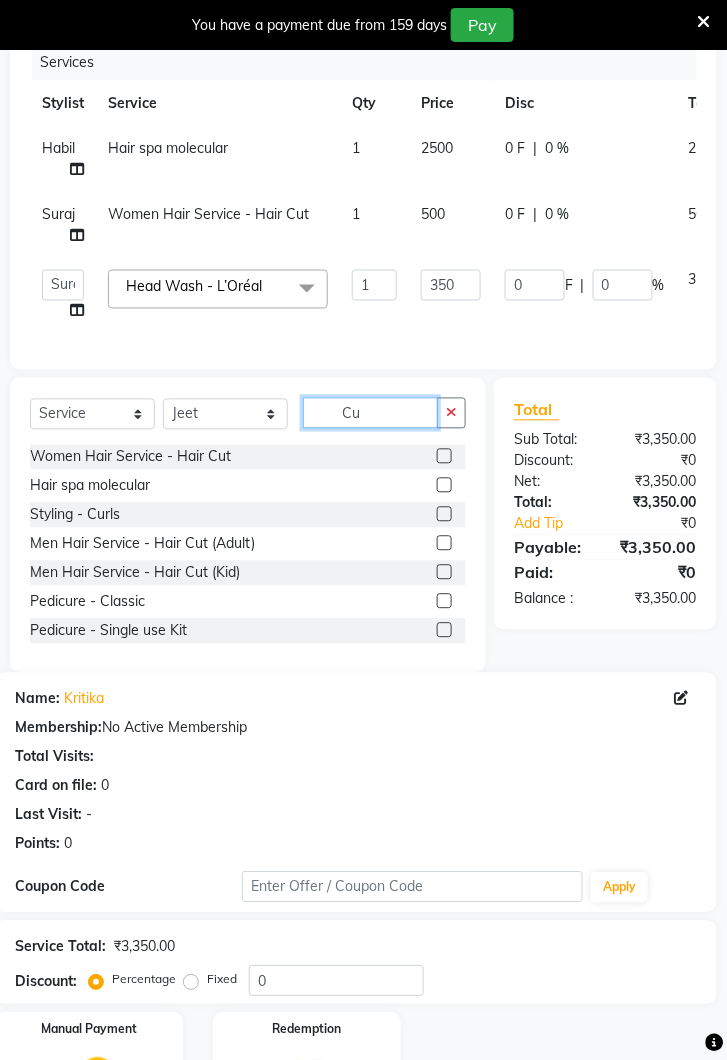 type on "Cu" 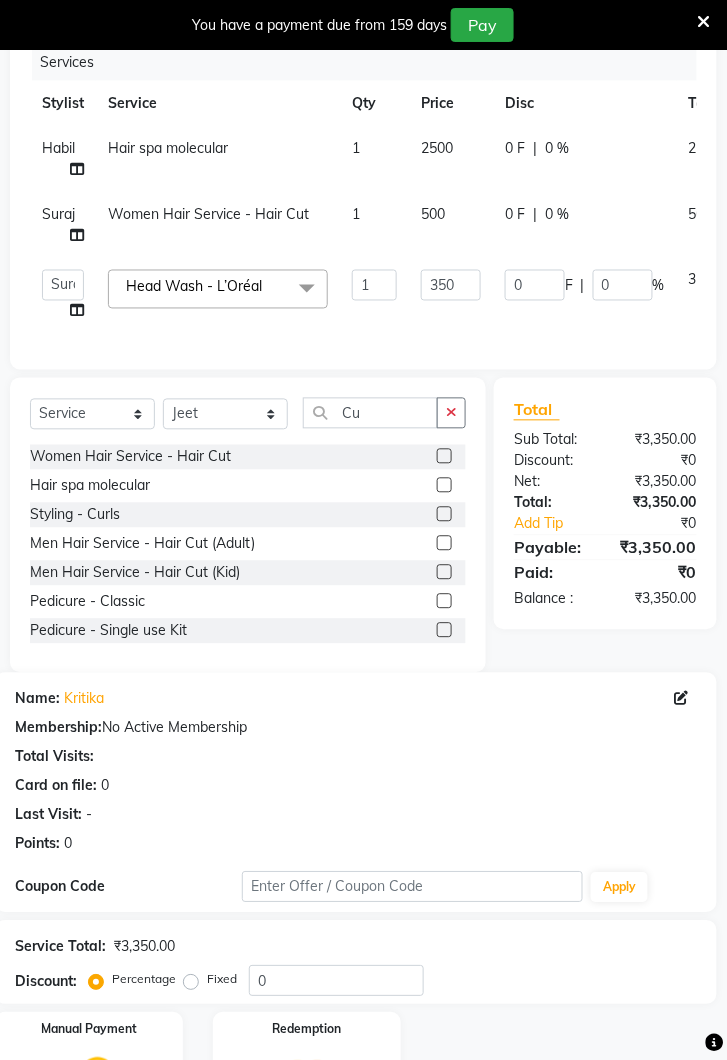 click 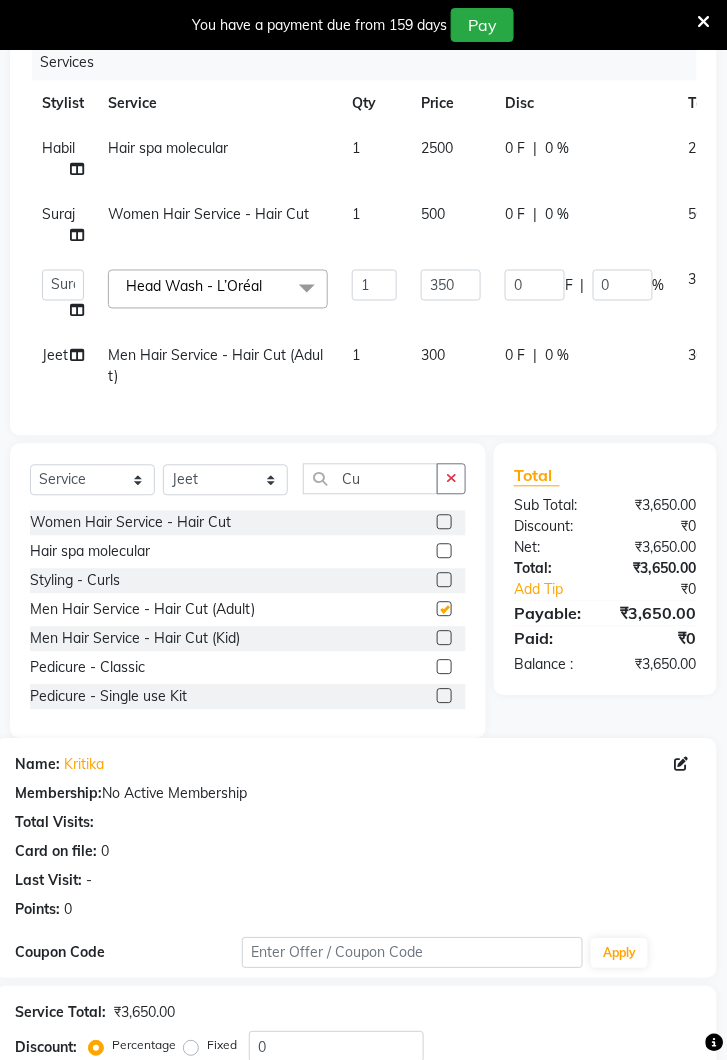 checkbox on "false" 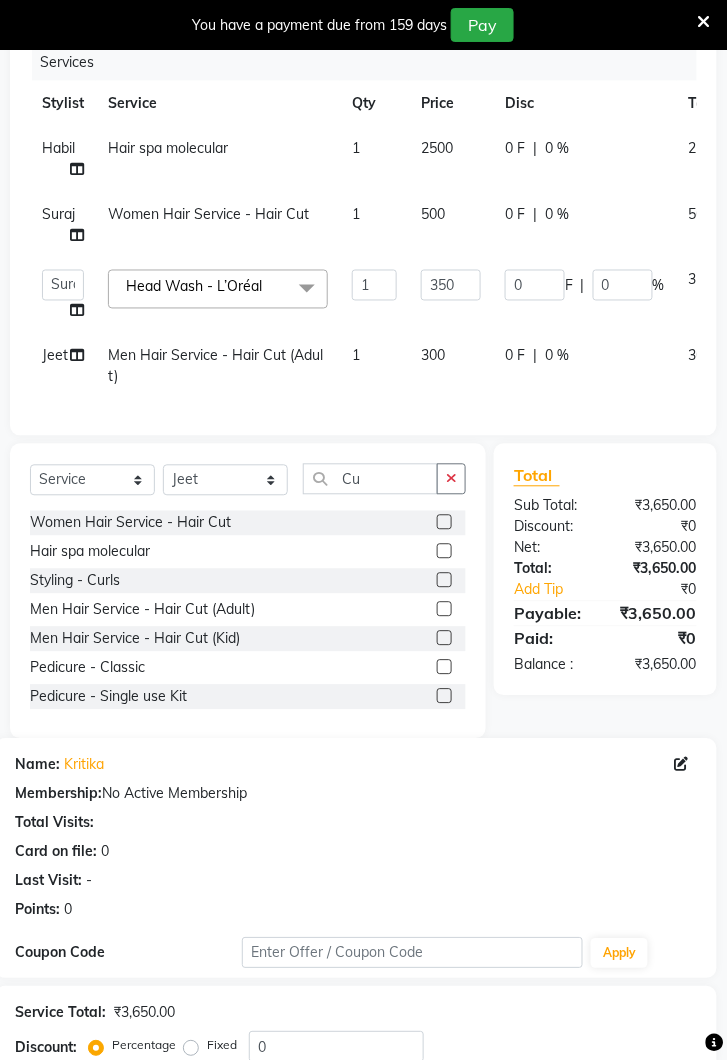 click on "300" 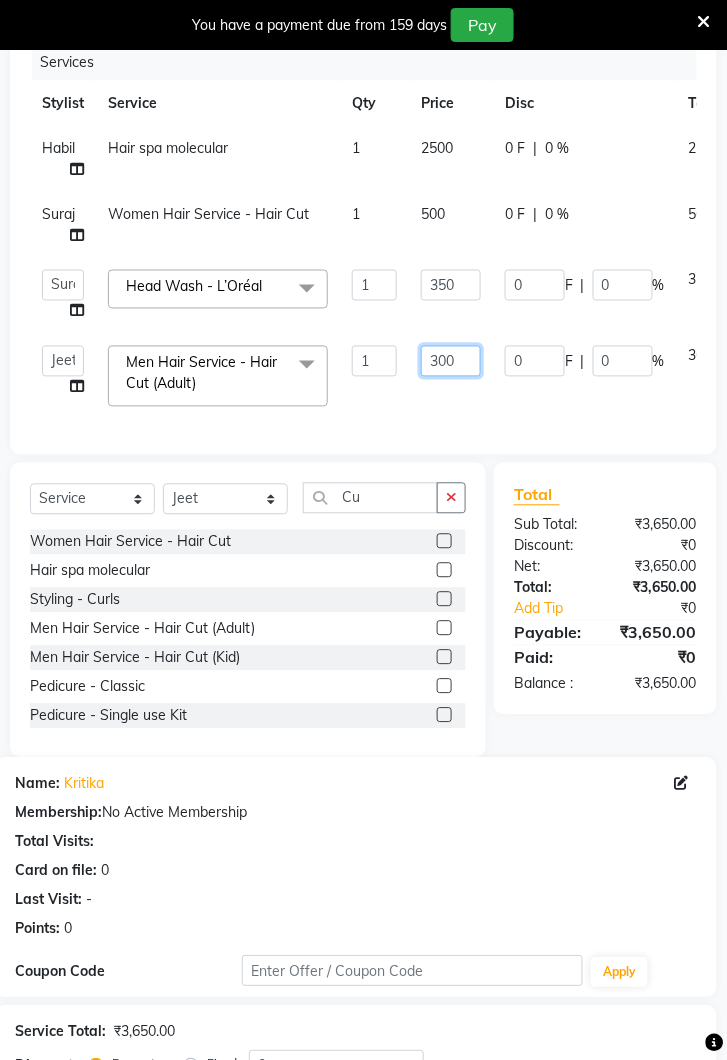 click on "300" 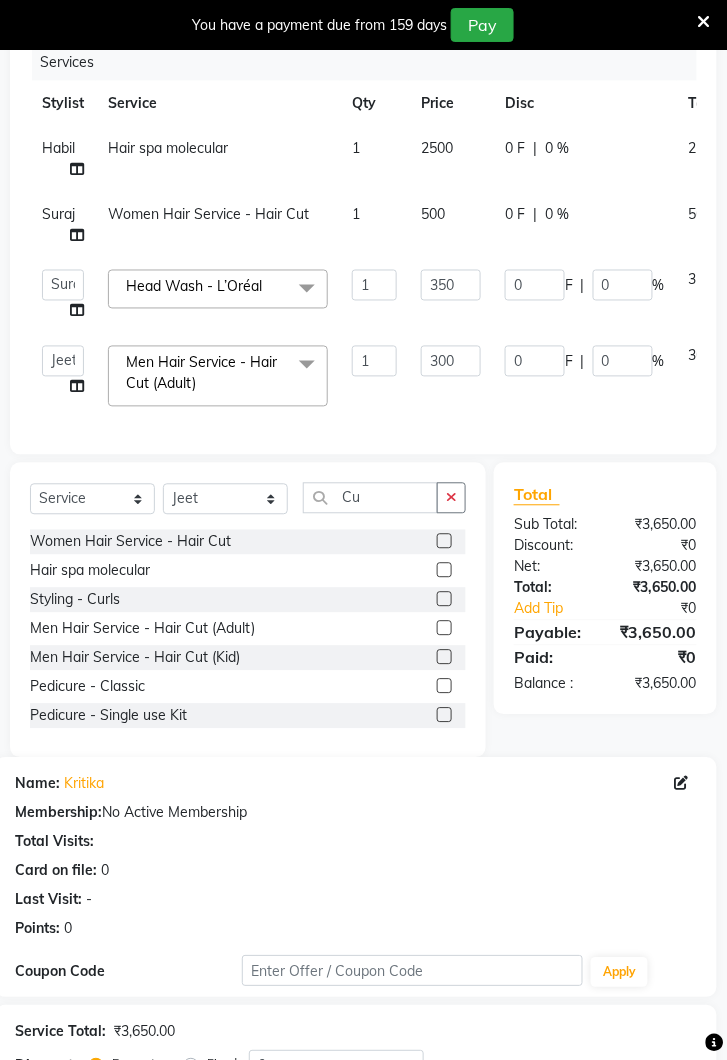 click on "Select  Service  Product  Membership  Package Voucher Prepaid Gift Card  Select Stylist [NAME] [NAME] [NAME] [NAME] [NAME] [NAME] [NAME] [NAME] [NAME] [NAME] [NAME] [NAME] Head Wash - L’Oréal  x Women Hair Service - Hair Cut Women Hair Service - Hair Trimming Hair spa treatment Hair spa molecular  Style Moroccan argan Style dead see minerals Face massage Under arms waxing Head Wash - L’Oréal Head Wash - Sulphate Free Head Wash - Gk Styling - Blow Dry Styling - Ironing Styling - Curls Styling - Combo: Head Wash (L’Oréal) And Blow Dry Threading - Eyebrow/ Upper Lip/ Chin/ Forehead Threading - Side Locks Threading - Full Face Hair Colour - Majirel Female Hair Colour - Inoa Female Hair Colour - Application Female Hair Colour - Majirel Hair Colour - Inoa Hair Colour - Application Hair Colour - Beard Colour Hair Spa - L’Oréal Basic Hair Spa - Mythic Spa 1 350" 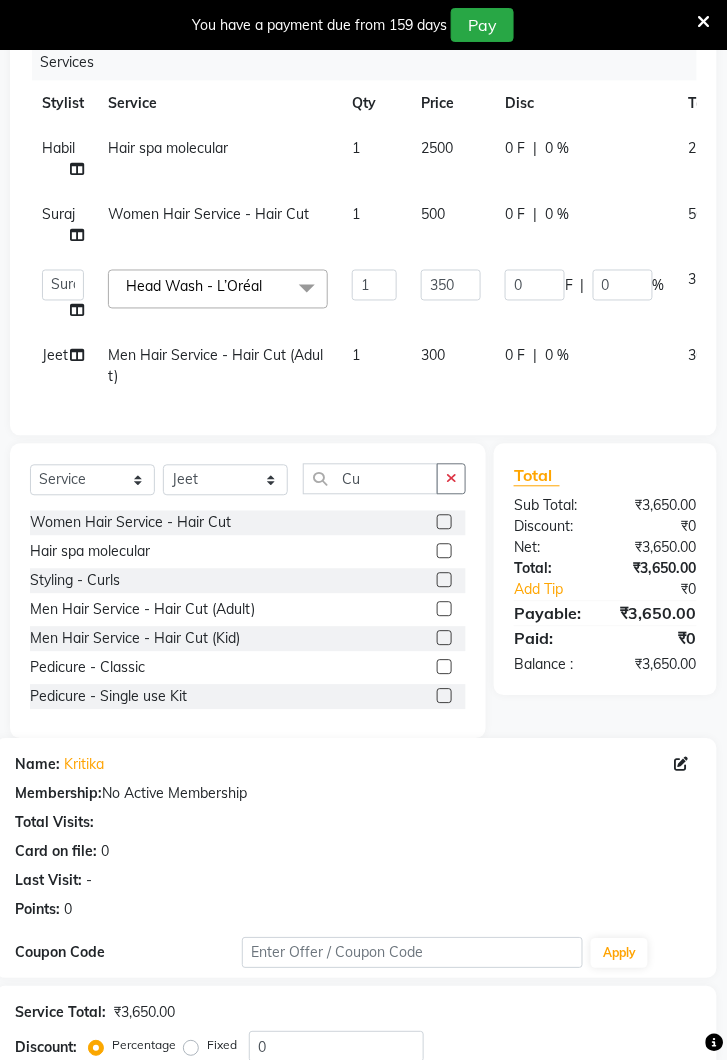 click 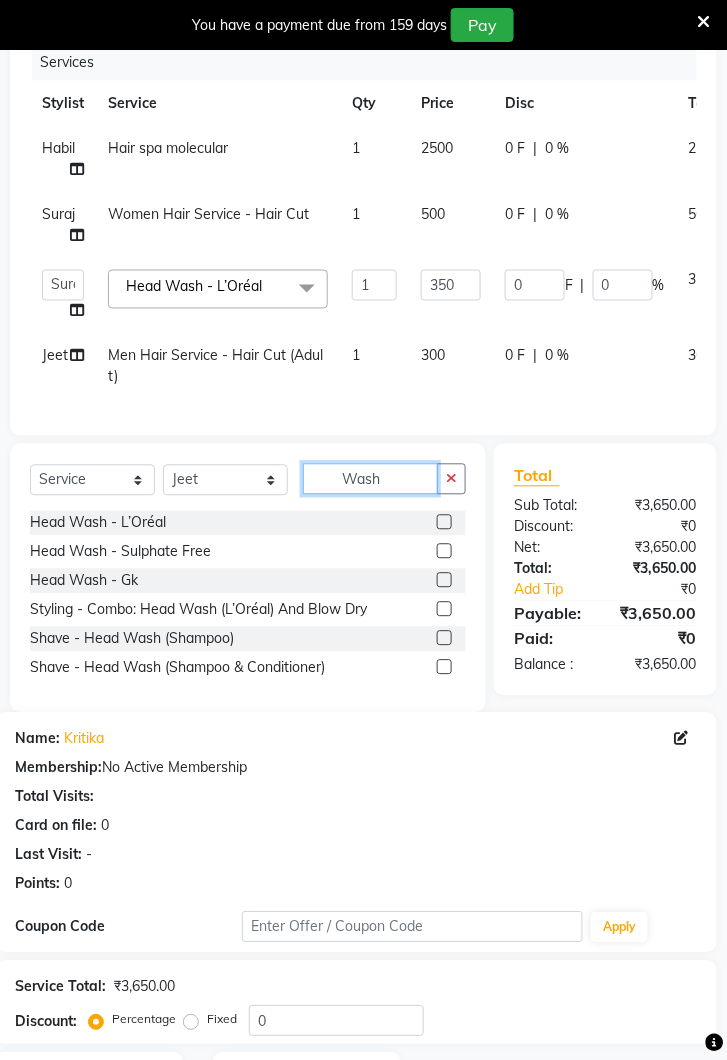 type on "Wash" 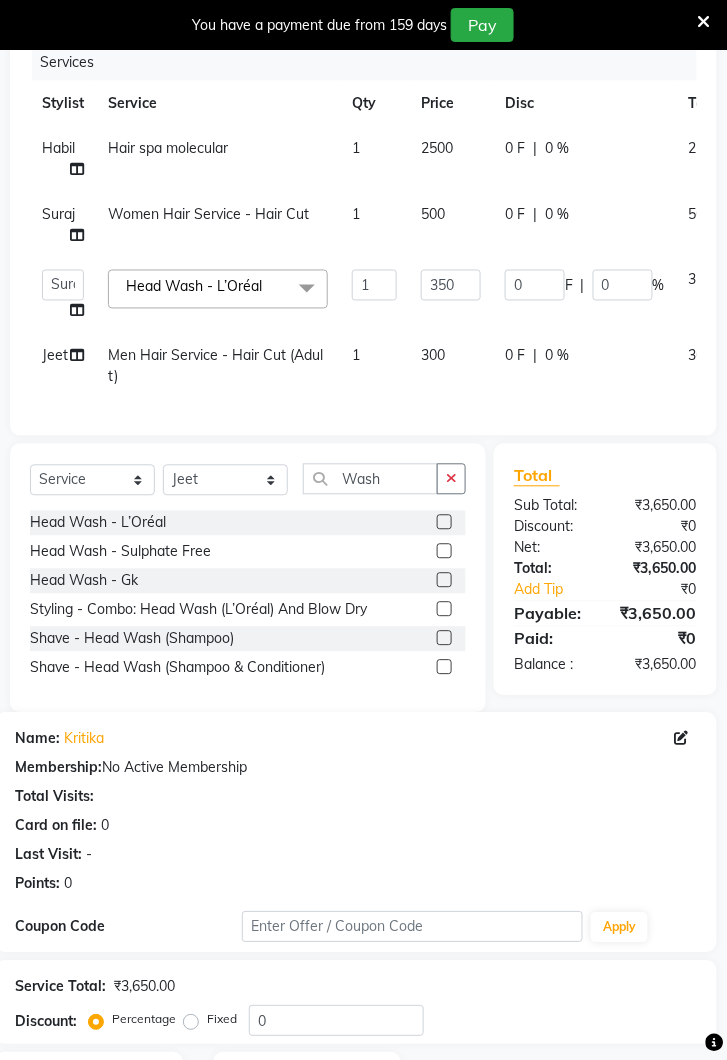 click 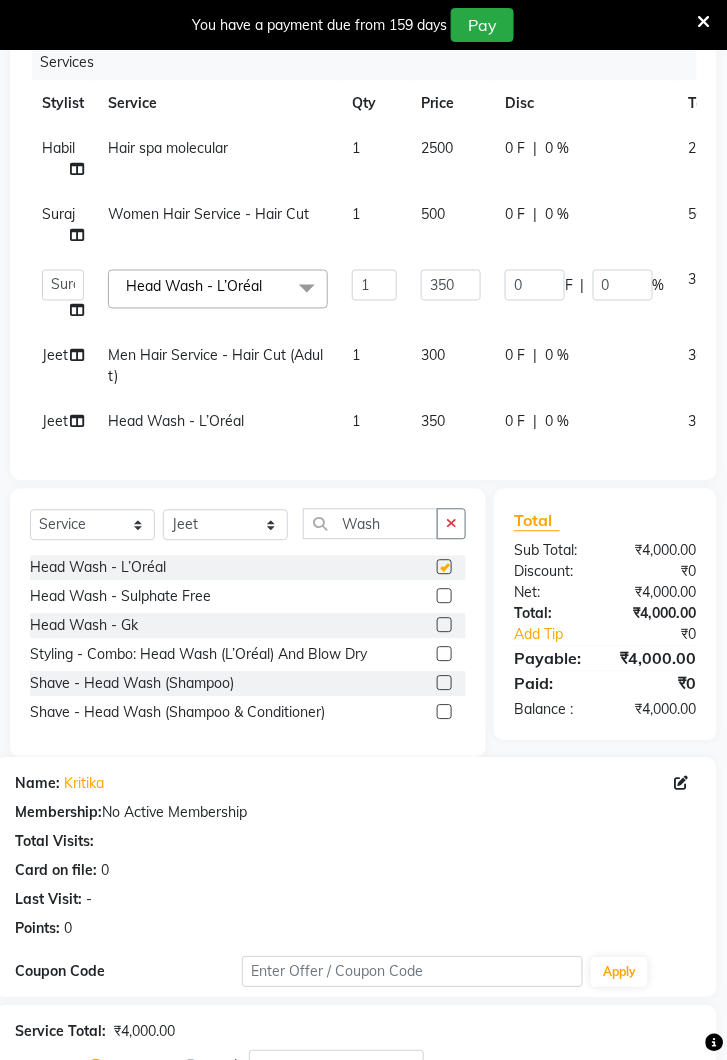 checkbox on "false" 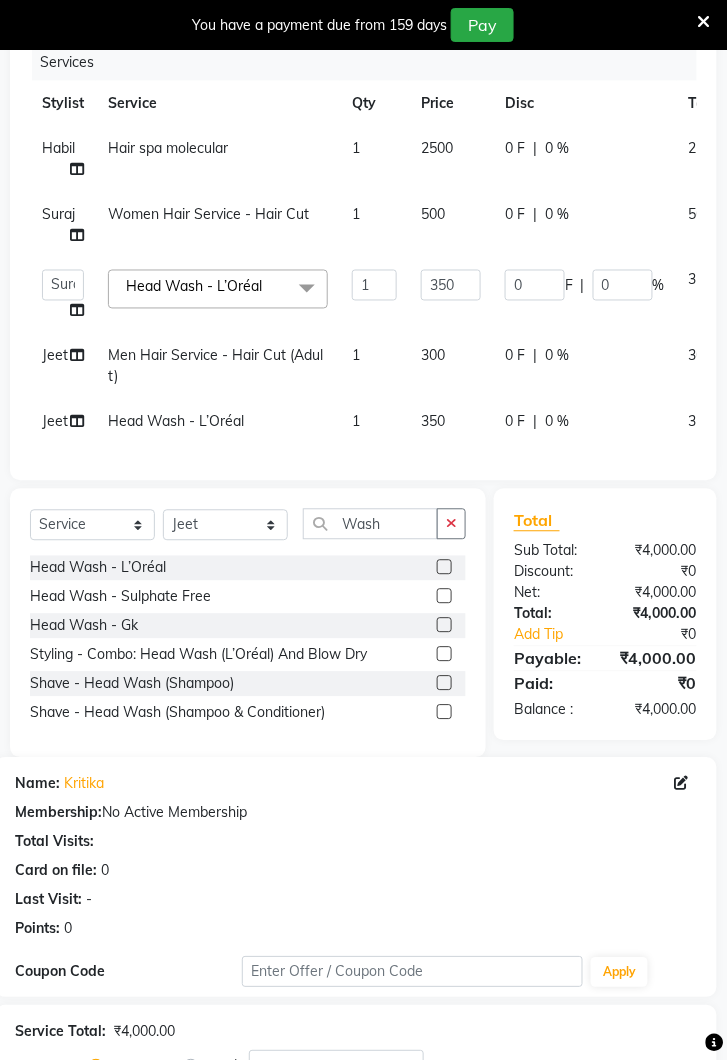 click 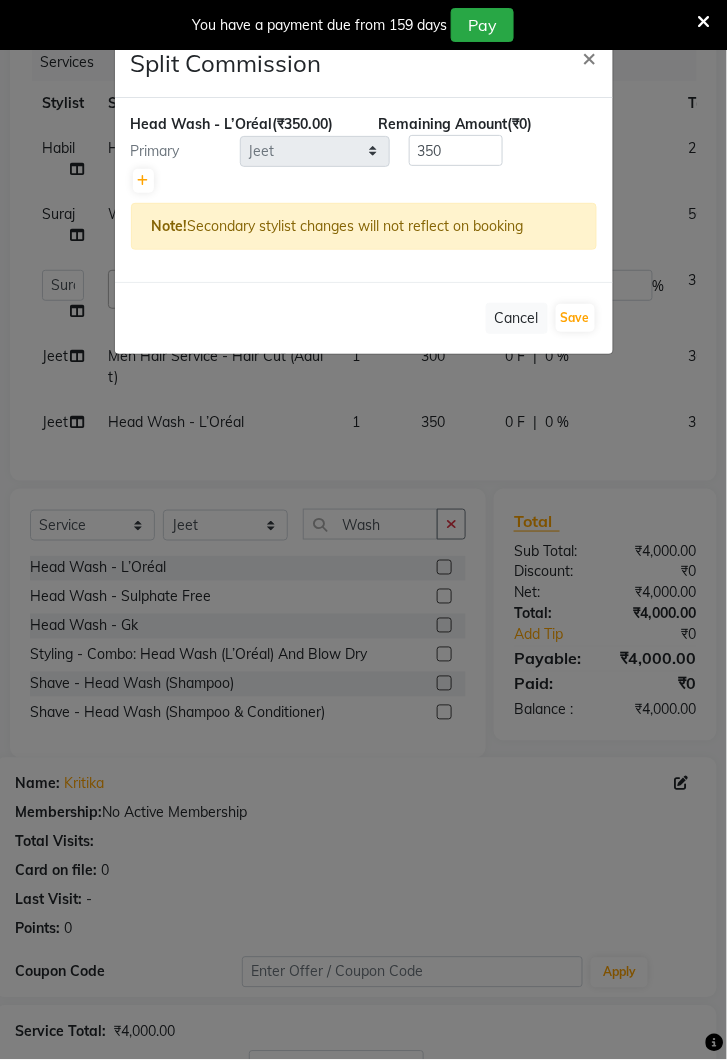 click on "Cancel" 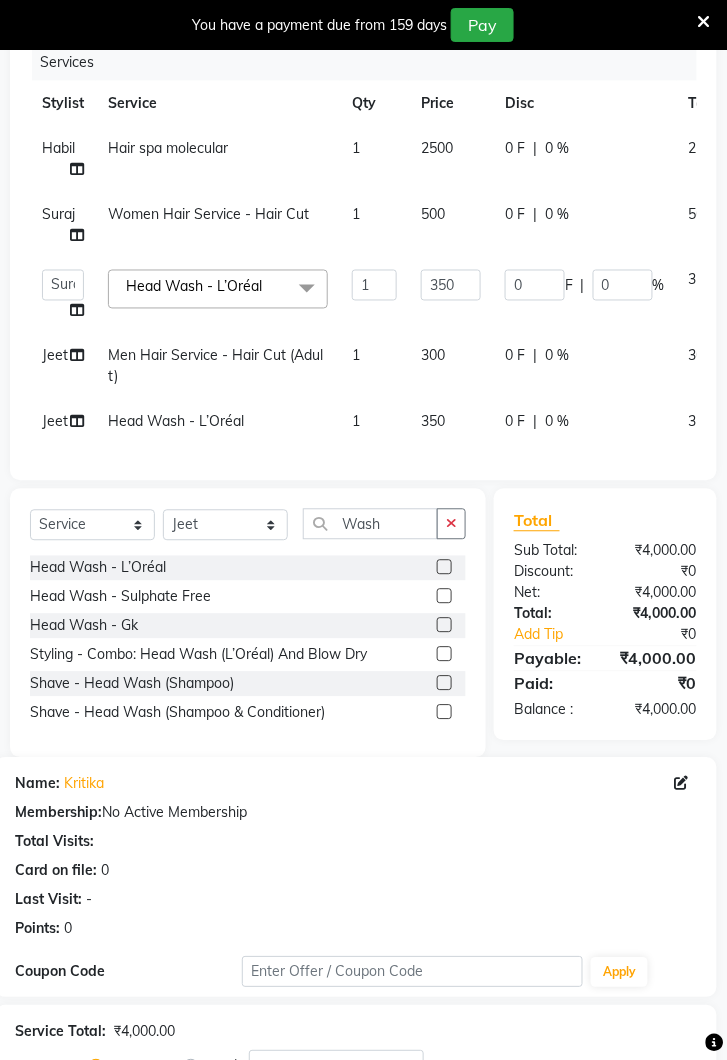 scroll, scrollTop: 0, scrollLeft: 102, axis: horizontal 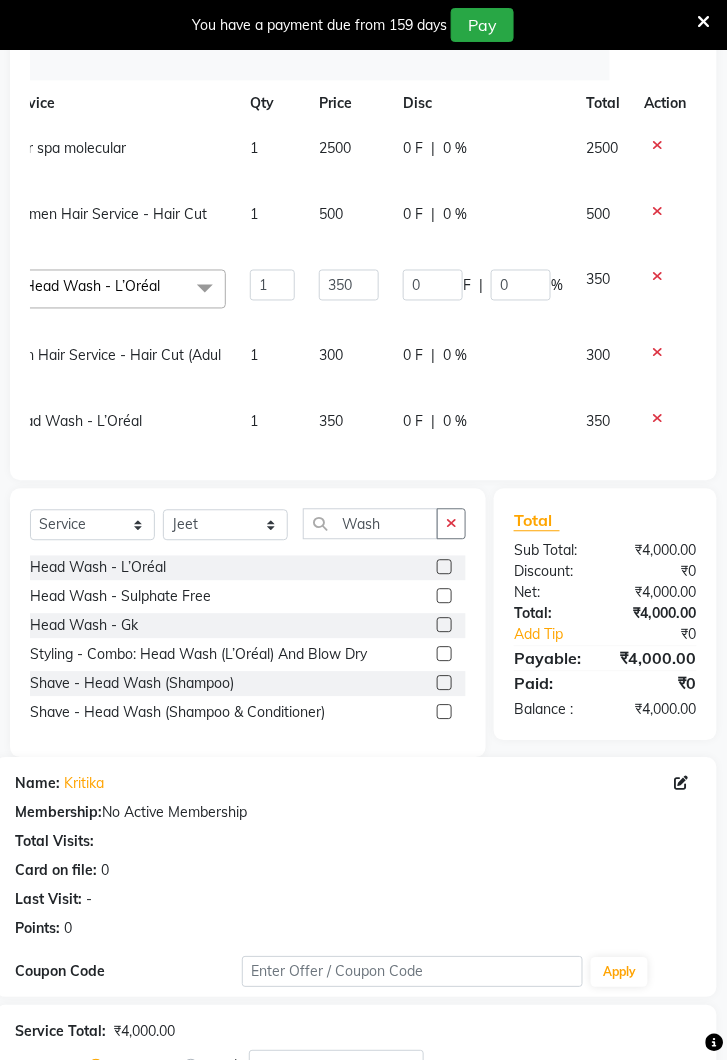 click 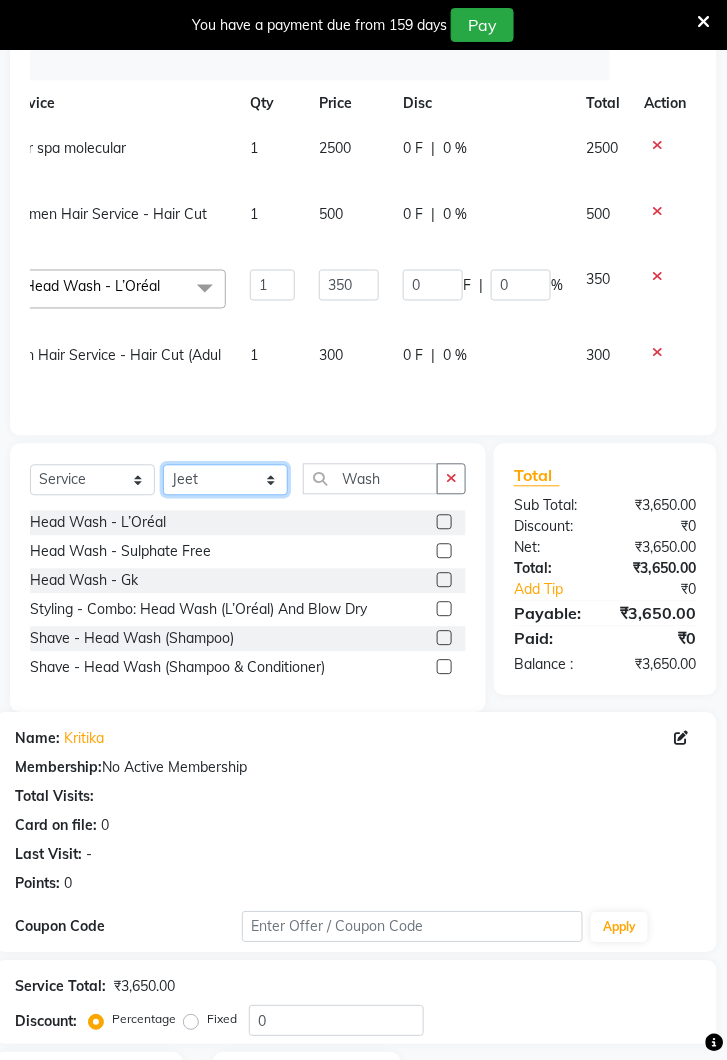 click on "Select Stylist Deepak Gunjan Habil Jeet Lalit Lamu Raj Rashmi Rony Sagar Suraj" 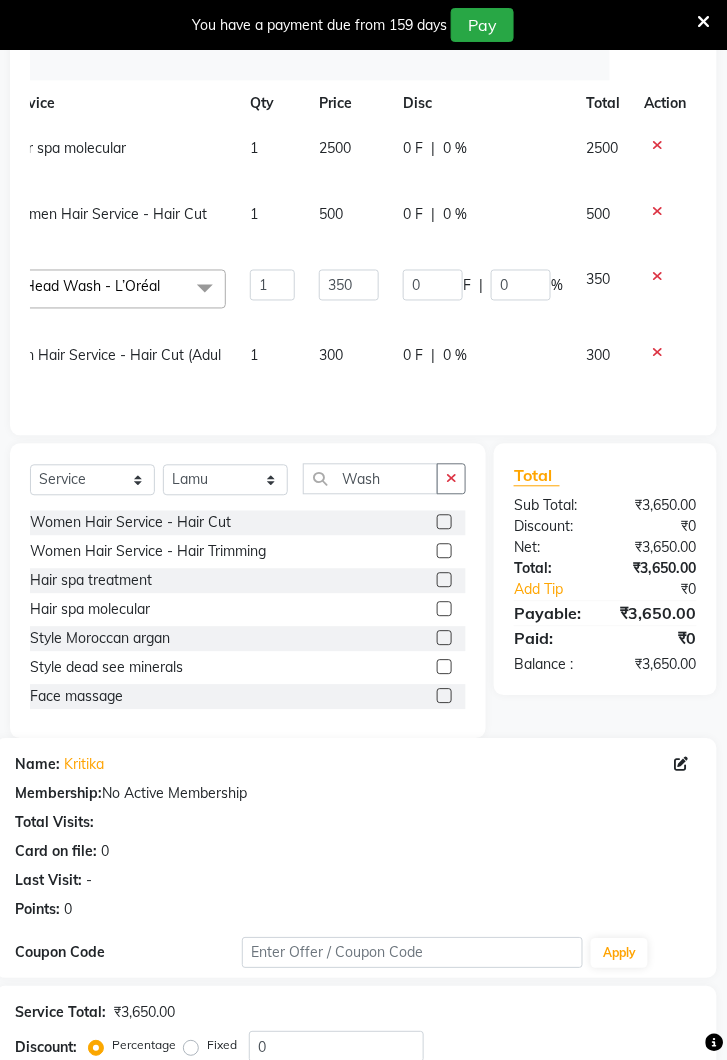 click 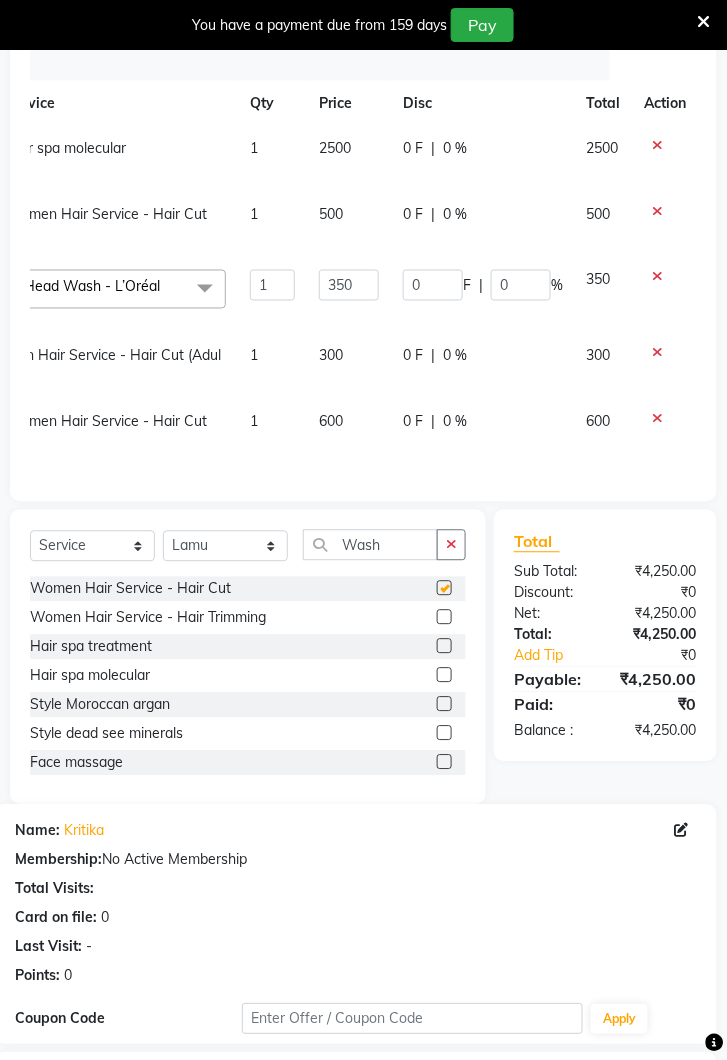 checkbox on "false" 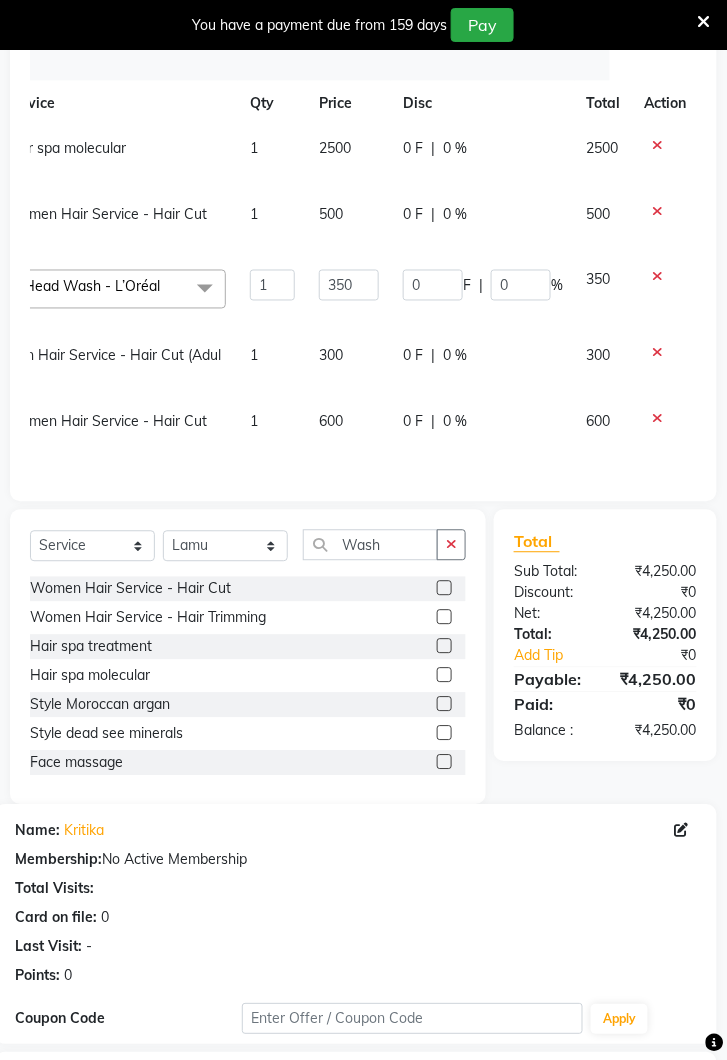 click on "600" 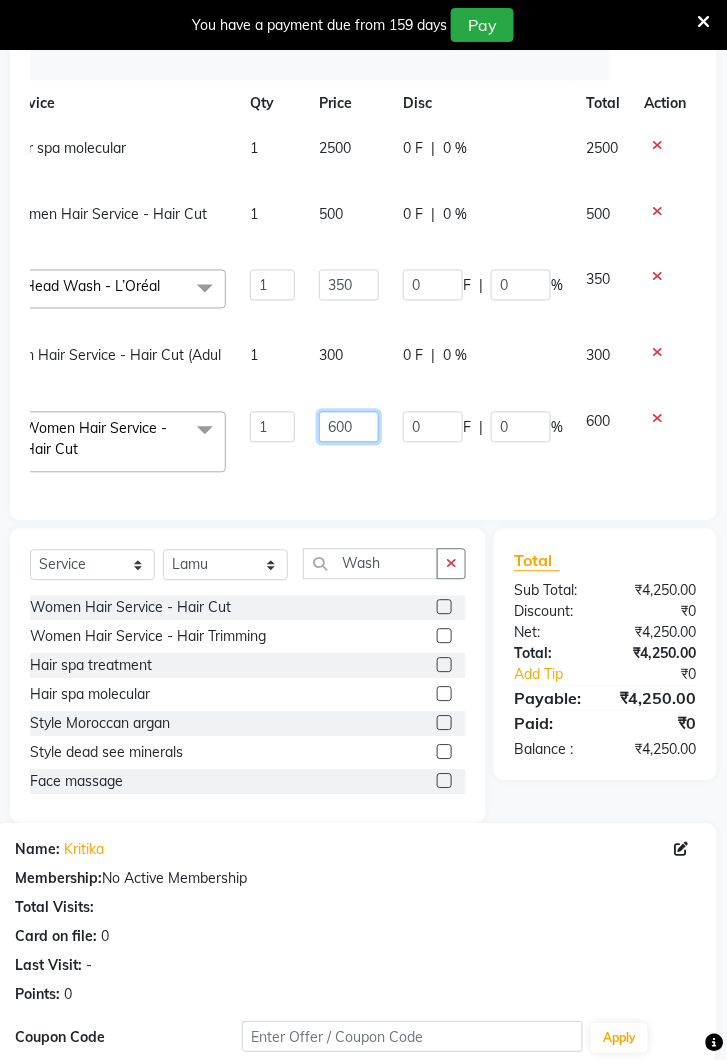 click on "600" 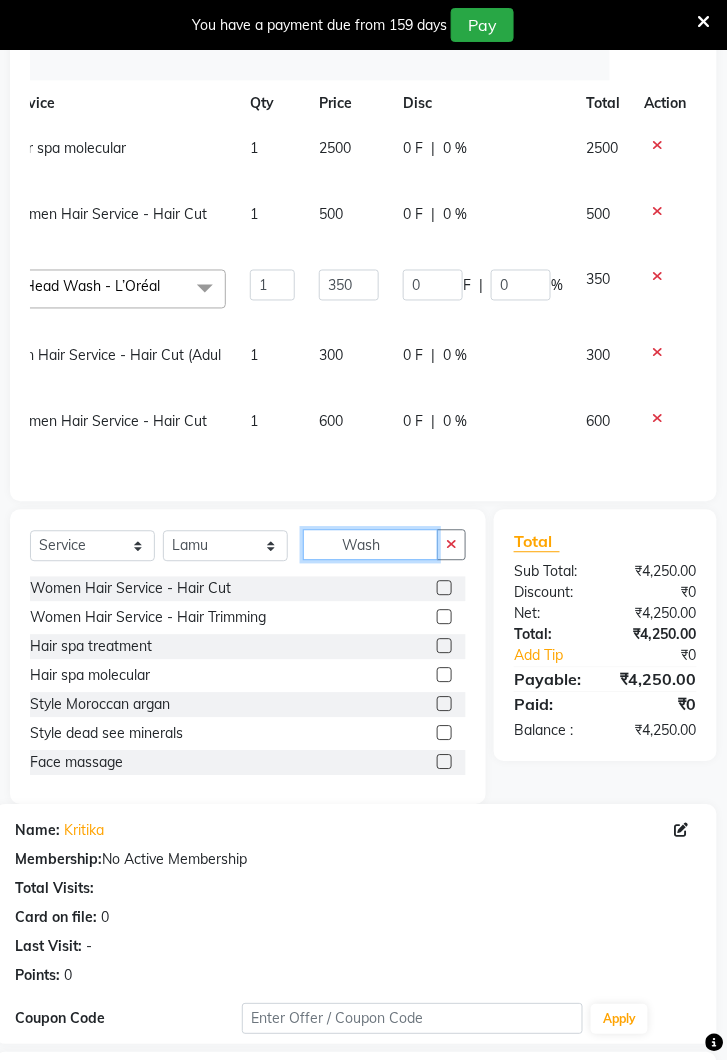 click on "Wash" 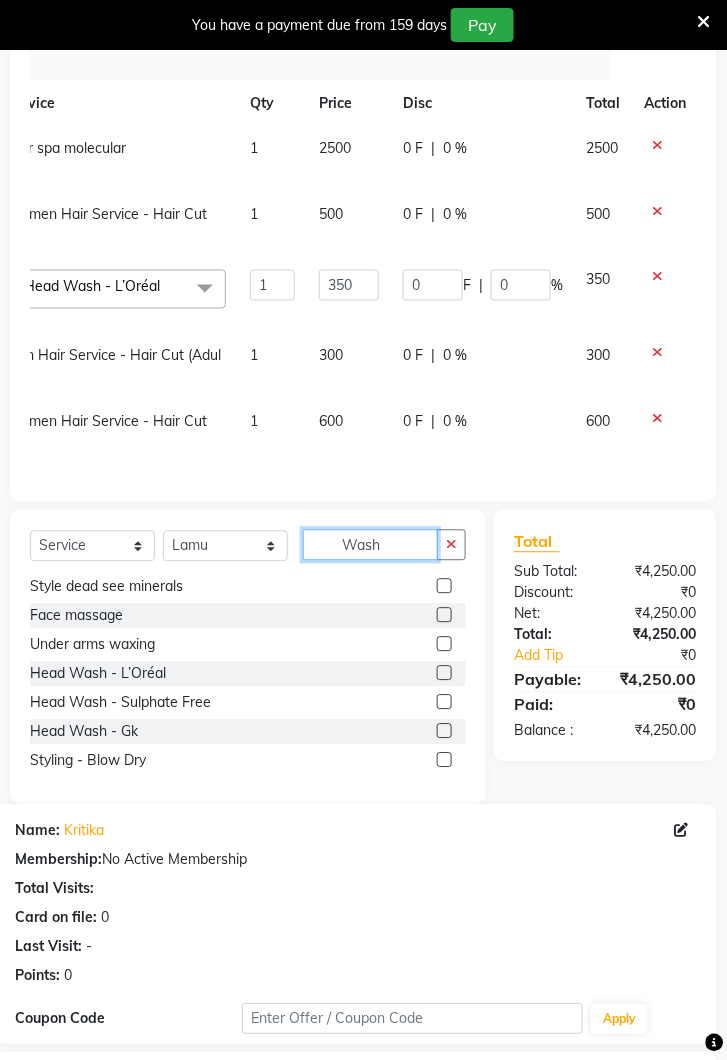 scroll, scrollTop: 0, scrollLeft: 0, axis: both 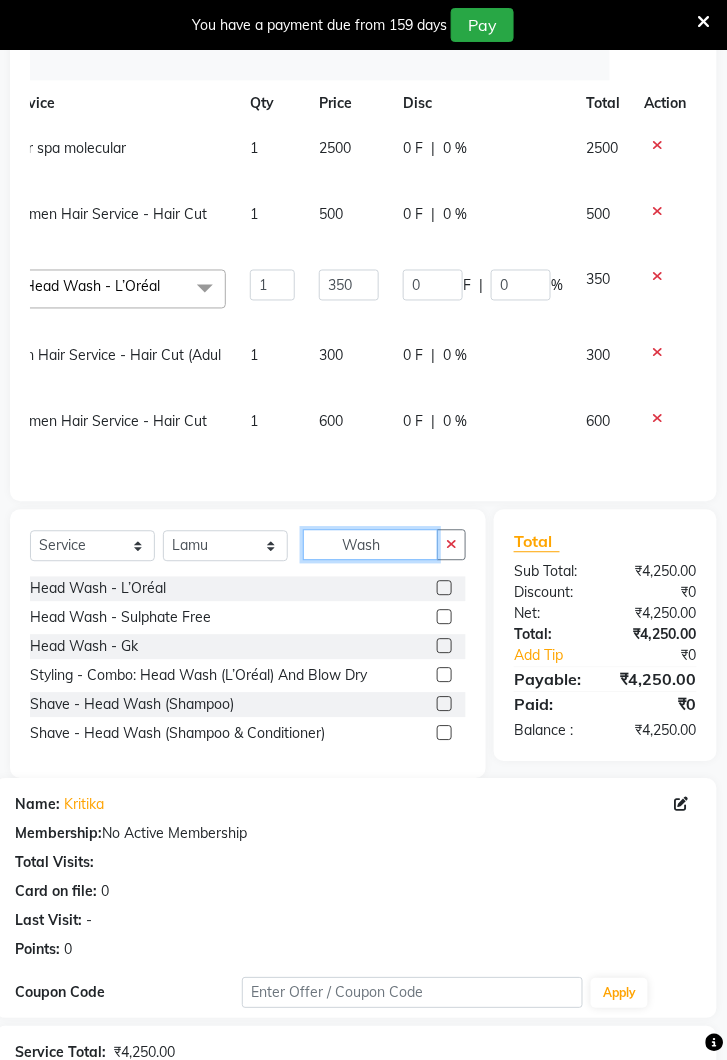 type on "Wash" 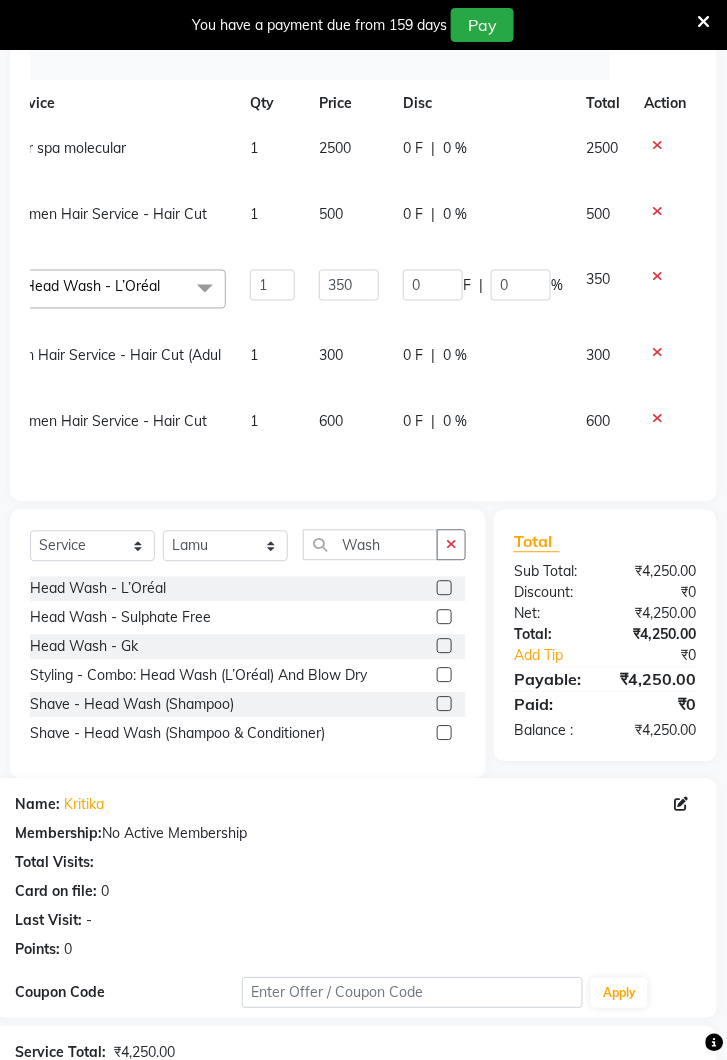click 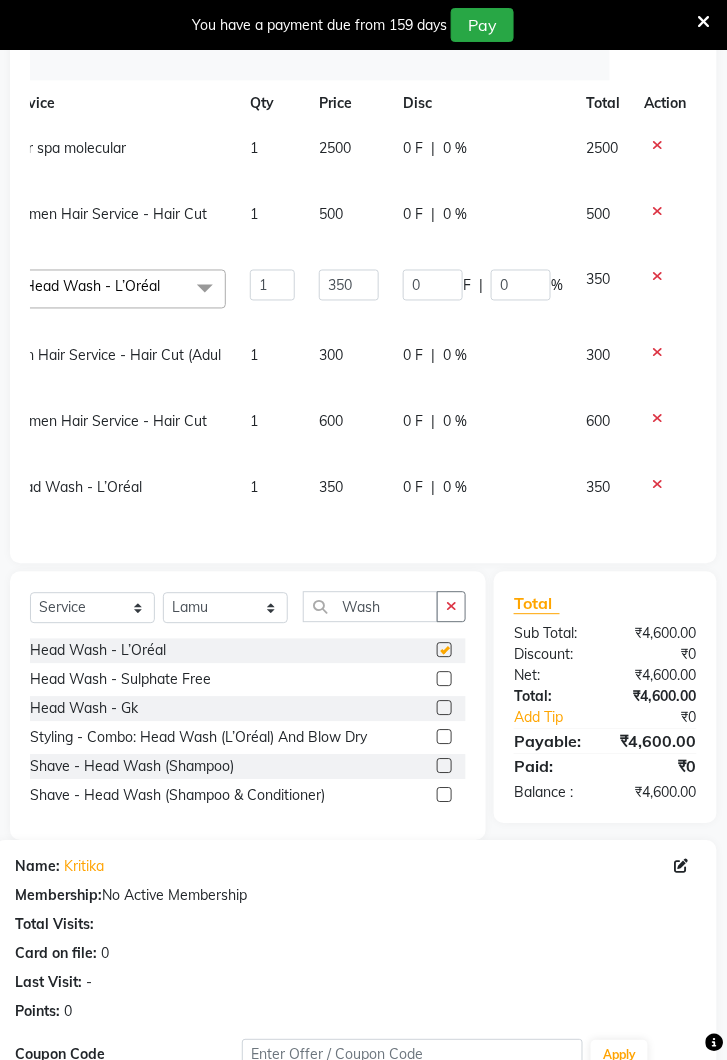 checkbox on "false" 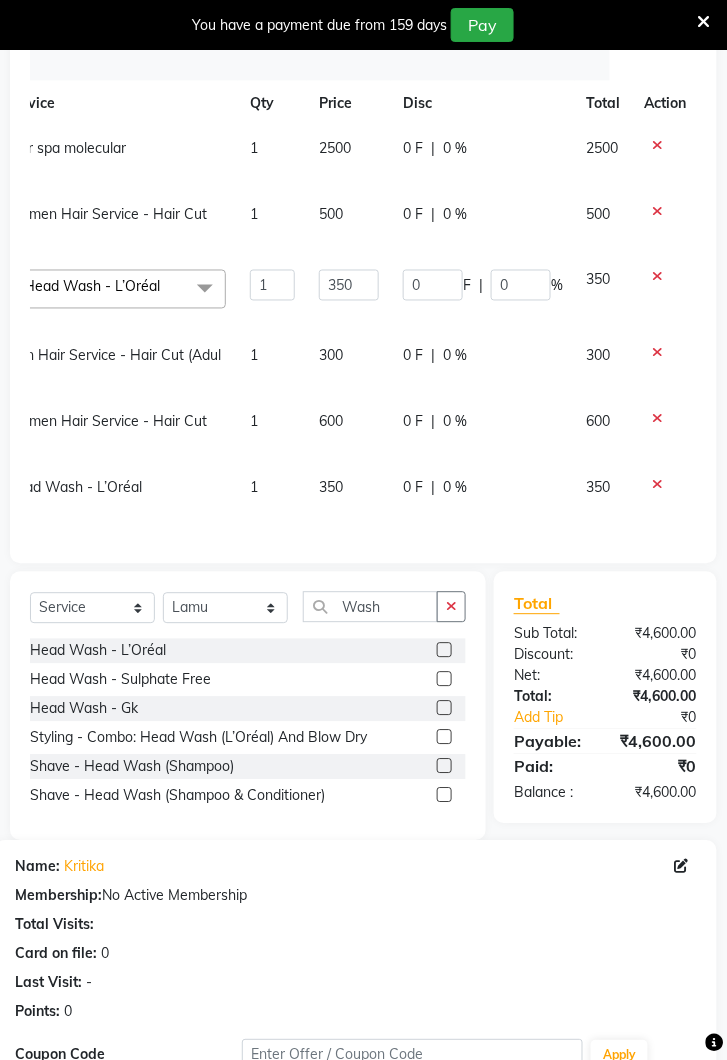click 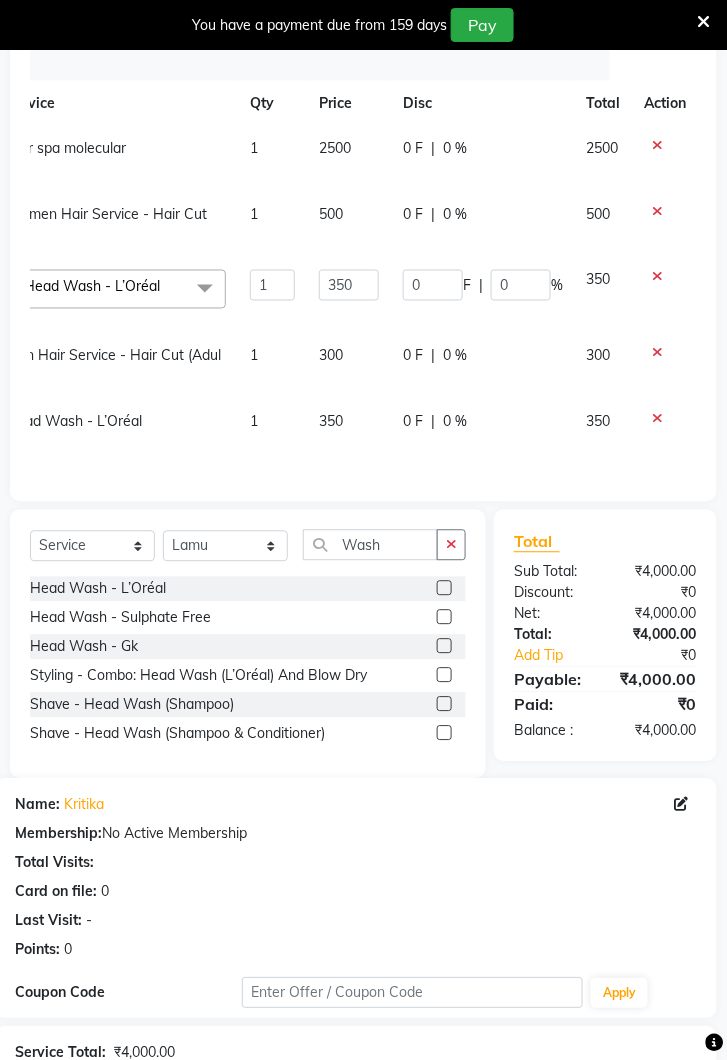 click on "350" 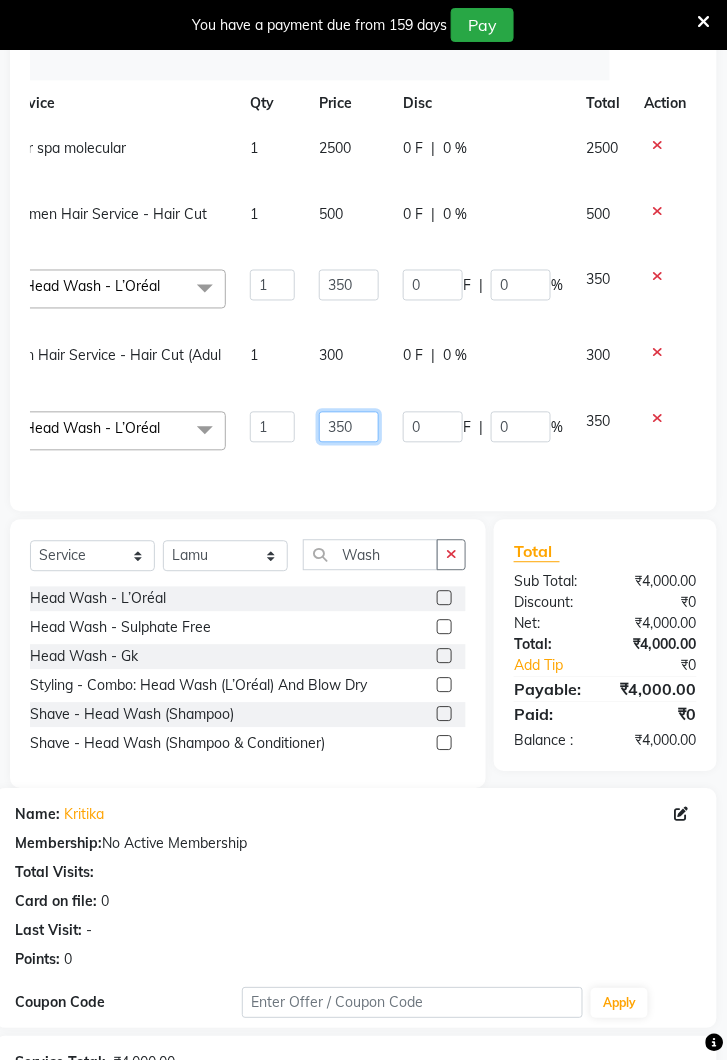 click on "350" 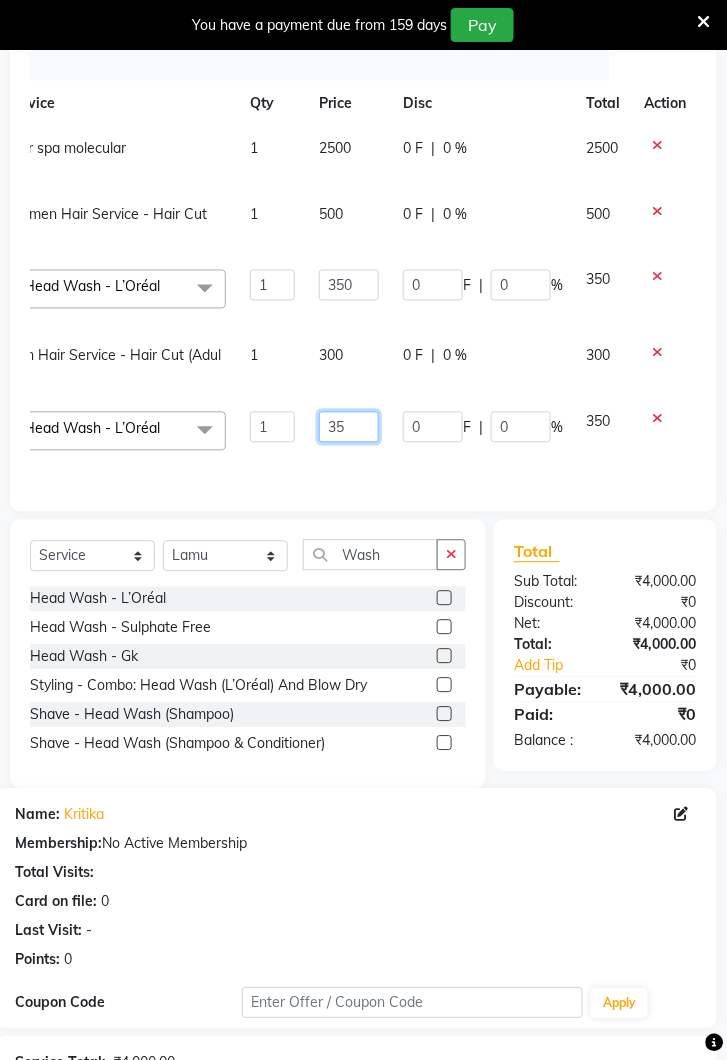 type on "3" 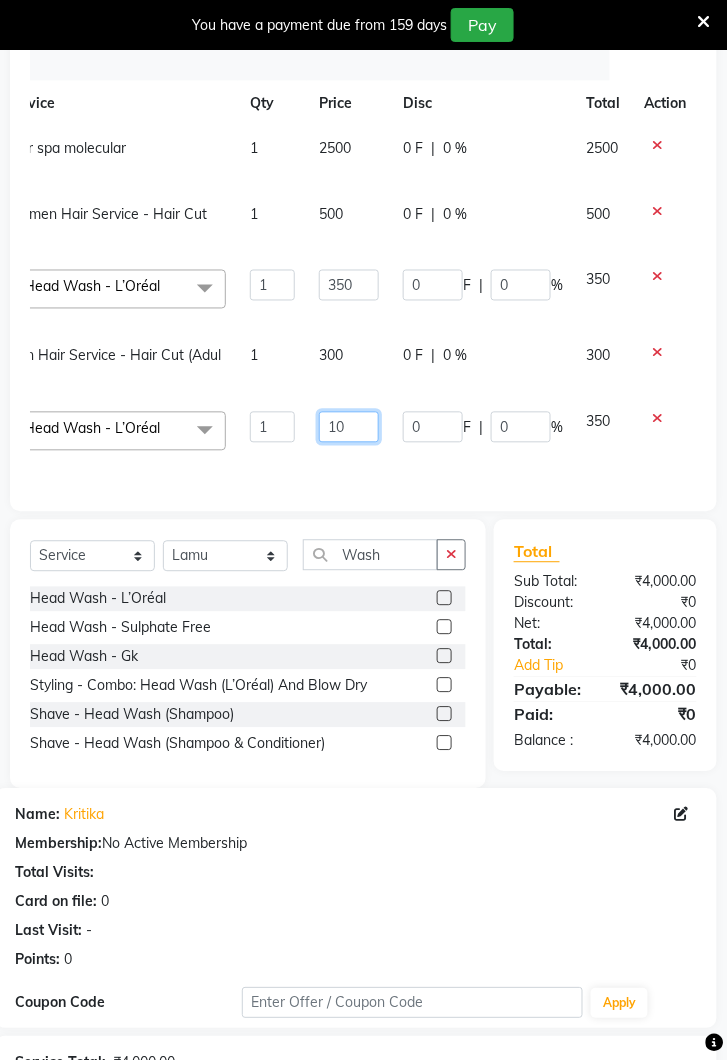 type on "100" 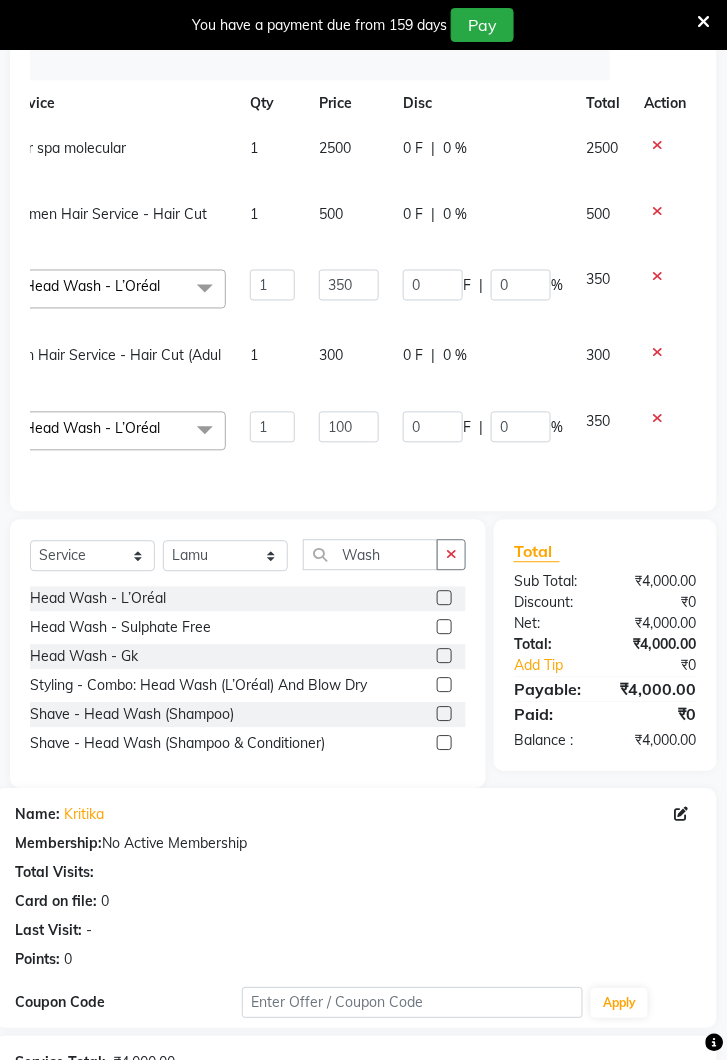 click on "Client +91 [PHONE] Date [DATE] Invoice Number V/2025 V/2025-26 3136 Services Stylist Service Qty Price Disc Total Action [NAME] Hair spa molecular  1 2500 0 F | 0 % 2500 [NAME] Women Hair Service - Hair Cut 1 500 0 F | 0 % 500  [NAME]   [NAME]   [NAME]   [NAME]   [NAME]   [NAME]   [NAME]   [NAME]   [NAME]   [NAME]   [NAME]  Head Wash - L’Oréal  x Women Hair Service - Hair Cut Women Hair Service - Hair Trimming Hair spa treatment Hair spa molecular  Style Moroccan argan Style dead see minerals Face massage Under arms waxing Head Wash - L’Oréal Head Wash - Sulphate Free Head Wash - Gk Styling - Blow Dry Styling - Ironing Styling - Curls Styling - Combo: Head Wash (L’Oréal) And Blow Dry Threading - Eyebrow/ Upper Lip/ Chin/ Forehead Threading - Side Locks Threading - Full Face Hair Colour - Majirel Female Hair Colour - Inoa Female Hair Colour - Application Female Hair Colour - Majirel Hair Colour - Inoa Hair Colour - Application Hair Colour - Beard Colour Hair Spa - L’Oréal Basic Hair Spa - Mythic Spa Hair Spa - Macadamia Spa / Moroccan Hair Treatment Hair Spa - Ola Plex Hair Treatment - Dandruff/ Hair Fall Treatment Hair Treatment - Smoothening Shave - Clean 1 350" 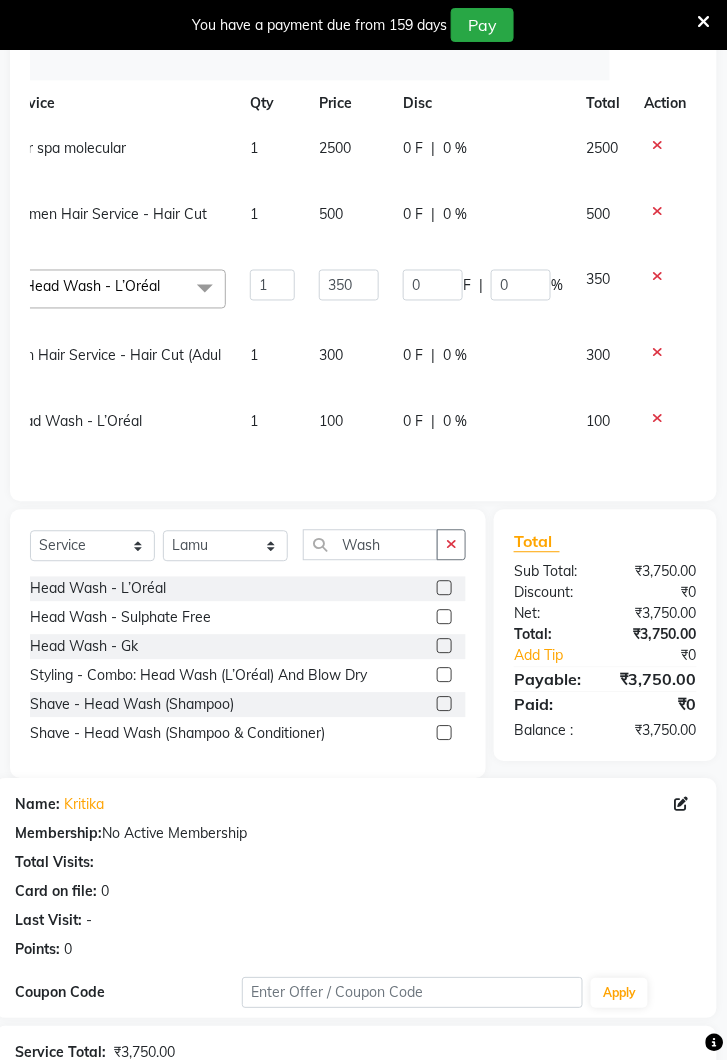 scroll, scrollTop: 502, scrollLeft: 0, axis: vertical 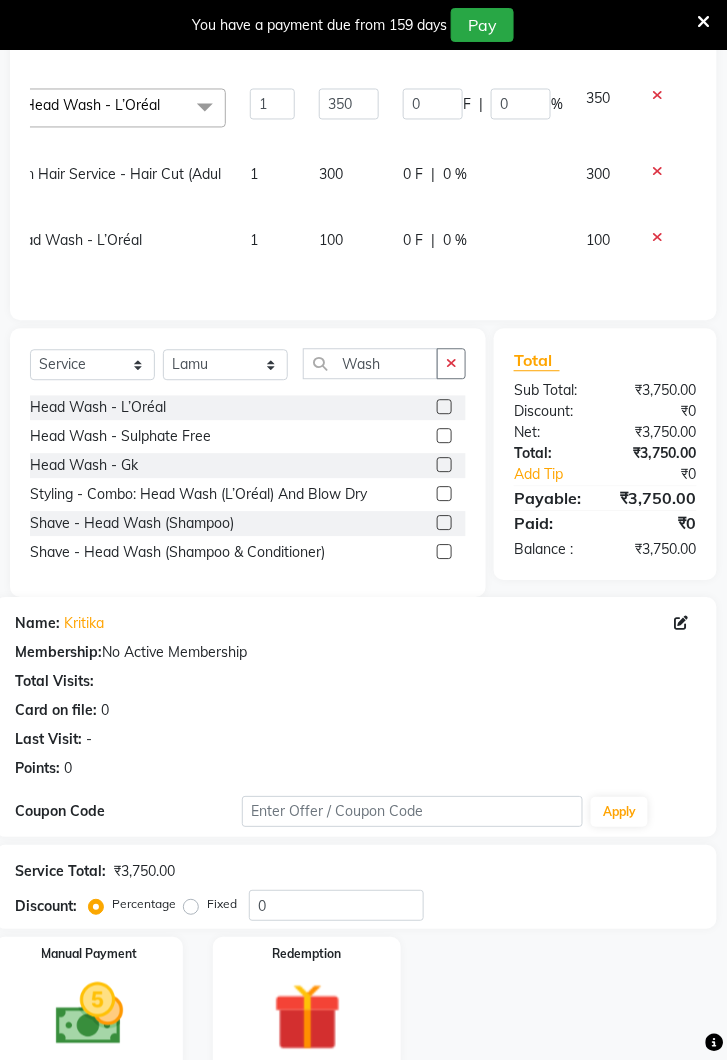 click 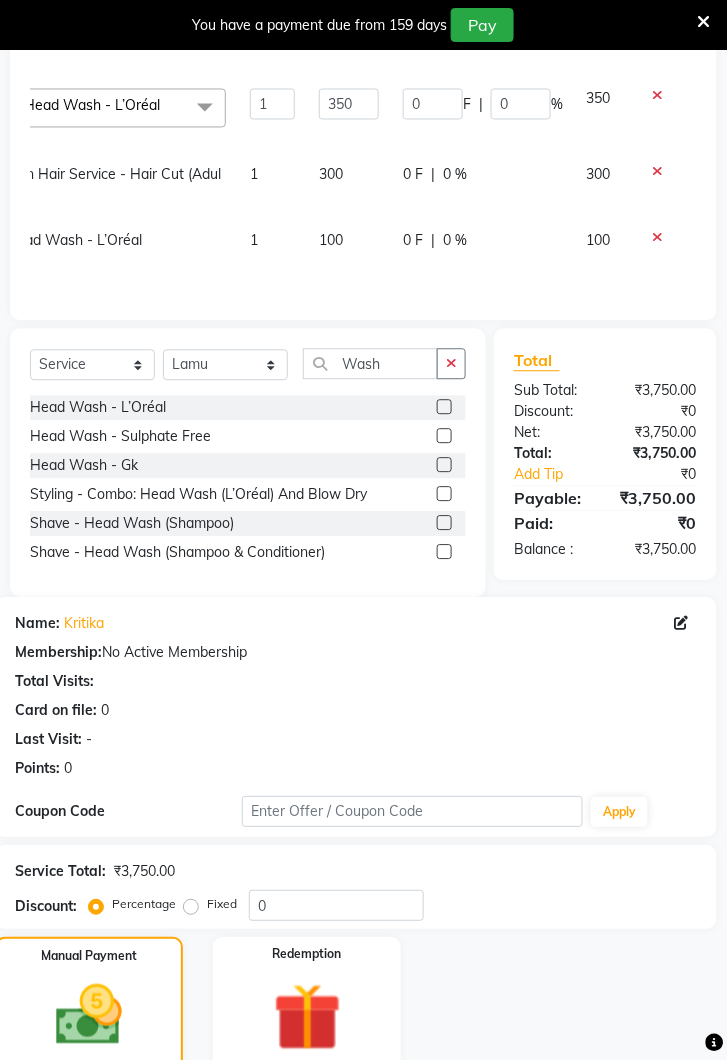 click on "UPI" 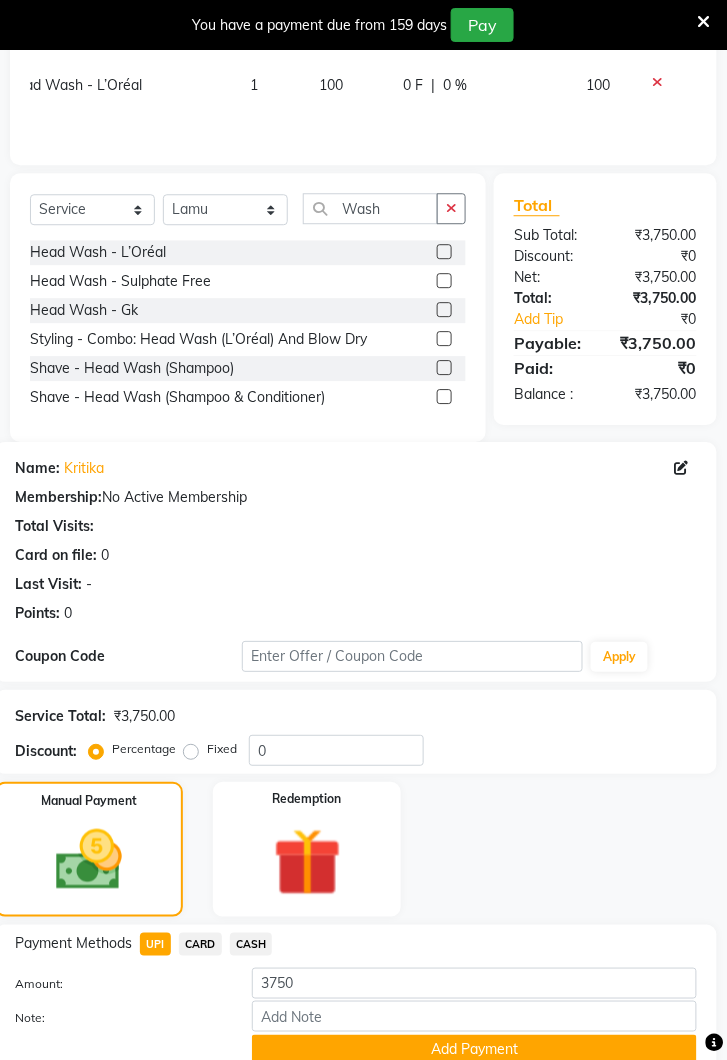 click on "Add Payment" 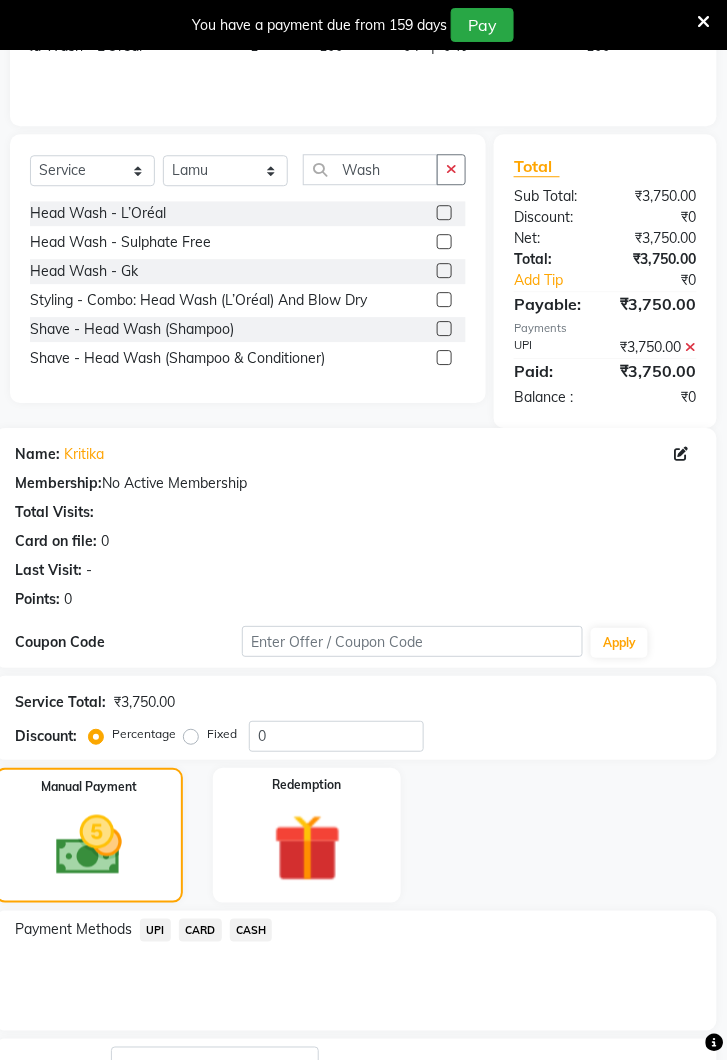 scroll, scrollTop: 782, scrollLeft: 0, axis: vertical 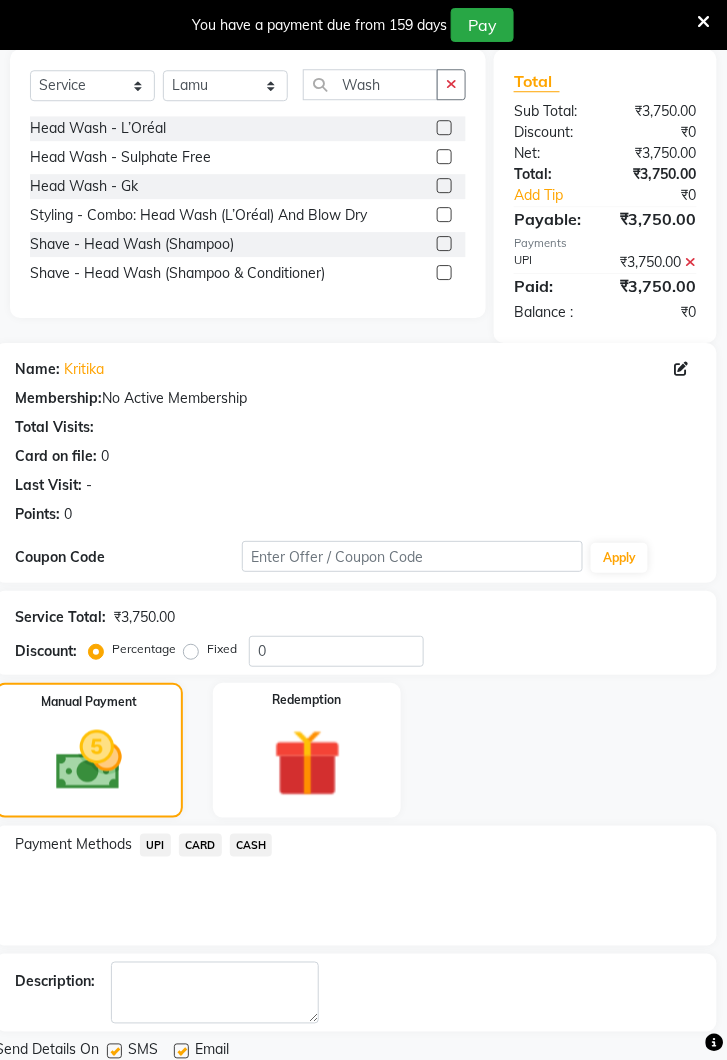 click on "Checkout" 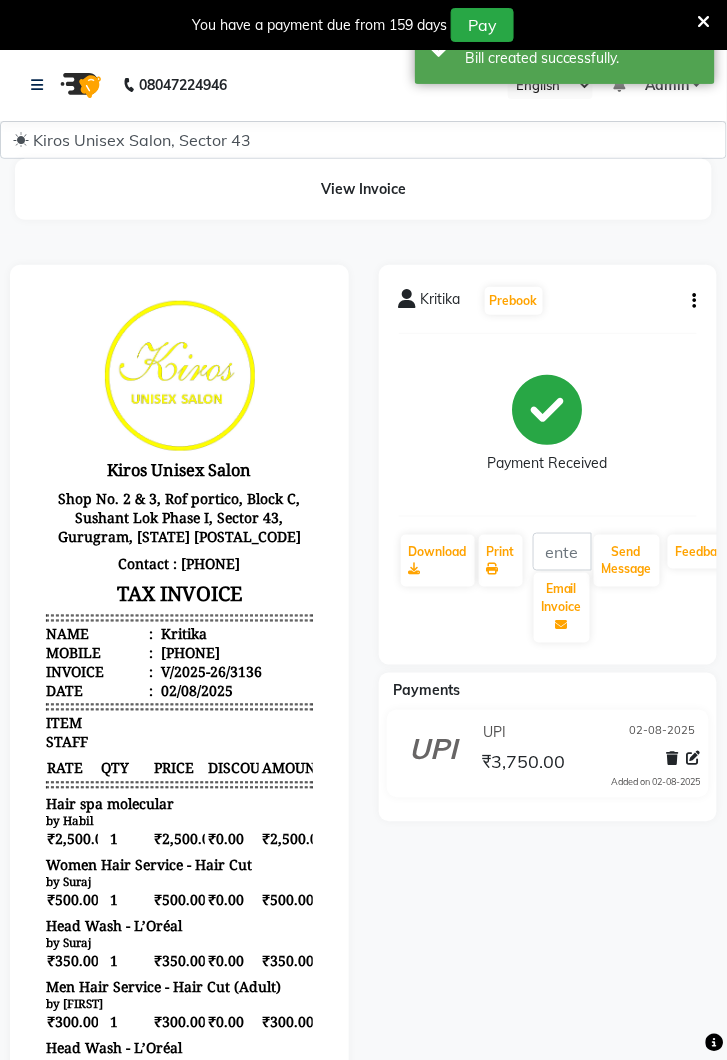 scroll, scrollTop: 0, scrollLeft: 0, axis: both 